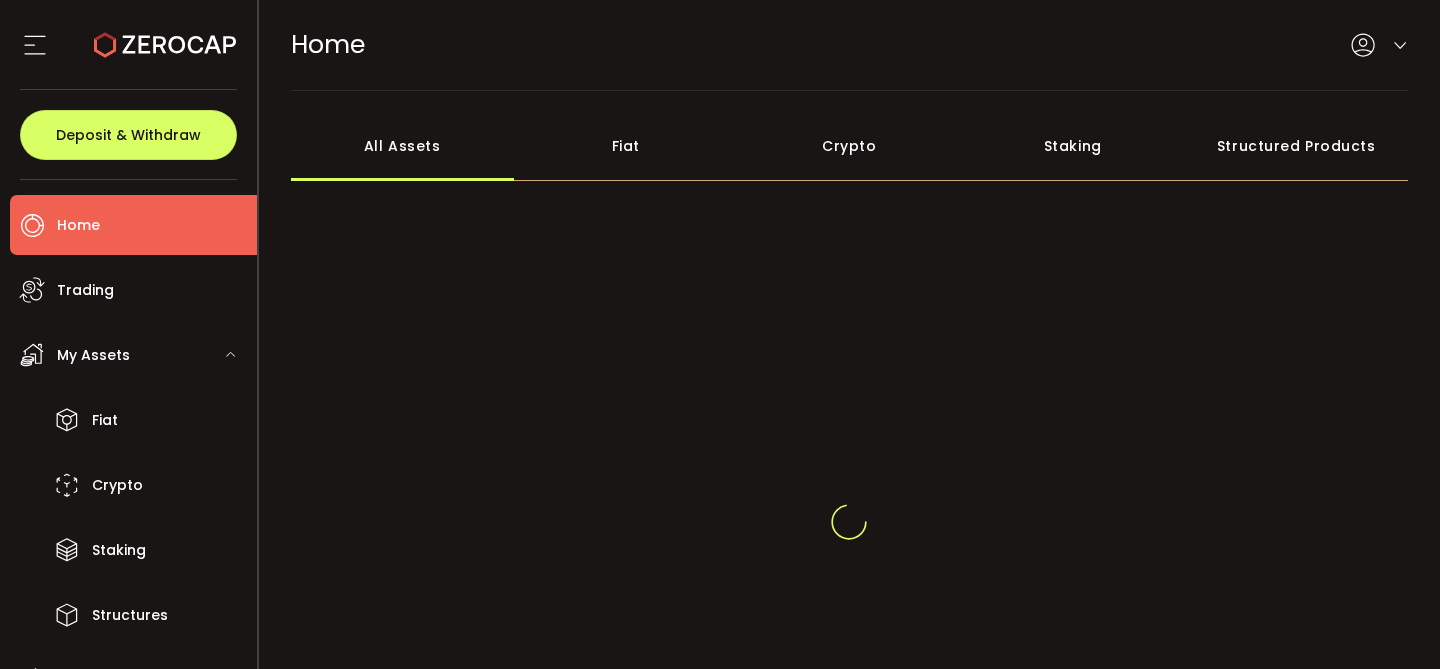 scroll, scrollTop: 0, scrollLeft: 0, axis: both 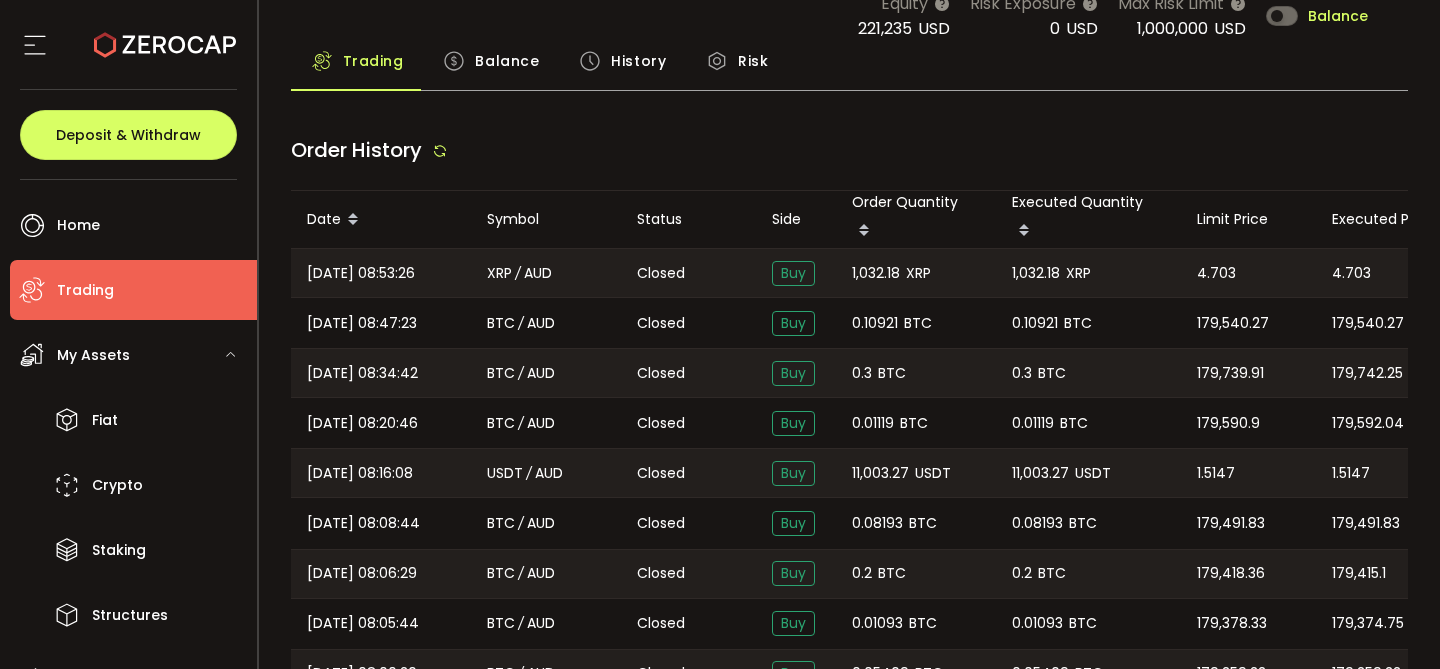 type on "***" 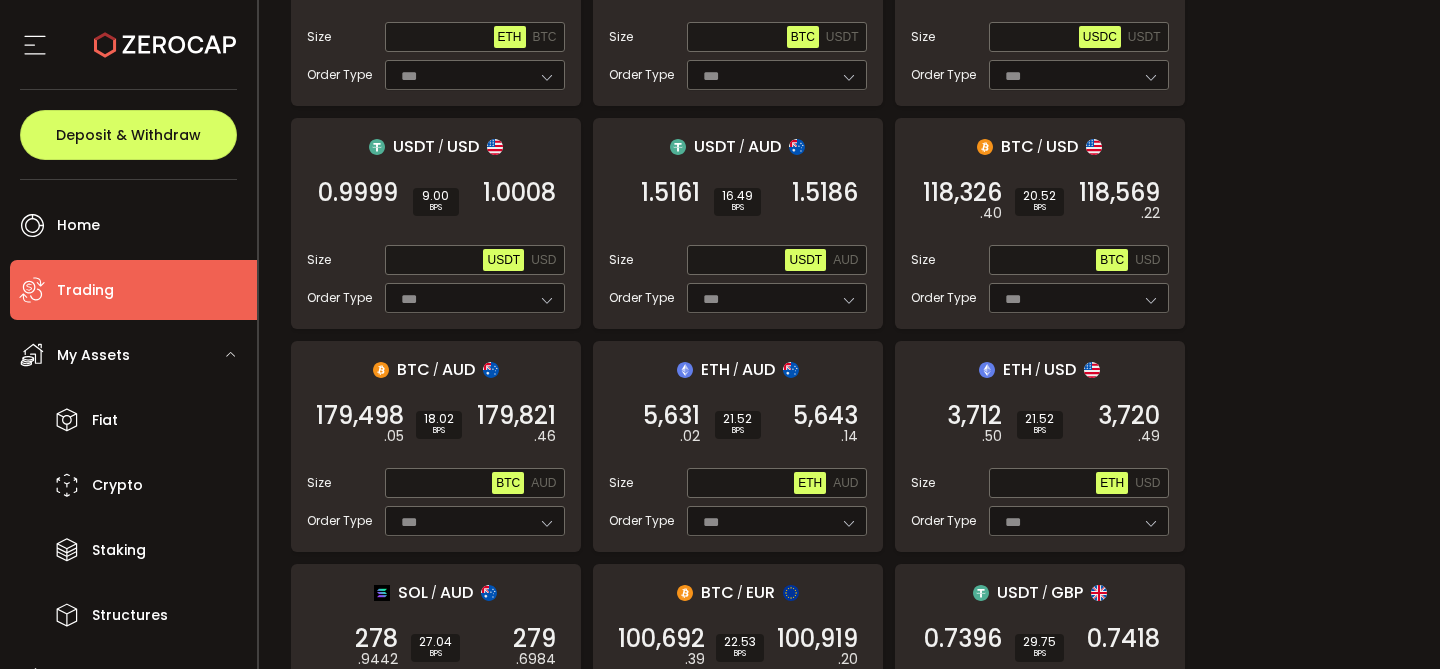 scroll, scrollTop: 576, scrollLeft: 0, axis: vertical 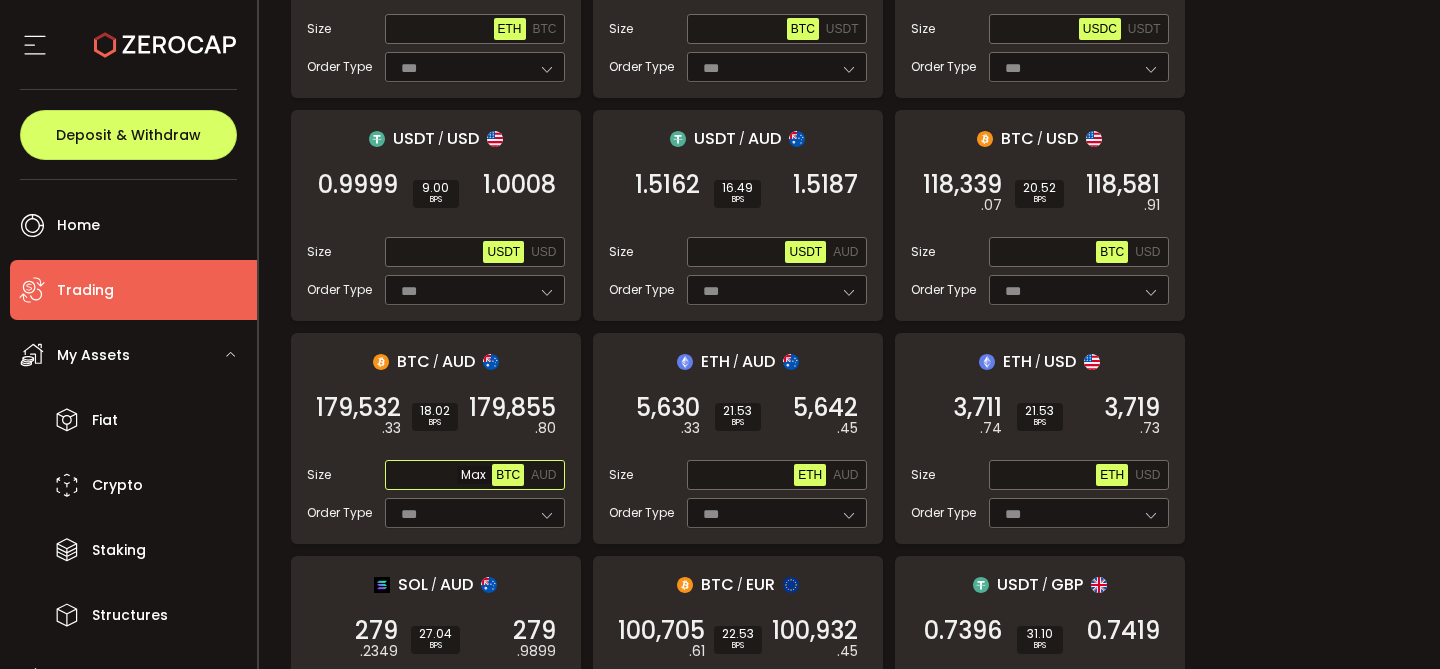 click at bounding box center (441, 476) 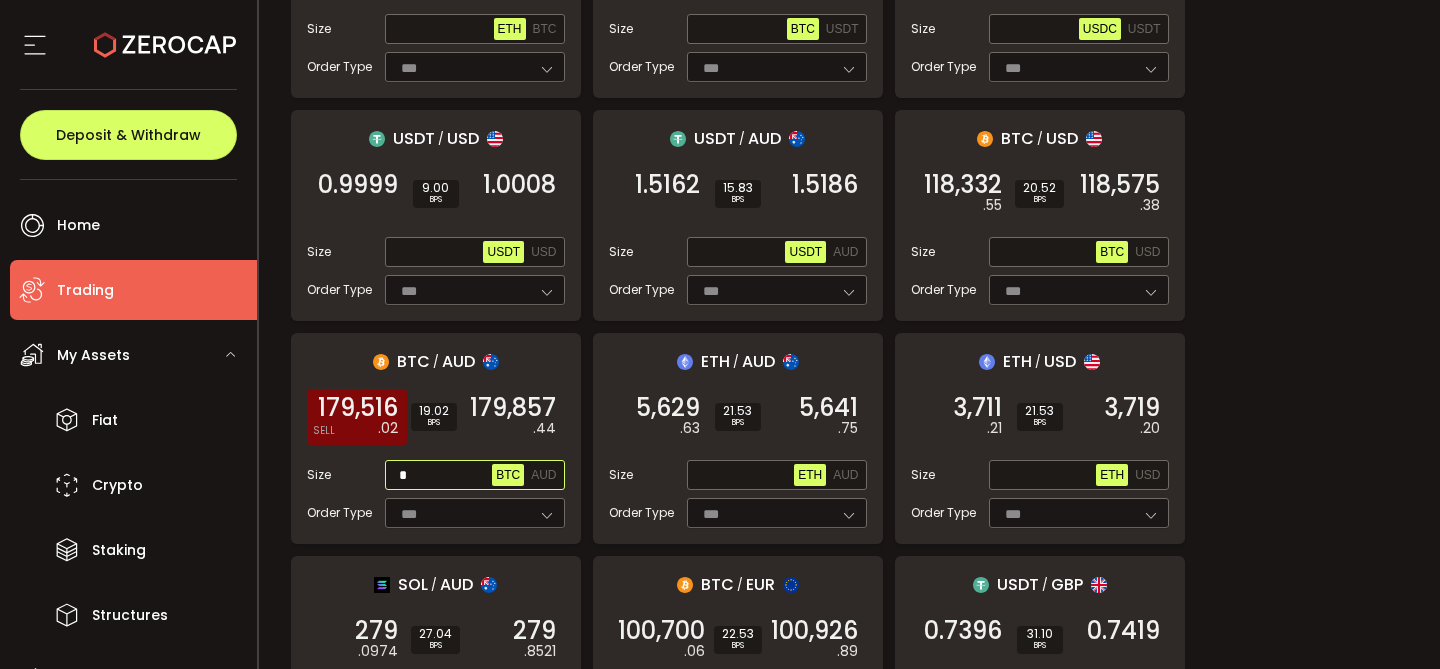 type on "*" 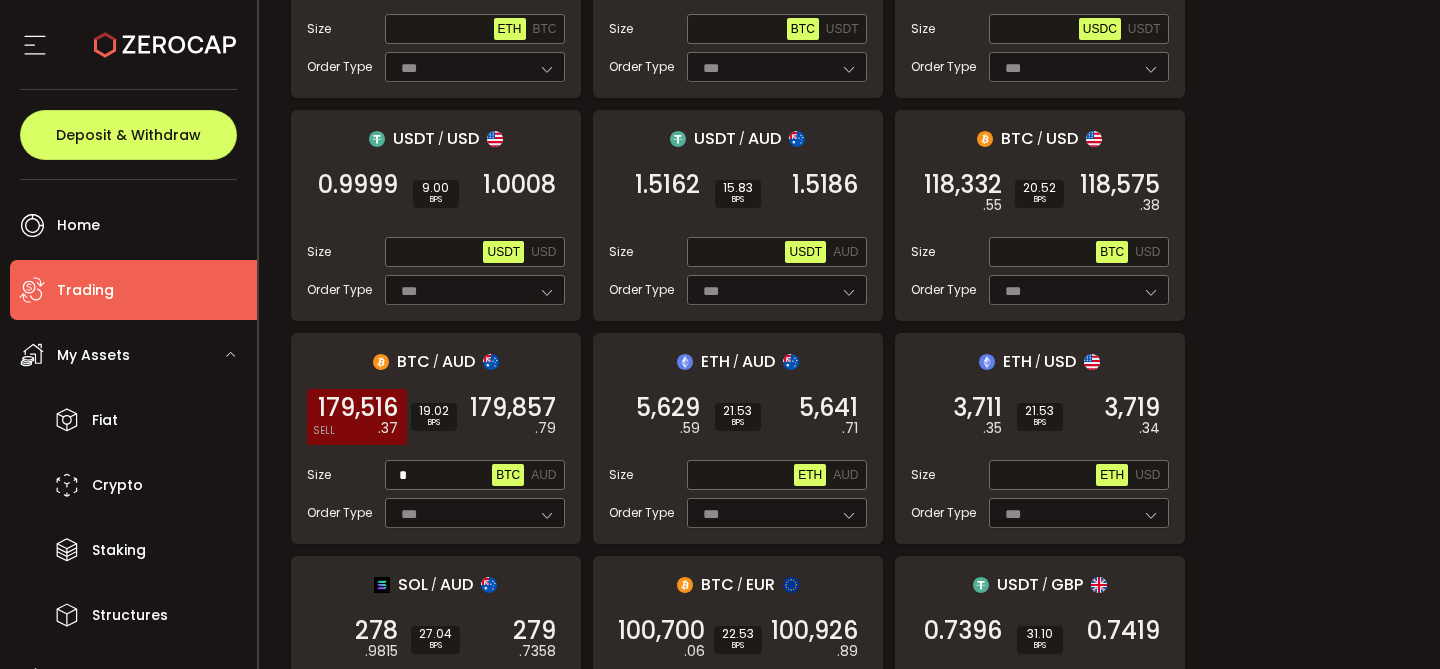 click on ".37" at bounding box center (388, 428) 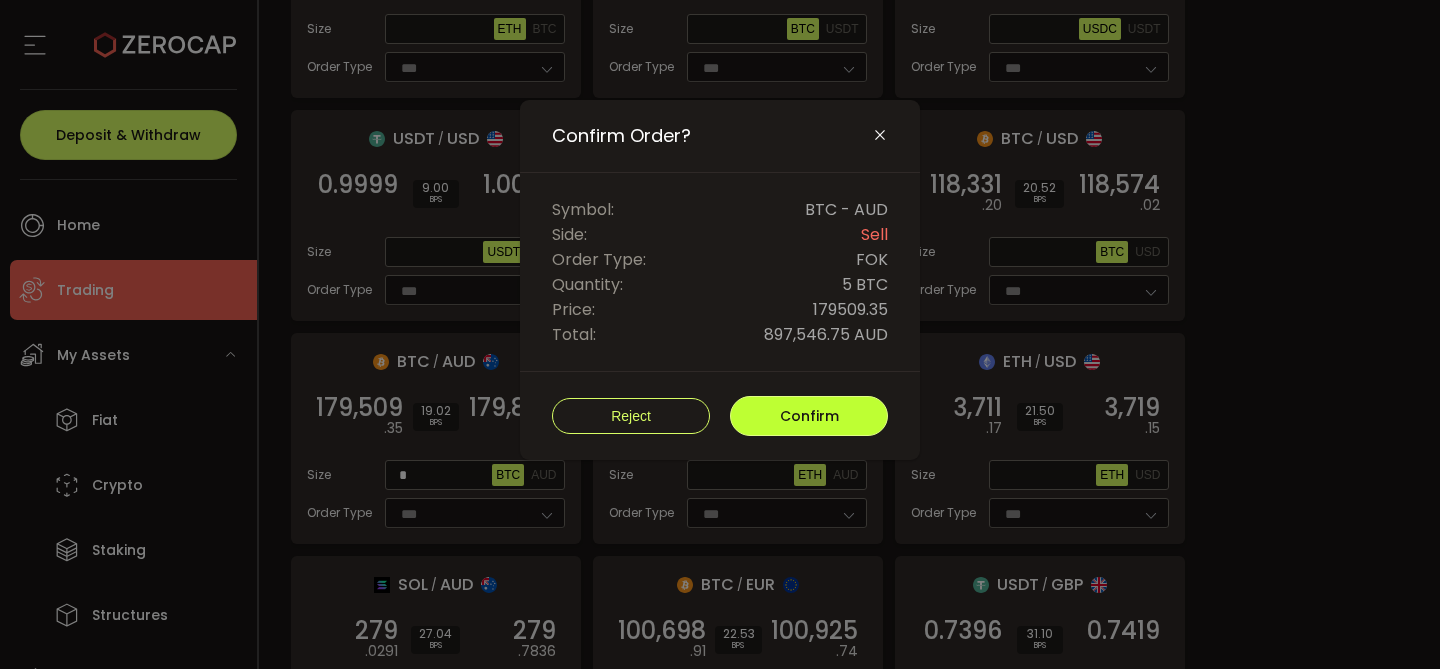 click on "Confirm" at bounding box center (809, 416) 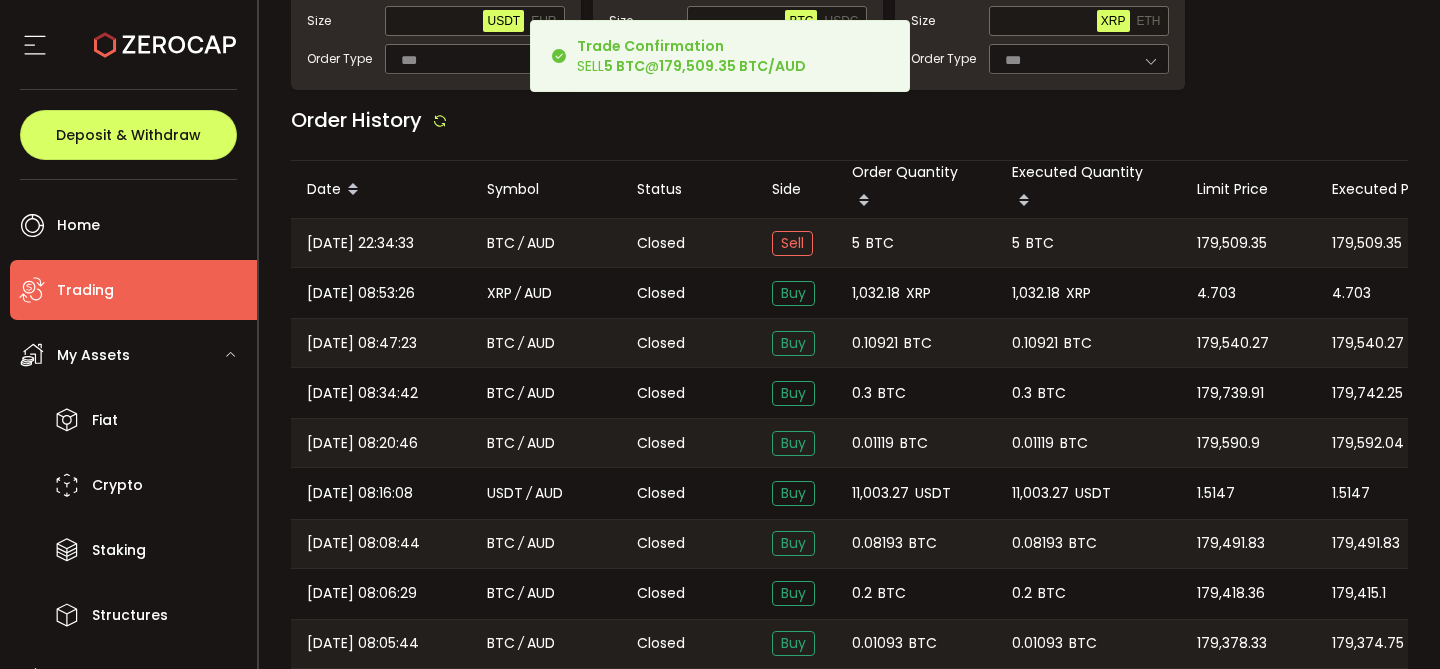 scroll, scrollTop: 1695, scrollLeft: 0, axis: vertical 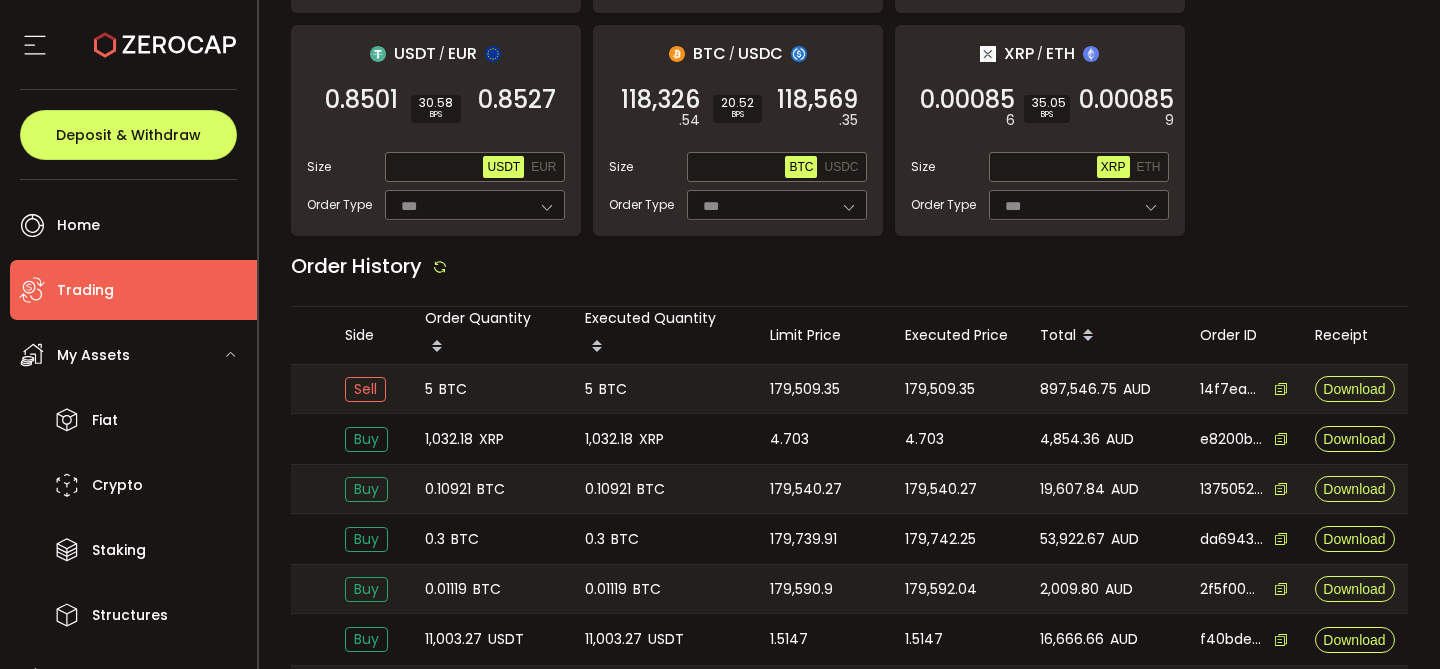 click on "897,546.75" at bounding box center [1078, 389] 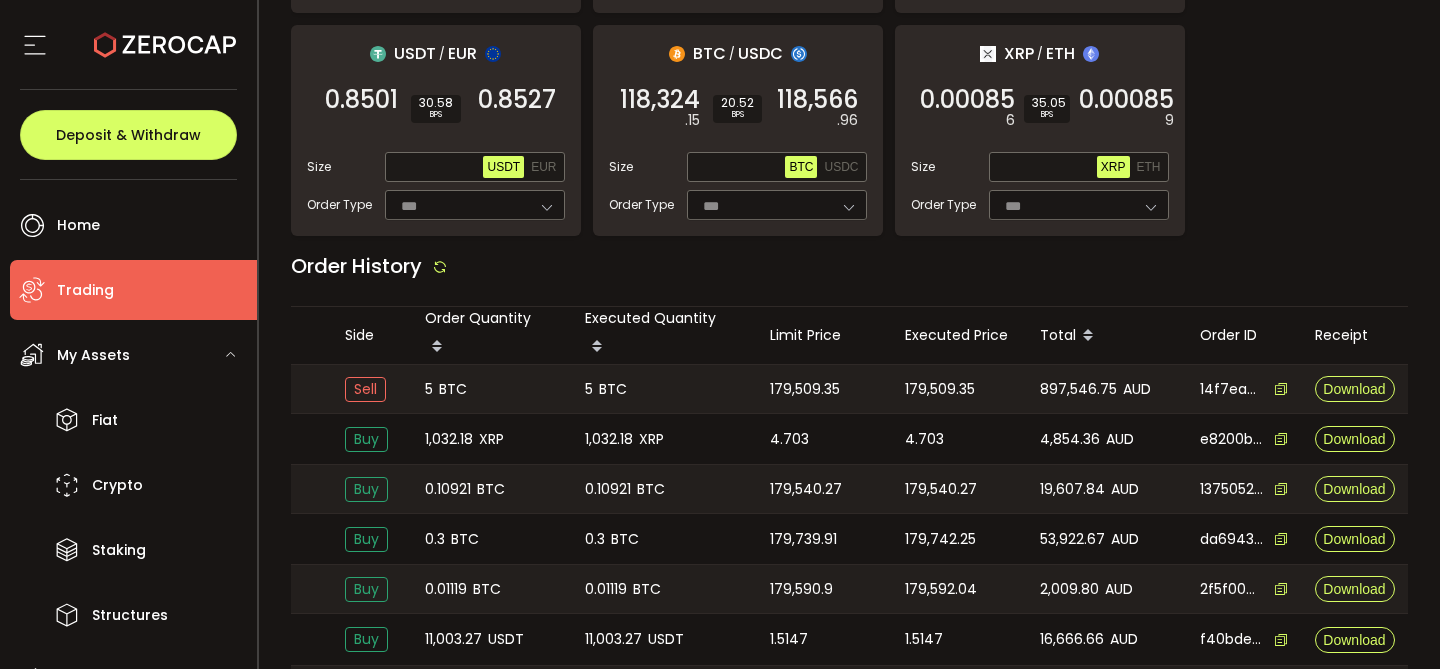 click on "897,546.75" at bounding box center [1078, 389] 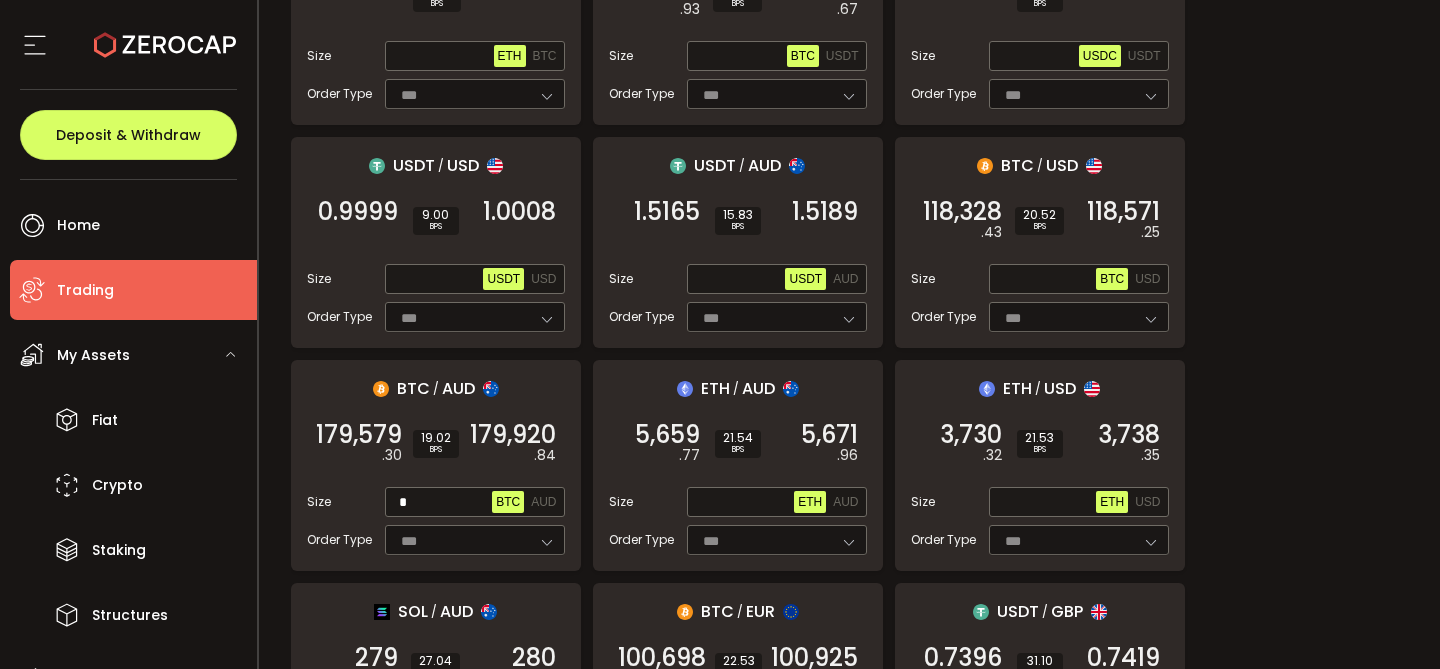 scroll, scrollTop: 556, scrollLeft: 0, axis: vertical 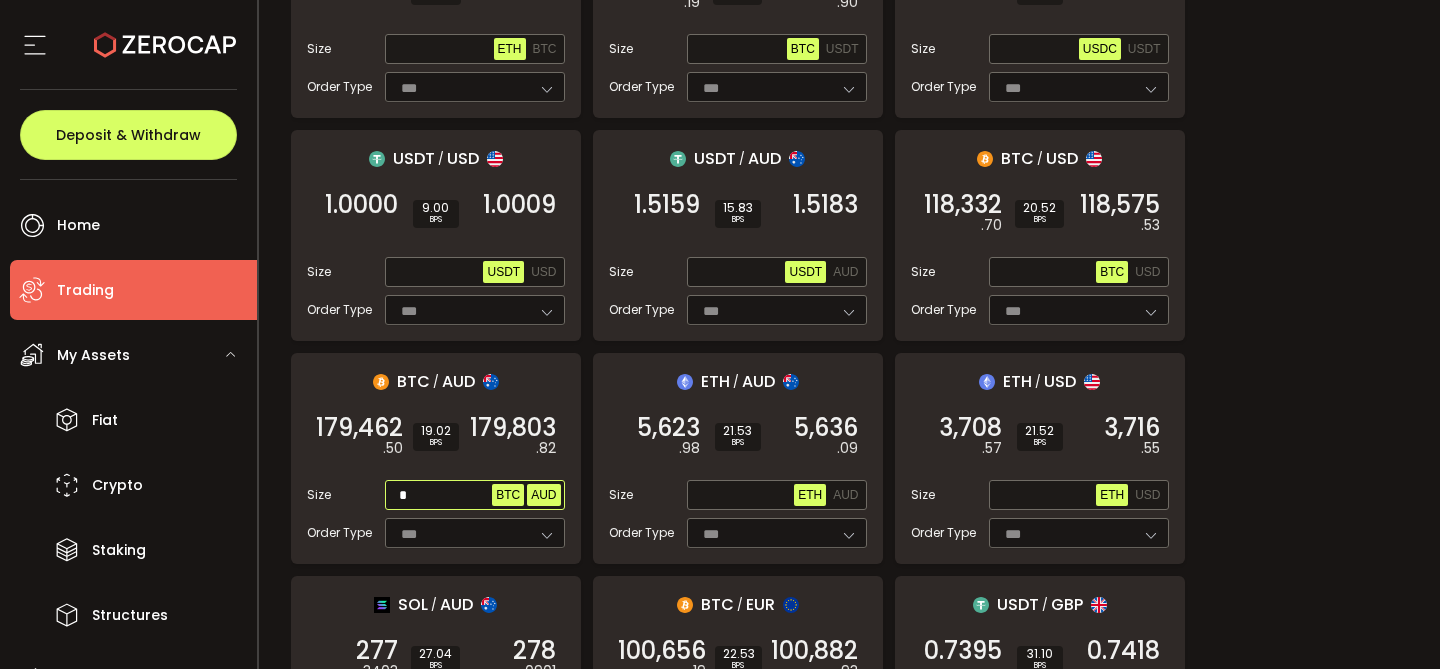 click on "AUD" at bounding box center [543, 495] 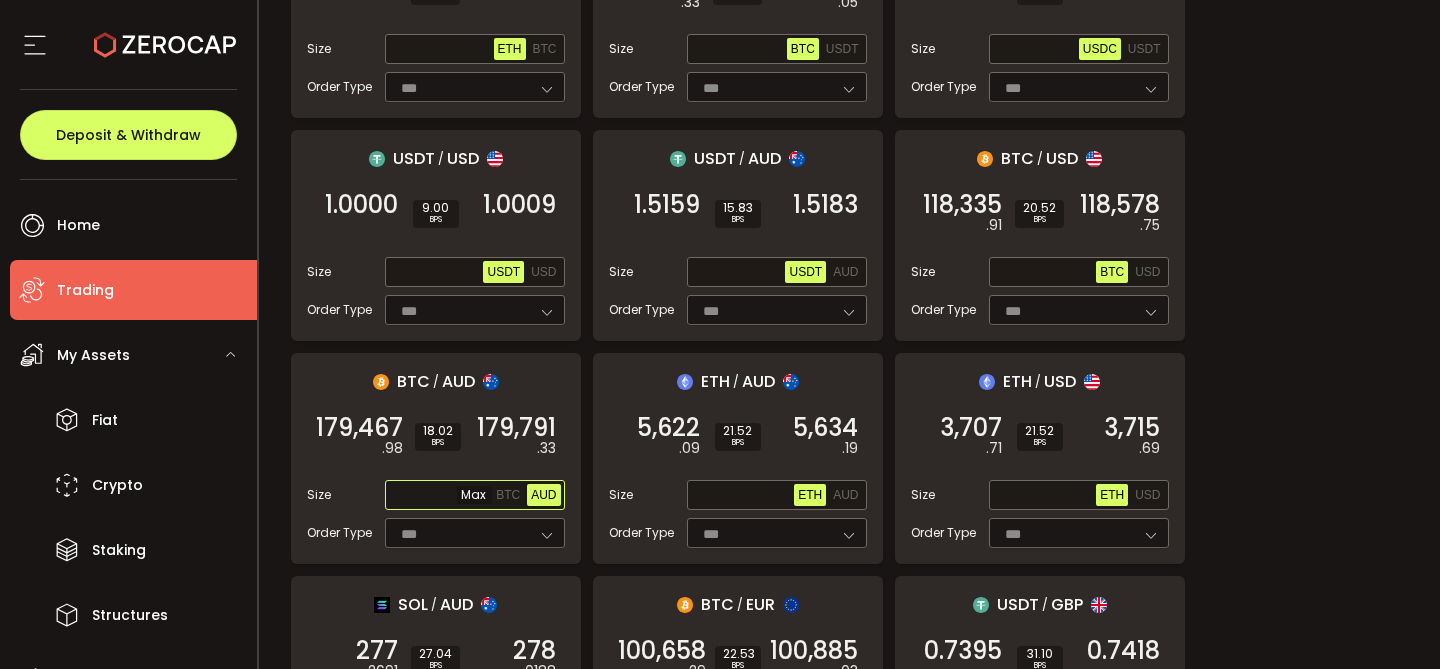 click at bounding box center (441, 496) 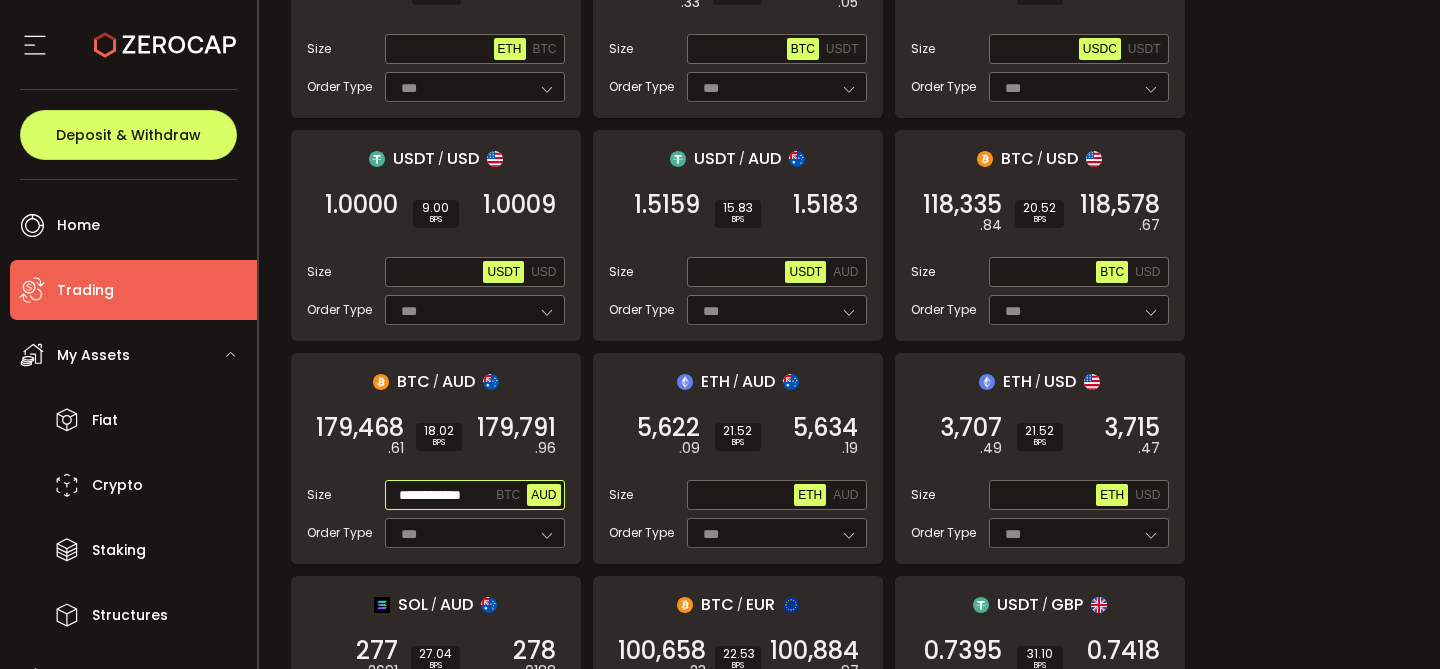 scroll, scrollTop: 0, scrollLeft: 2, axis: horizontal 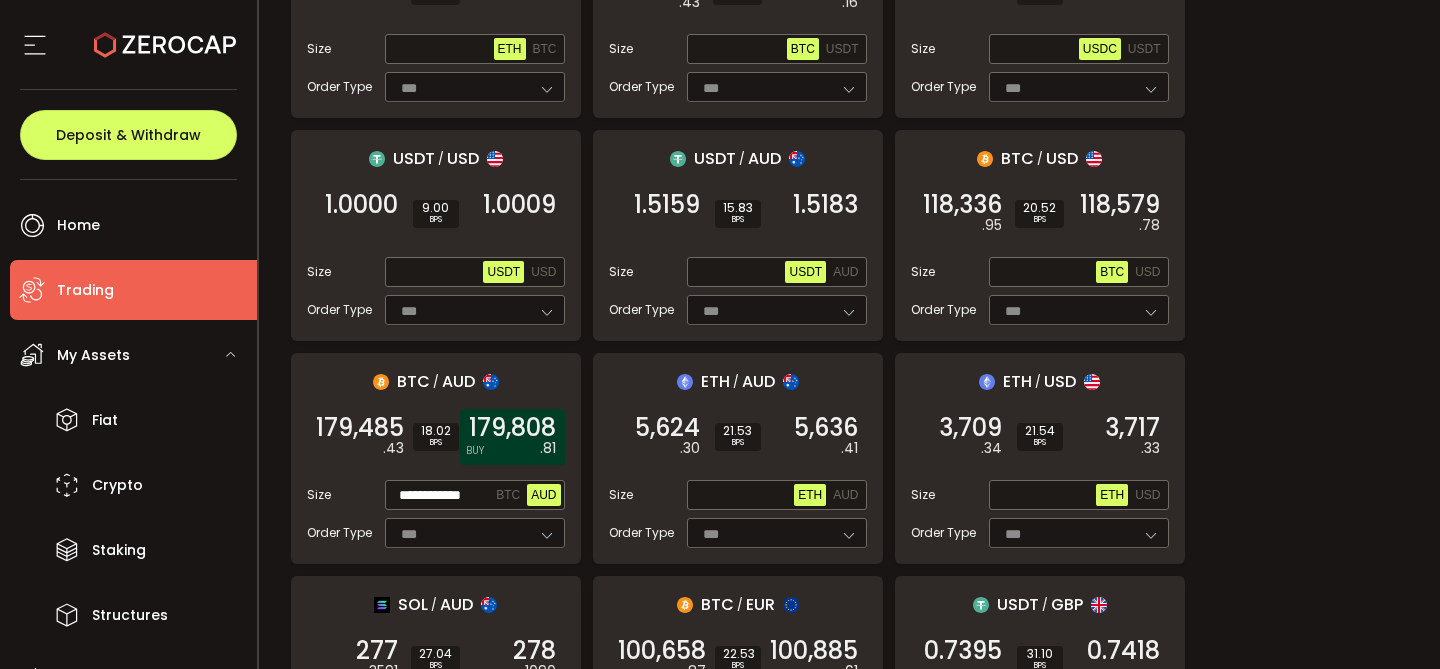 click on "179,808  .81 BUY" at bounding box center [512, 437] 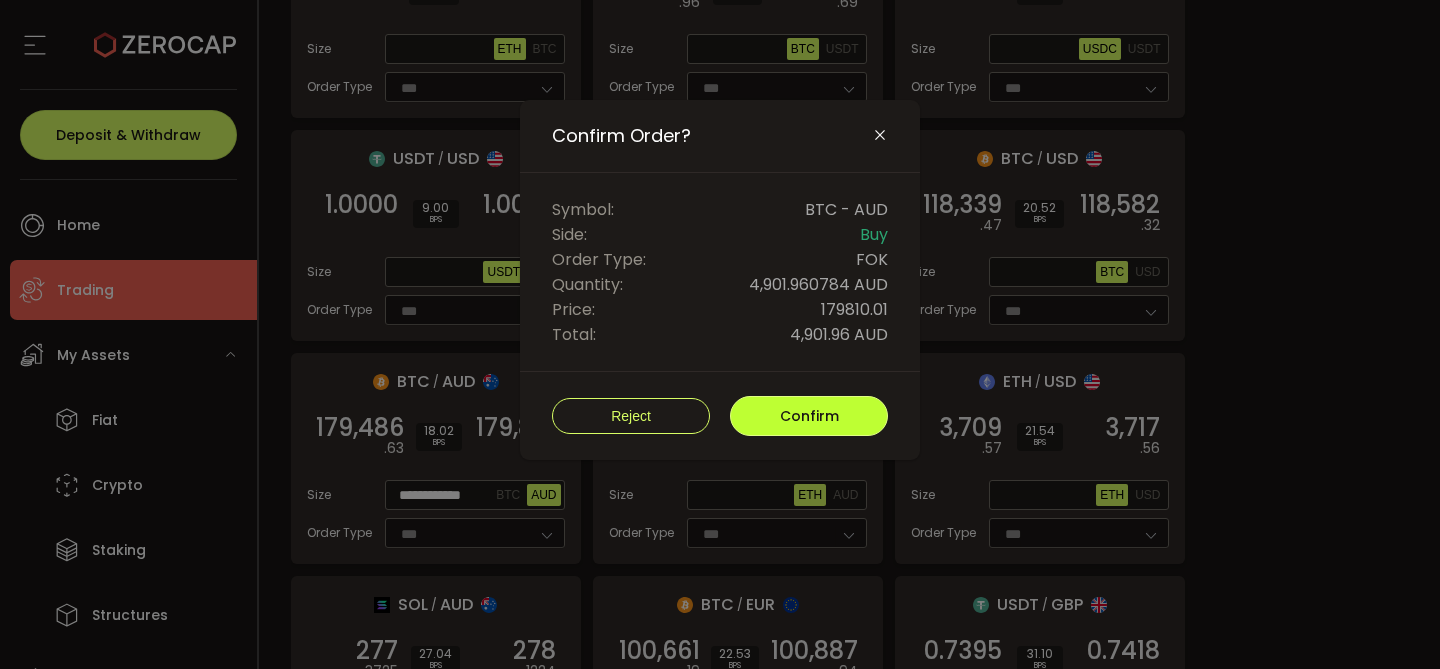 click on "Confirm" at bounding box center [809, 416] 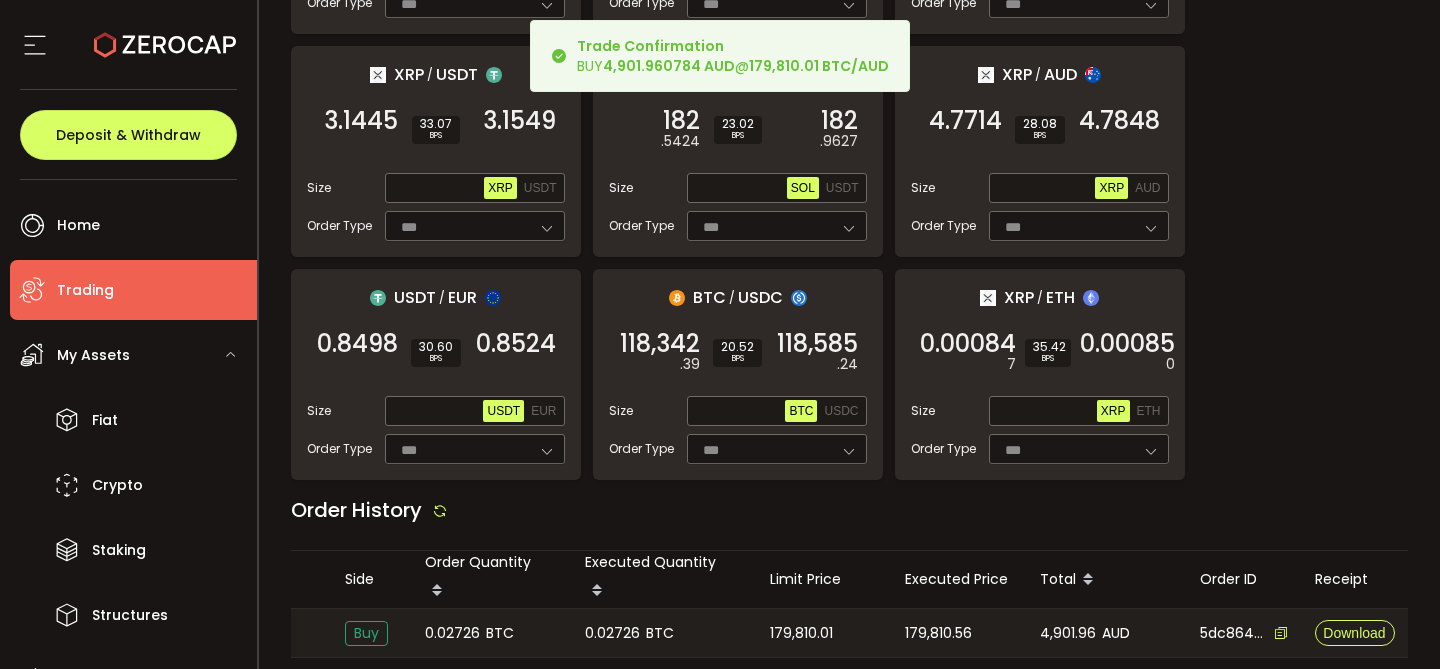 scroll, scrollTop: 1532, scrollLeft: 0, axis: vertical 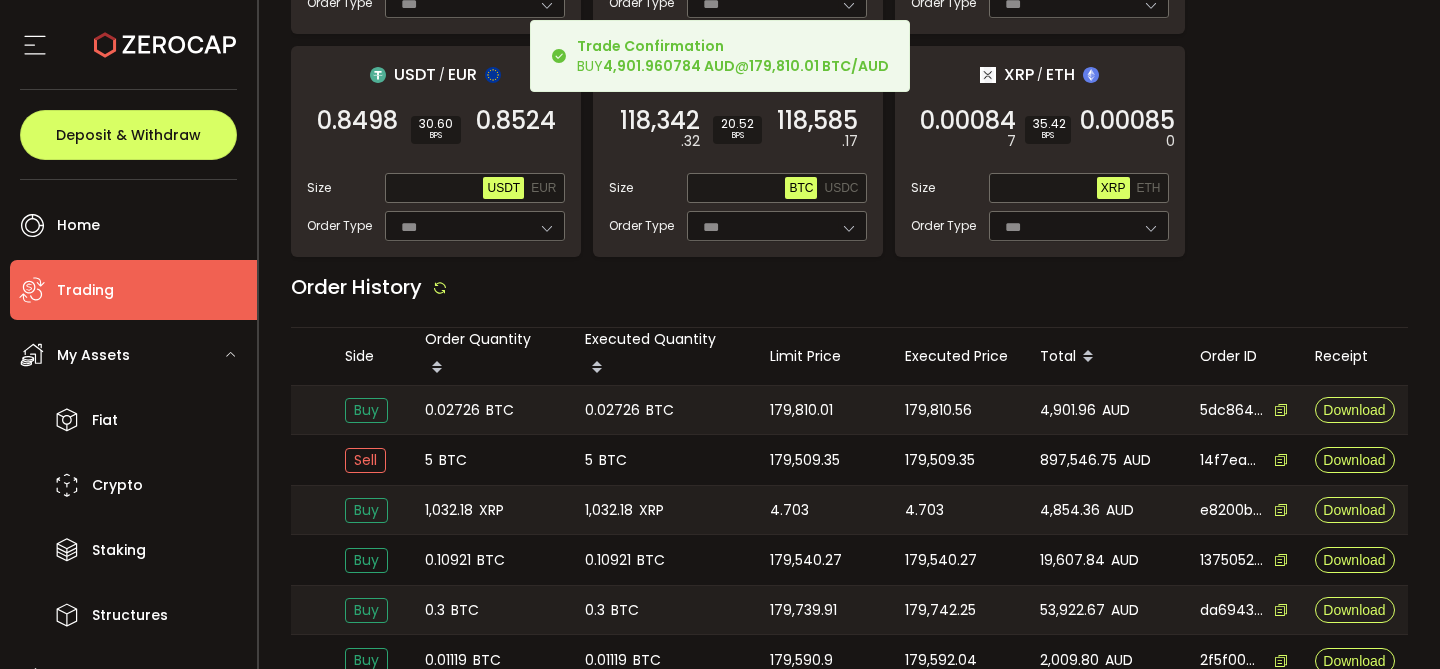 click on "0.02726" at bounding box center (452, 410) 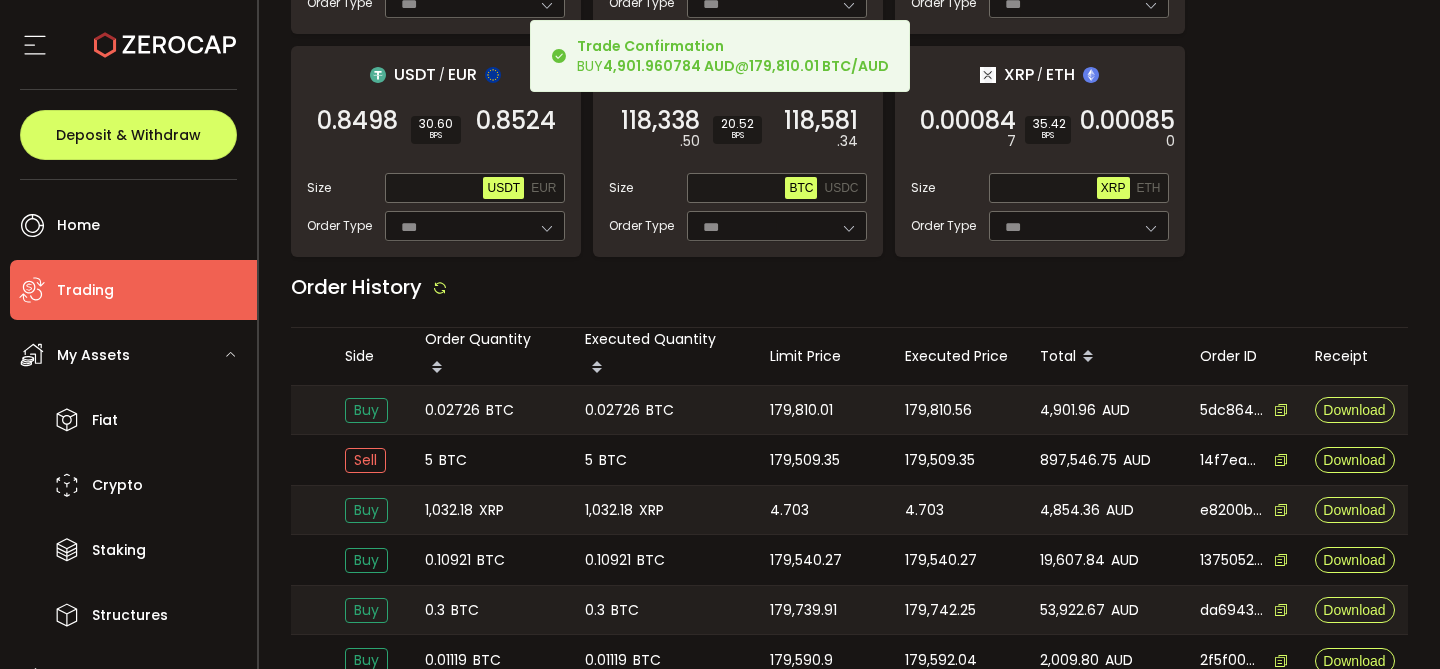 copy on "0.02726" 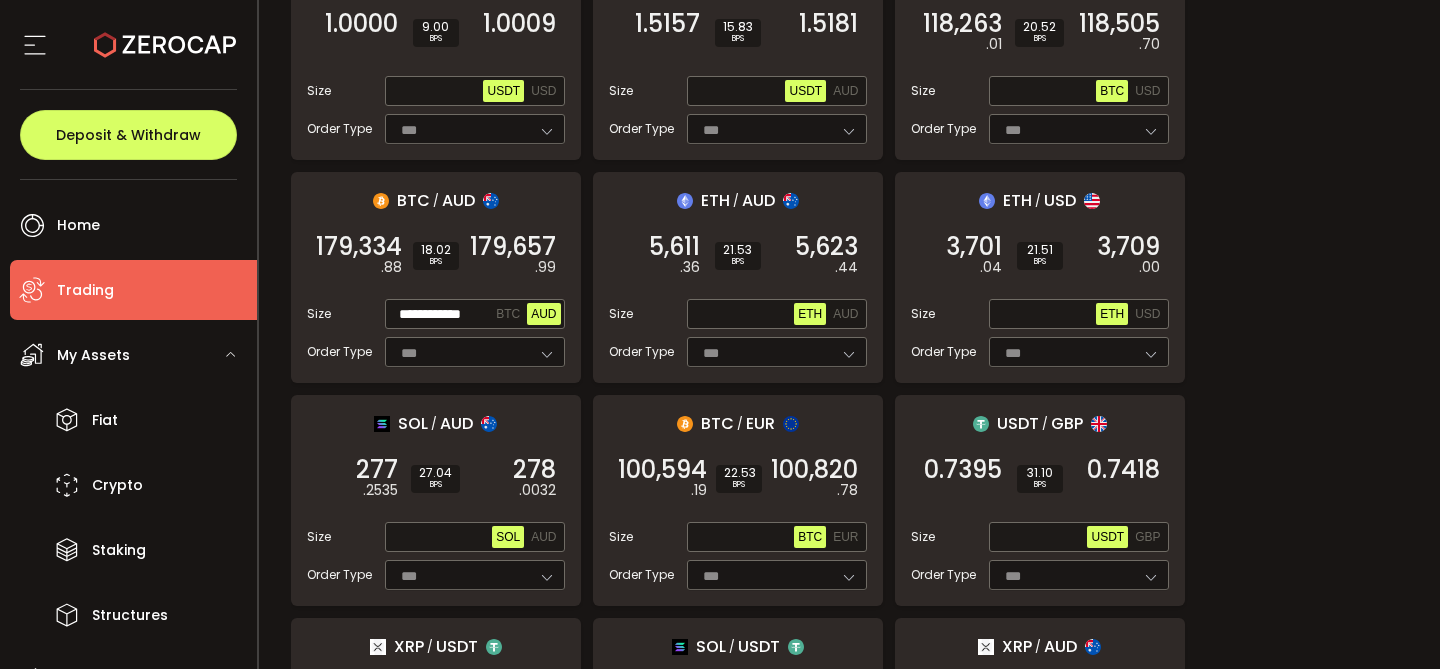 scroll, scrollTop: 734, scrollLeft: 0, axis: vertical 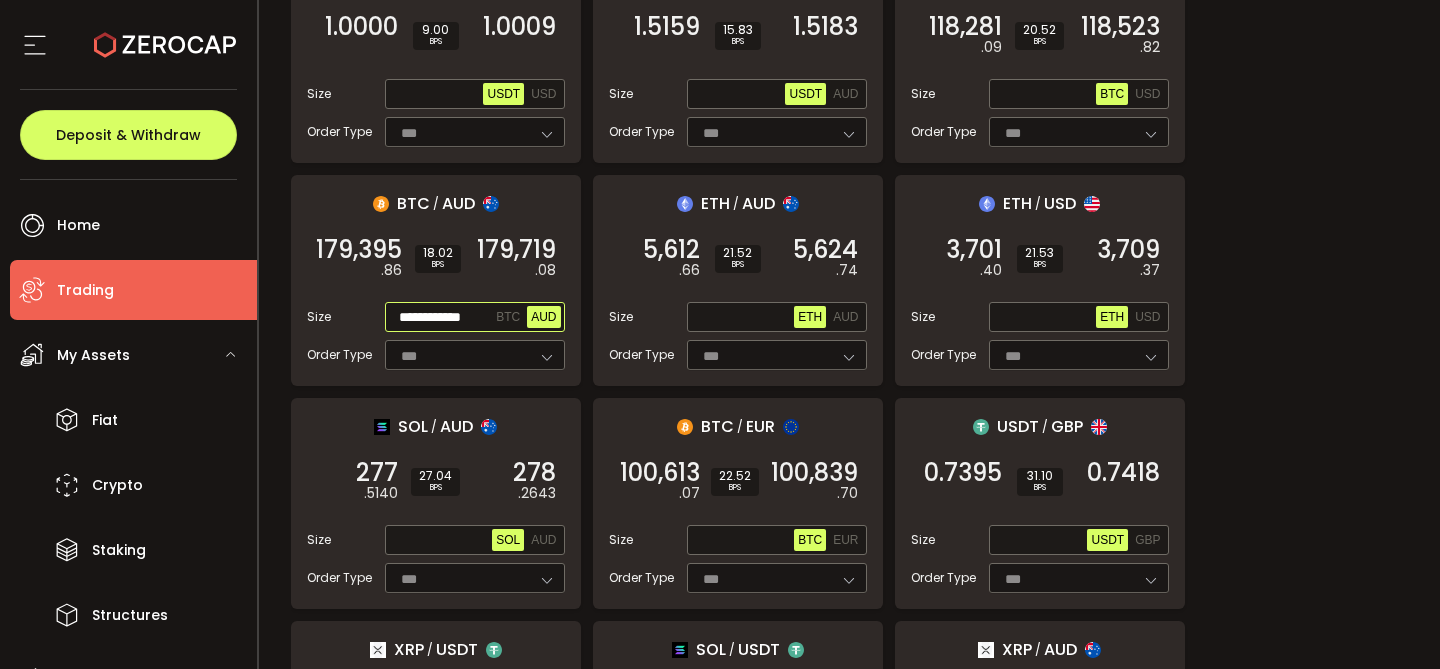 click on "**********" at bounding box center [441, 318] 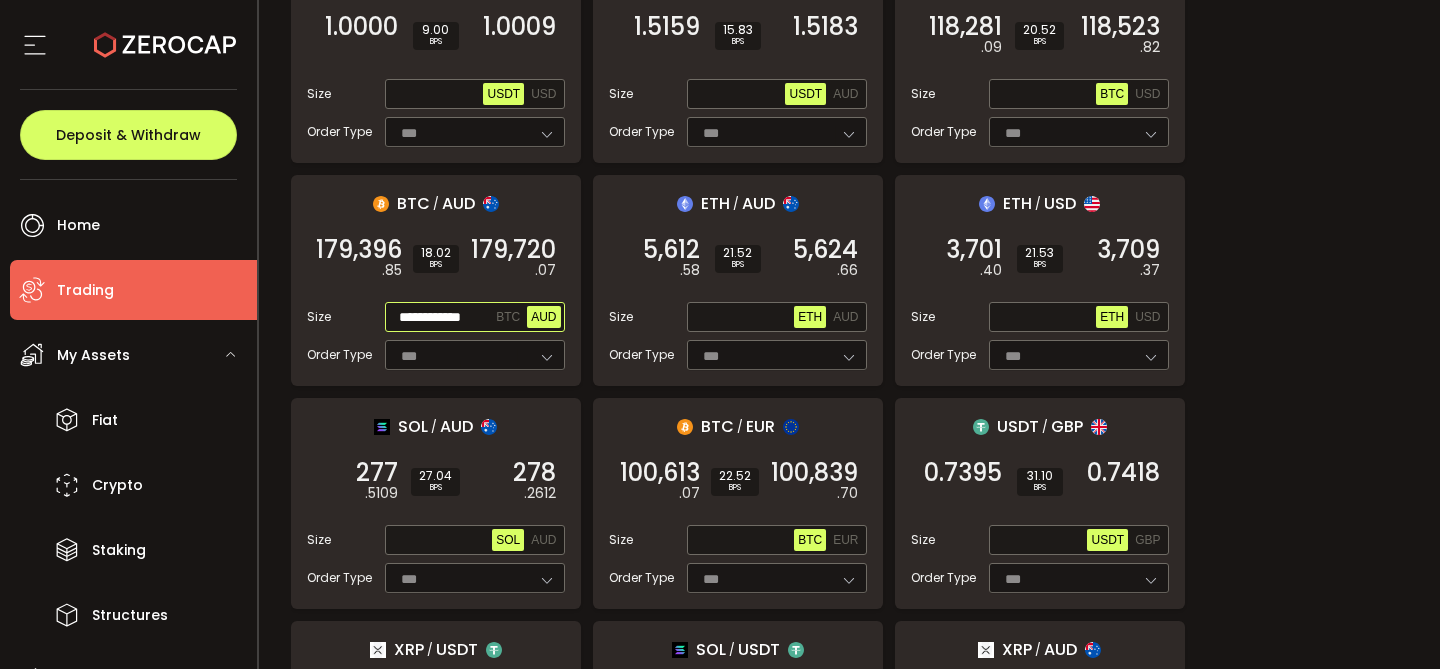 click on "**********" at bounding box center [441, 318] 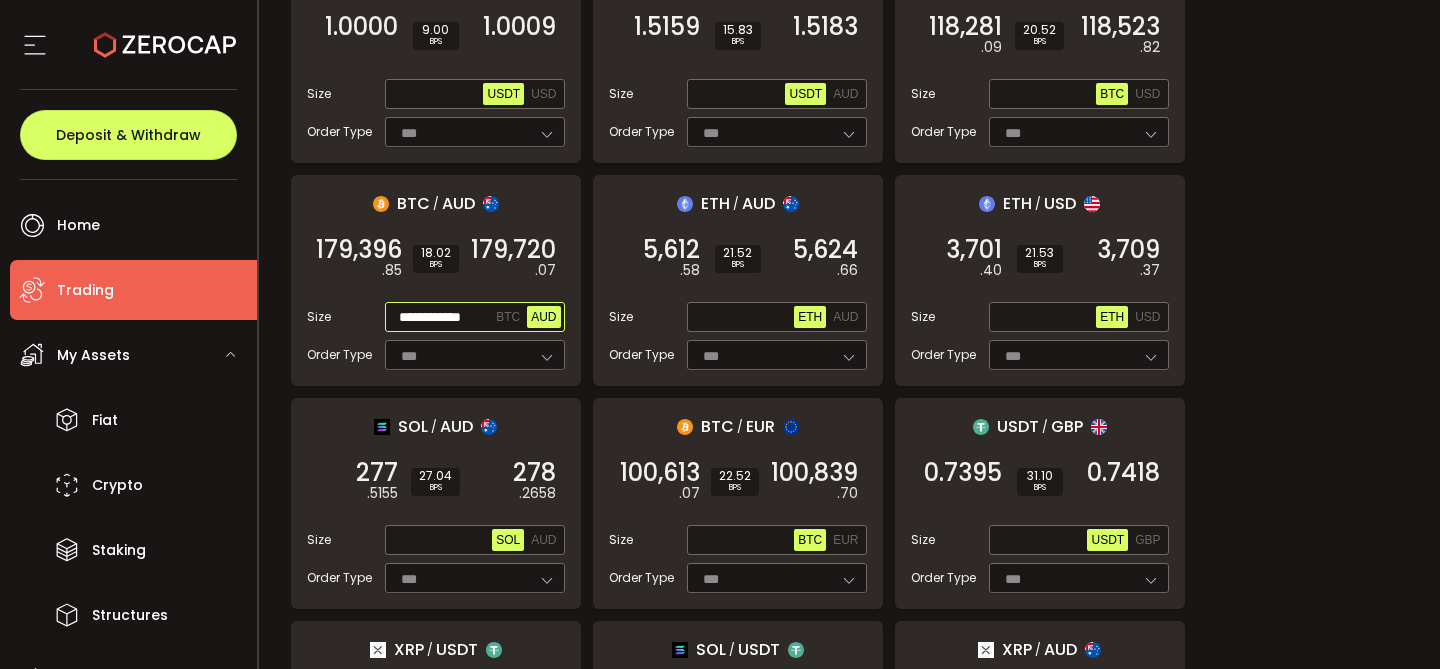 scroll, scrollTop: 0, scrollLeft: 1, axis: horizontal 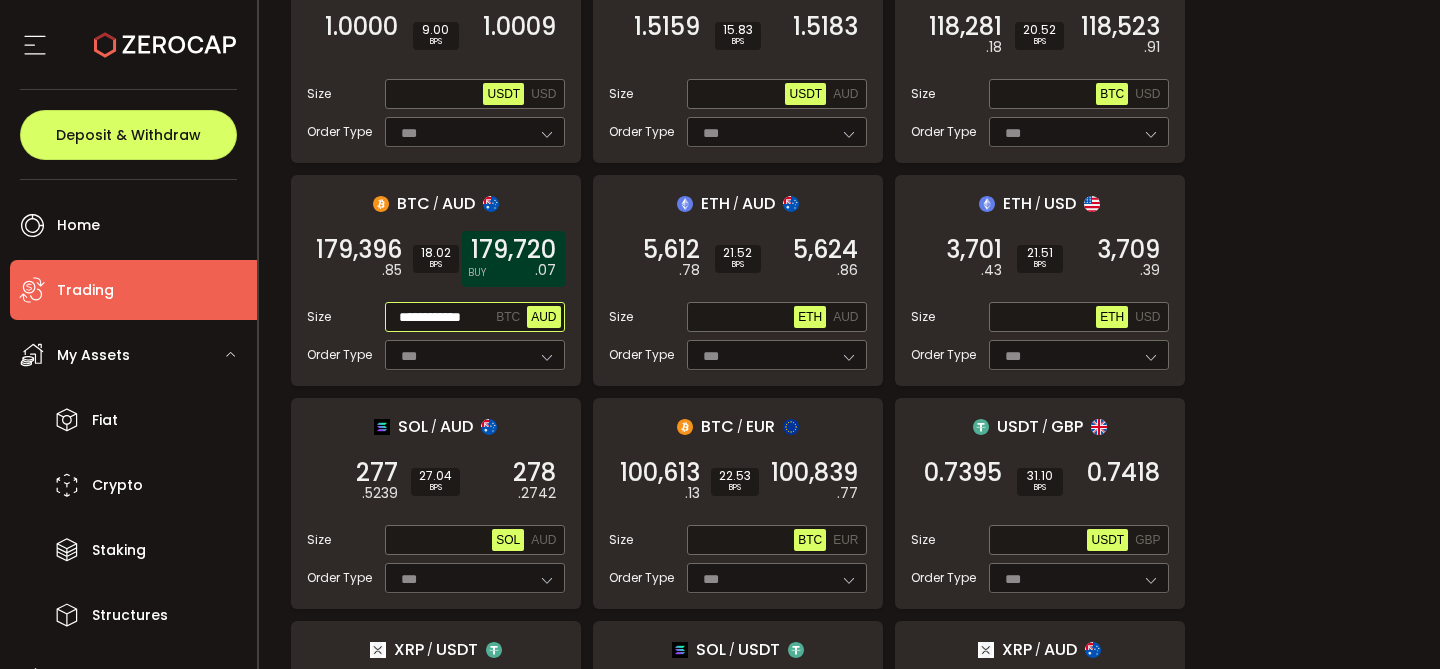 type on "**********" 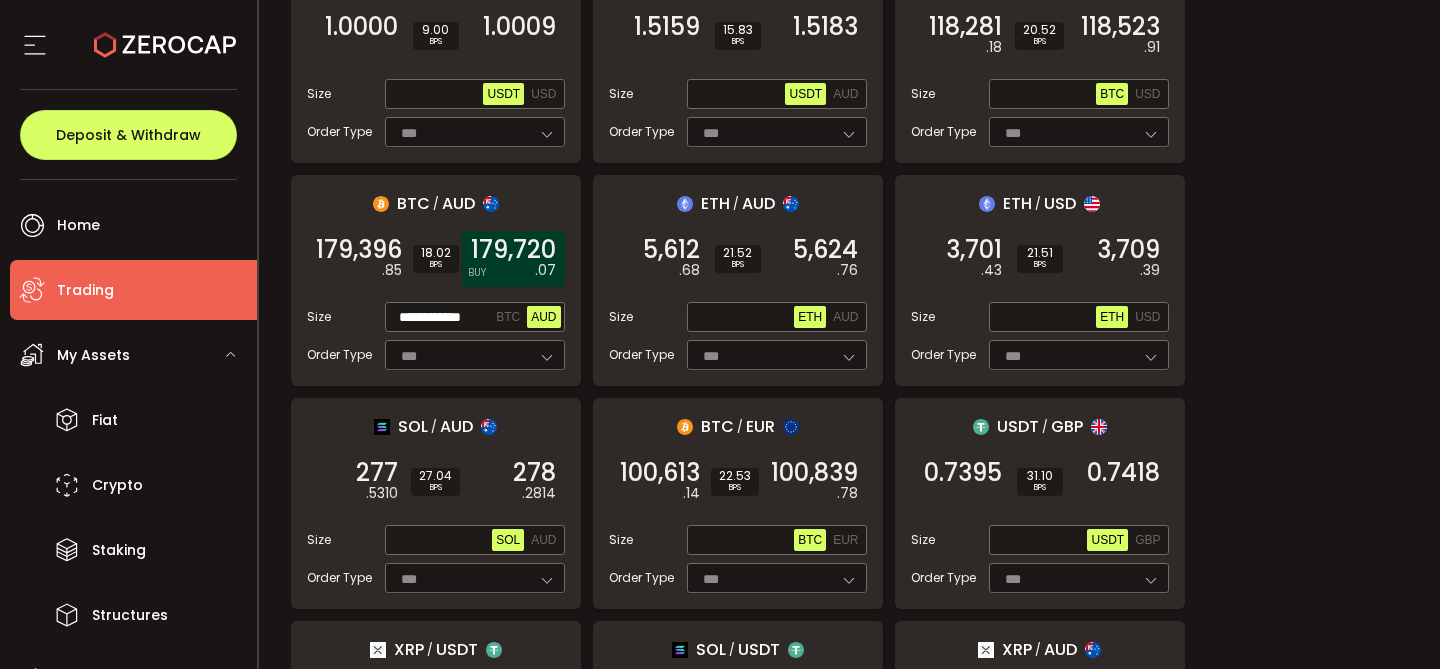 click on "179,720" at bounding box center (513, 250) 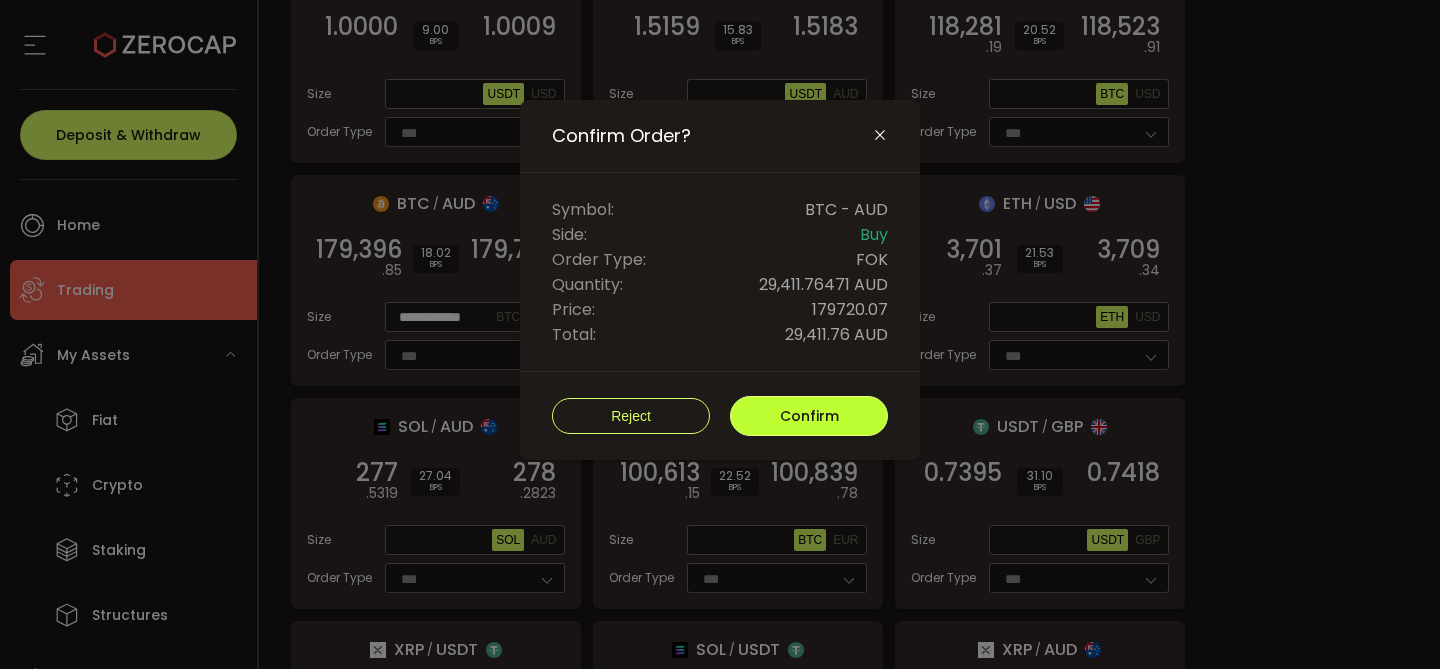 click on "Confirm" at bounding box center (809, 416) 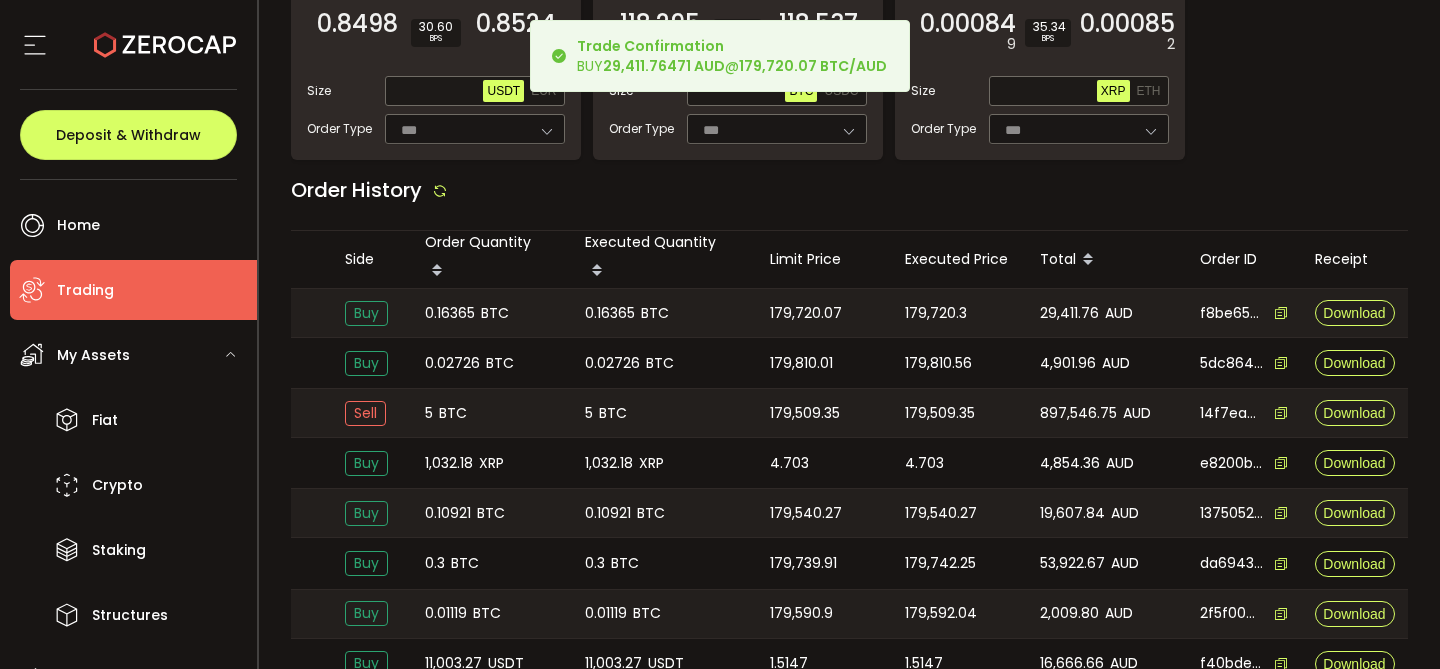 scroll, scrollTop: 1618, scrollLeft: 0, axis: vertical 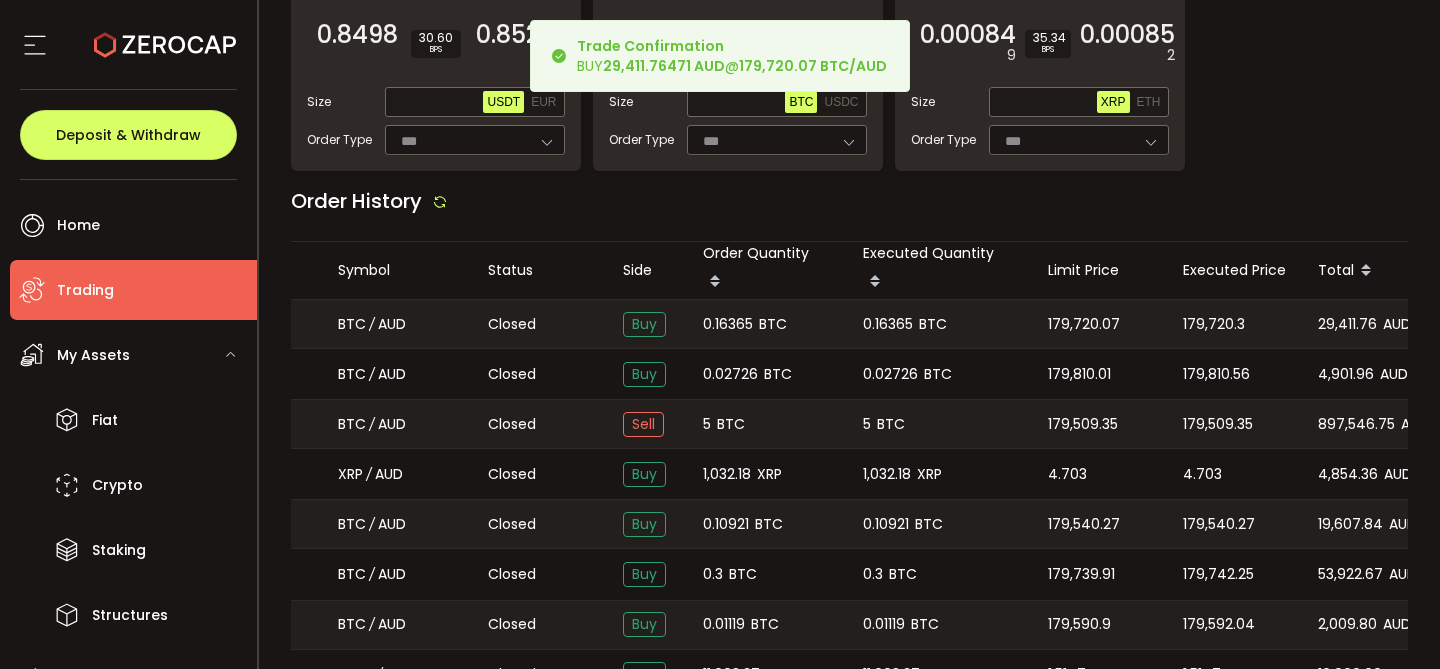 click on "0.16365" at bounding box center [728, 324] 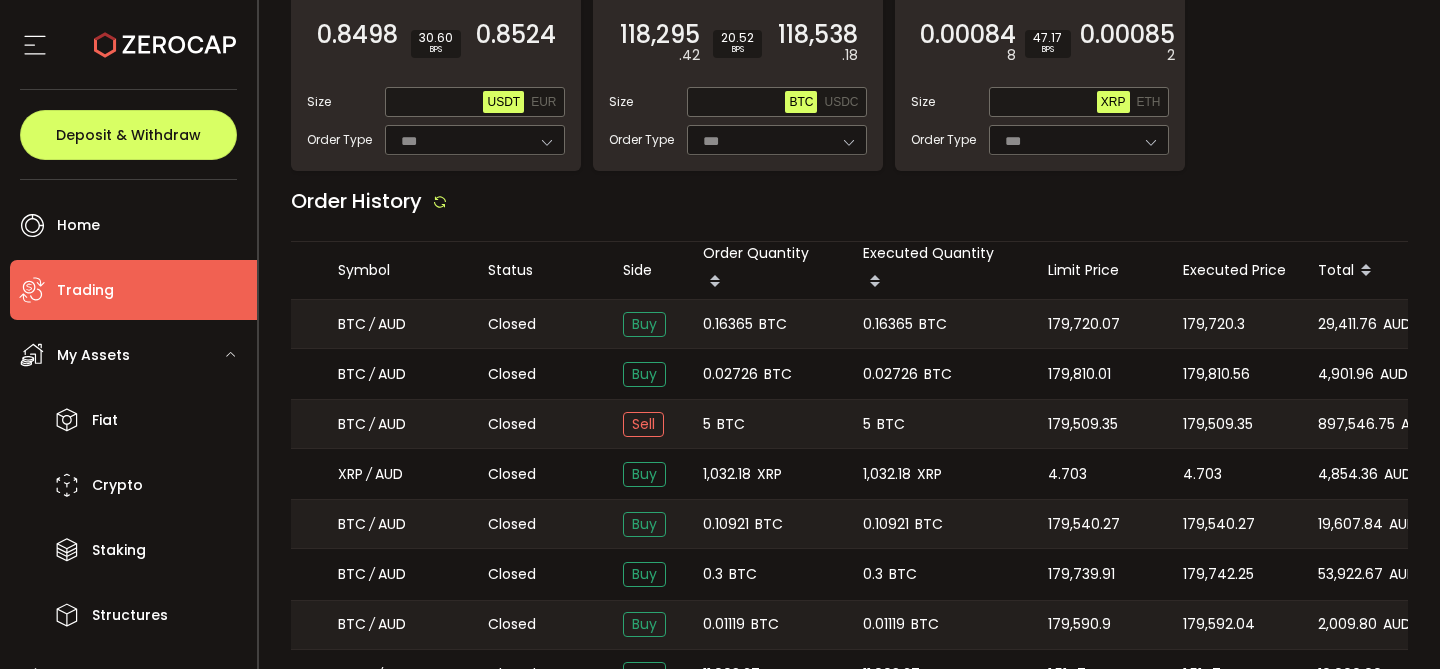 click on "0.16365" at bounding box center (728, 324) 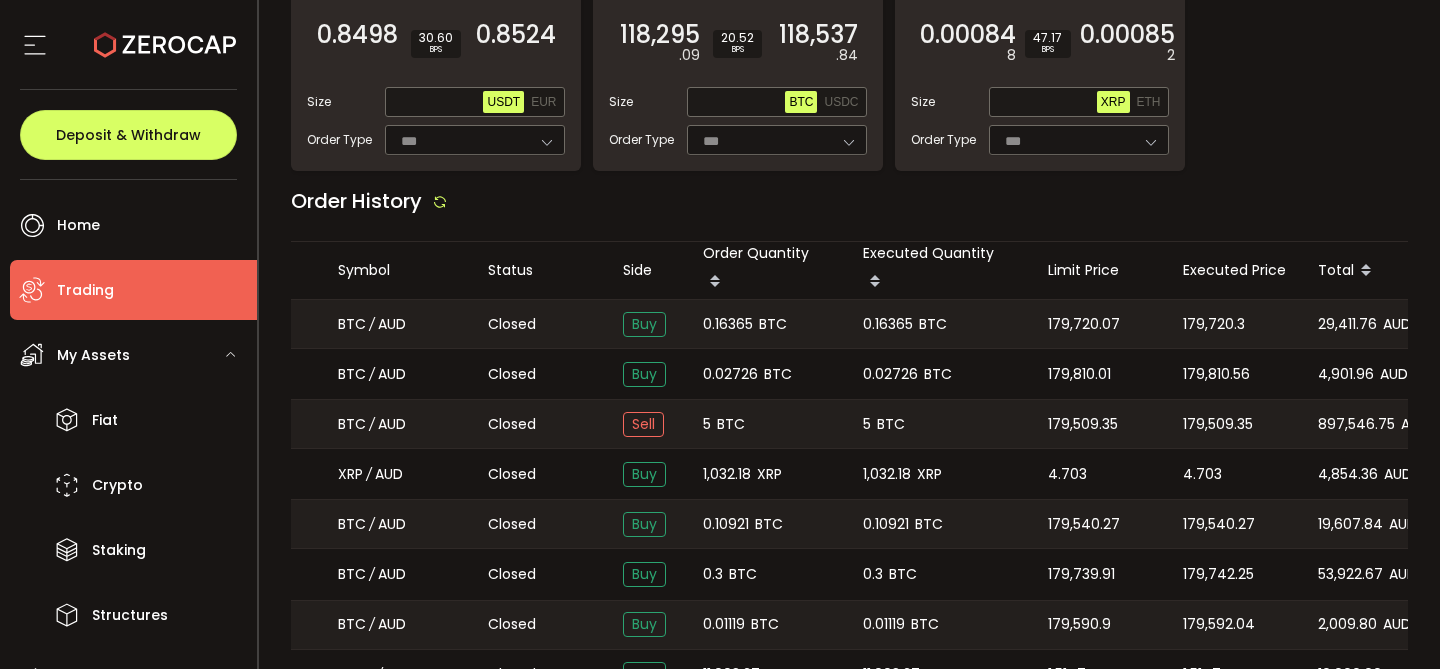 copy on "0.16365" 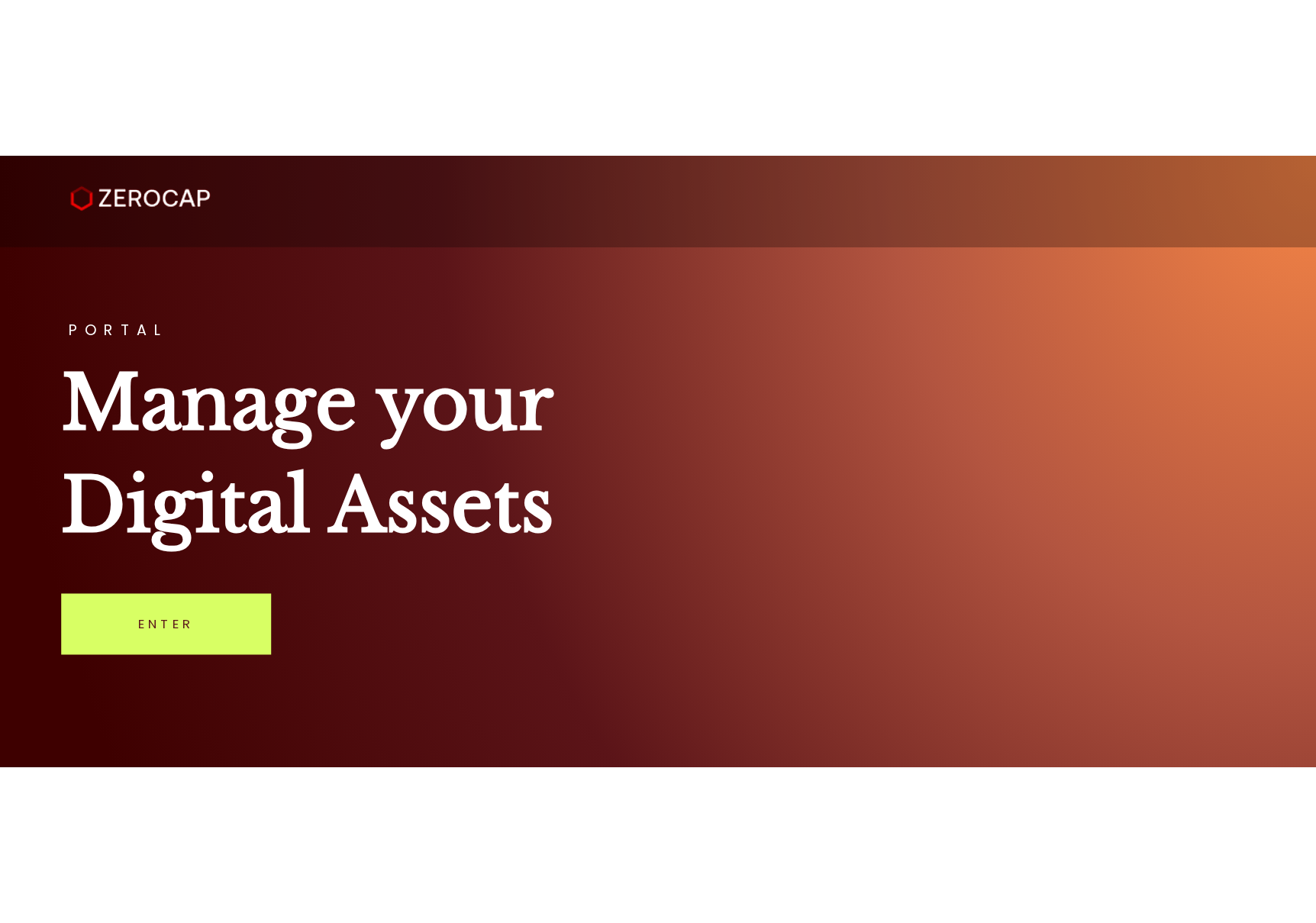 scroll, scrollTop: 0, scrollLeft: 0, axis: both 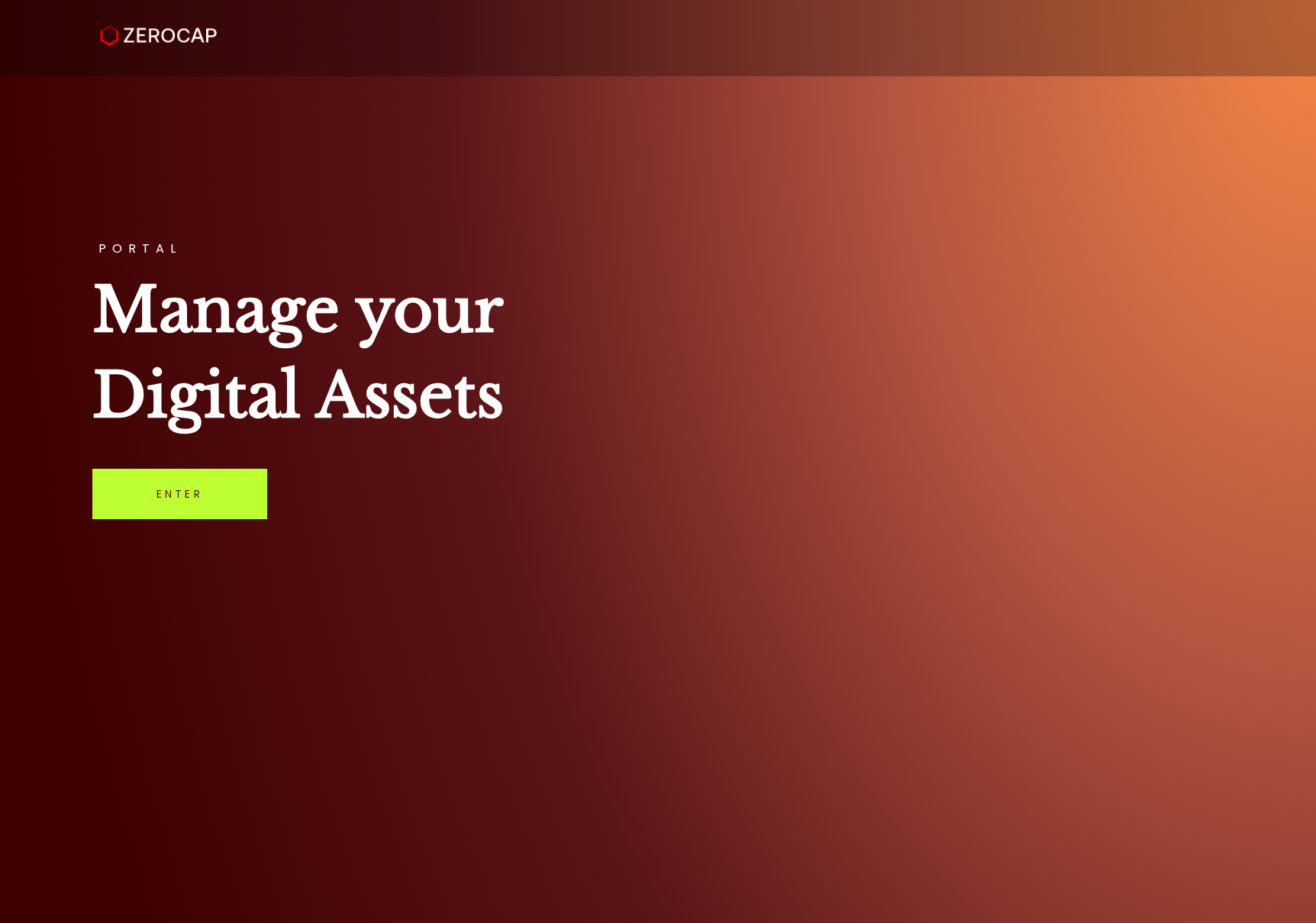 click on "Enter" at bounding box center (179, 494) 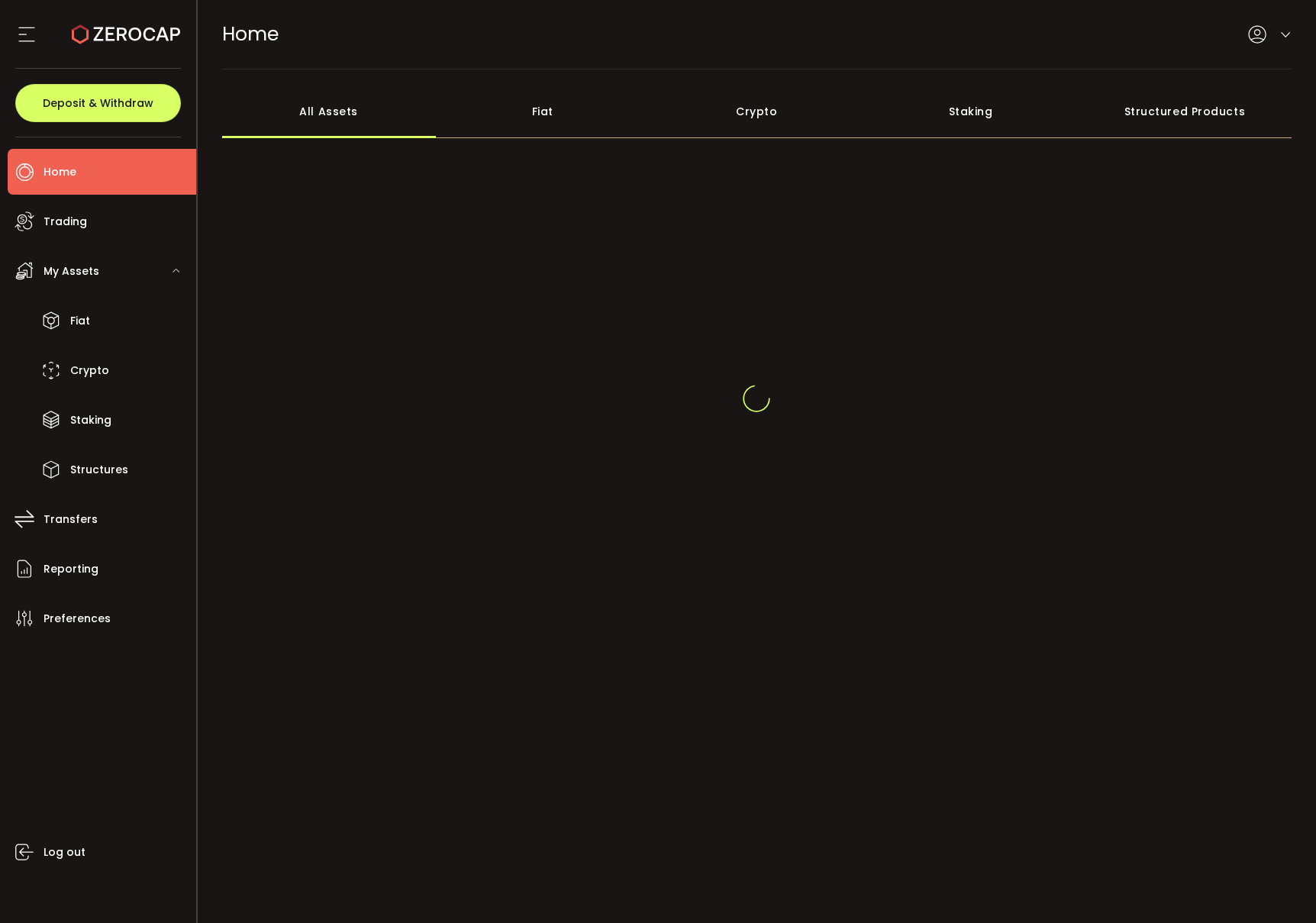scroll, scrollTop: 0, scrollLeft: 0, axis: both 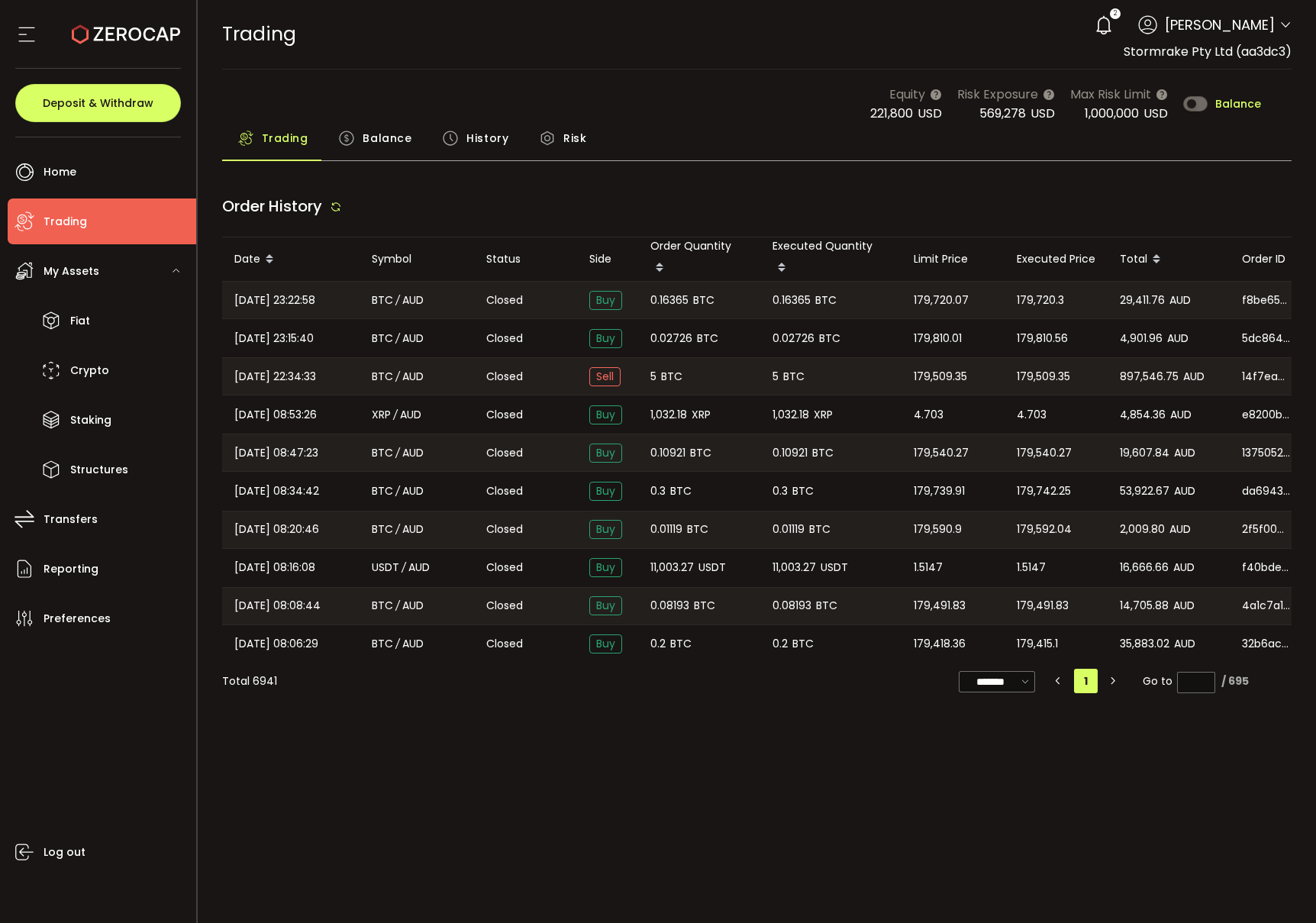 type on "***" 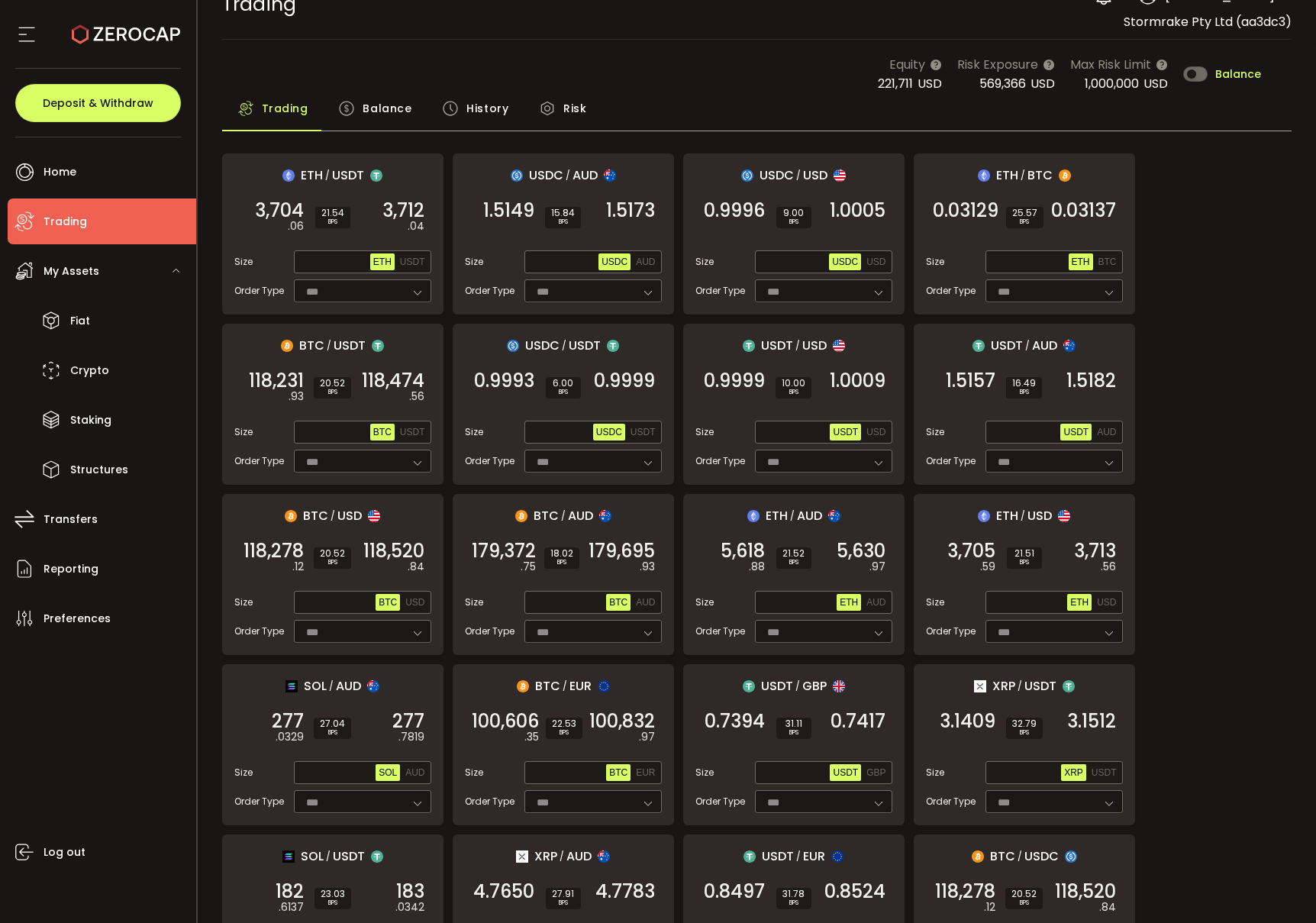 scroll, scrollTop: 71, scrollLeft: 0, axis: vertical 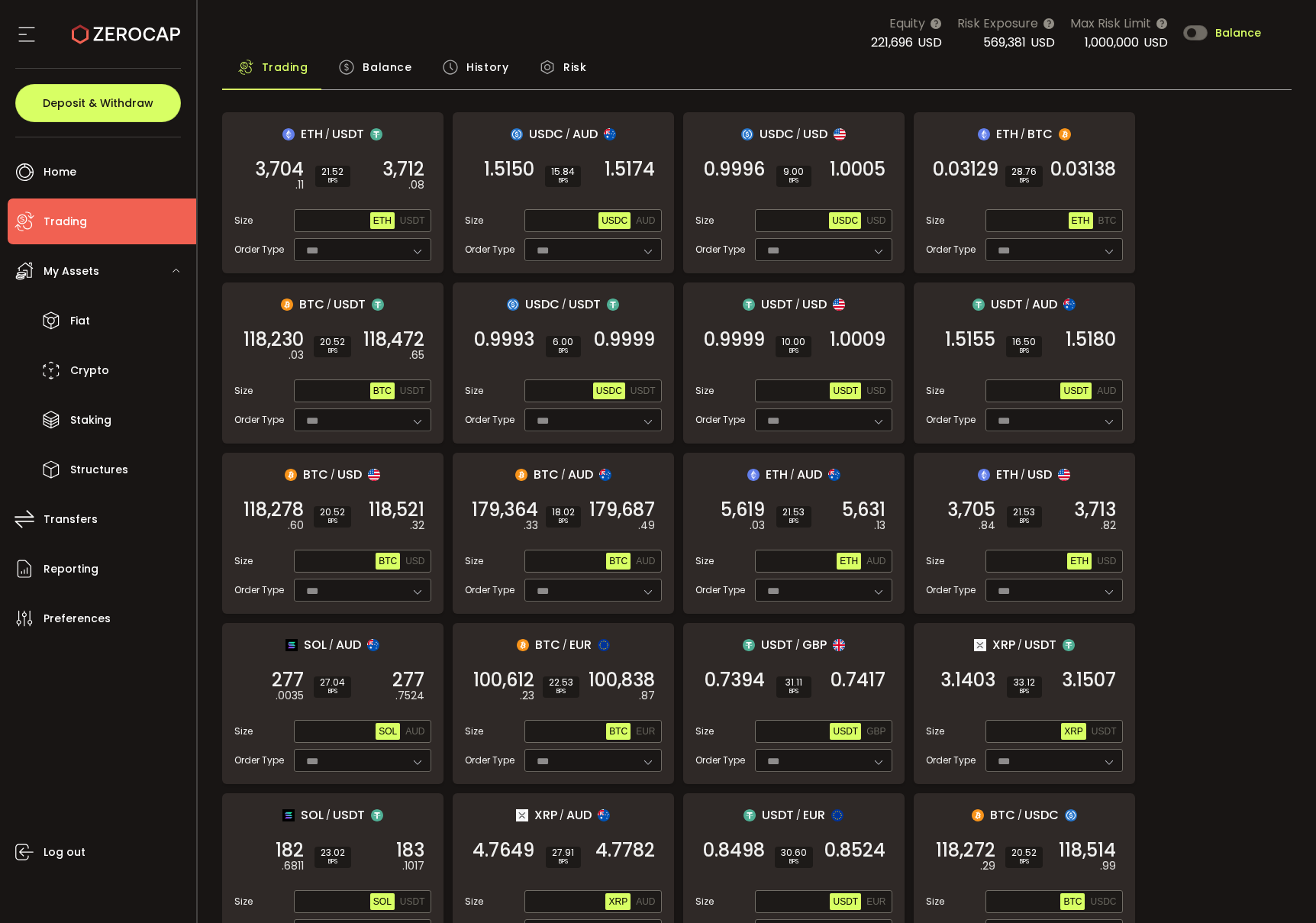 click on "BTC / AUD 179,364   .33 SELL 18.02 BPS 179,687  .49 BUY Size Max BTC AUD Order Type *** FOK" at bounding box center (563, 533) 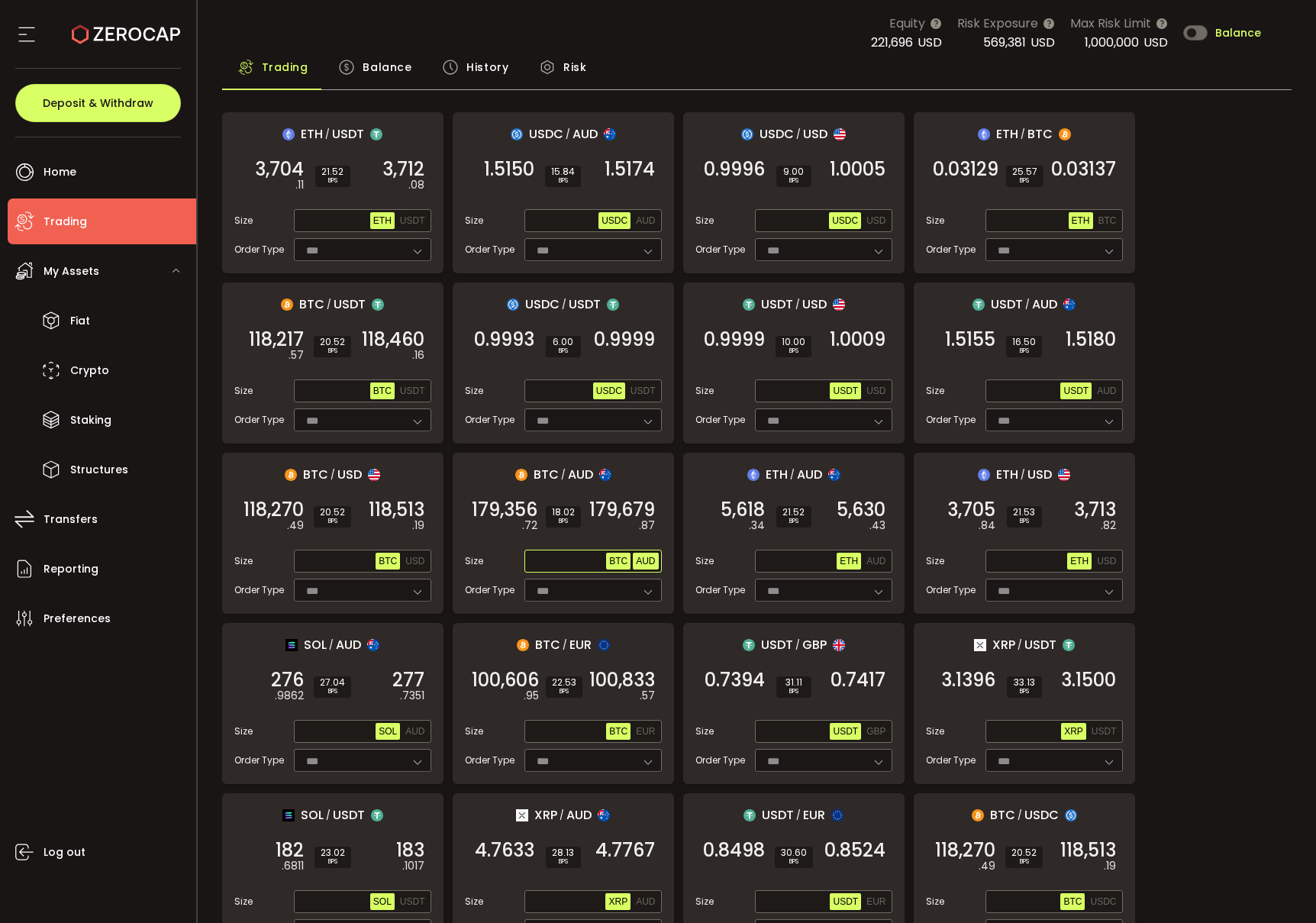 click on "AUD" at bounding box center [645, 561] 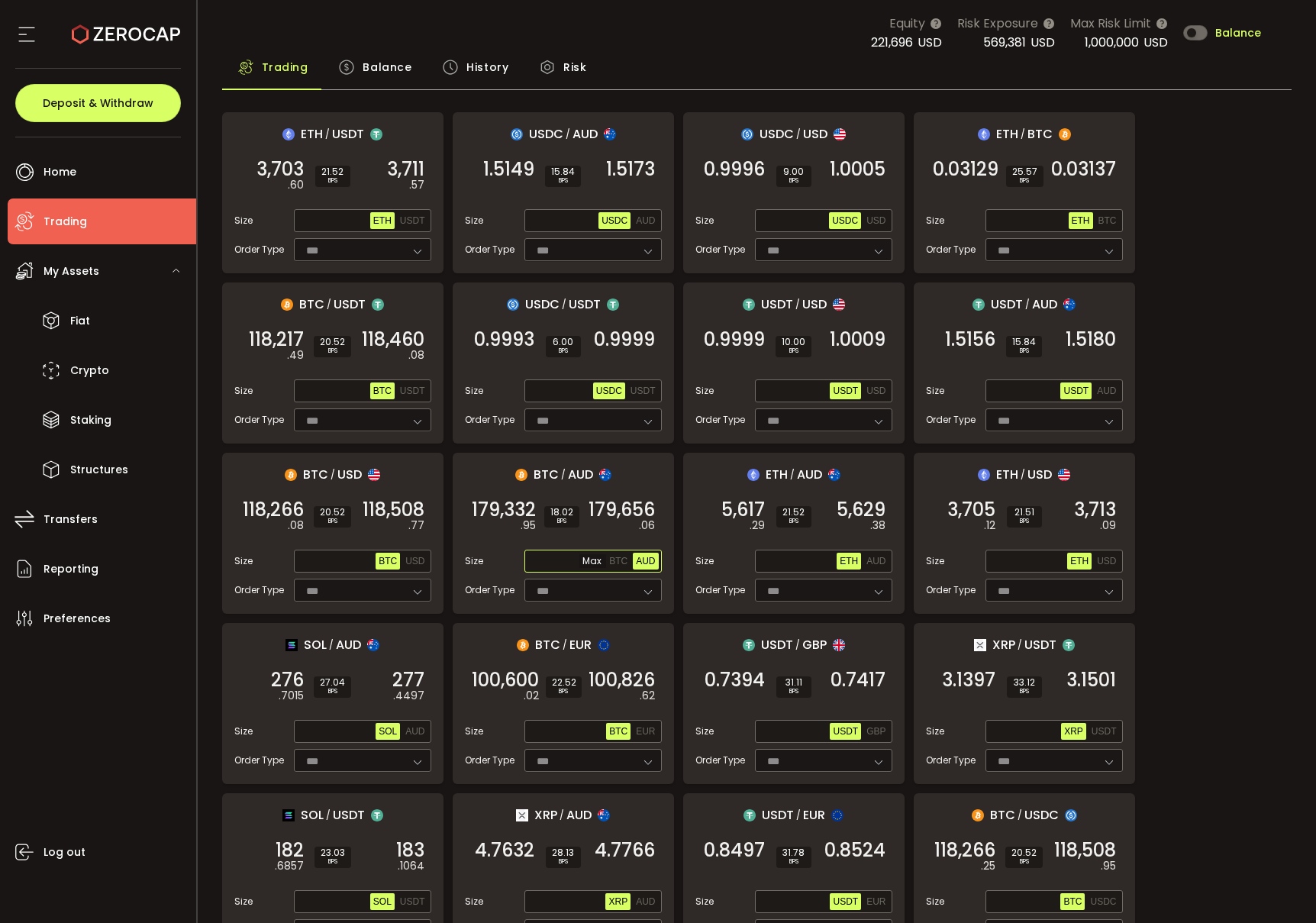 click at bounding box center [567, 562] 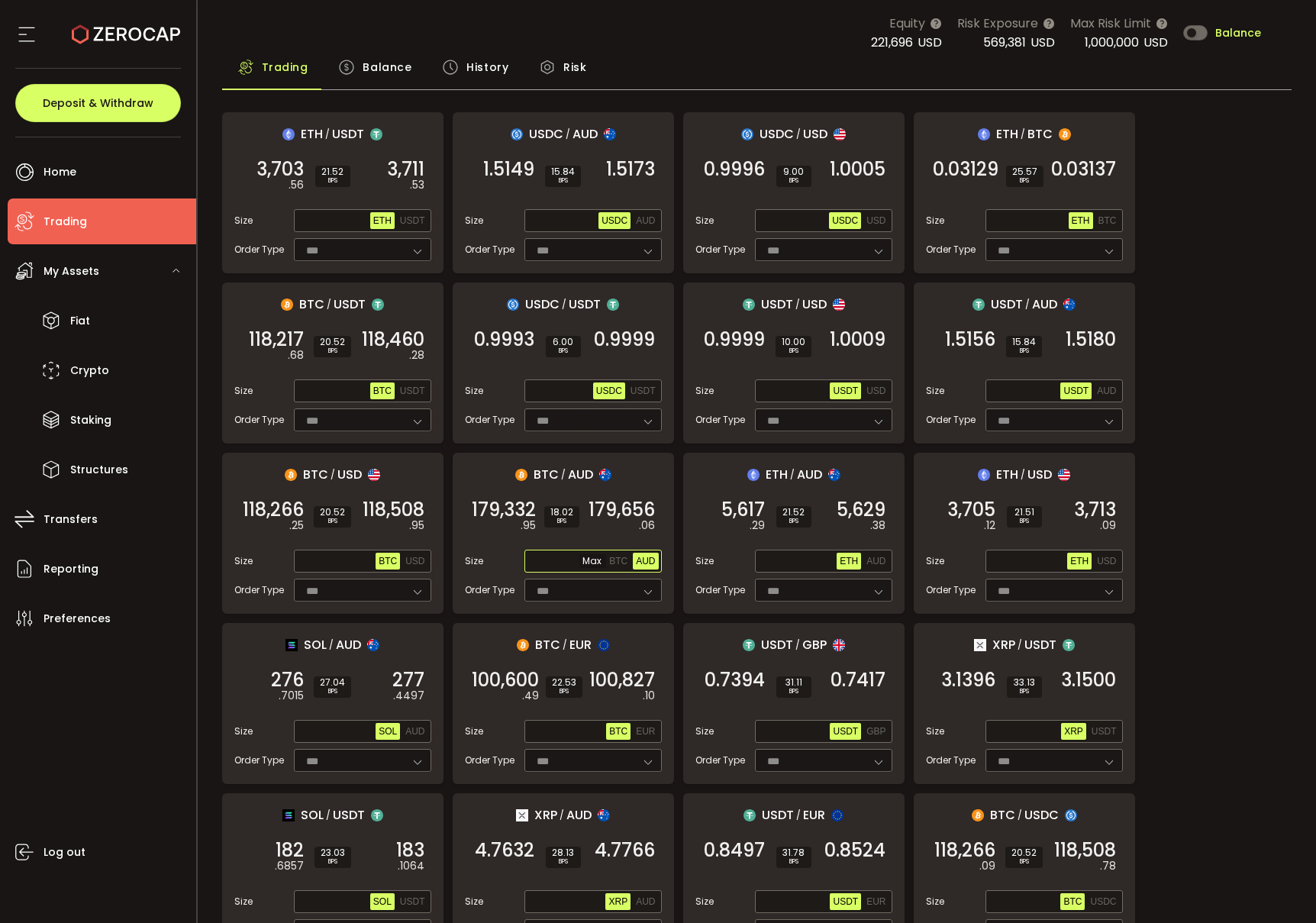 paste on "**********" 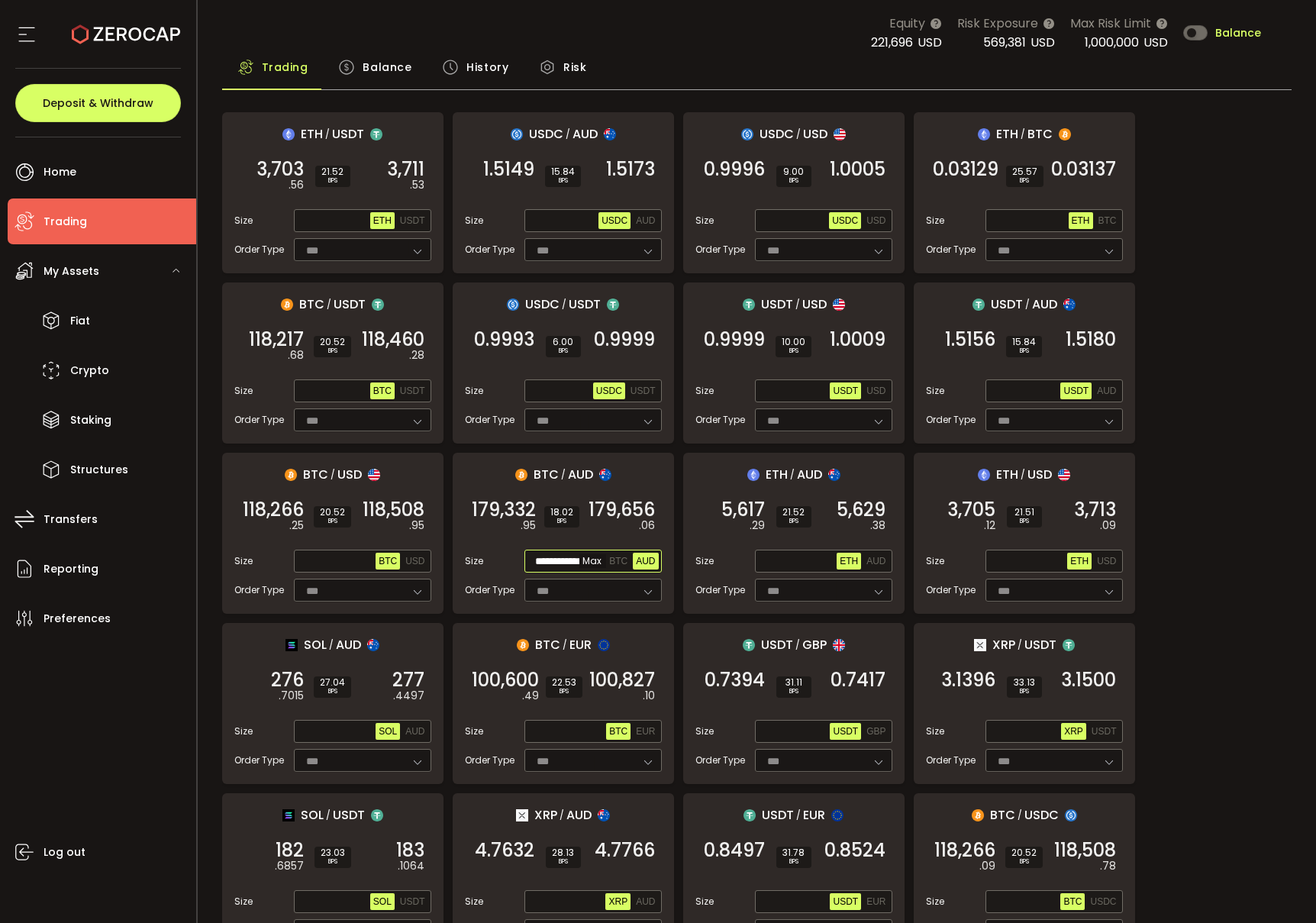 scroll, scrollTop: 0, scrollLeft: 2, axis: horizontal 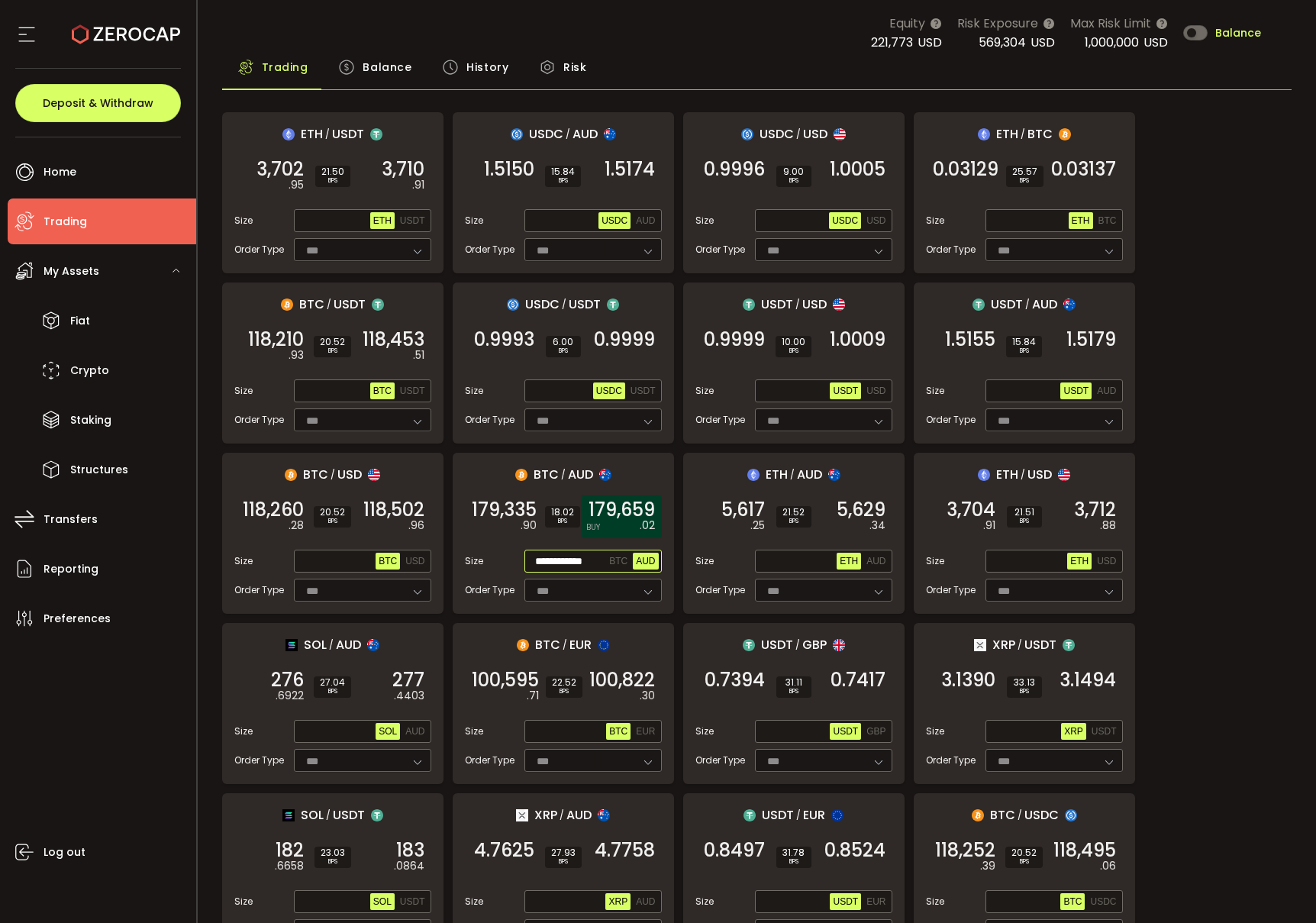 type on "**********" 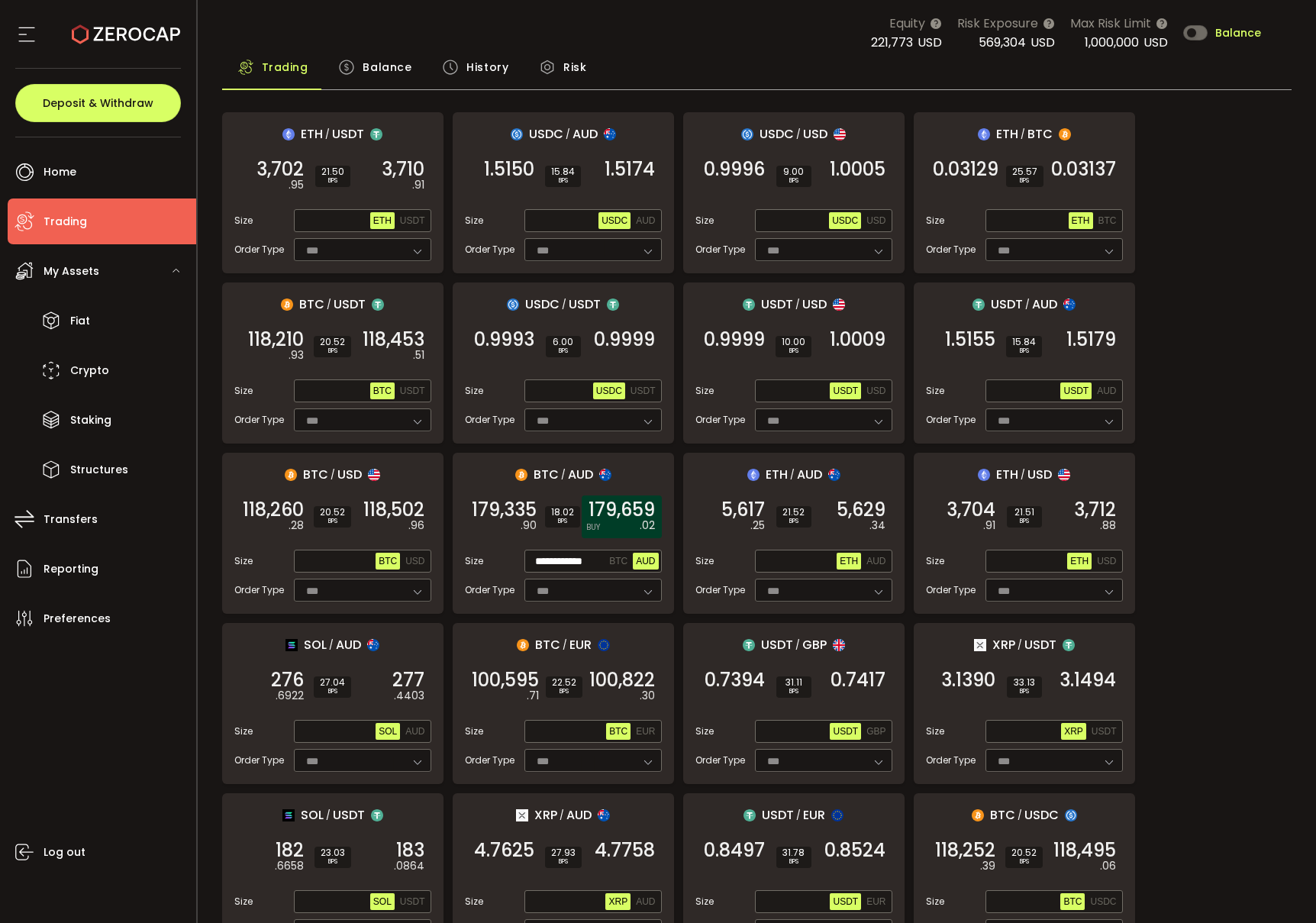 scroll, scrollTop: 0, scrollLeft: 0, axis: both 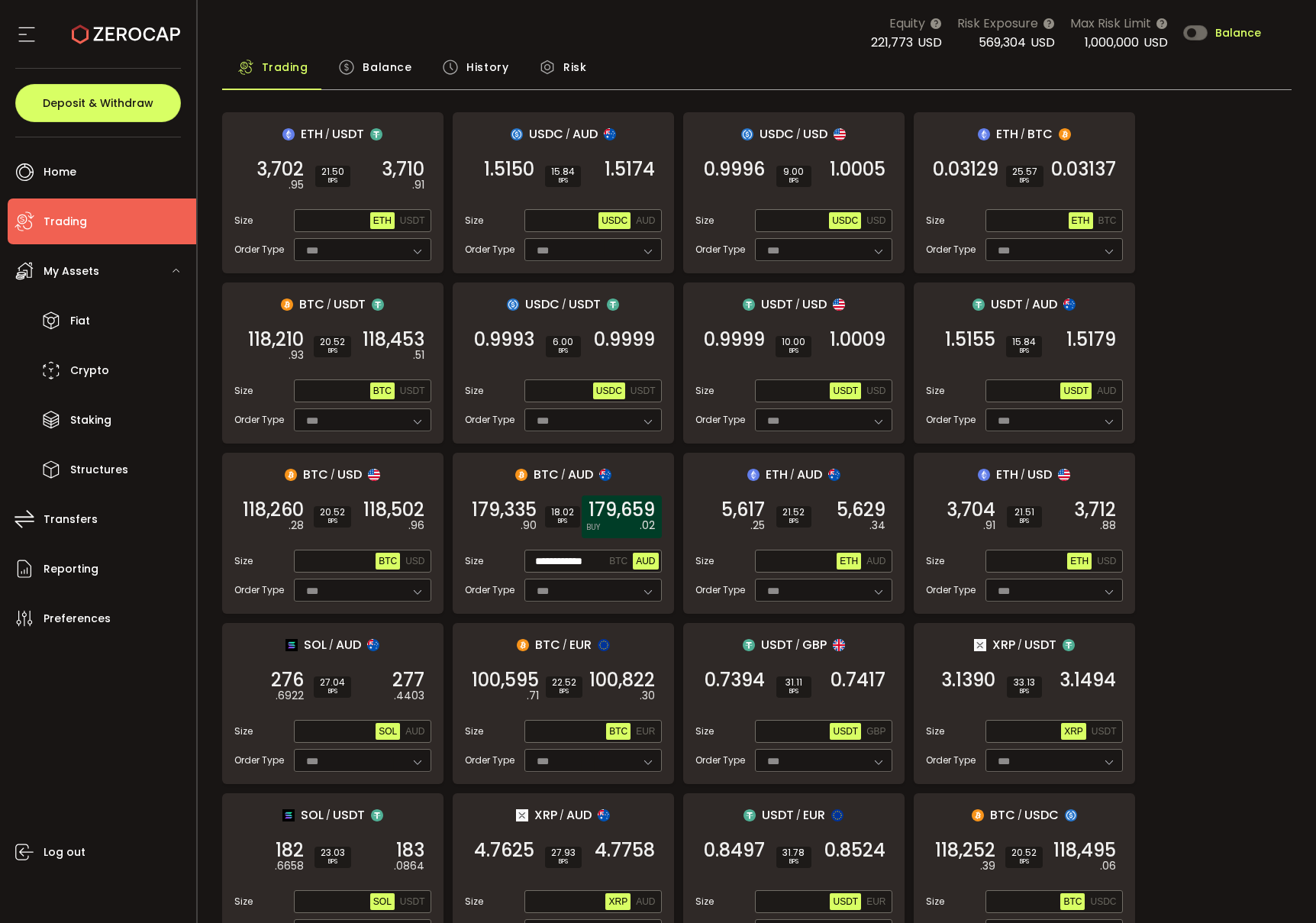 click on ".02" at bounding box center (647, 525) 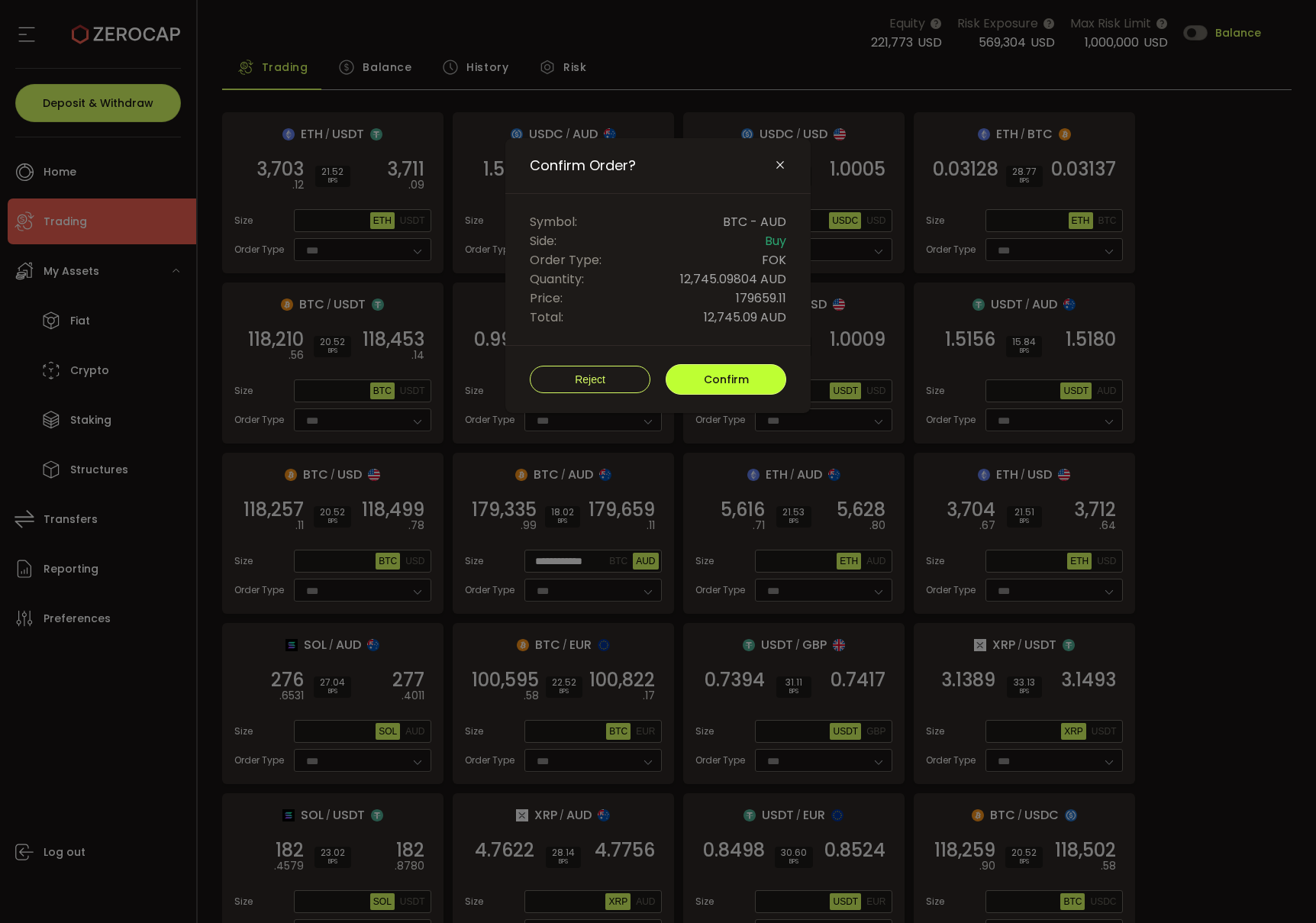 click on "Confirm" at bounding box center [726, 379] 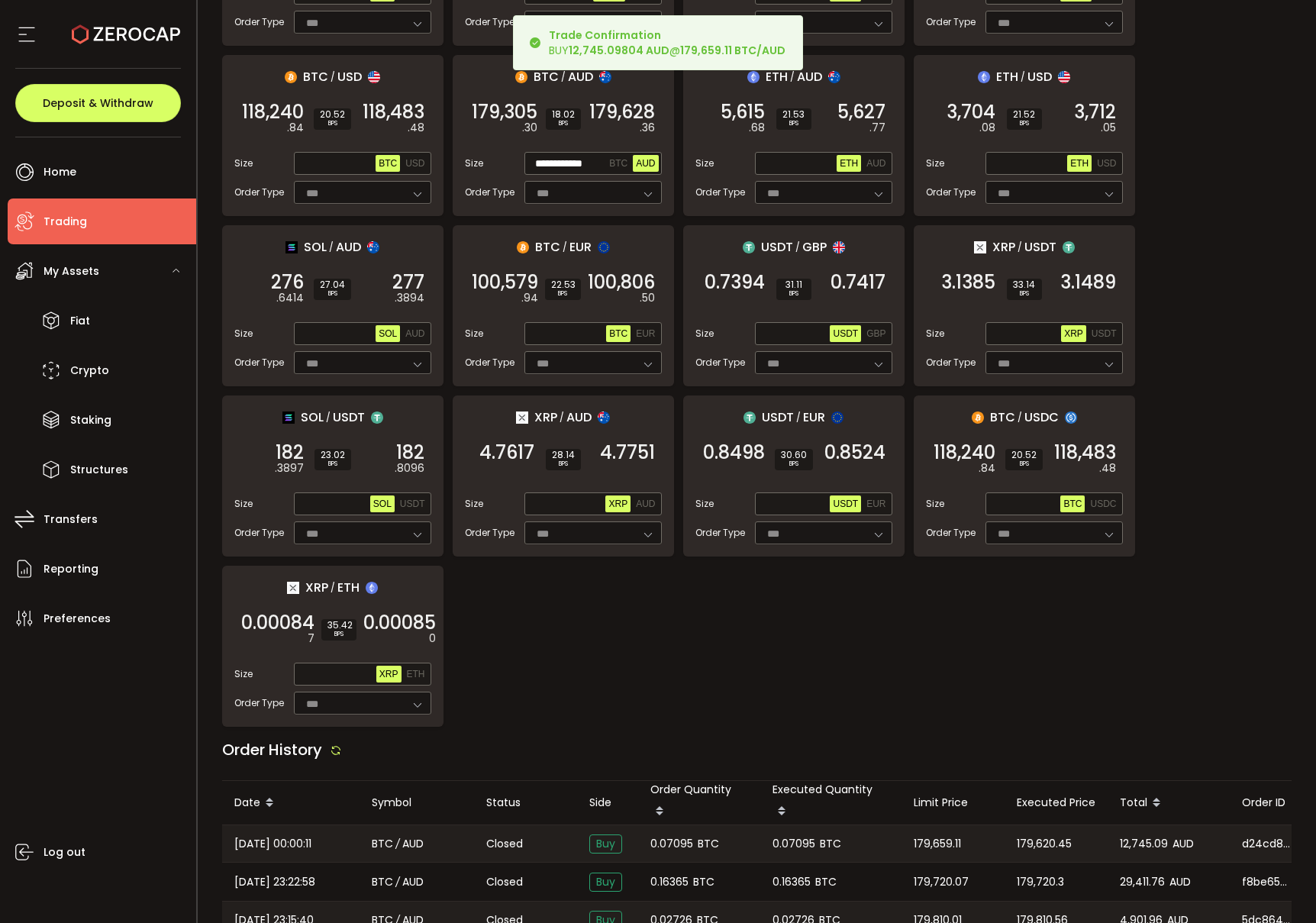 scroll, scrollTop: 482, scrollLeft: 0, axis: vertical 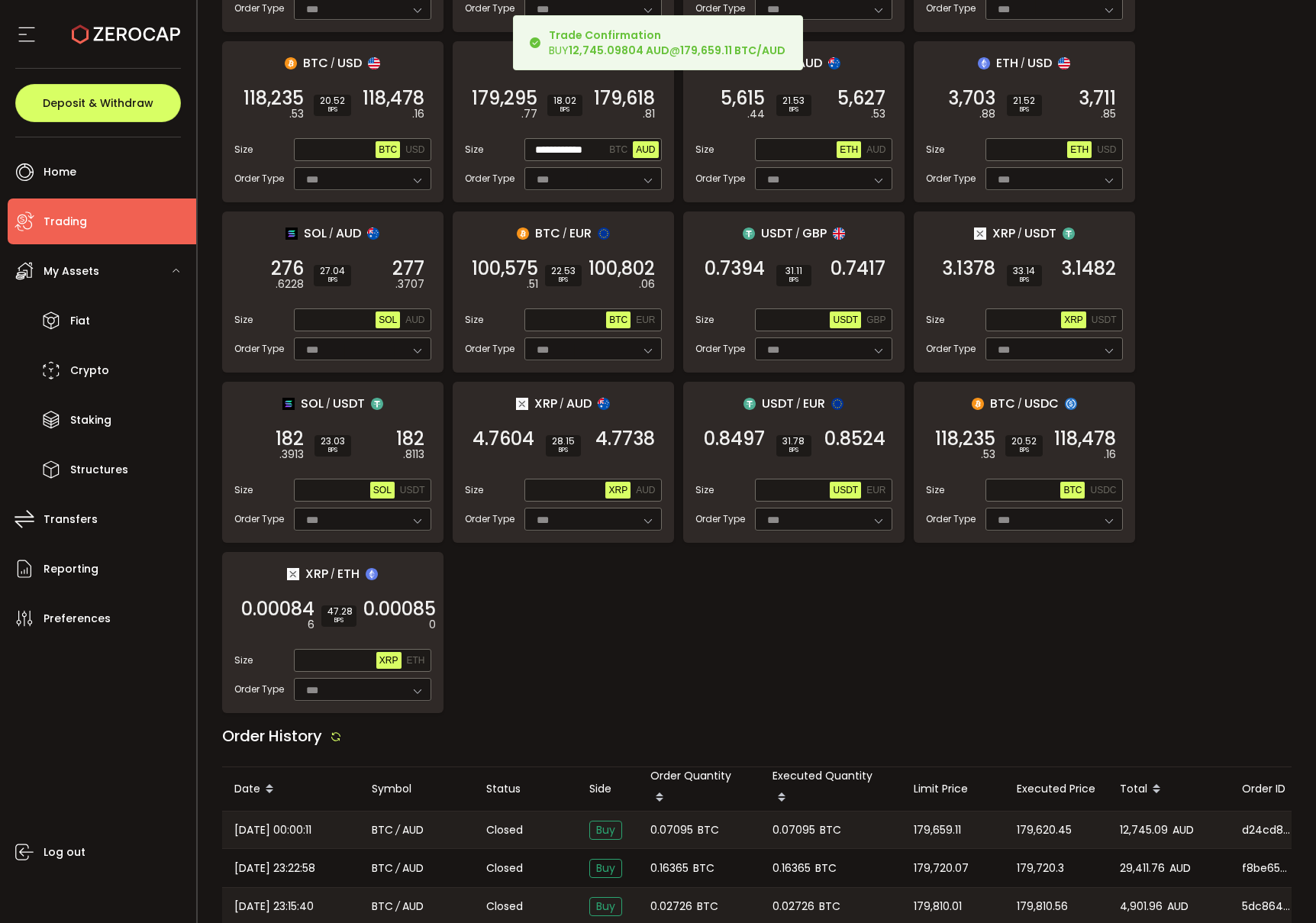 click on "0.07095" at bounding box center [672, 830] 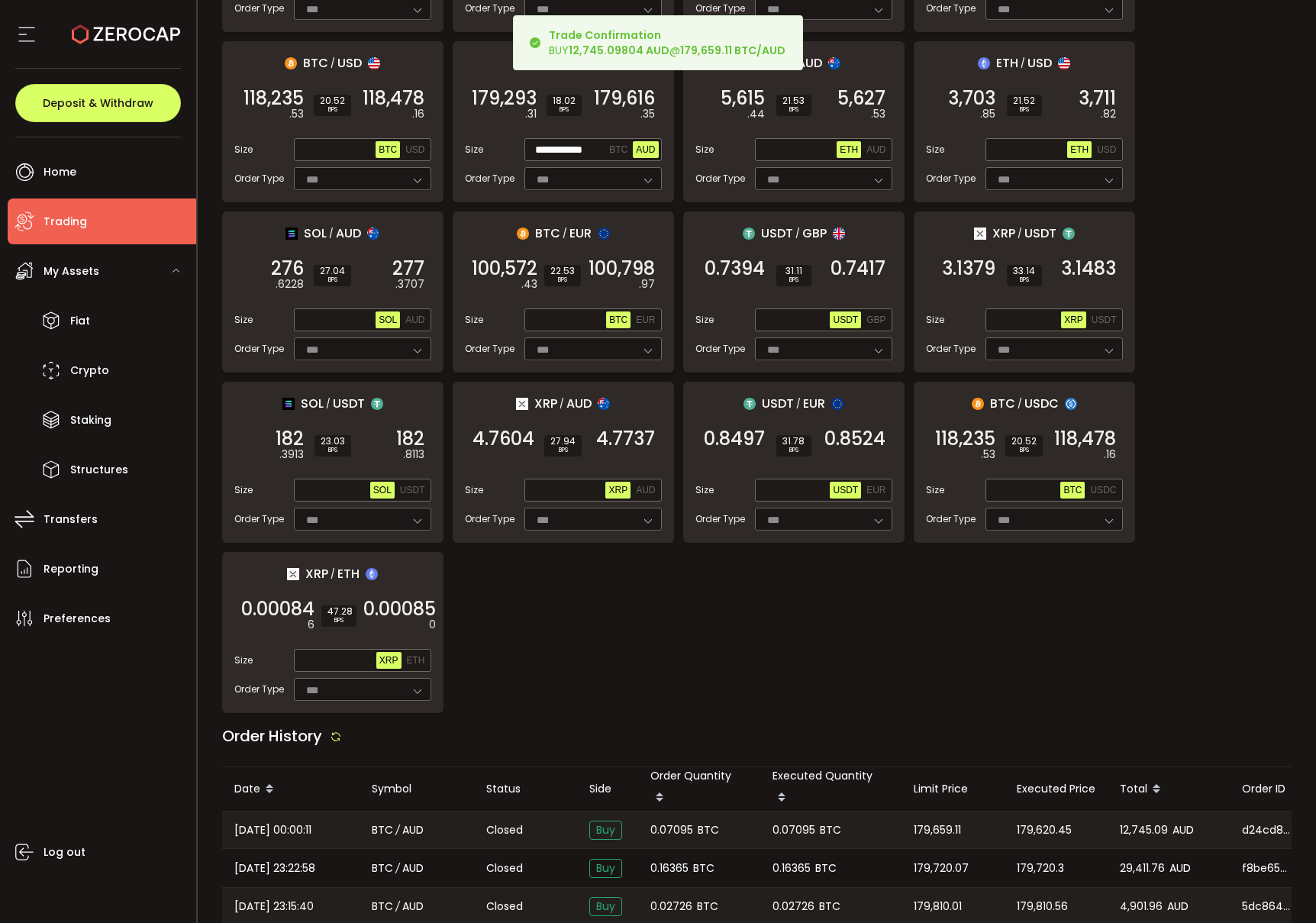 click on "0.07095" at bounding box center (672, 830) 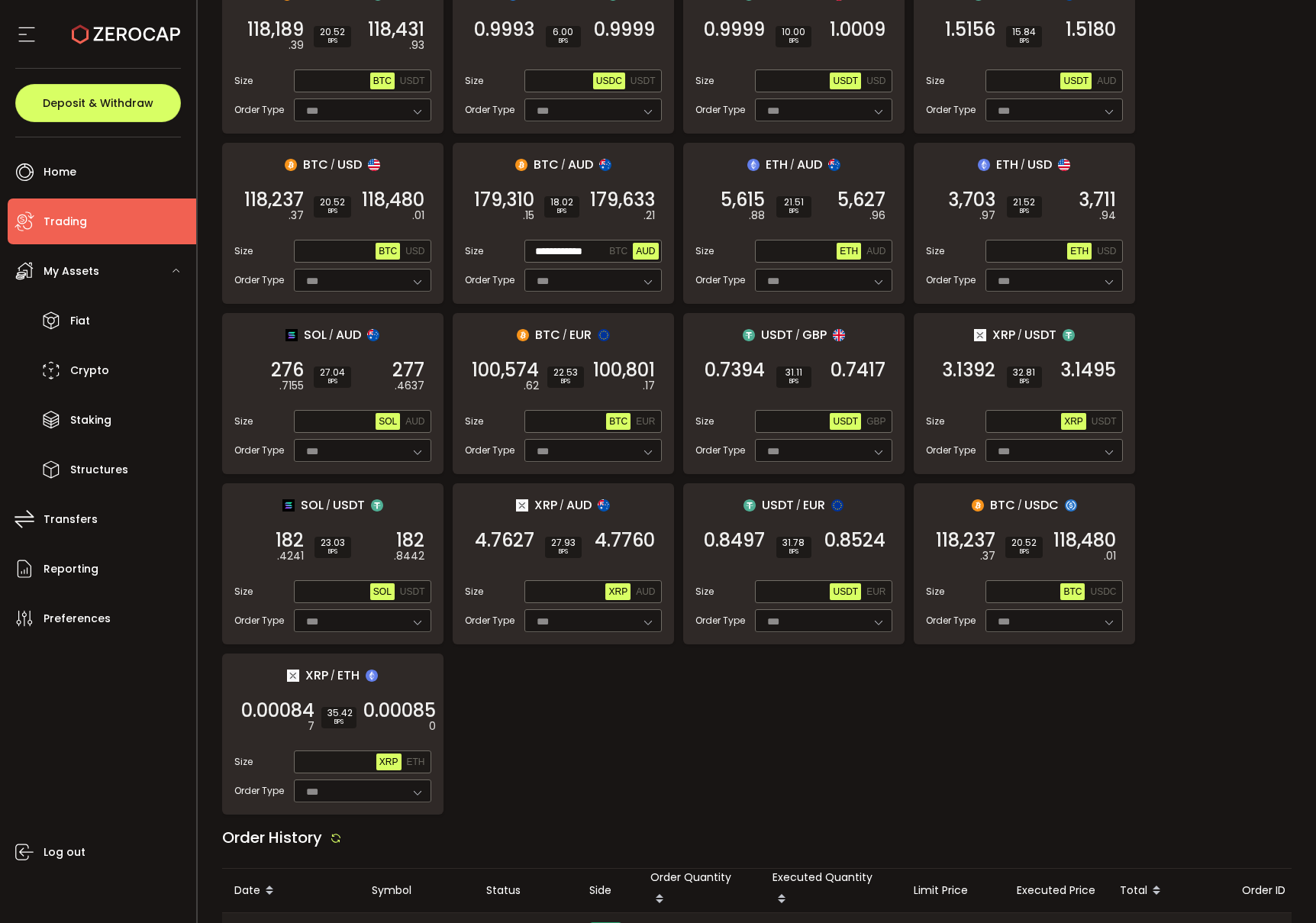 scroll, scrollTop: 318, scrollLeft: 0, axis: vertical 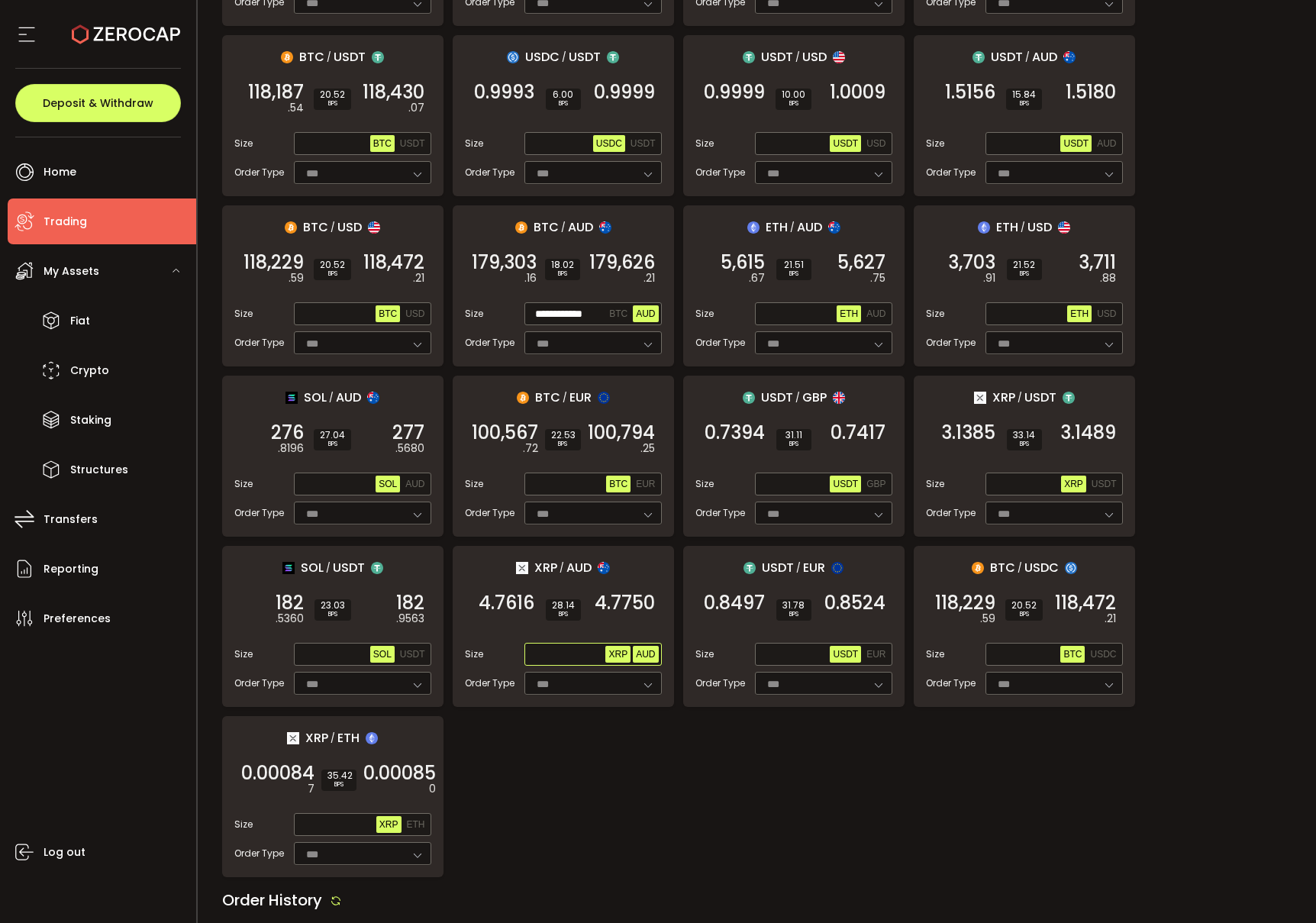 click on "AUD" at bounding box center [645, 654] 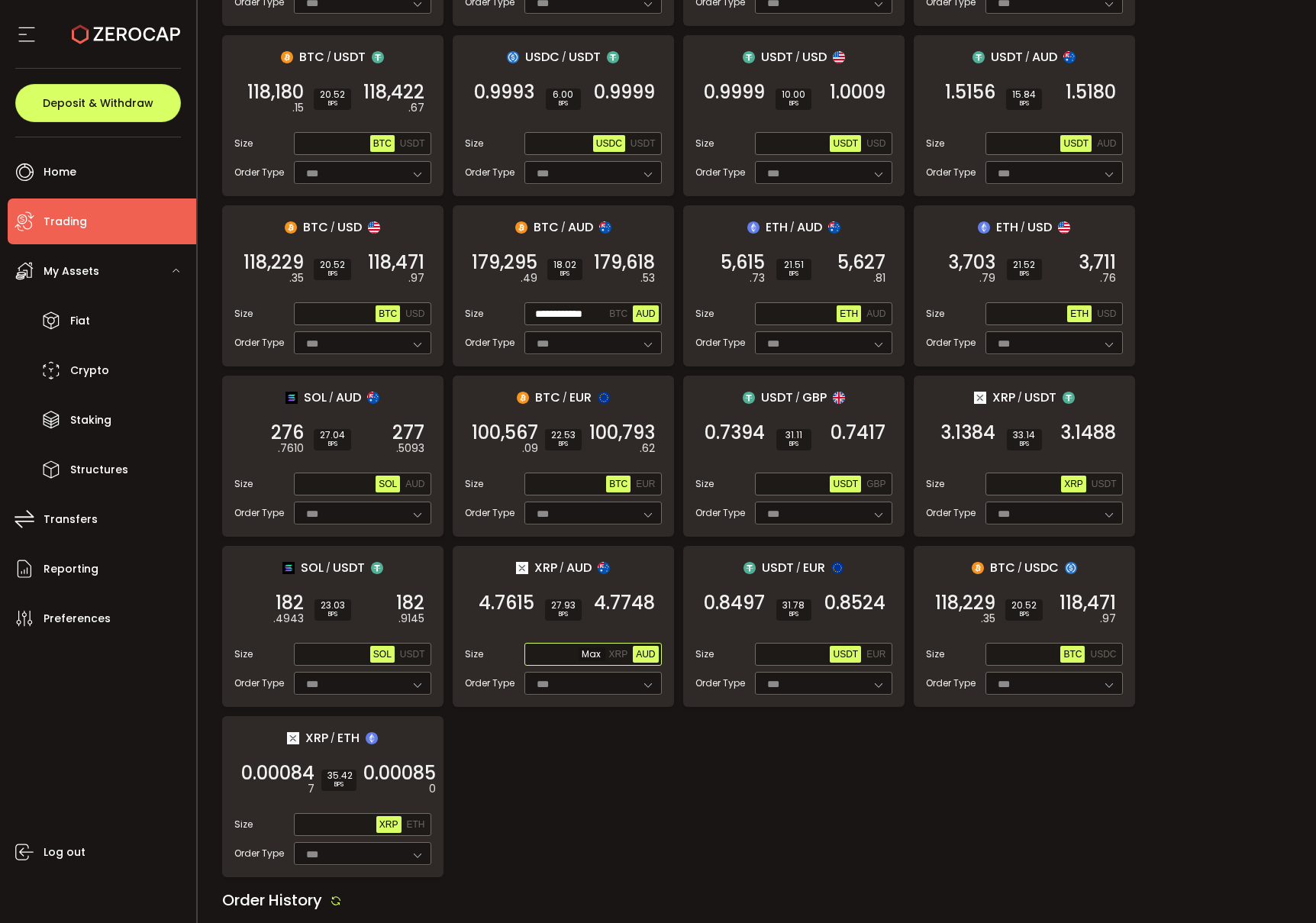 click at bounding box center (566, 655) 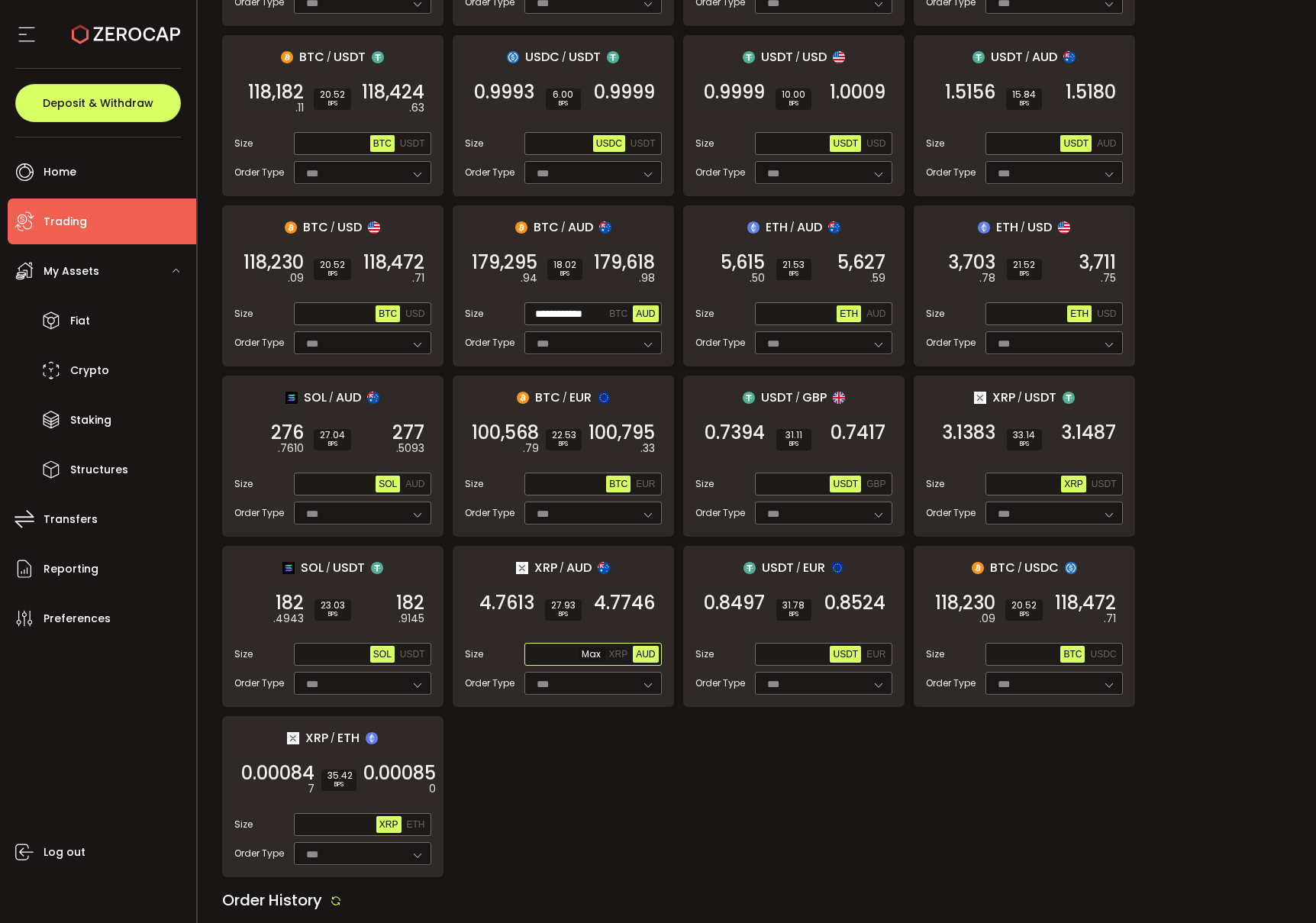 paste on "**********" 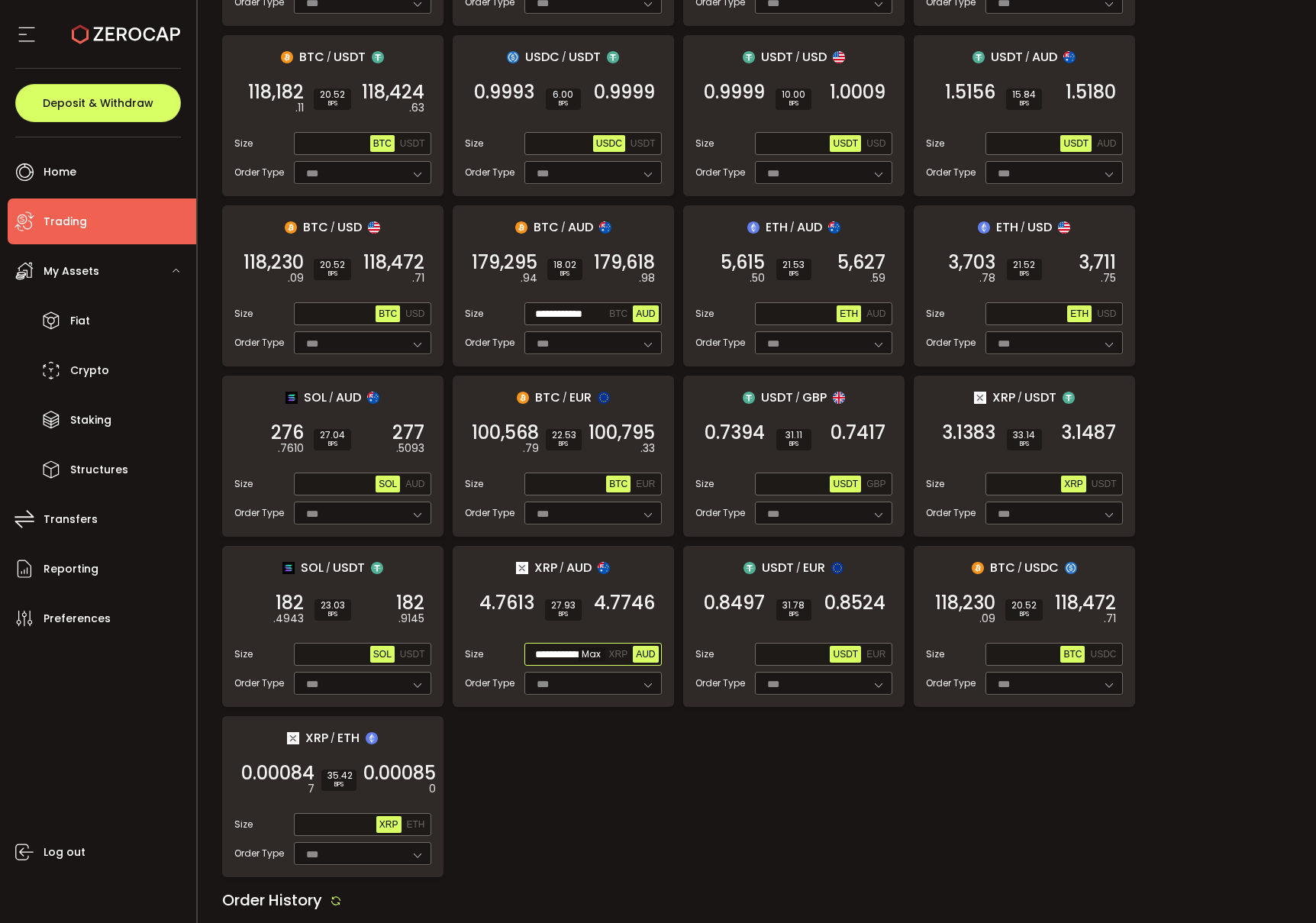 scroll, scrollTop: 0, scrollLeft: 2, axis: horizontal 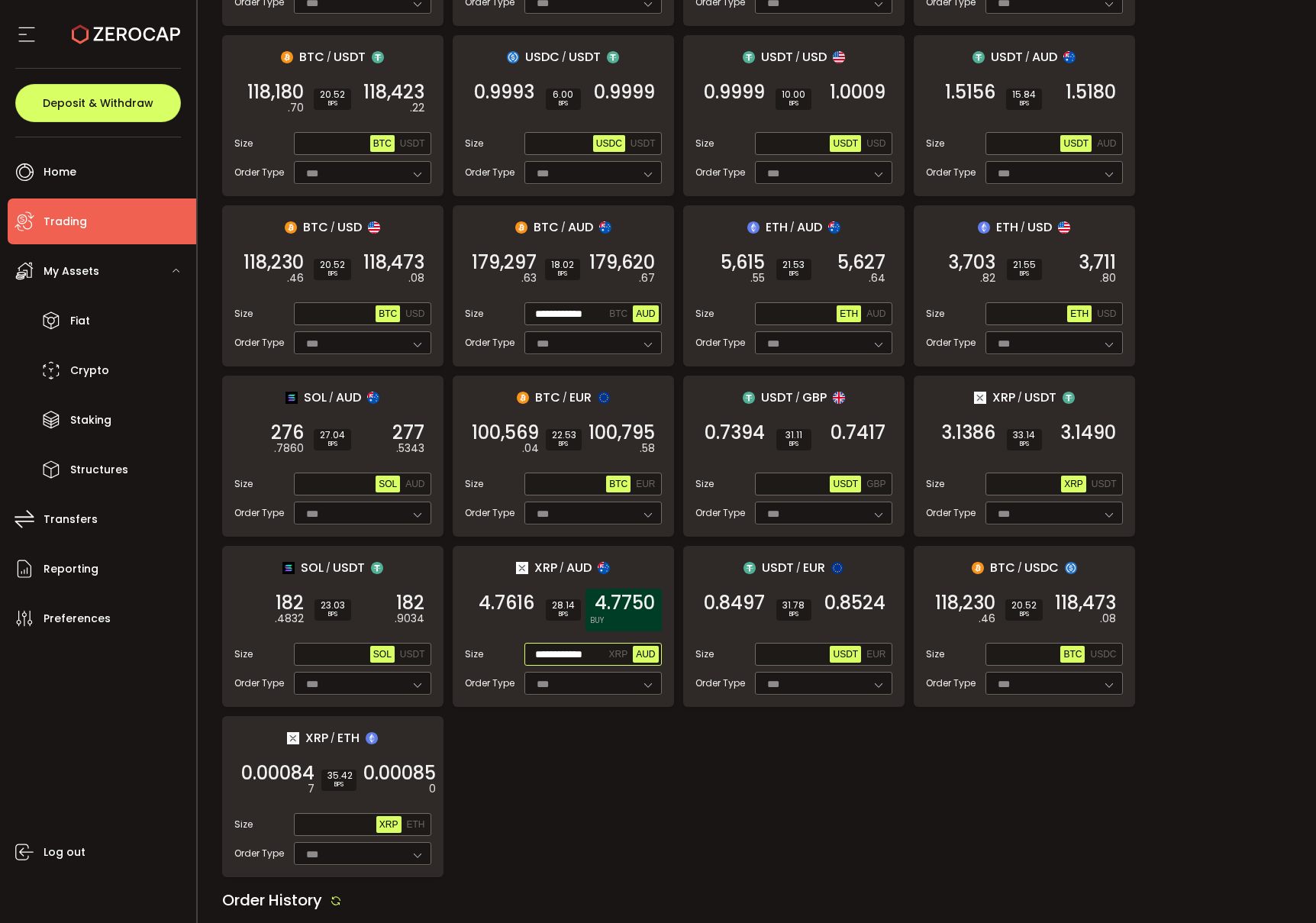 type on "**********" 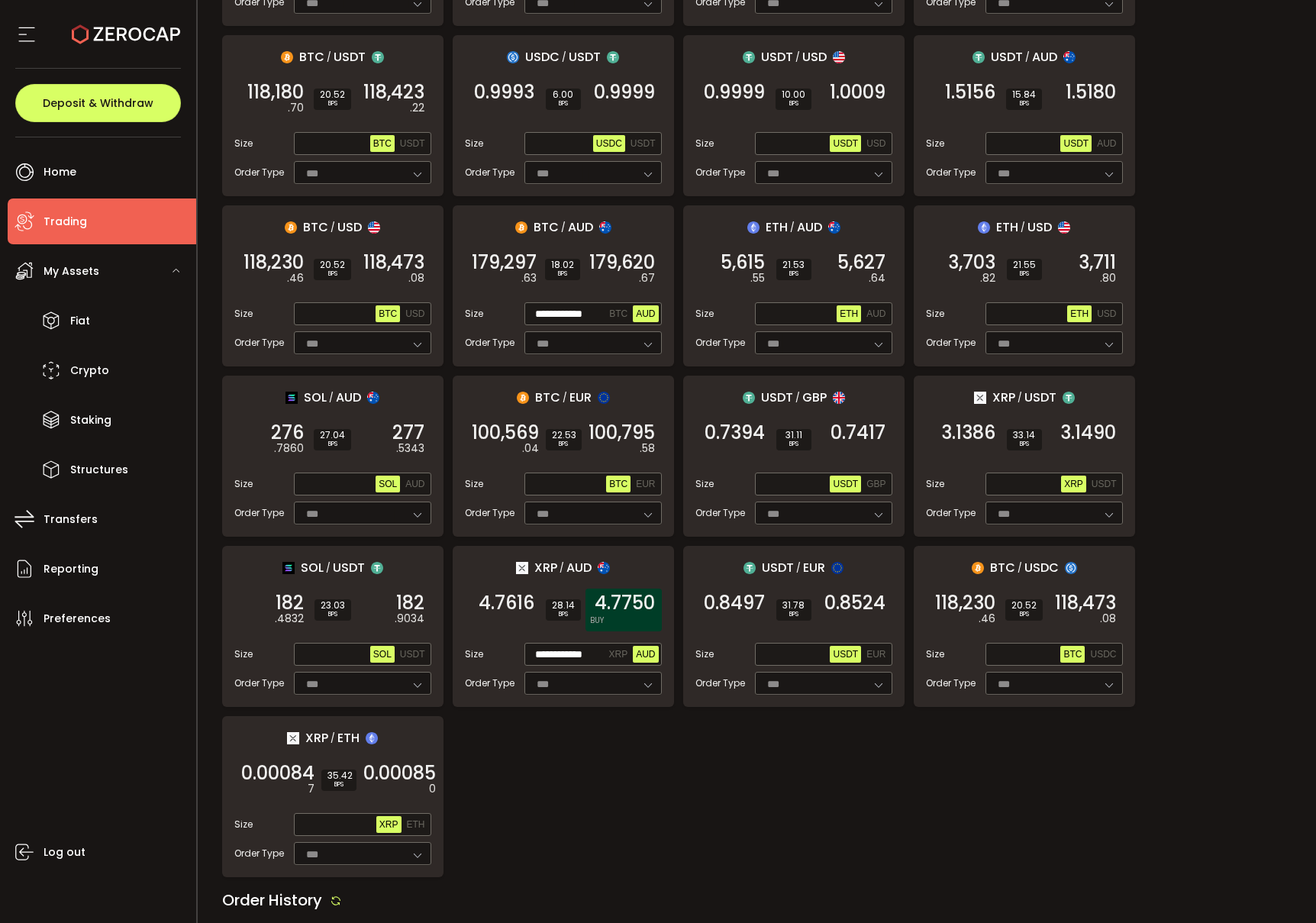 scroll, scrollTop: 0, scrollLeft: 0, axis: both 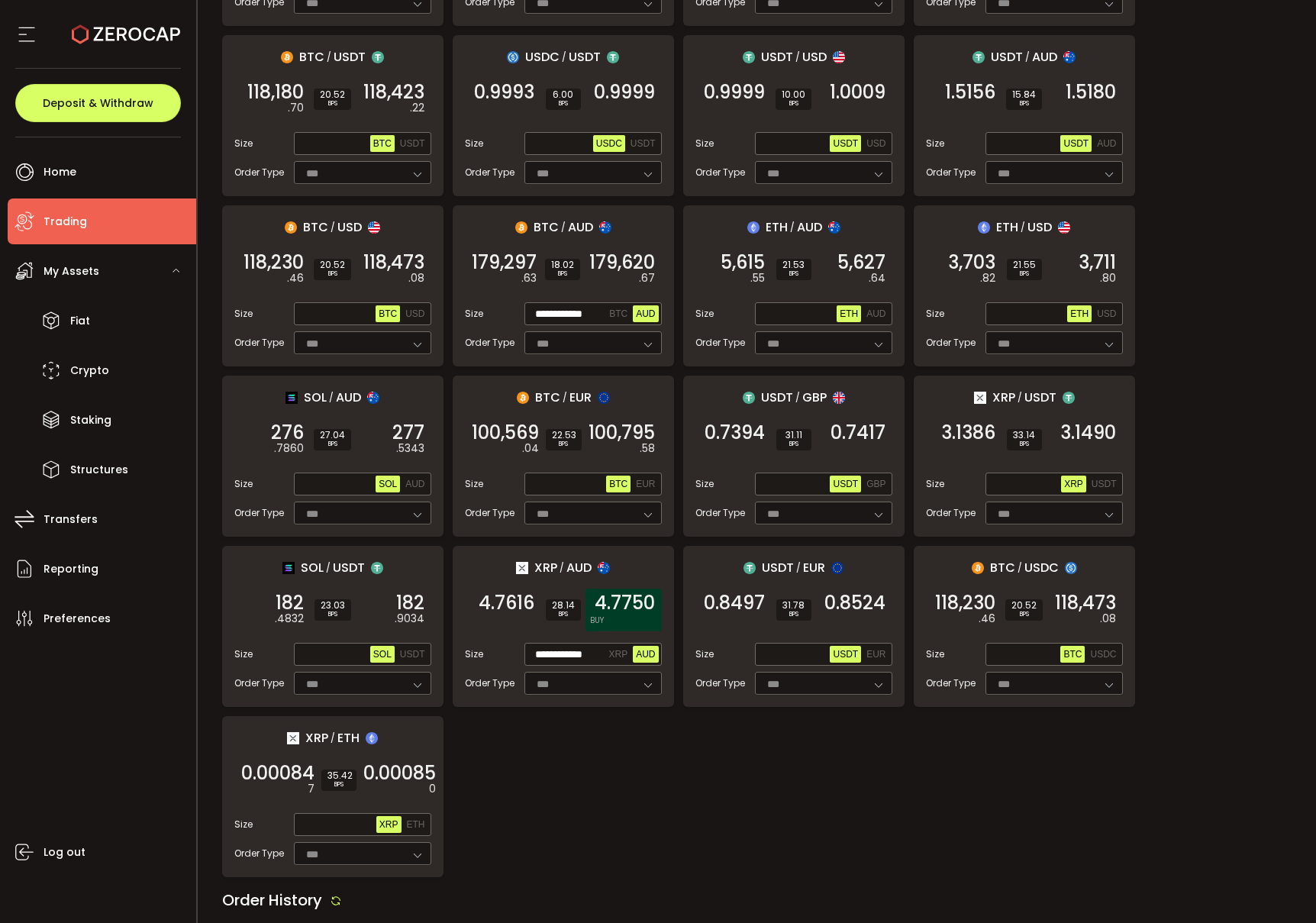 click on "4.7750" at bounding box center [624, 603] 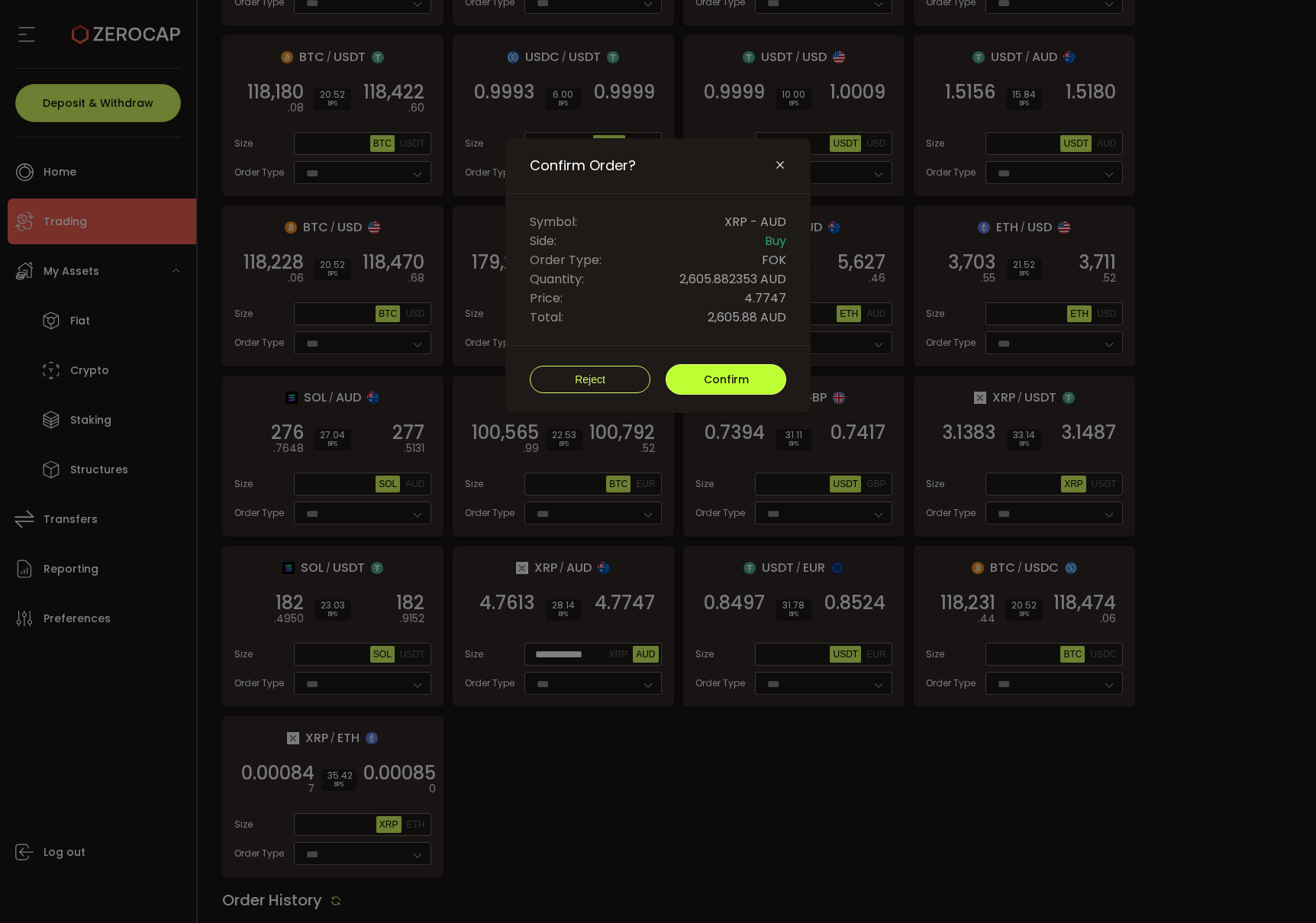 click on "Confirm" at bounding box center (726, 379) 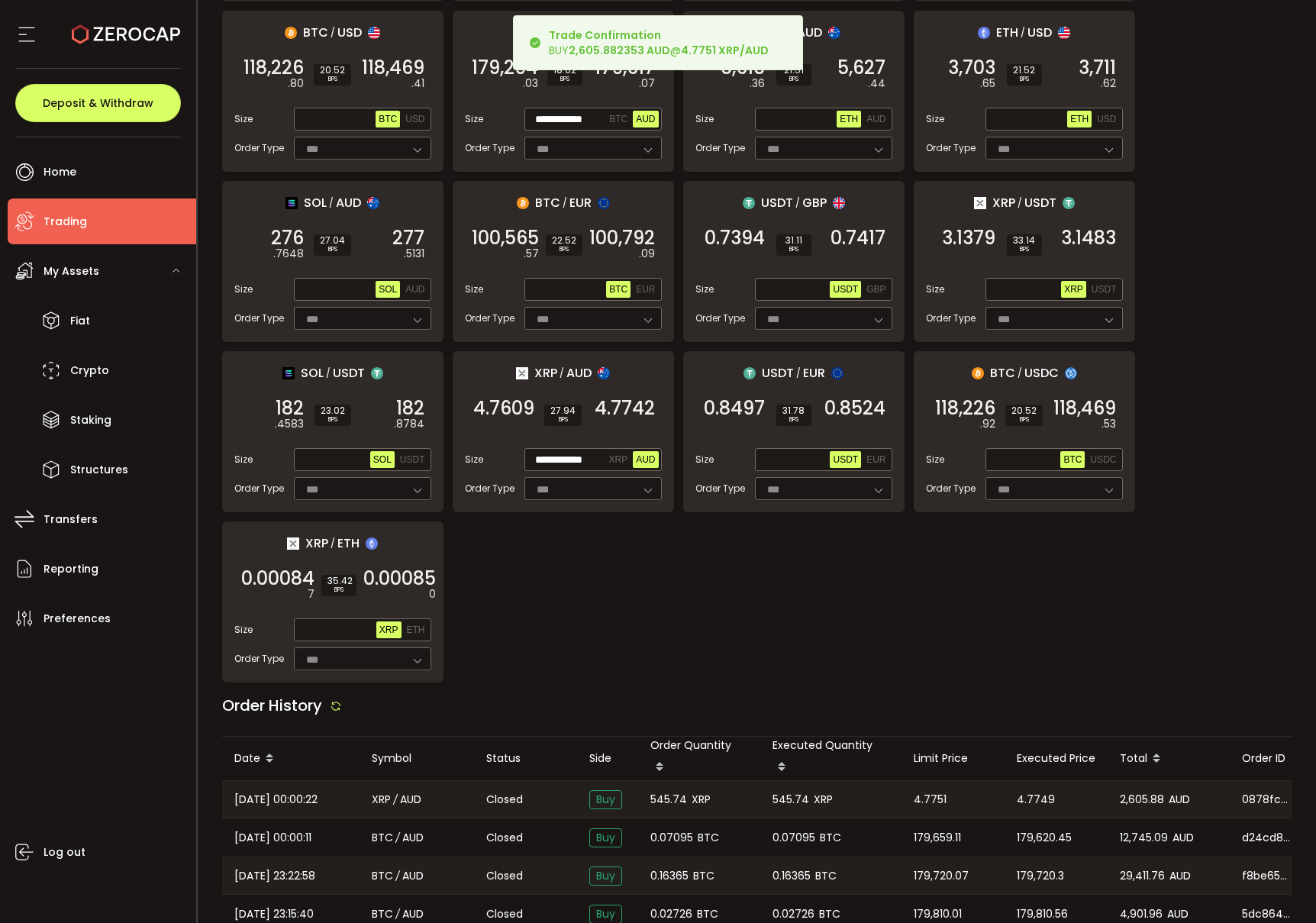 scroll, scrollTop: 717, scrollLeft: 0, axis: vertical 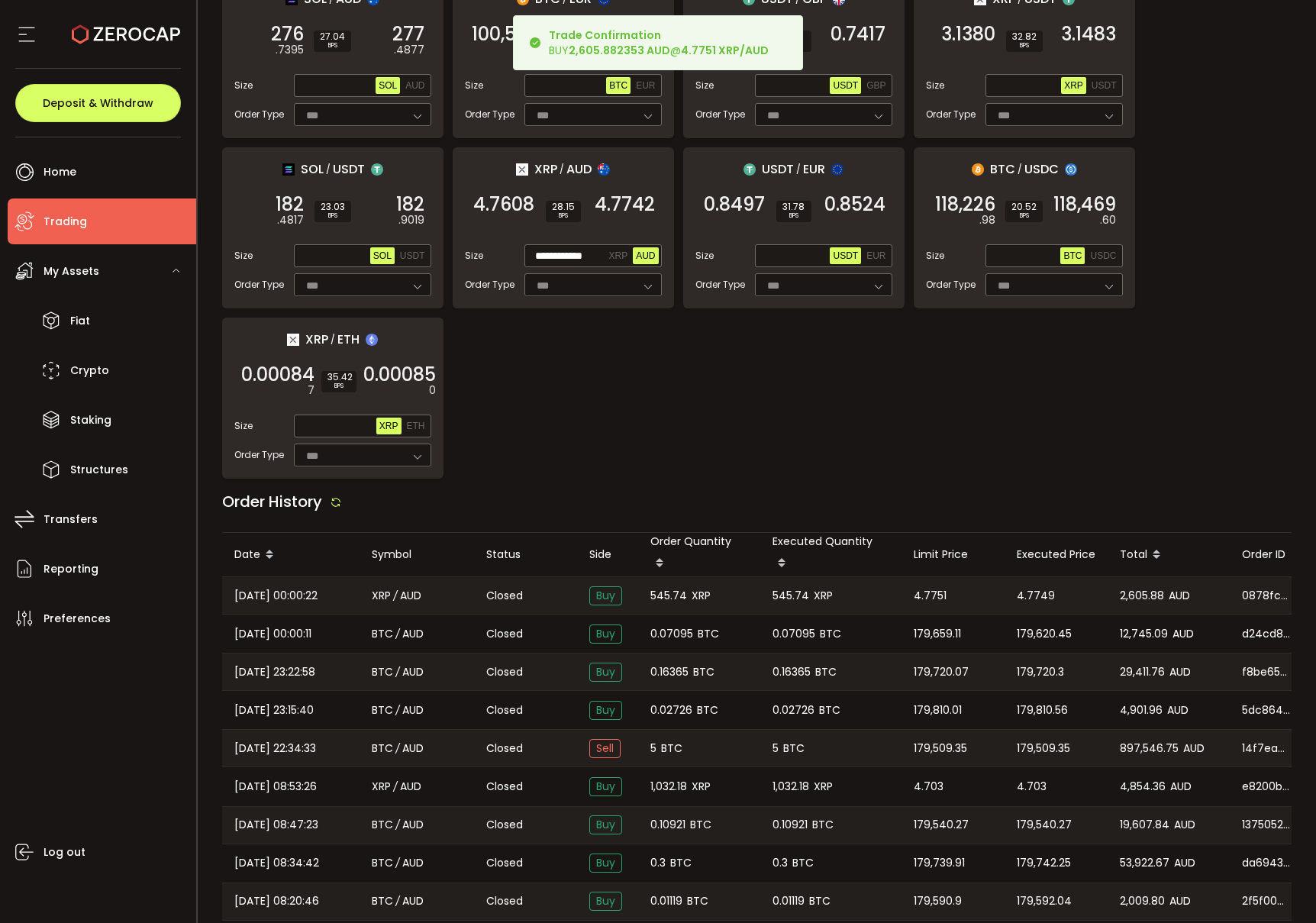 click on "545.74" at bounding box center [669, 595] 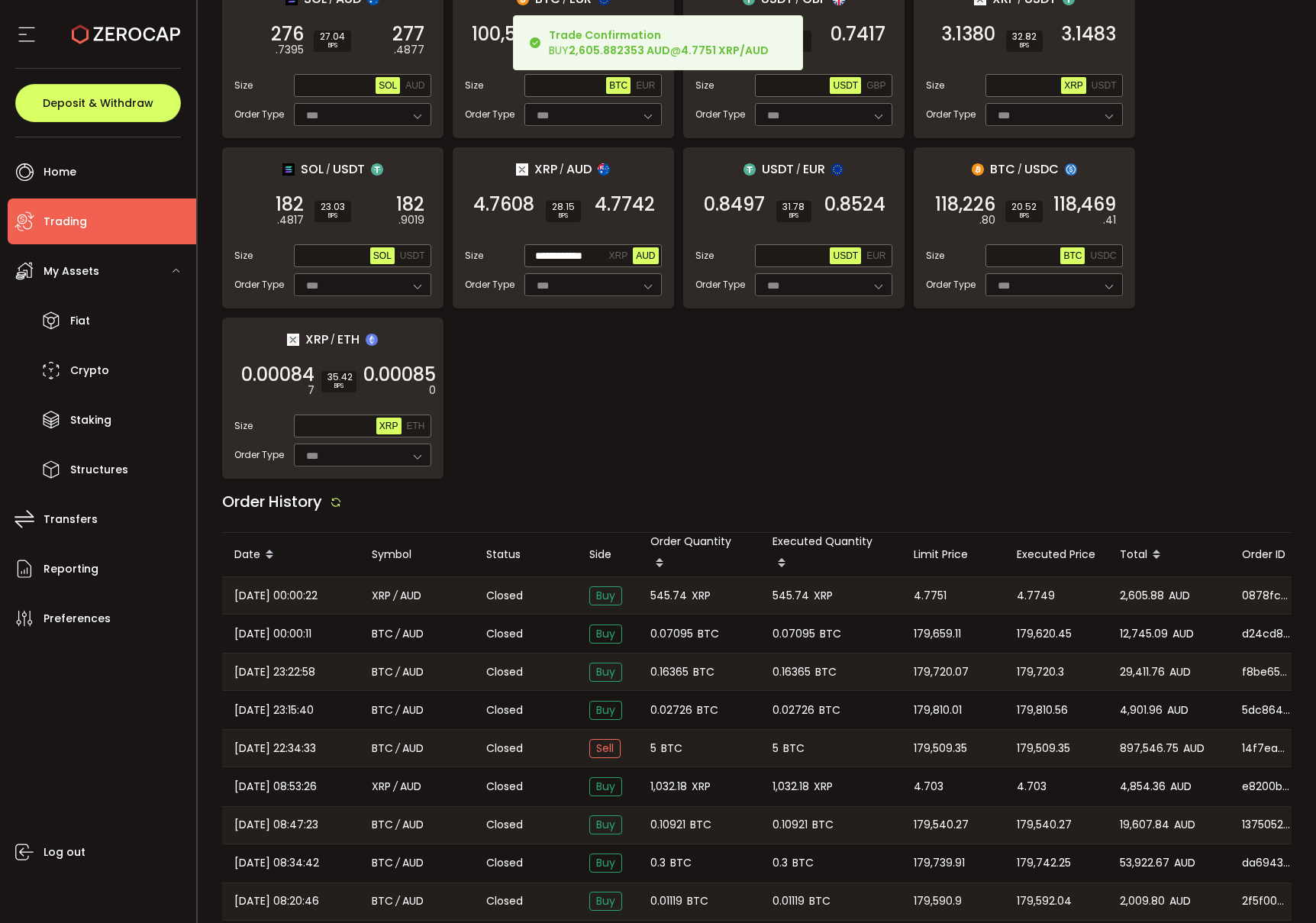 click on "545.74" at bounding box center [669, 595] 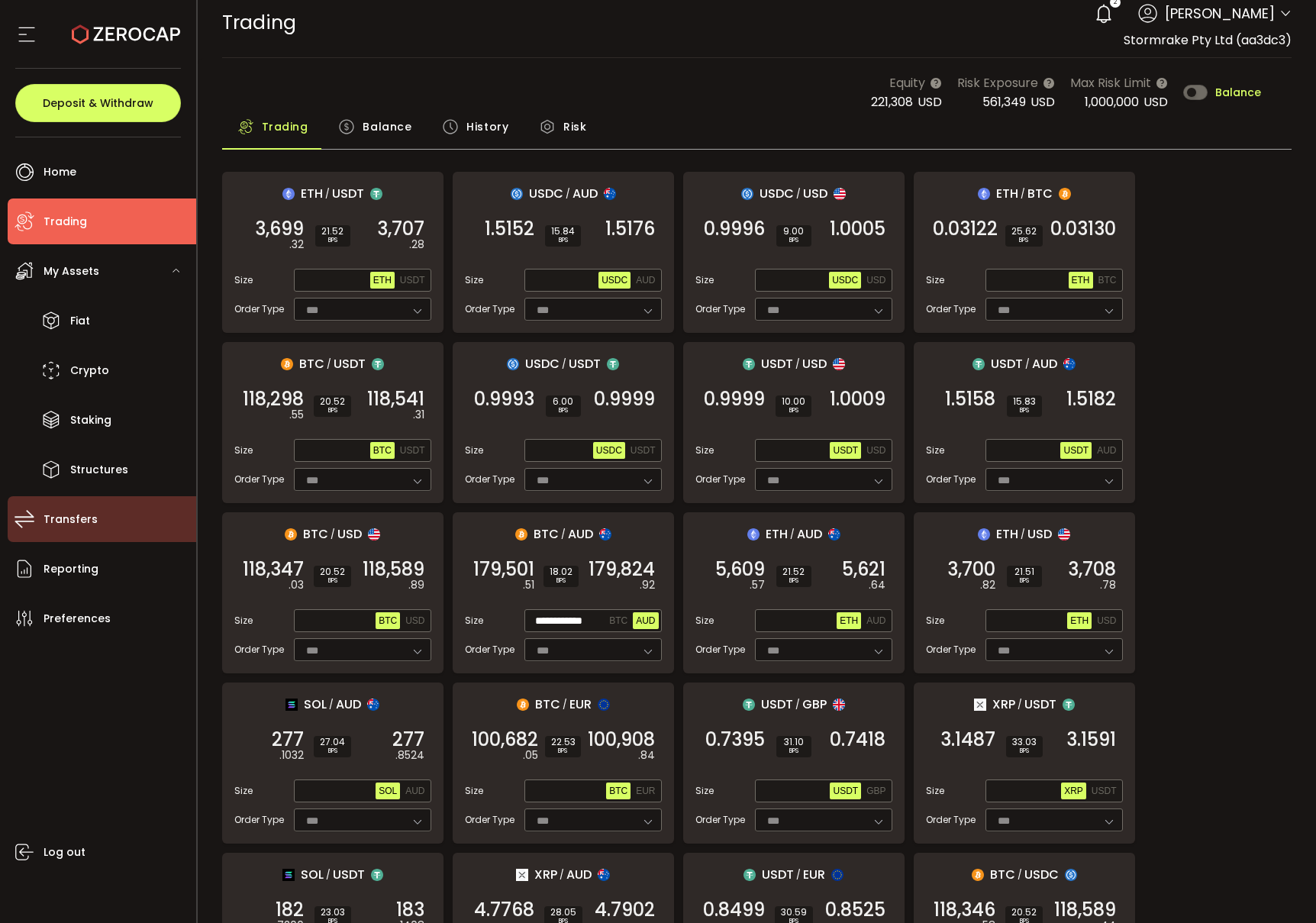 scroll, scrollTop: 0, scrollLeft: 0, axis: both 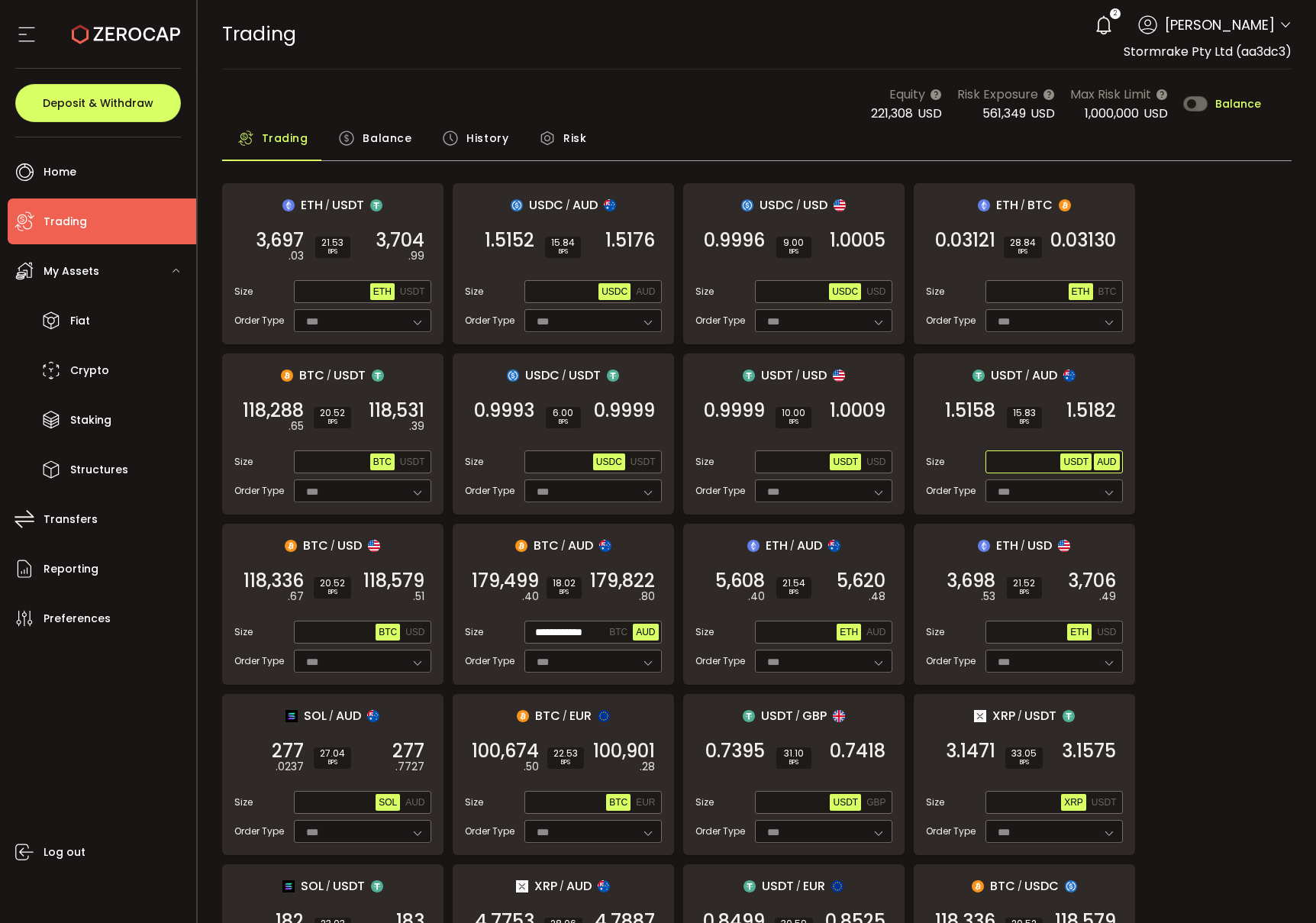 click on "AUD" at bounding box center [1106, 462] 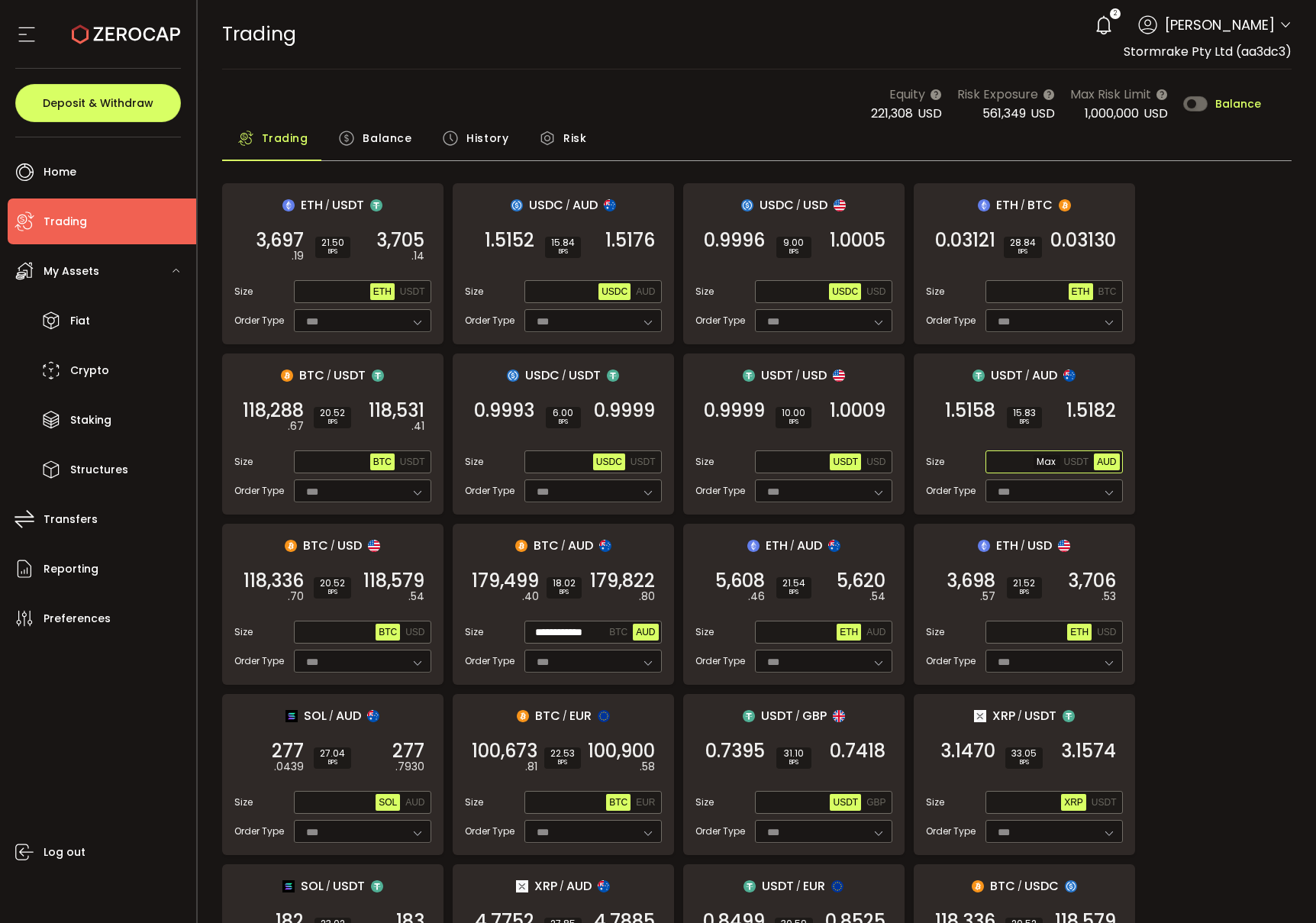 click at bounding box center [1024, 463] 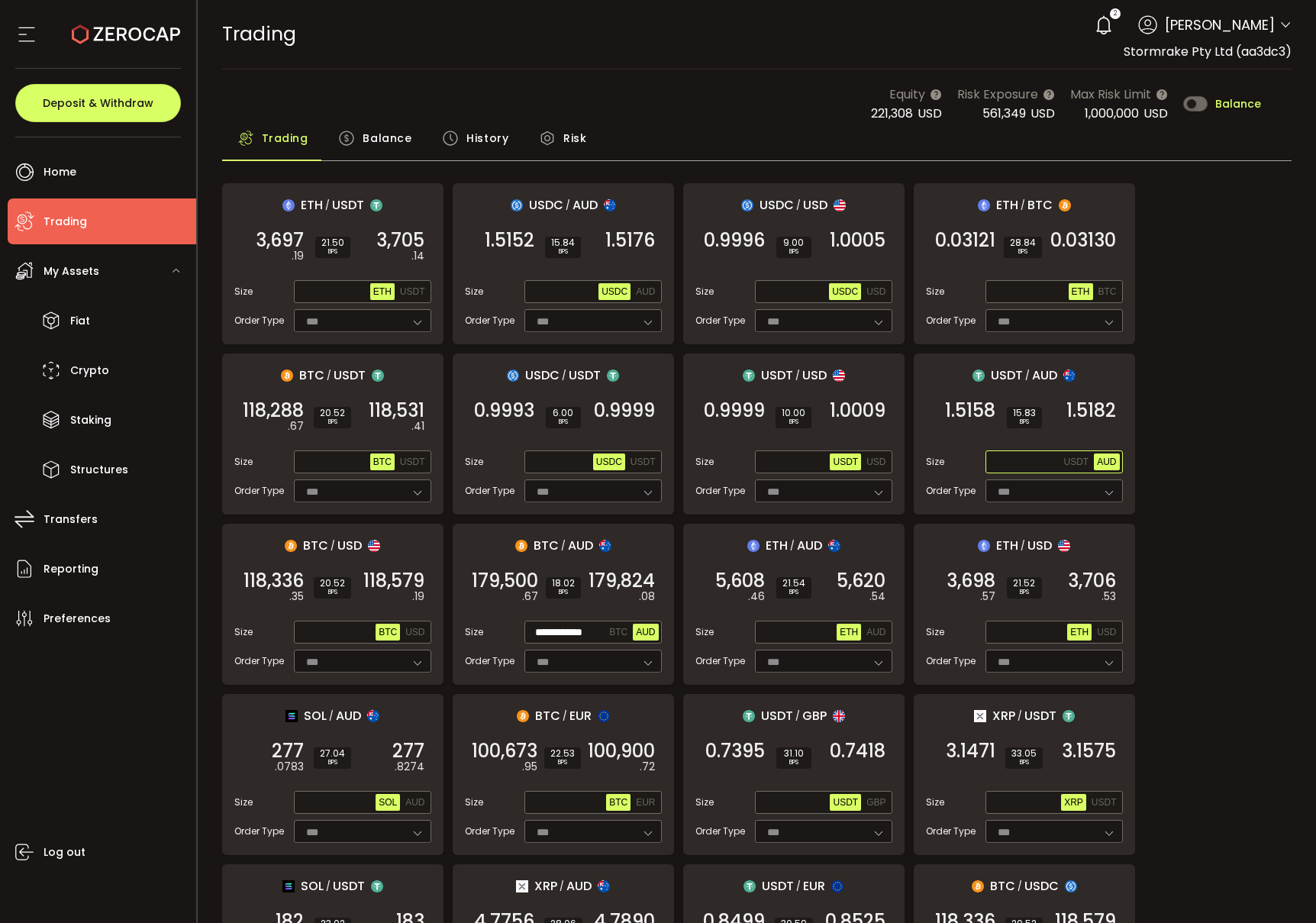 paste on "**********" 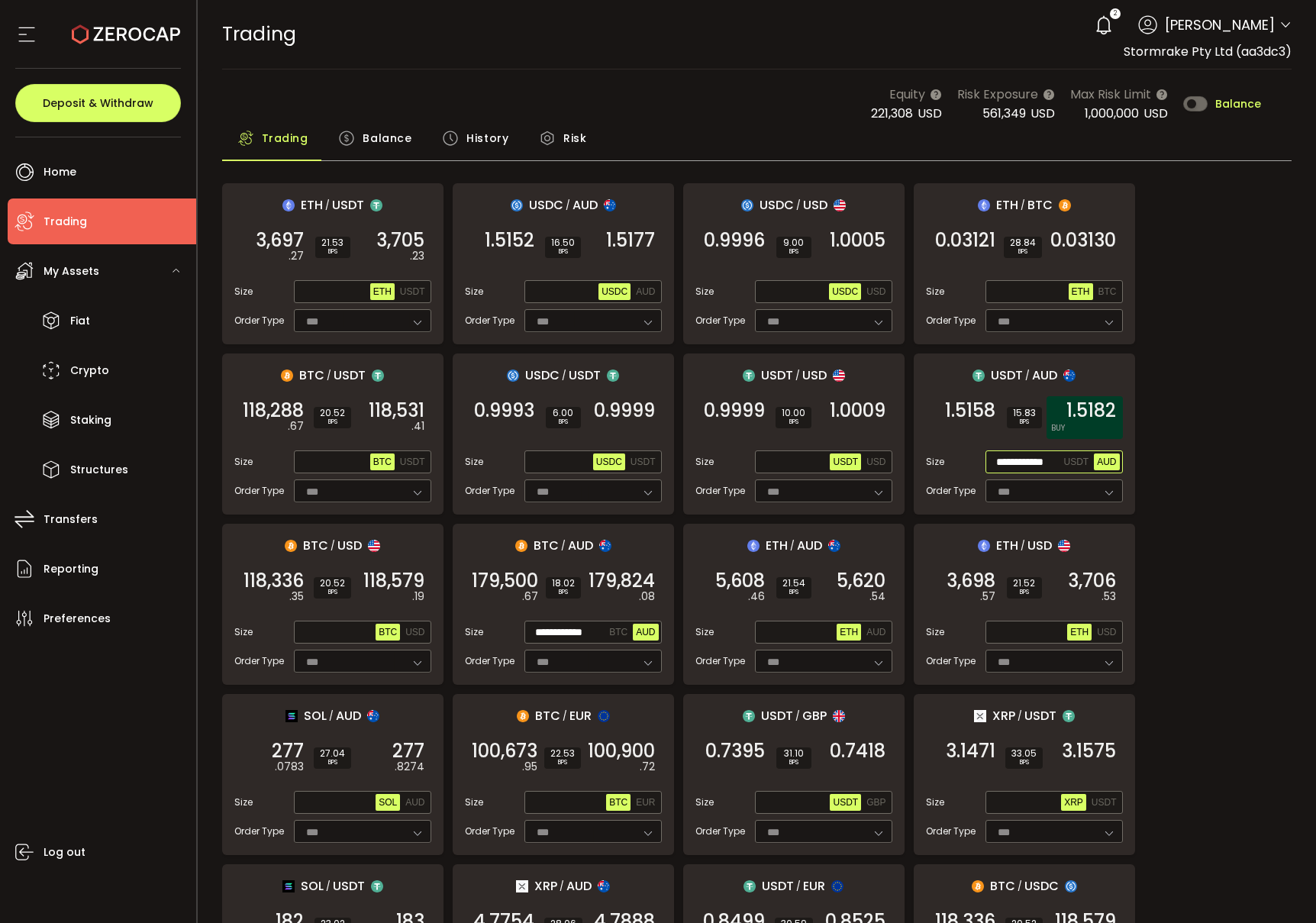 scroll, scrollTop: 0, scrollLeft: 8, axis: horizontal 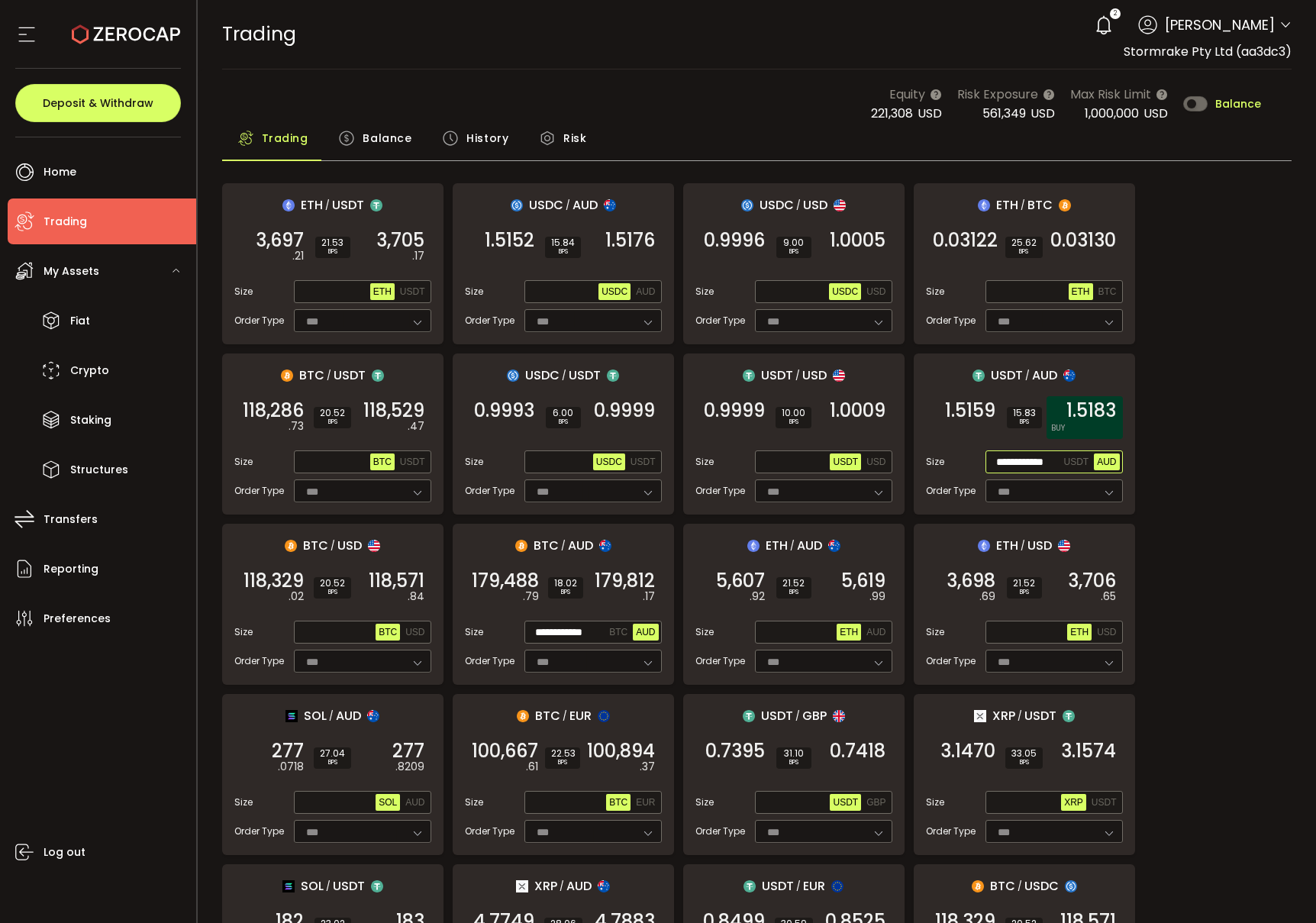 type on "**********" 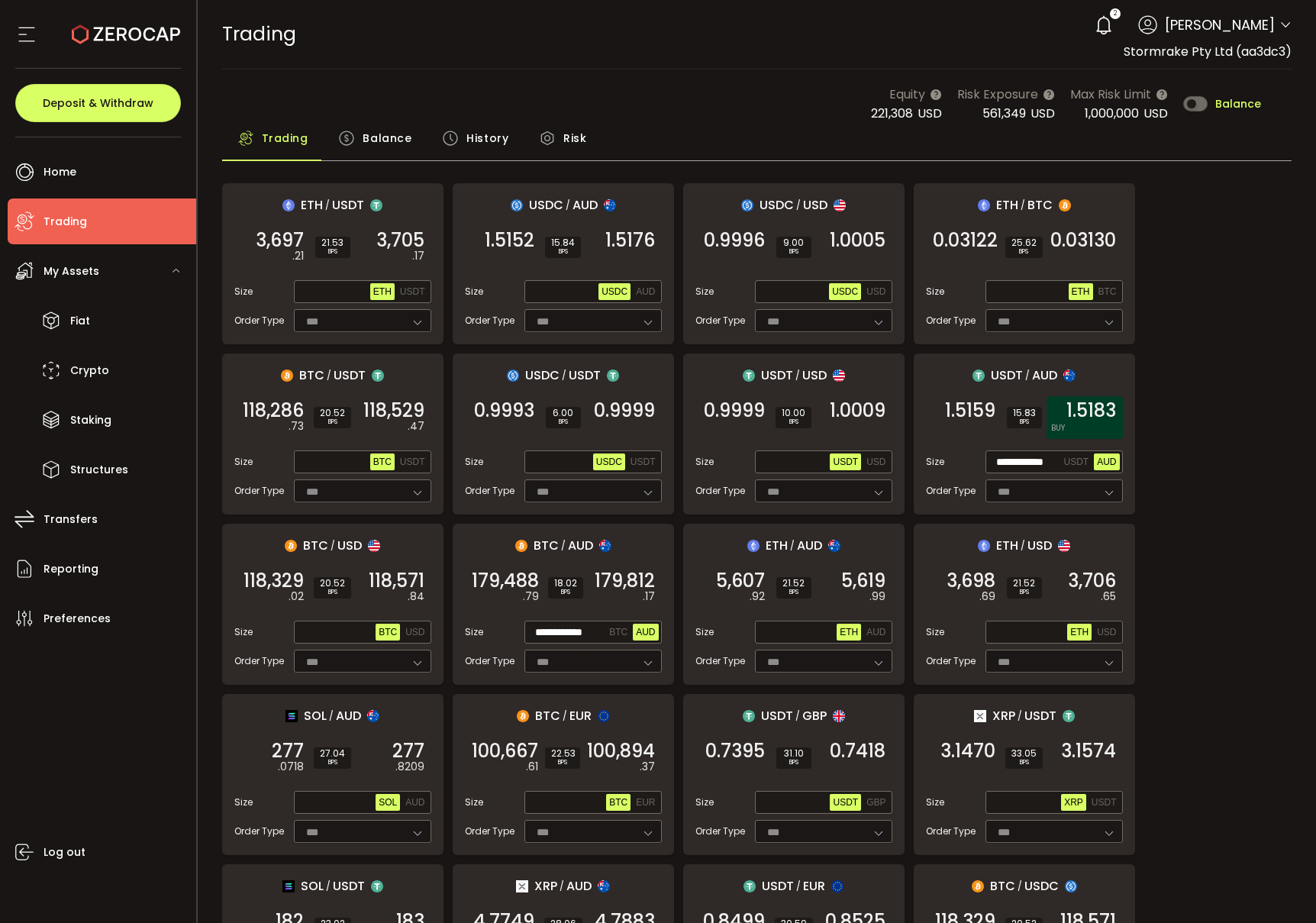 scroll, scrollTop: 0, scrollLeft: 0, axis: both 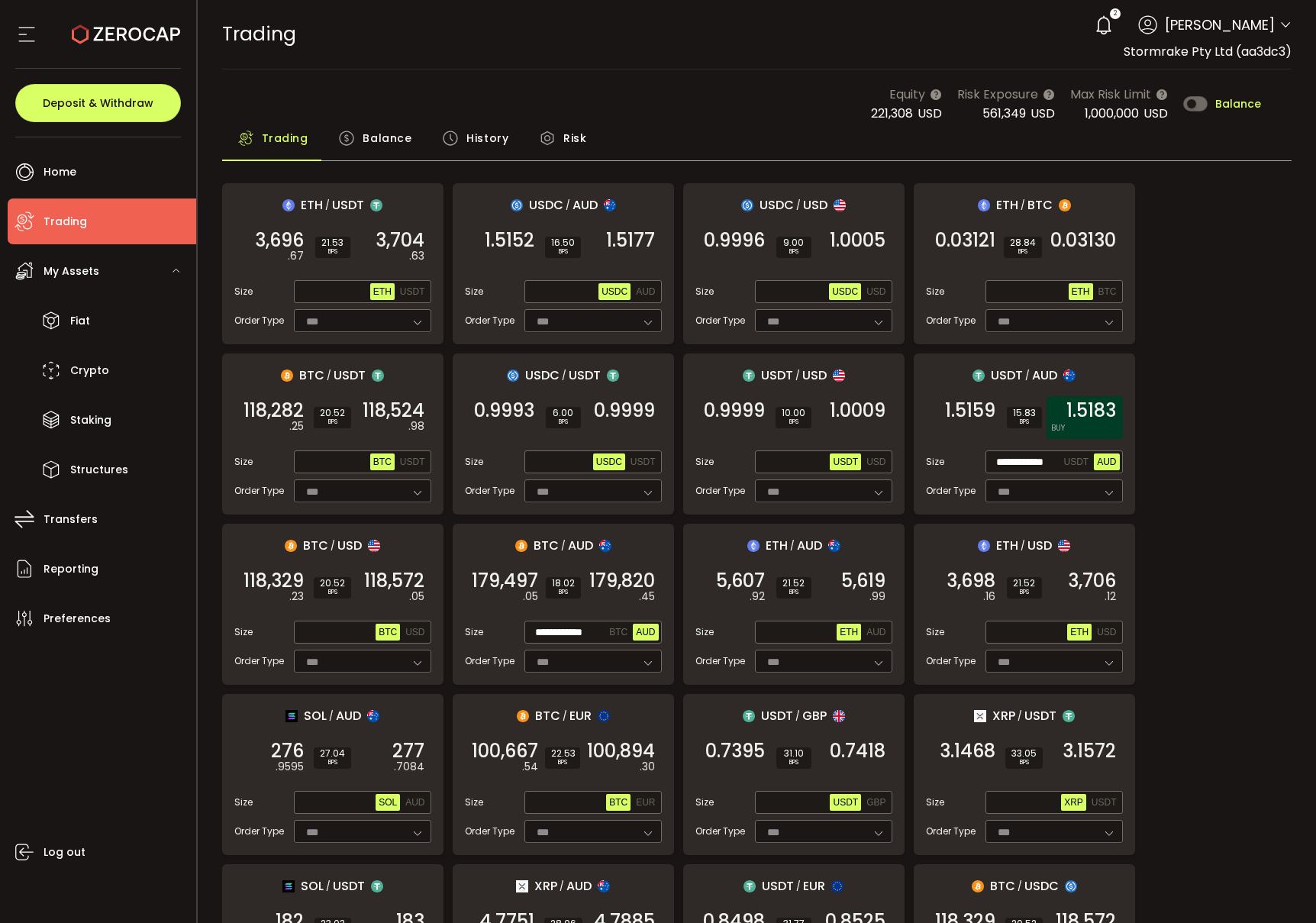 click on "1.5183" at bounding box center (1091, 411) 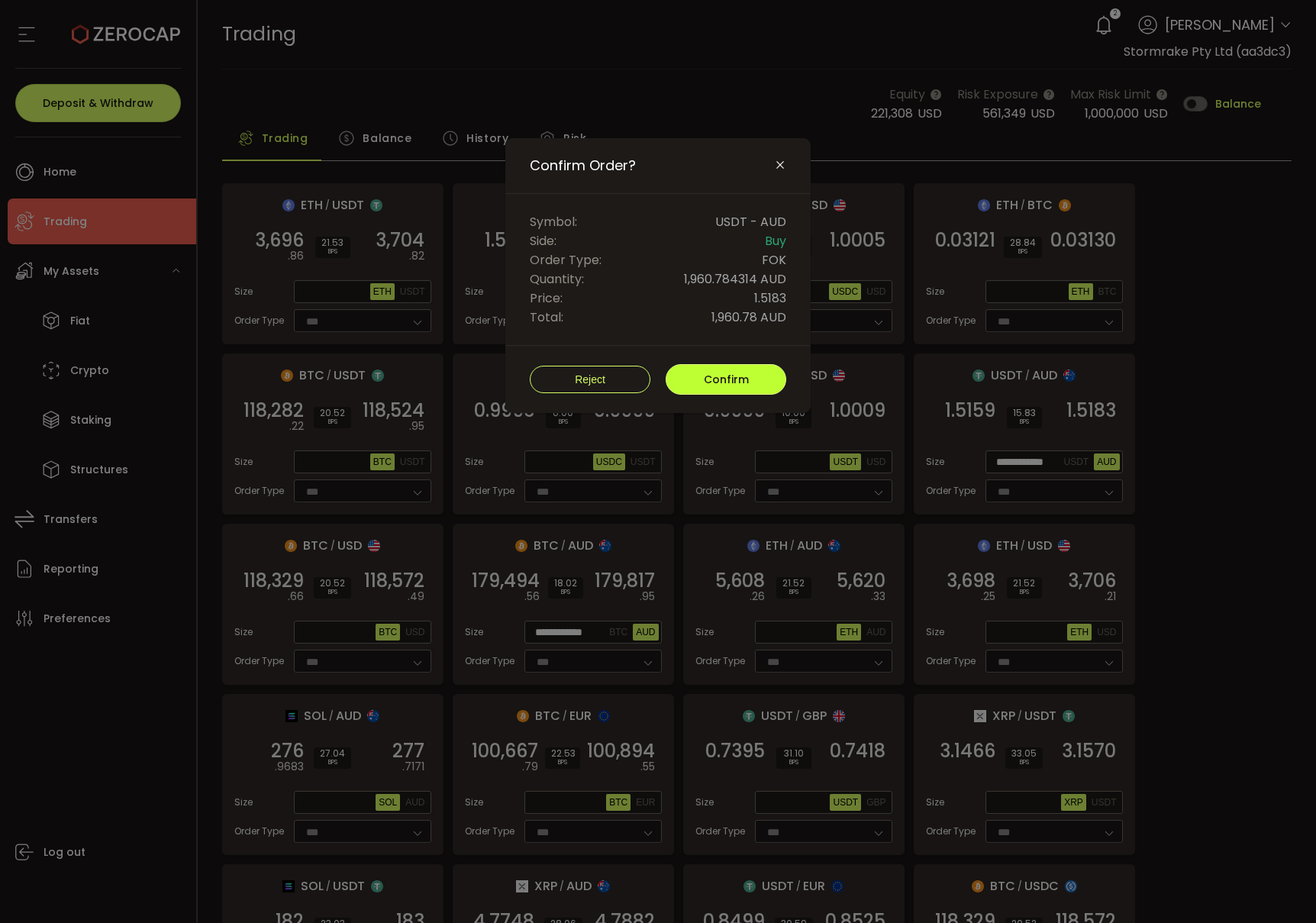 click on "Confirm" at bounding box center [726, 379] 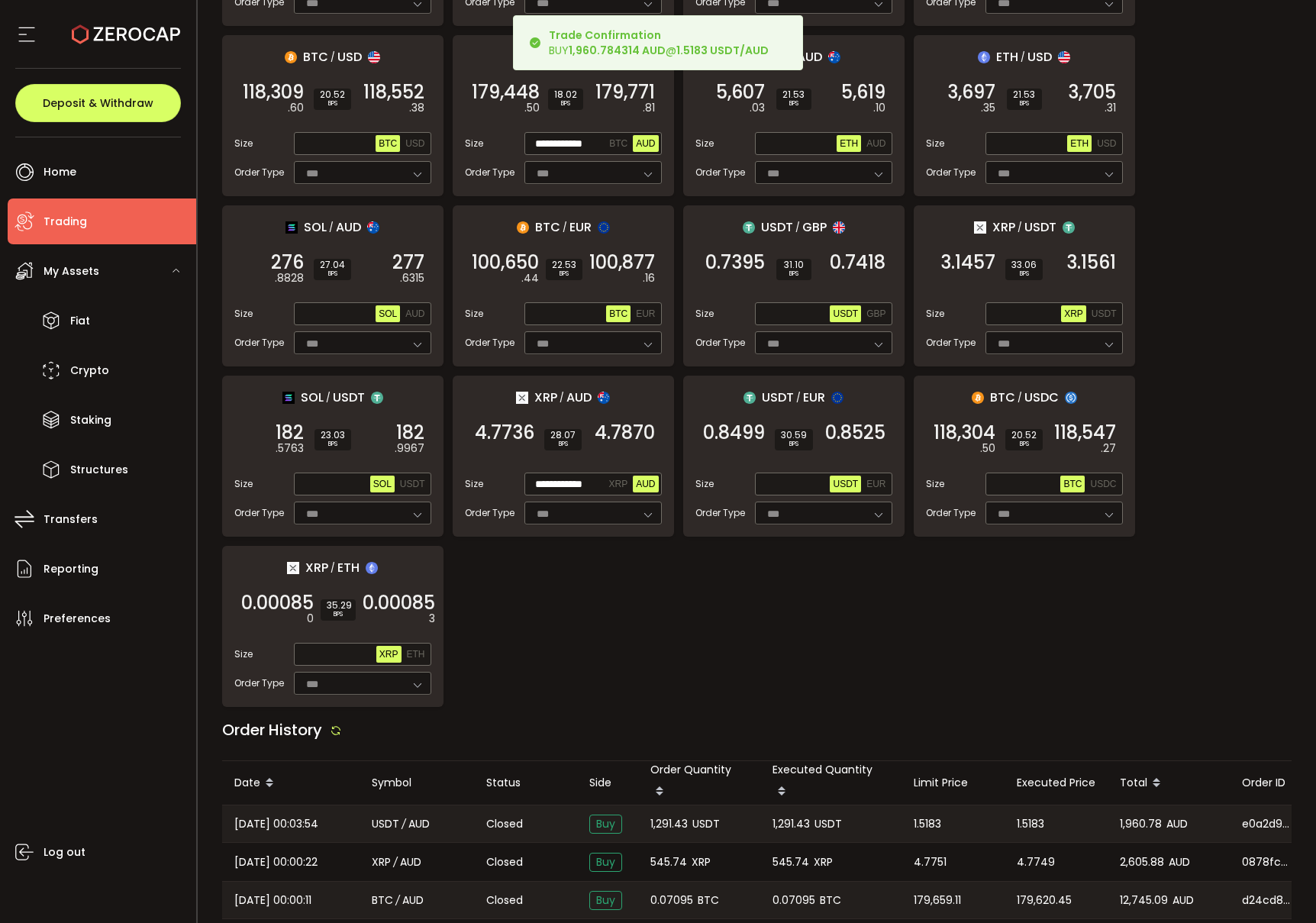 scroll, scrollTop: 519, scrollLeft: 0, axis: vertical 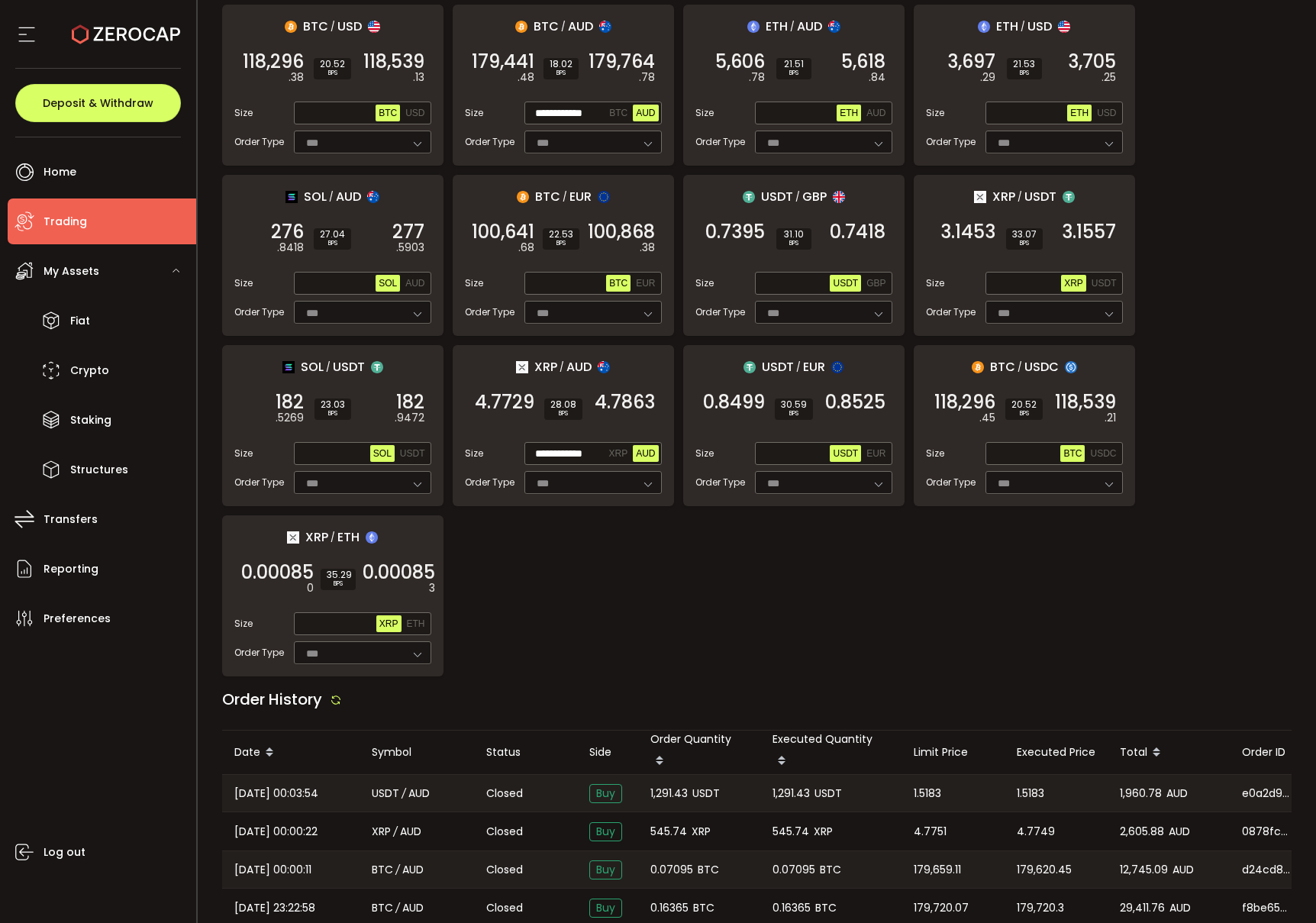 click on "1,291.43" at bounding box center (669, 793) 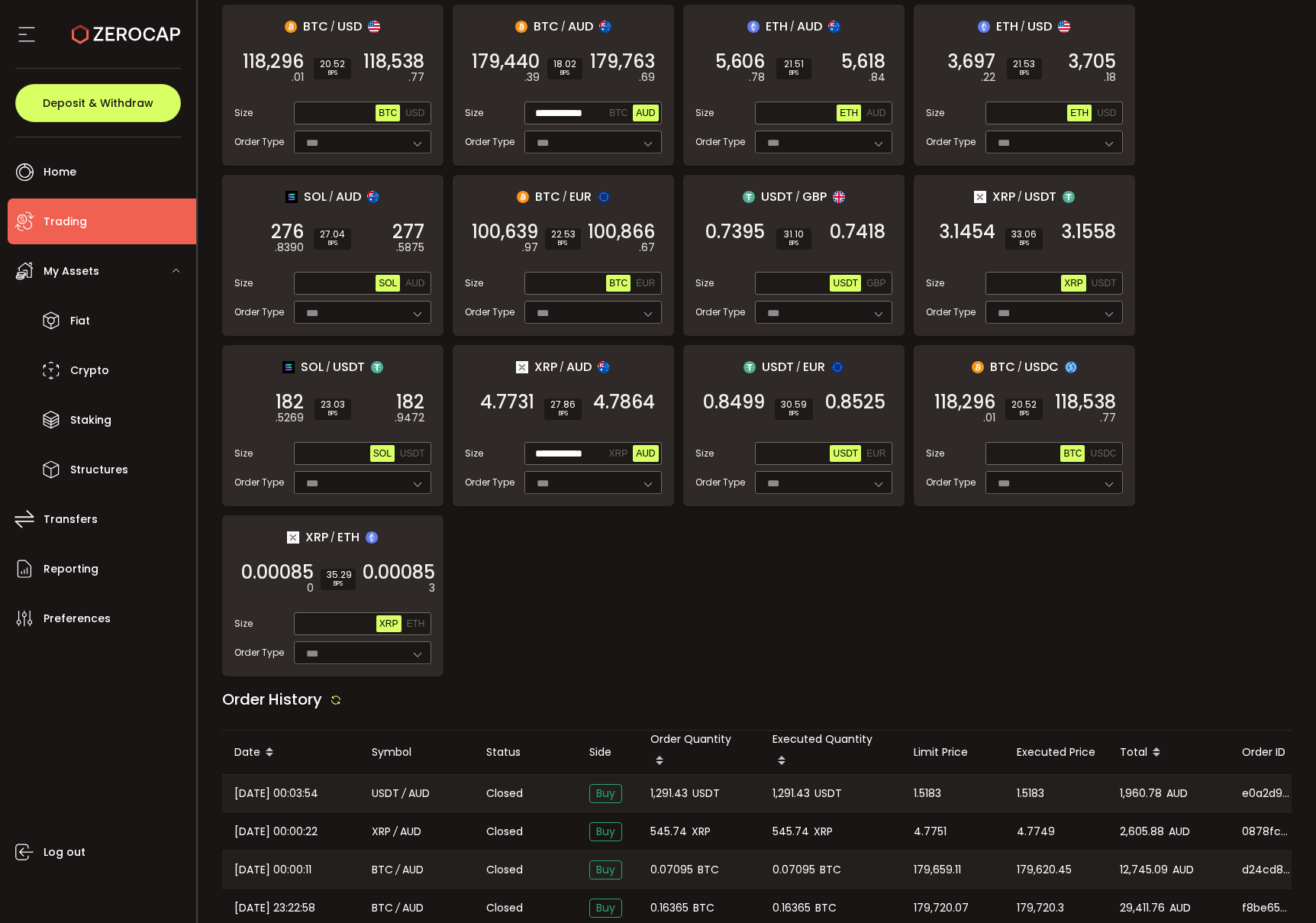 click on "1,291.43" at bounding box center [669, 793] 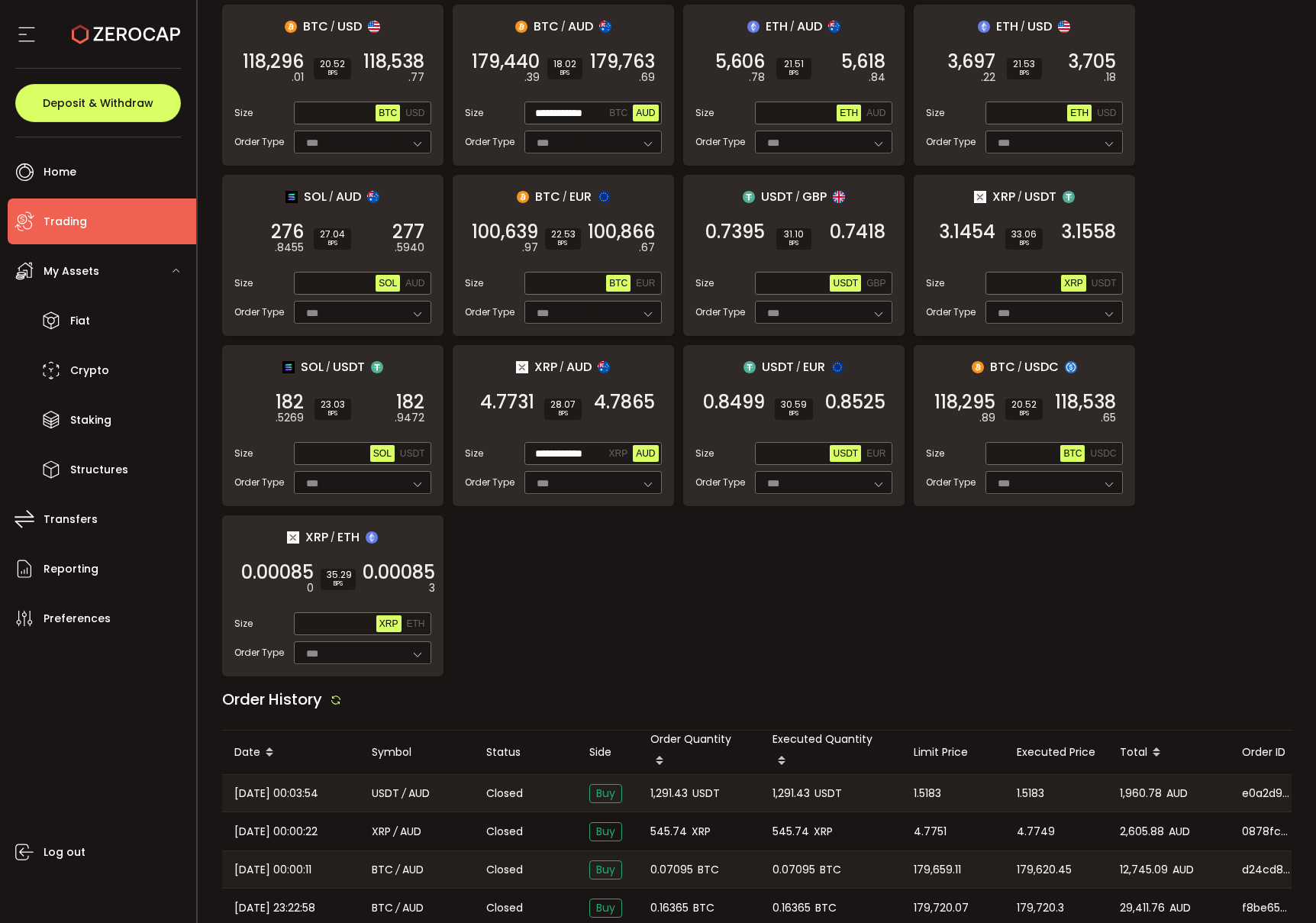 copy on "1,291.43" 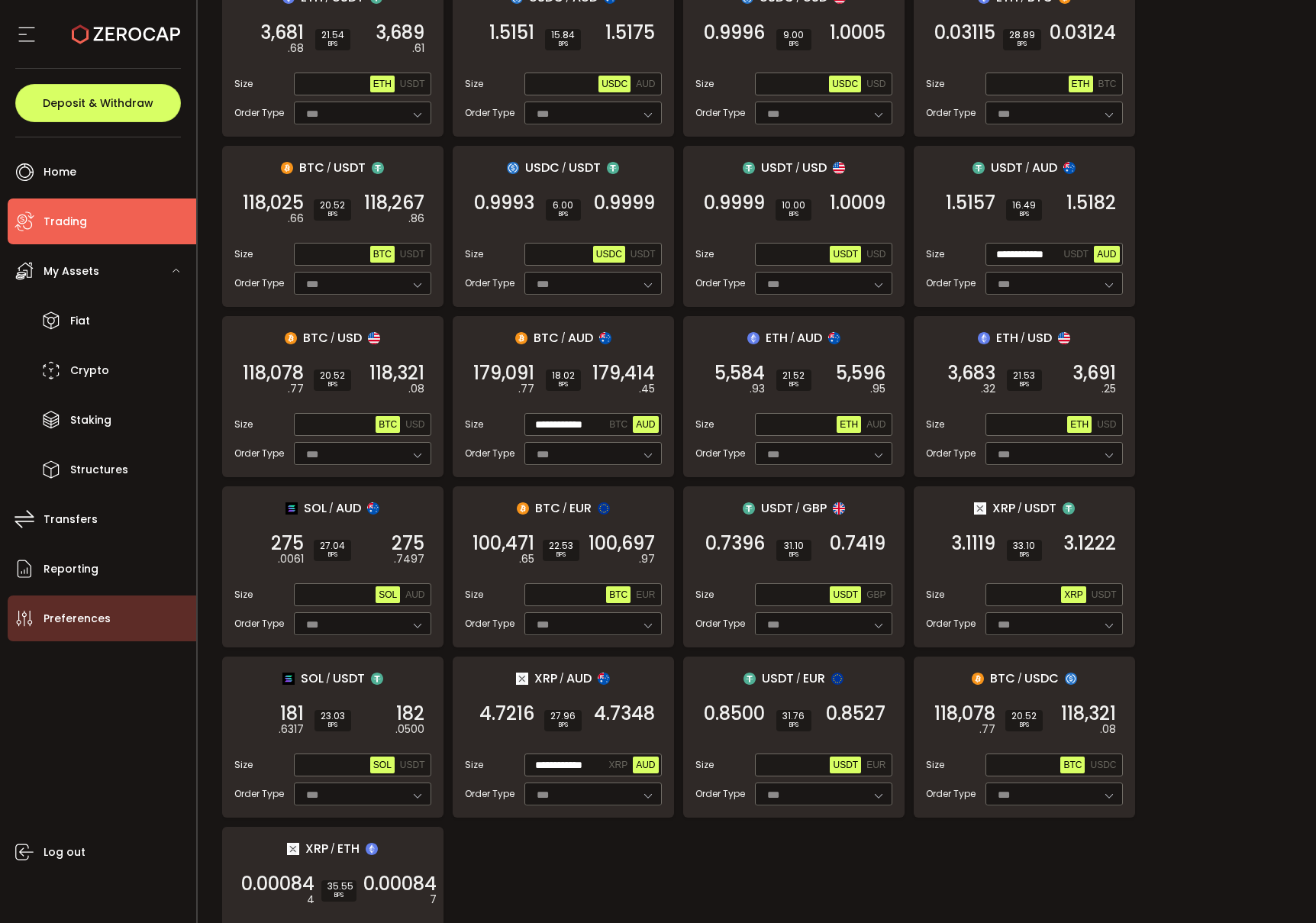 scroll, scrollTop: 242, scrollLeft: 0, axis: vertical 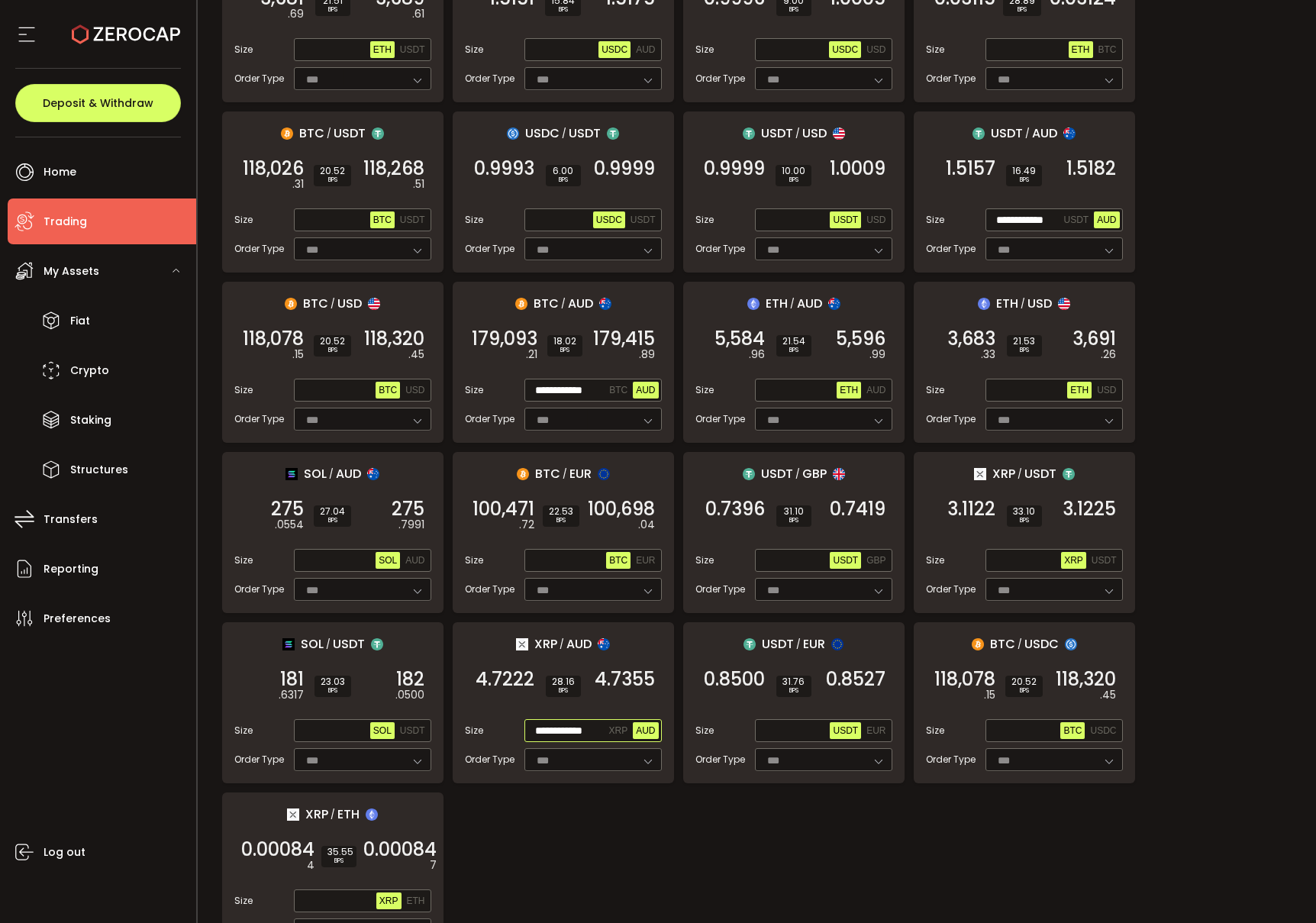click on "**********" at bounding box center (566, 731) 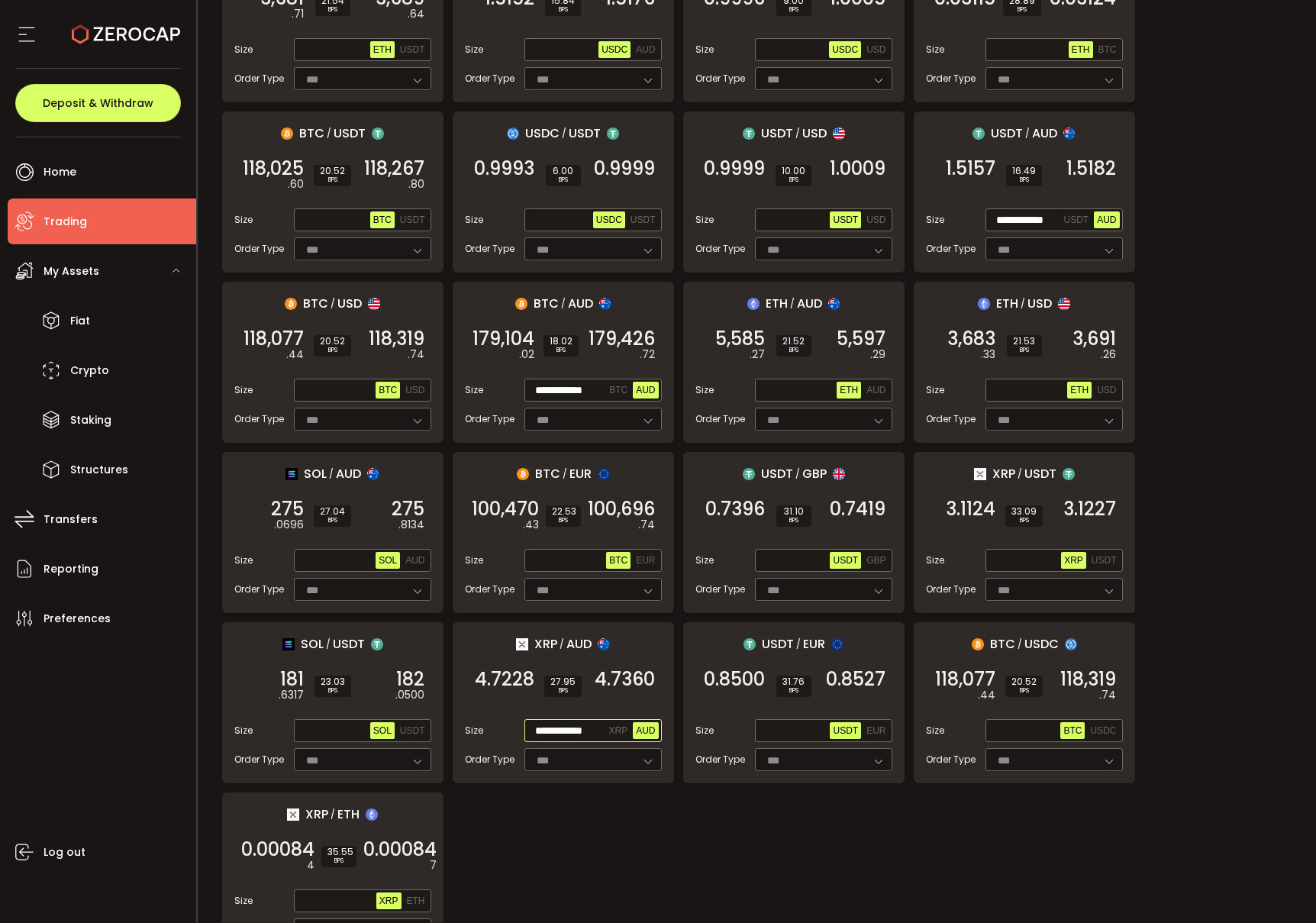 click on "**********" at bounding box center [566, 731] 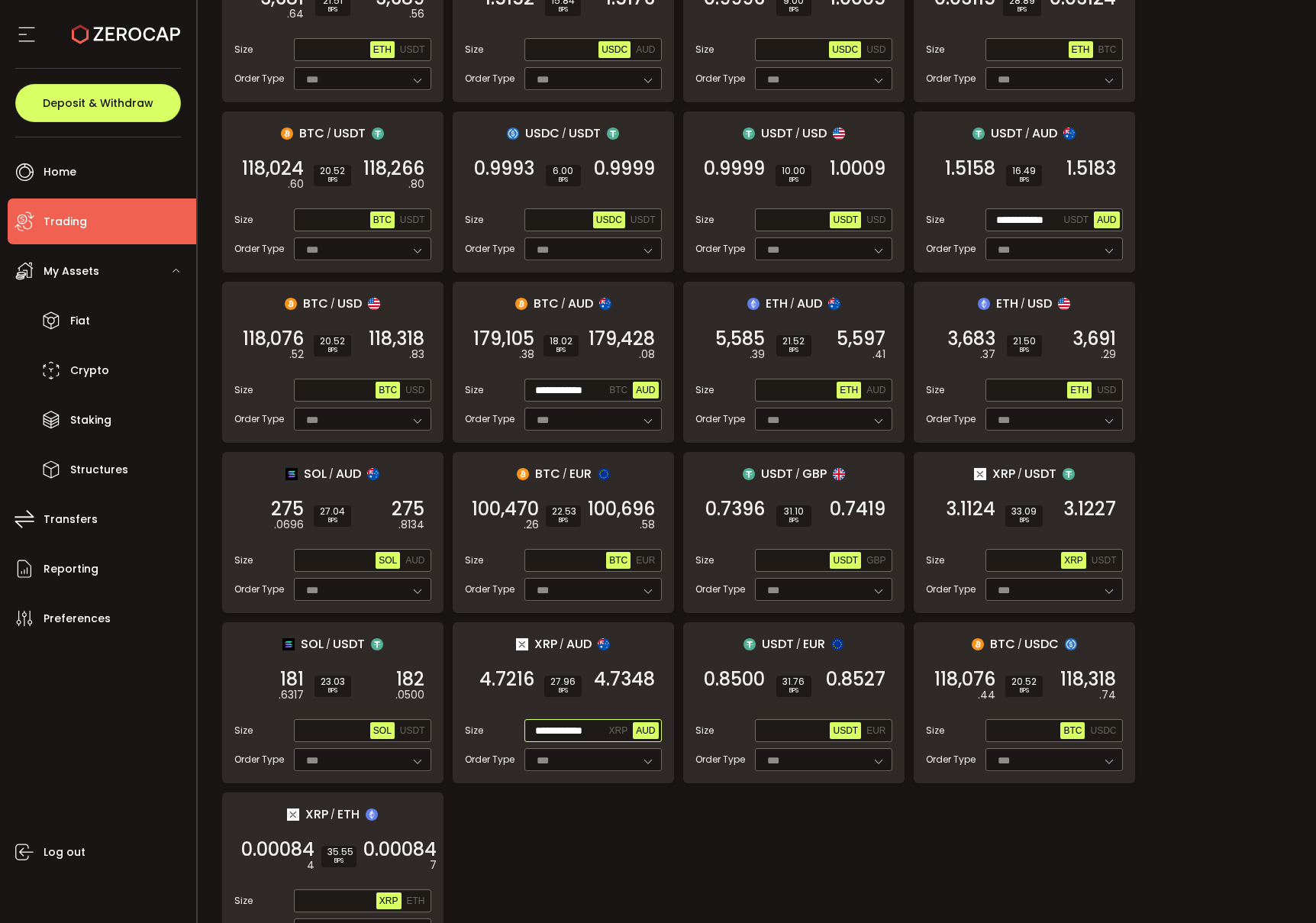 paste 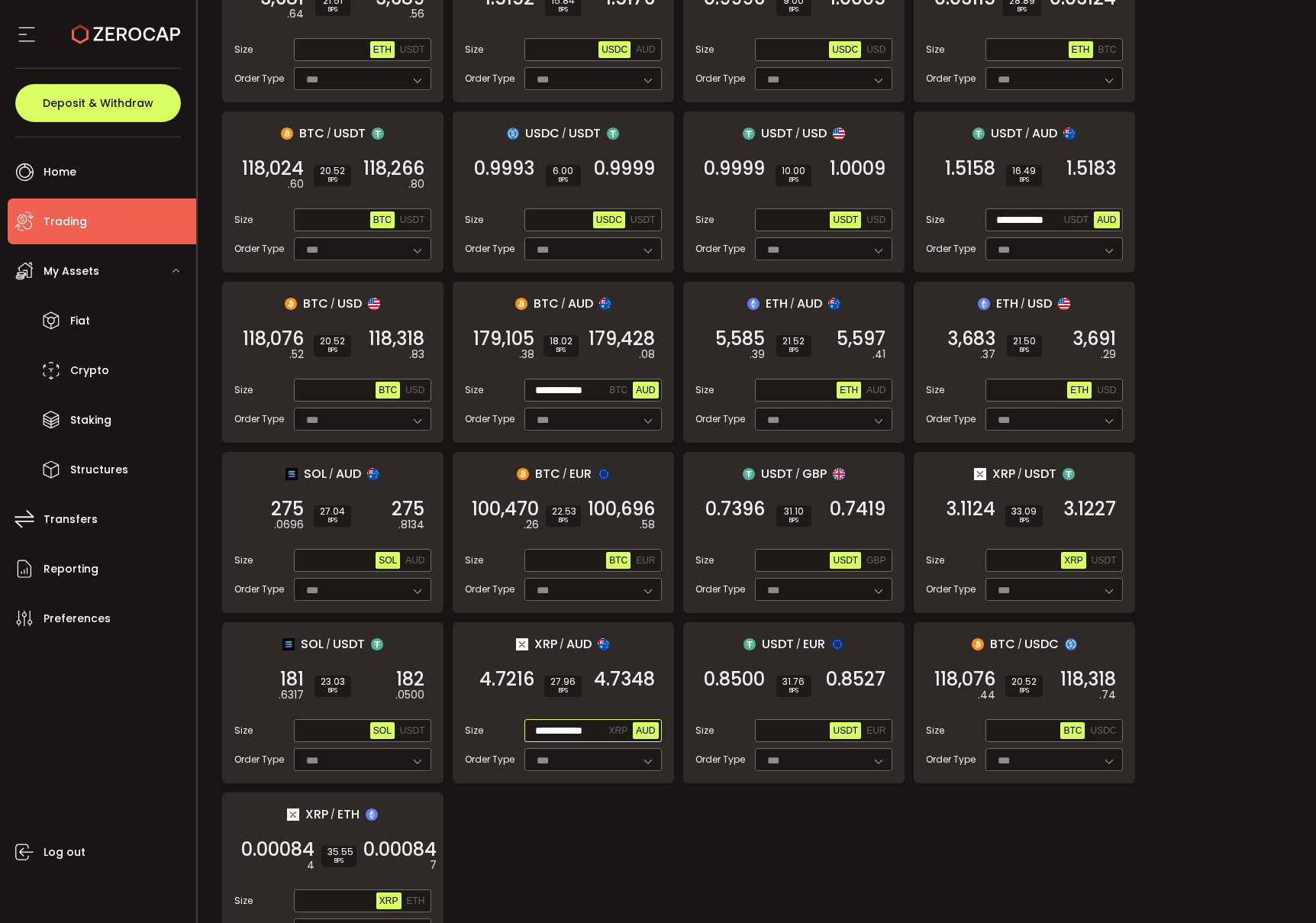 scroll, scrollTop: 0, scrollLeft: 2, axis: horizontal 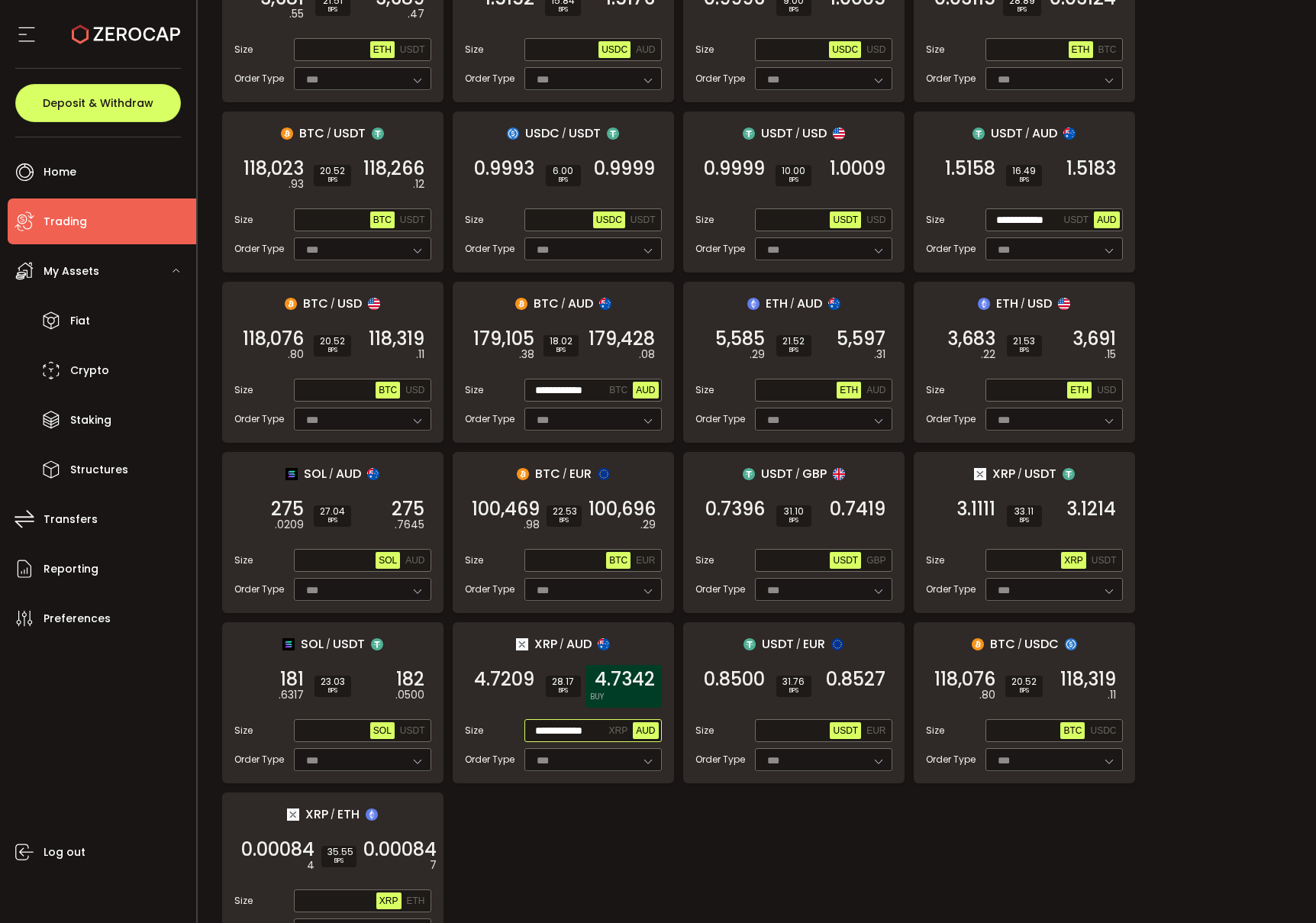 type on "**********" 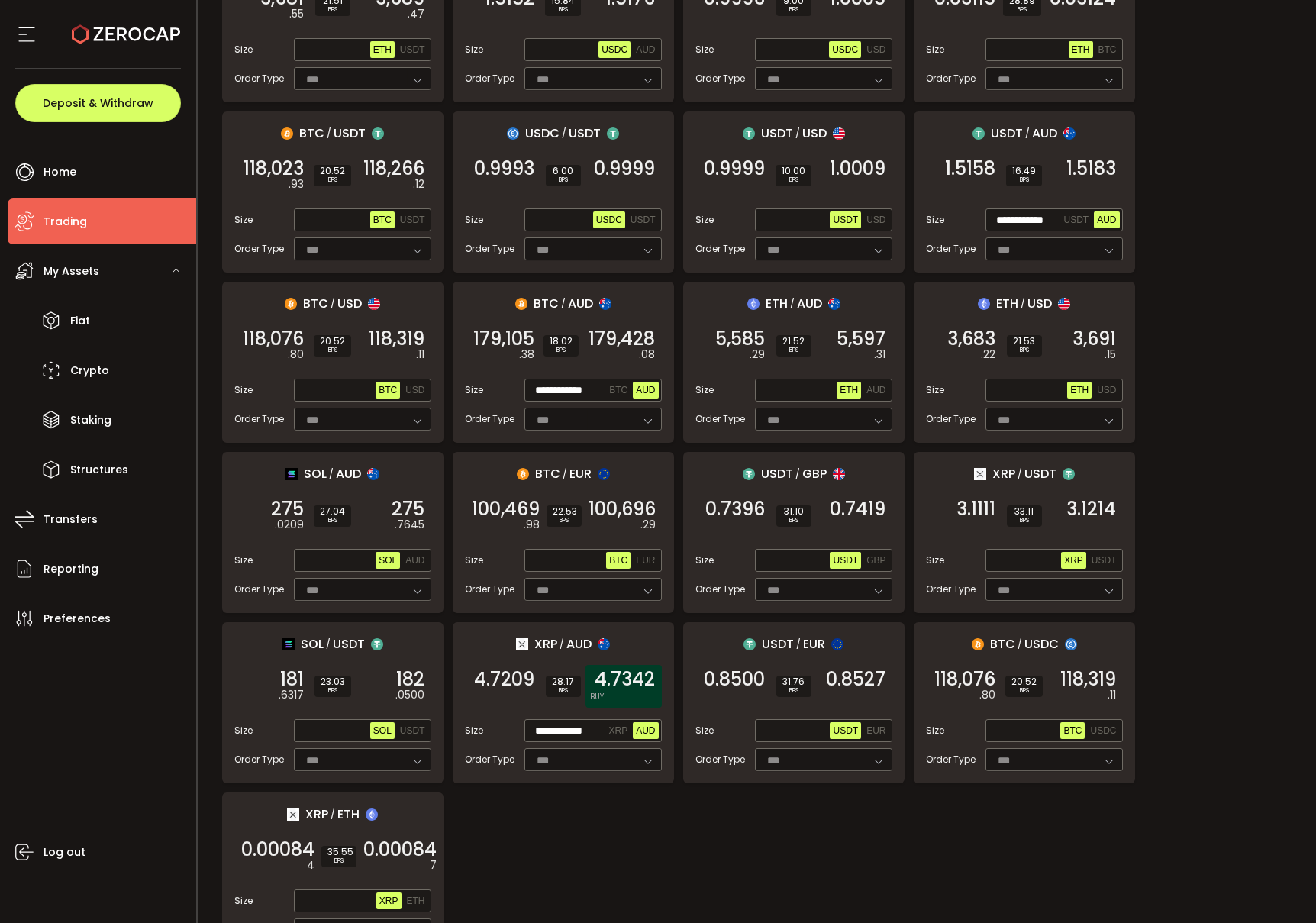 scroll, scrollTop: 0, scrollLeft: 0, axis: both 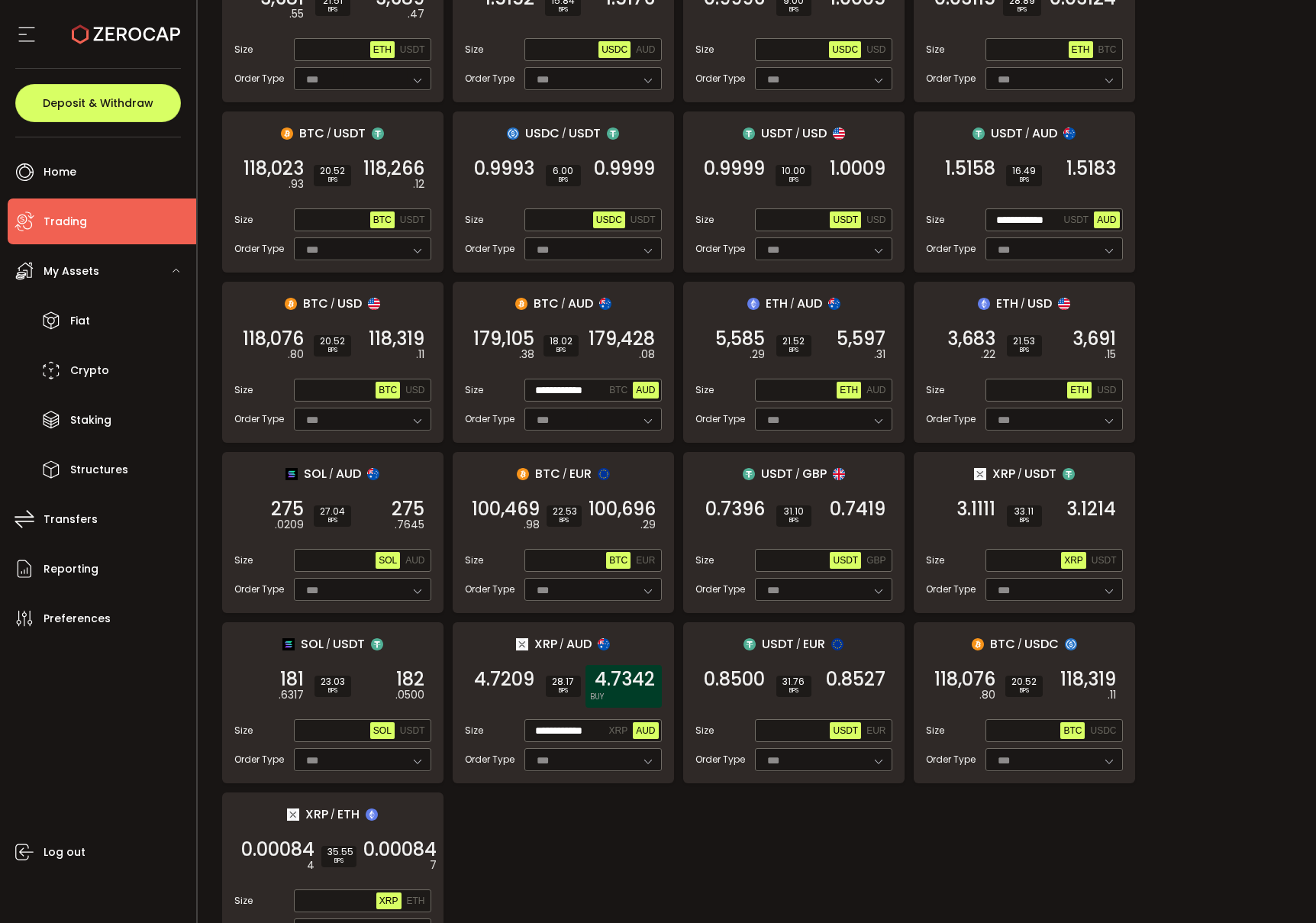 click on "4.7342" at bounding box center [624, 679] 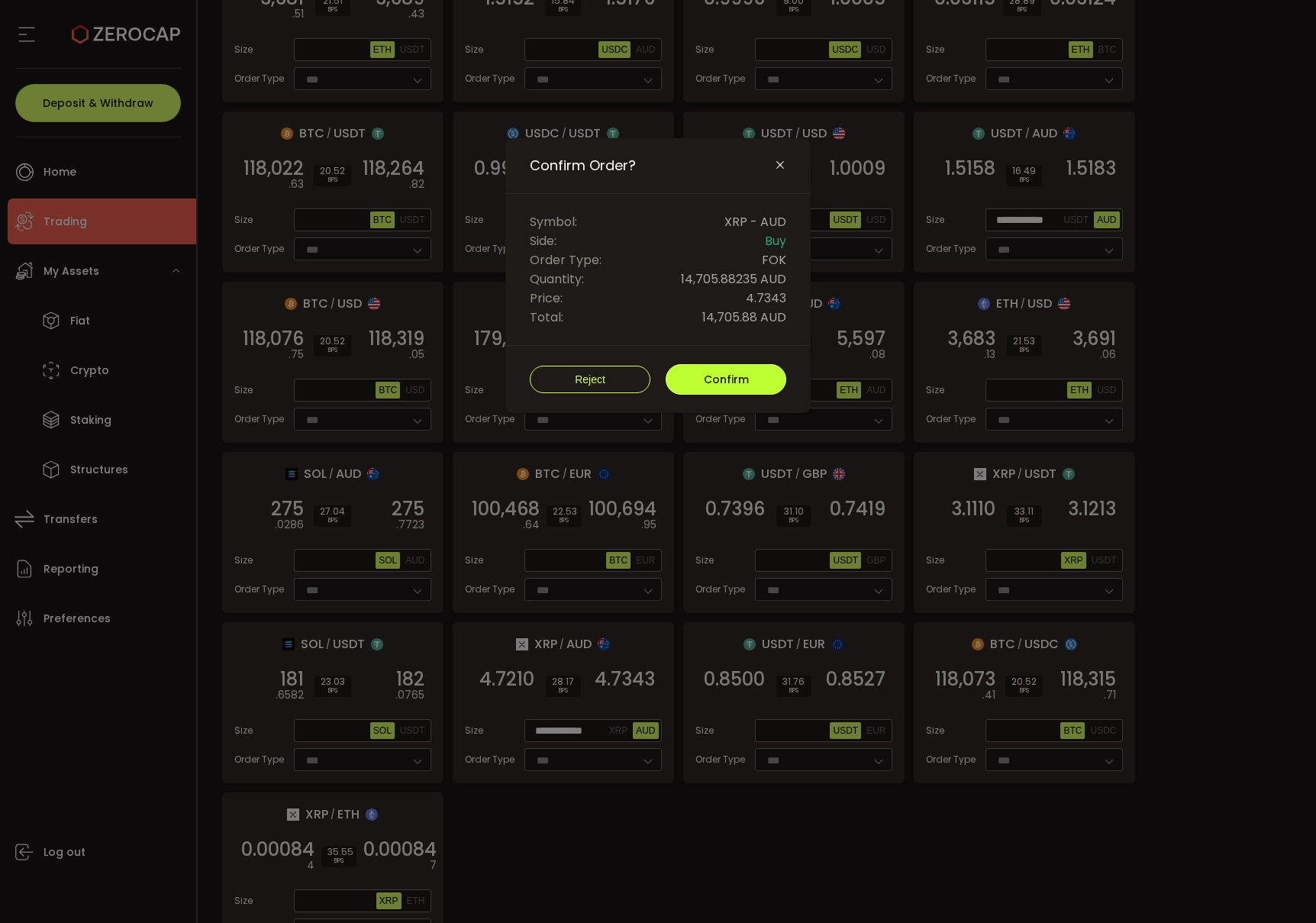 click on "Confirm" at bounding box center (726, 379) 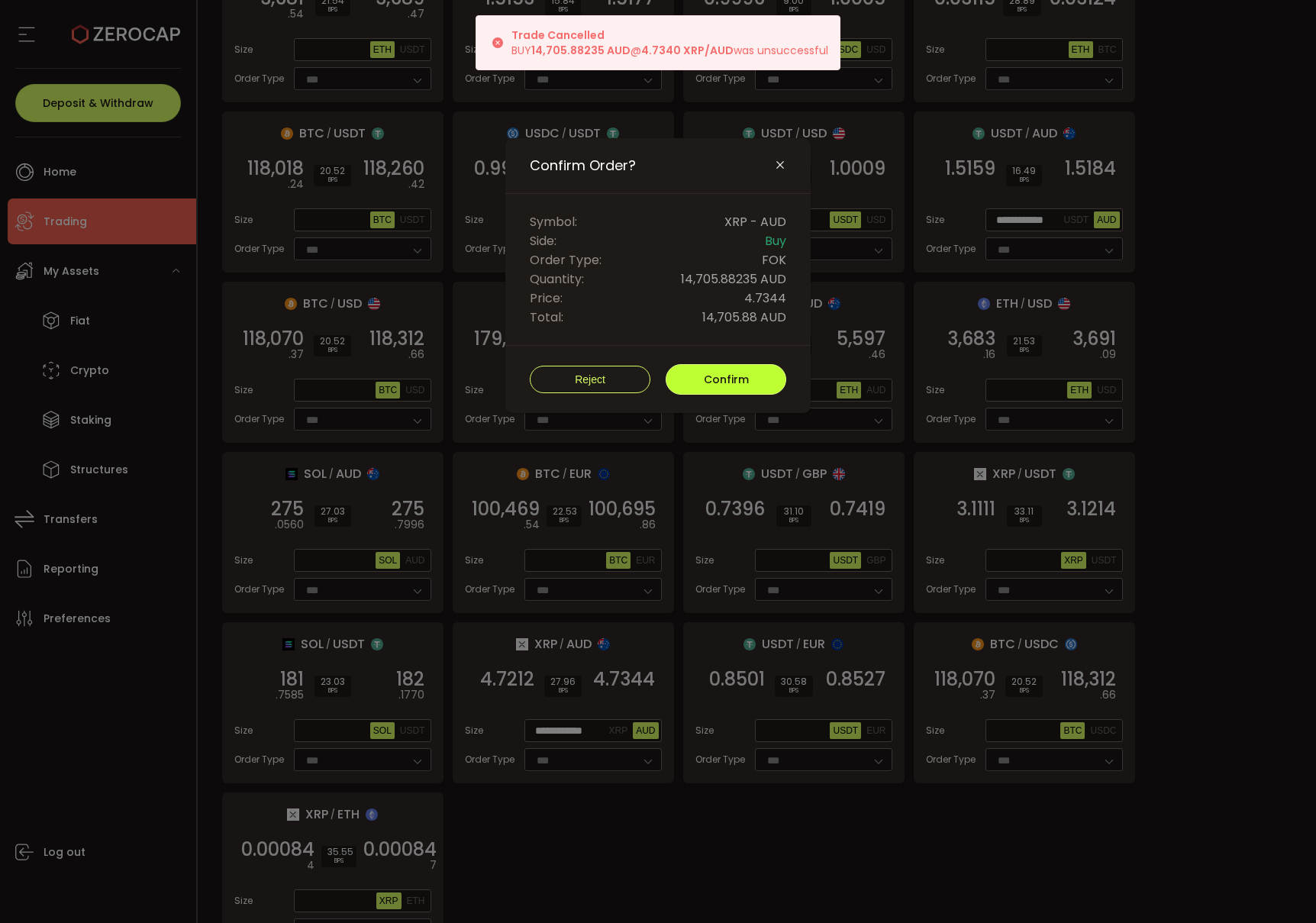 click on "Confirm" at bounding box center (726, 379) 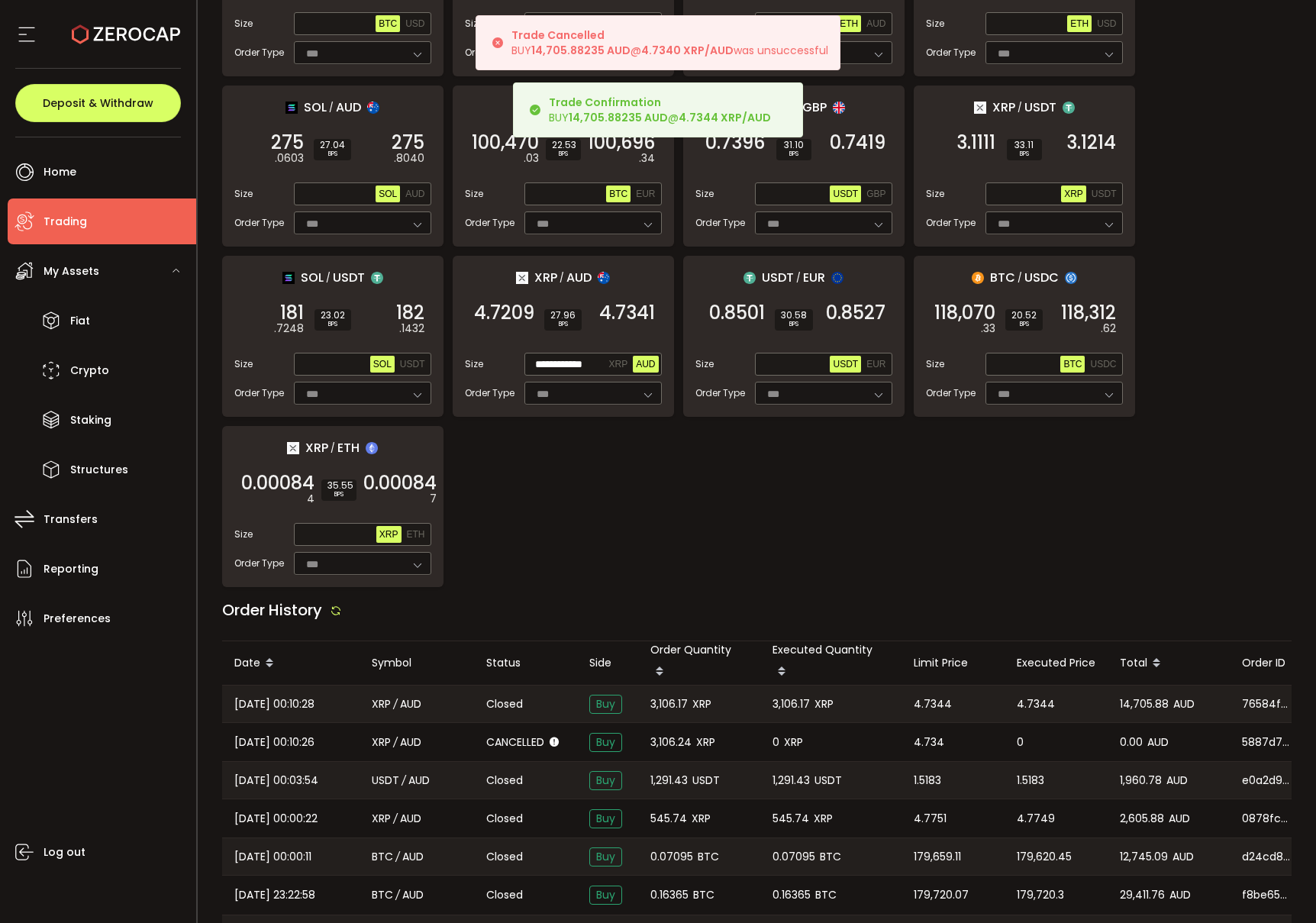 scroll, scrollTop: 618, scrollLeft: 0, axis: vertical 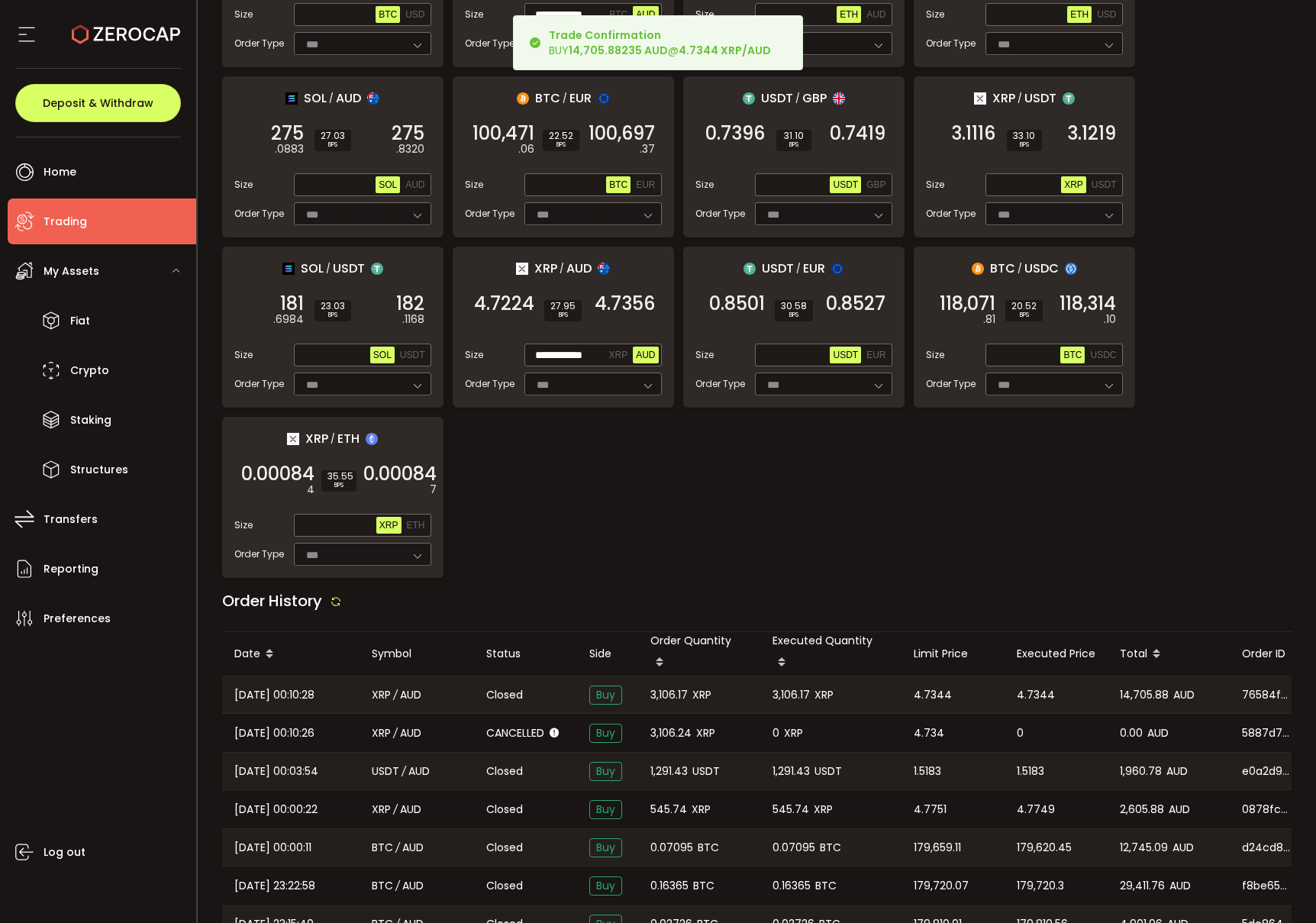 click on "3,106.17" at bounding box center (669, 695) 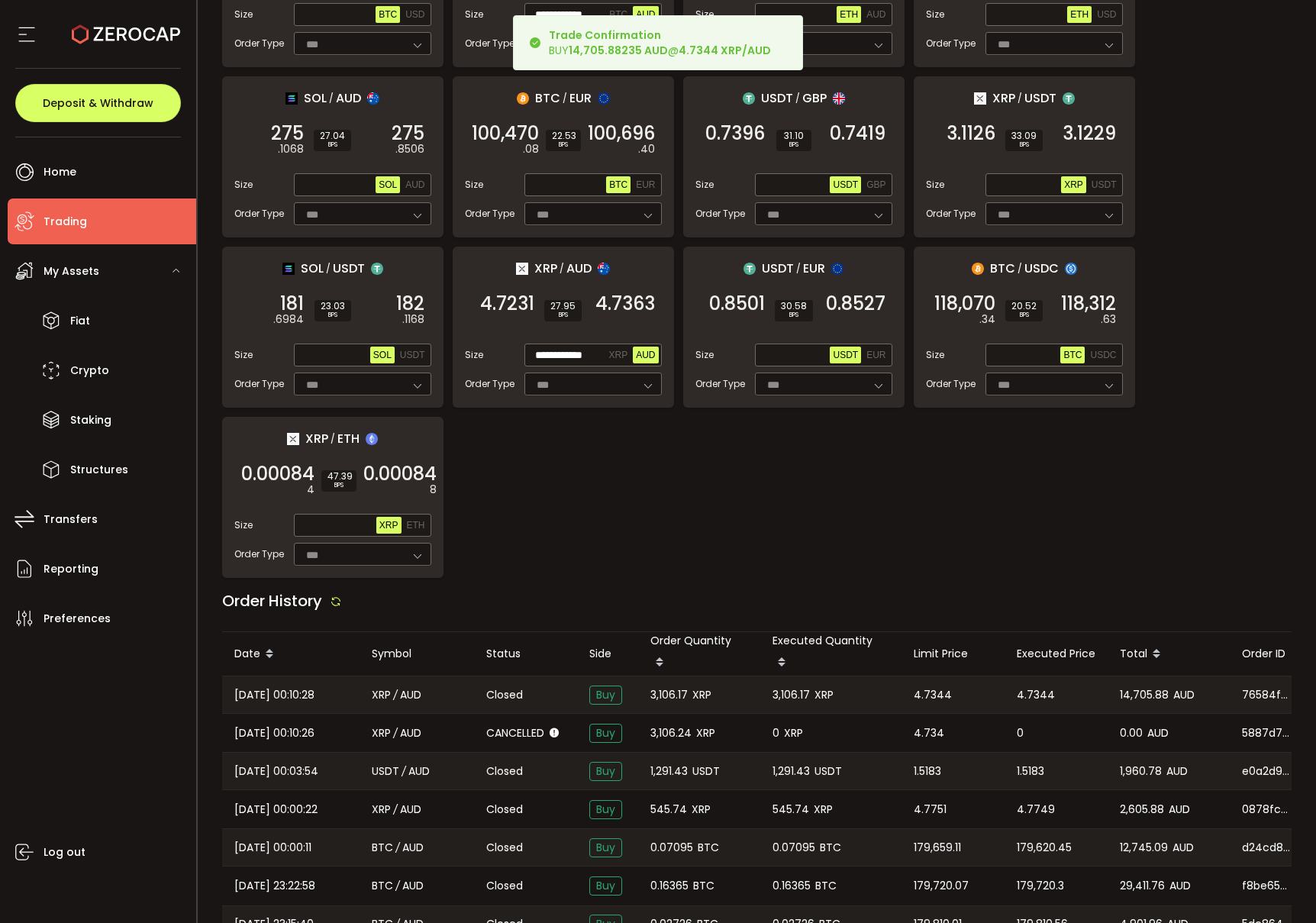 click on "3,106.17" at bounding box center (669, 695) 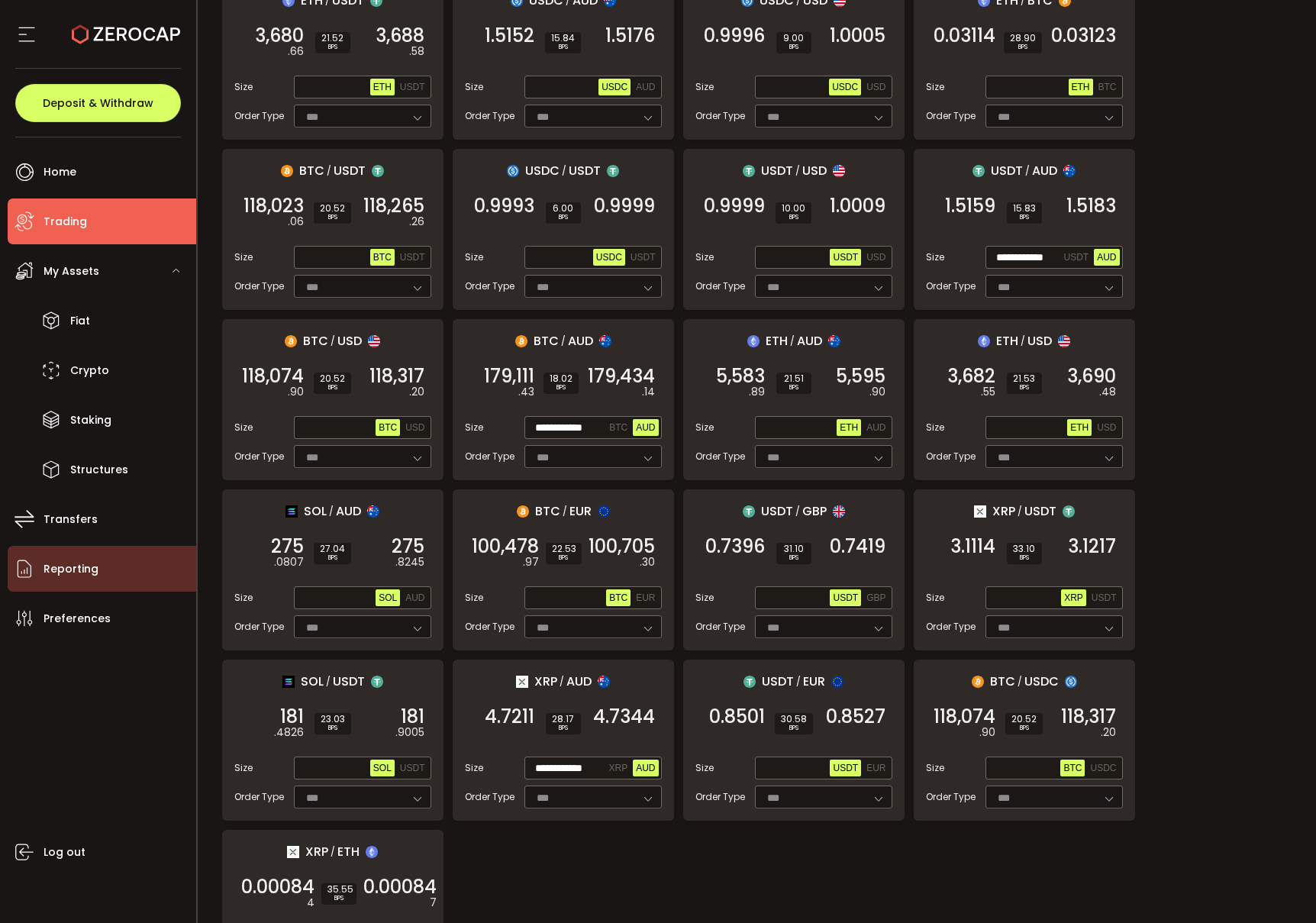 scroll, scrollTop: 201, scrollLeft: 0, axis: vertical 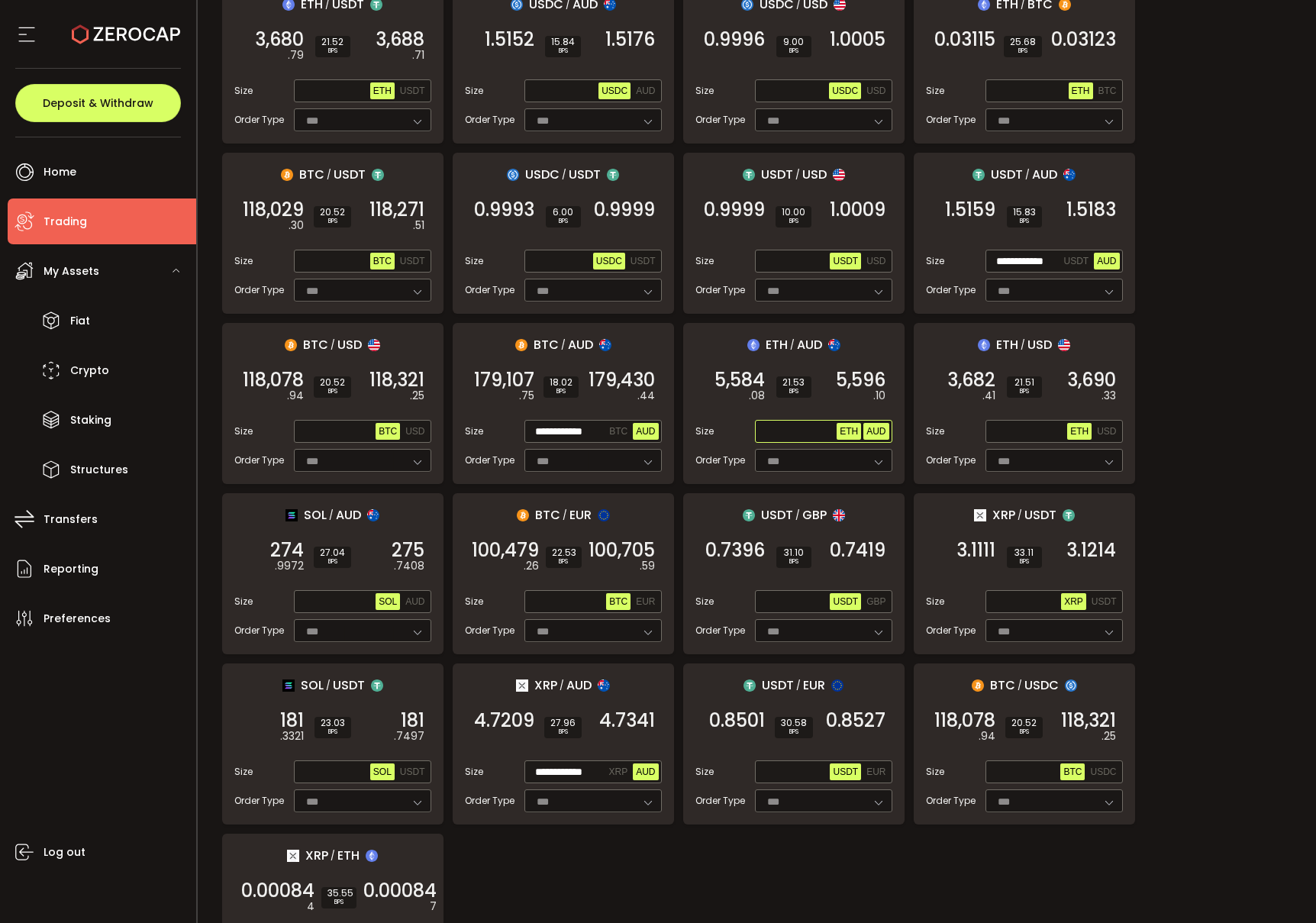 click on "AUD" at bounding box center (876, 431) 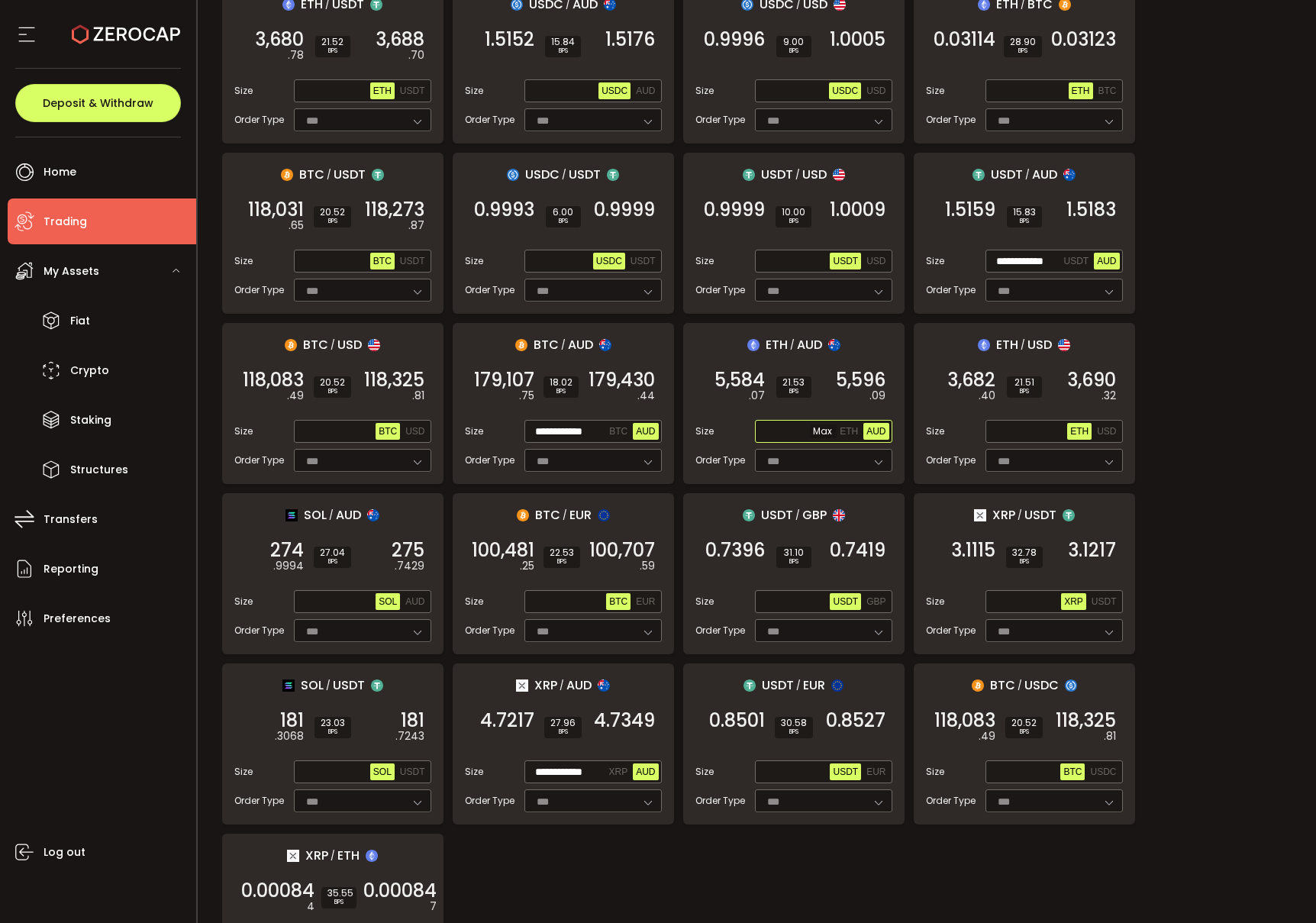click at bounding box center [798, 432] 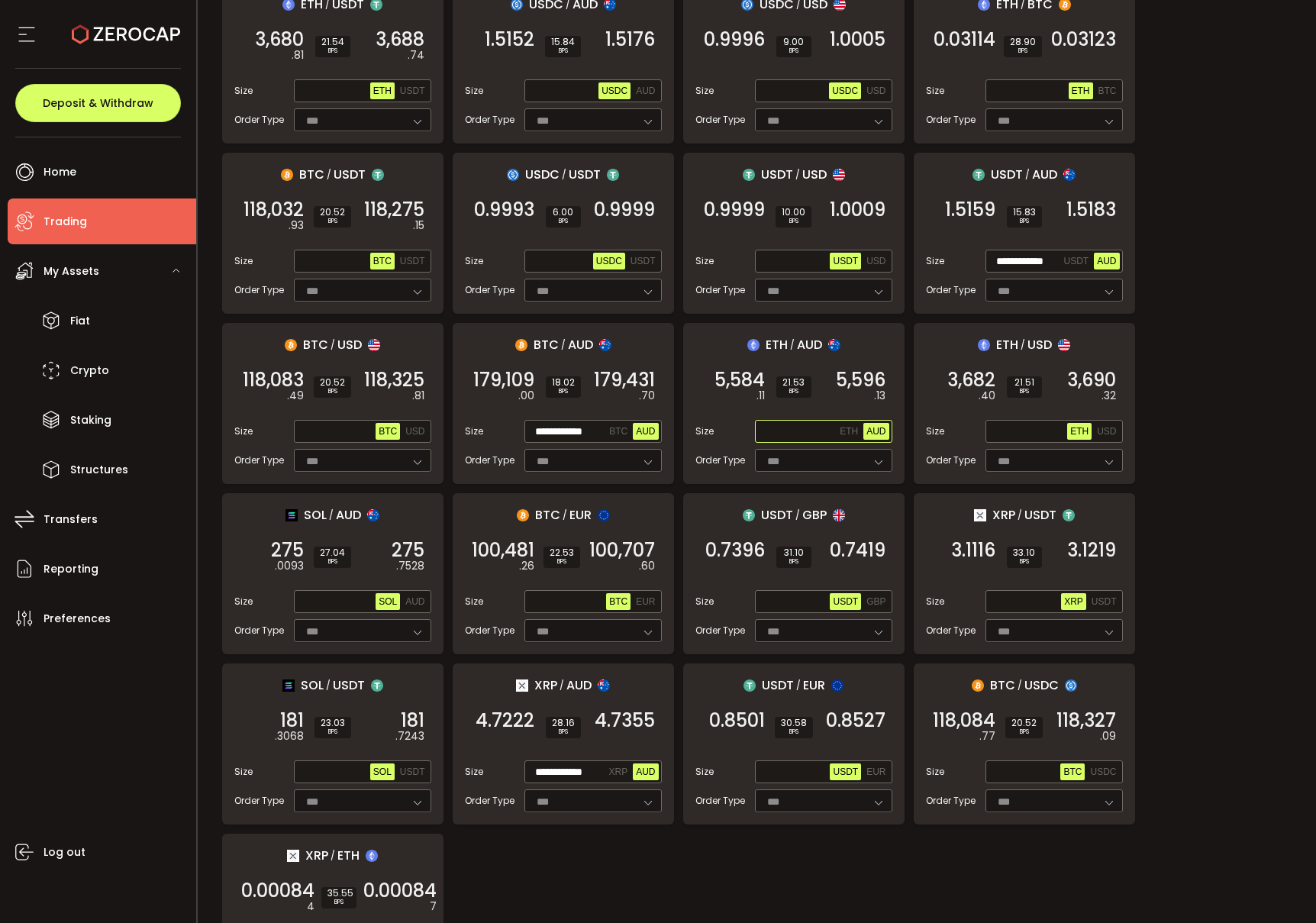 paste on "**********" 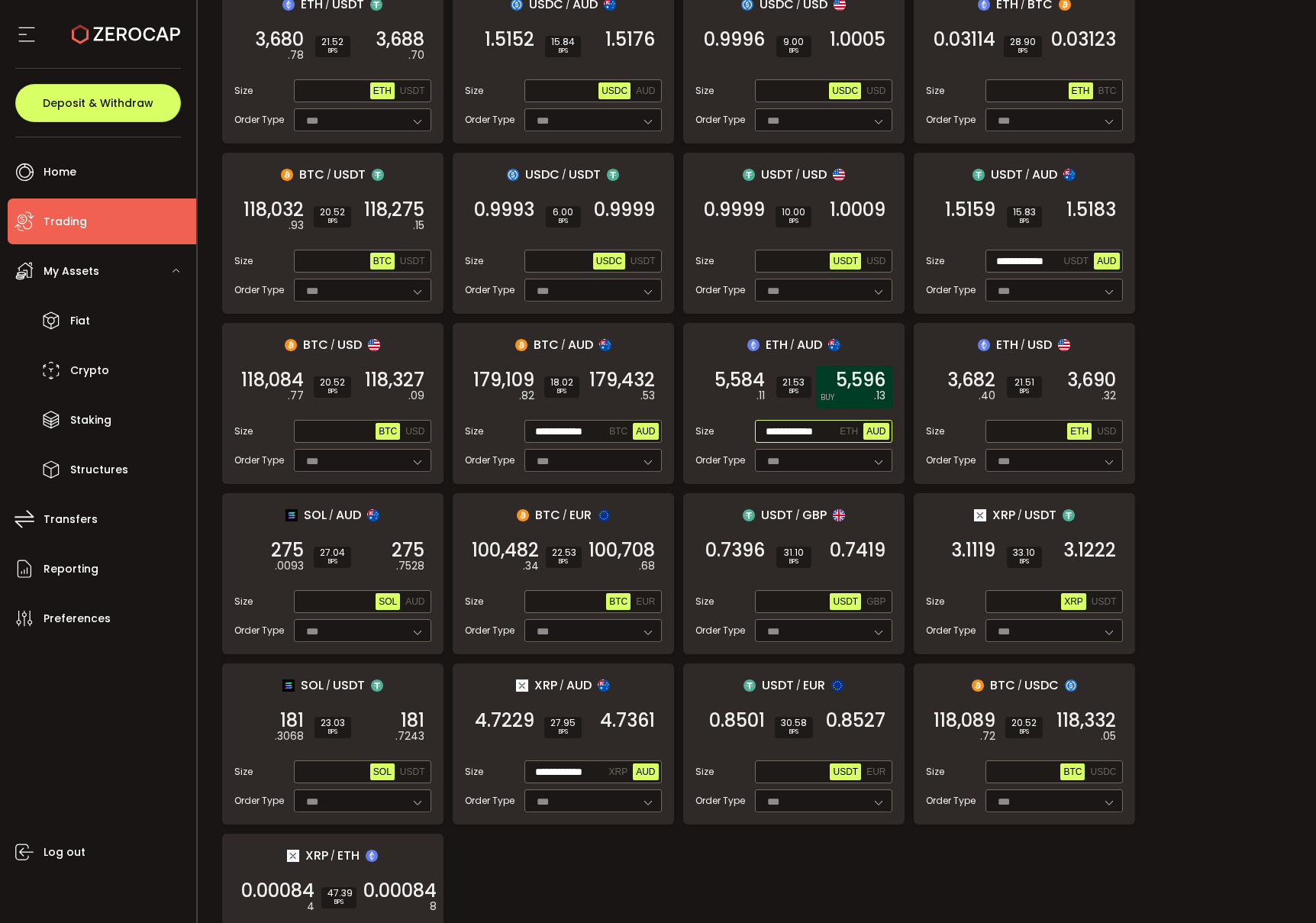scroll, scrollTop: 0, scrollLeft: 2, axis: horizontal 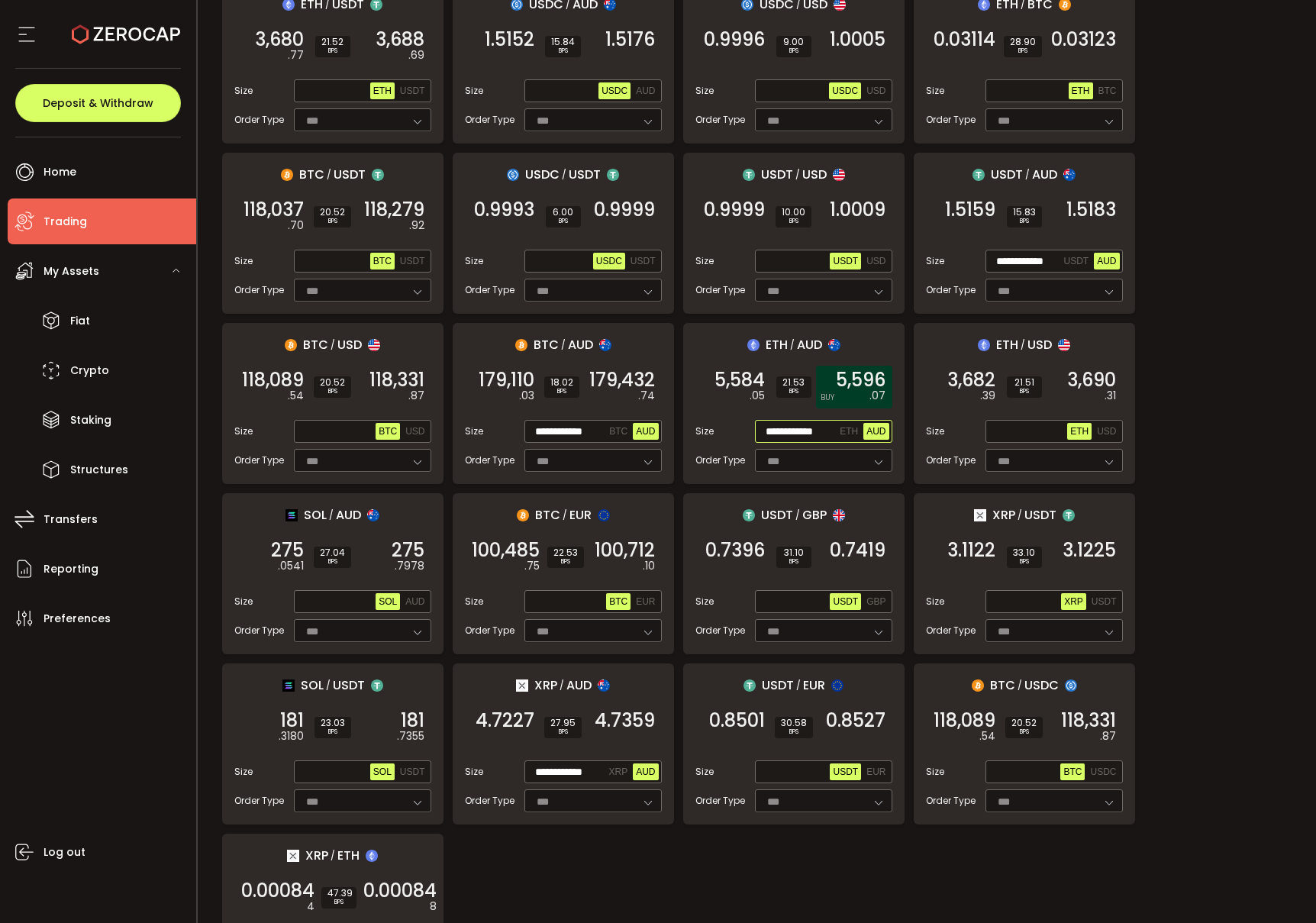 type on "**********" 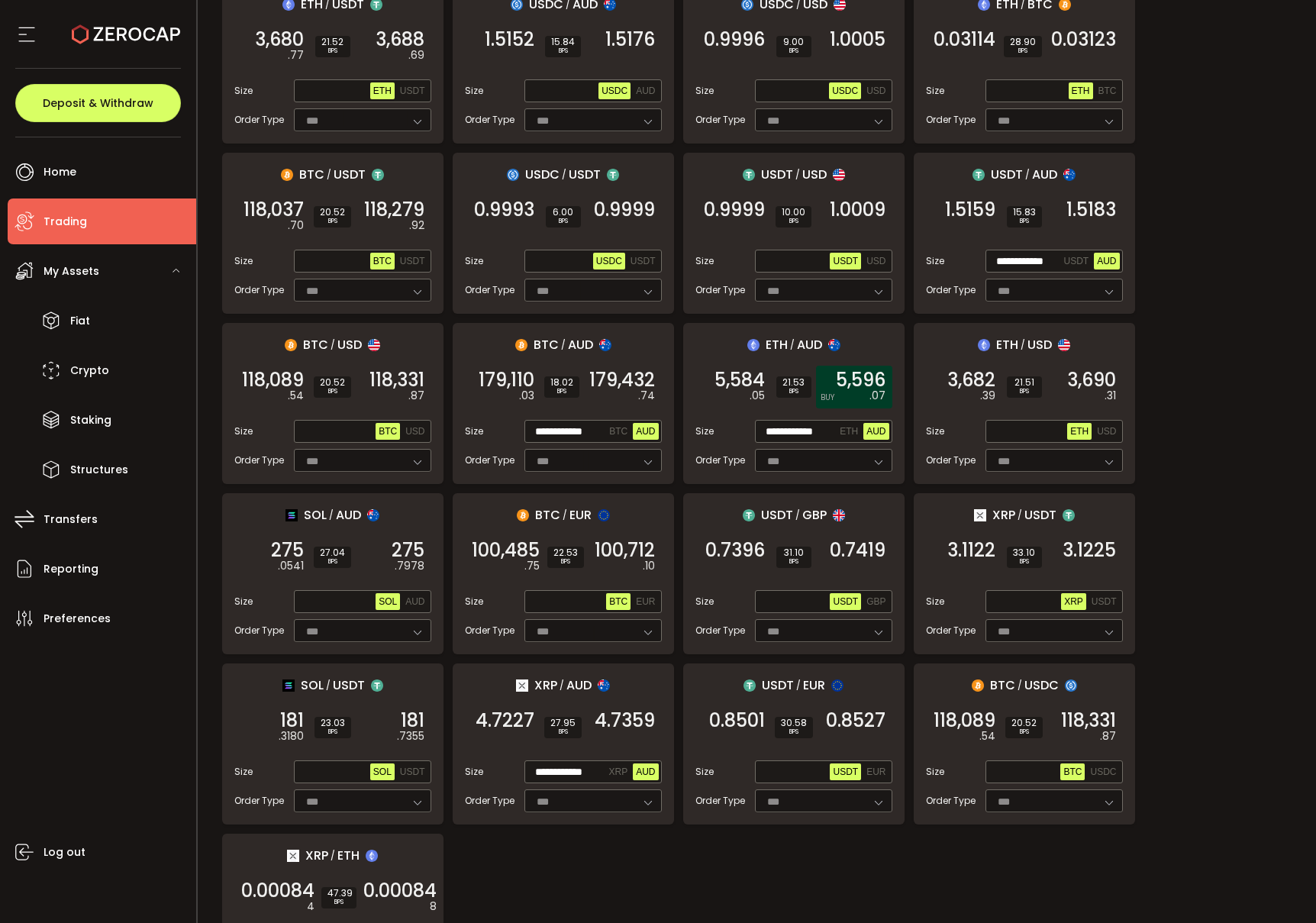 scroll, scrollTop: 0, scrollLeft: 0, axis: both 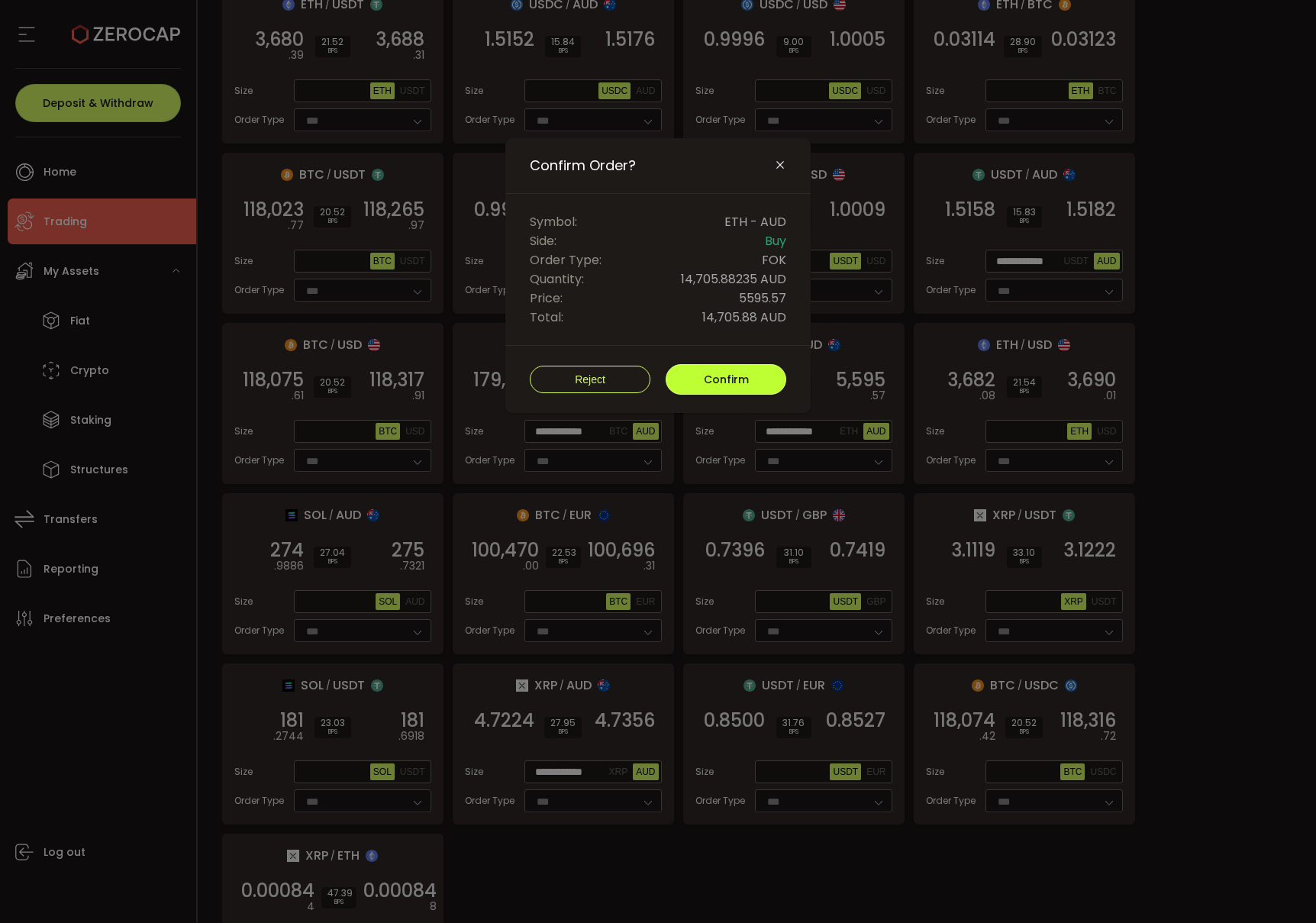 click on "Confirm" at bounding box center (726, 379) 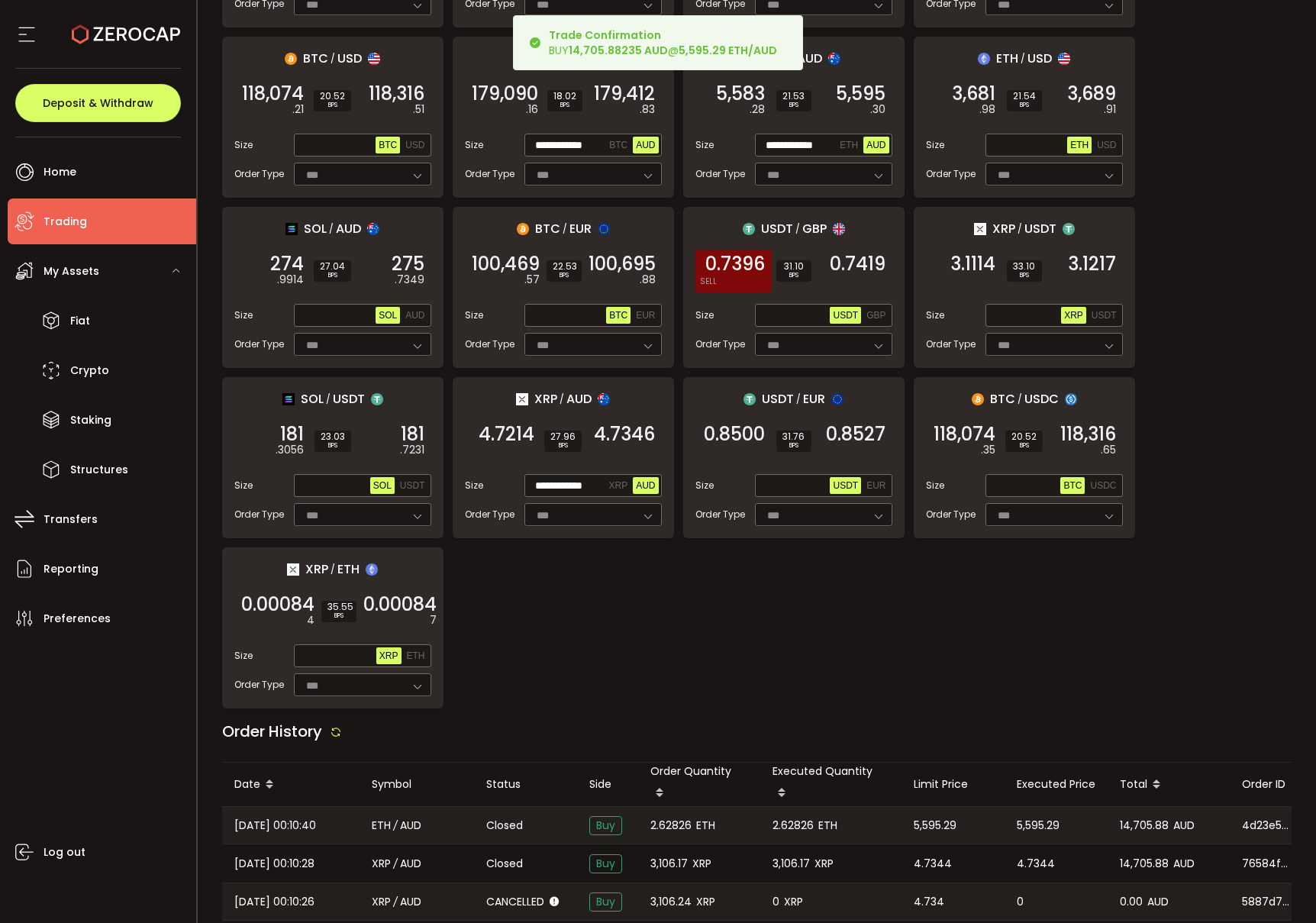 scroll, scrollTop: 596, scrollLeft: 0, axis: vertical 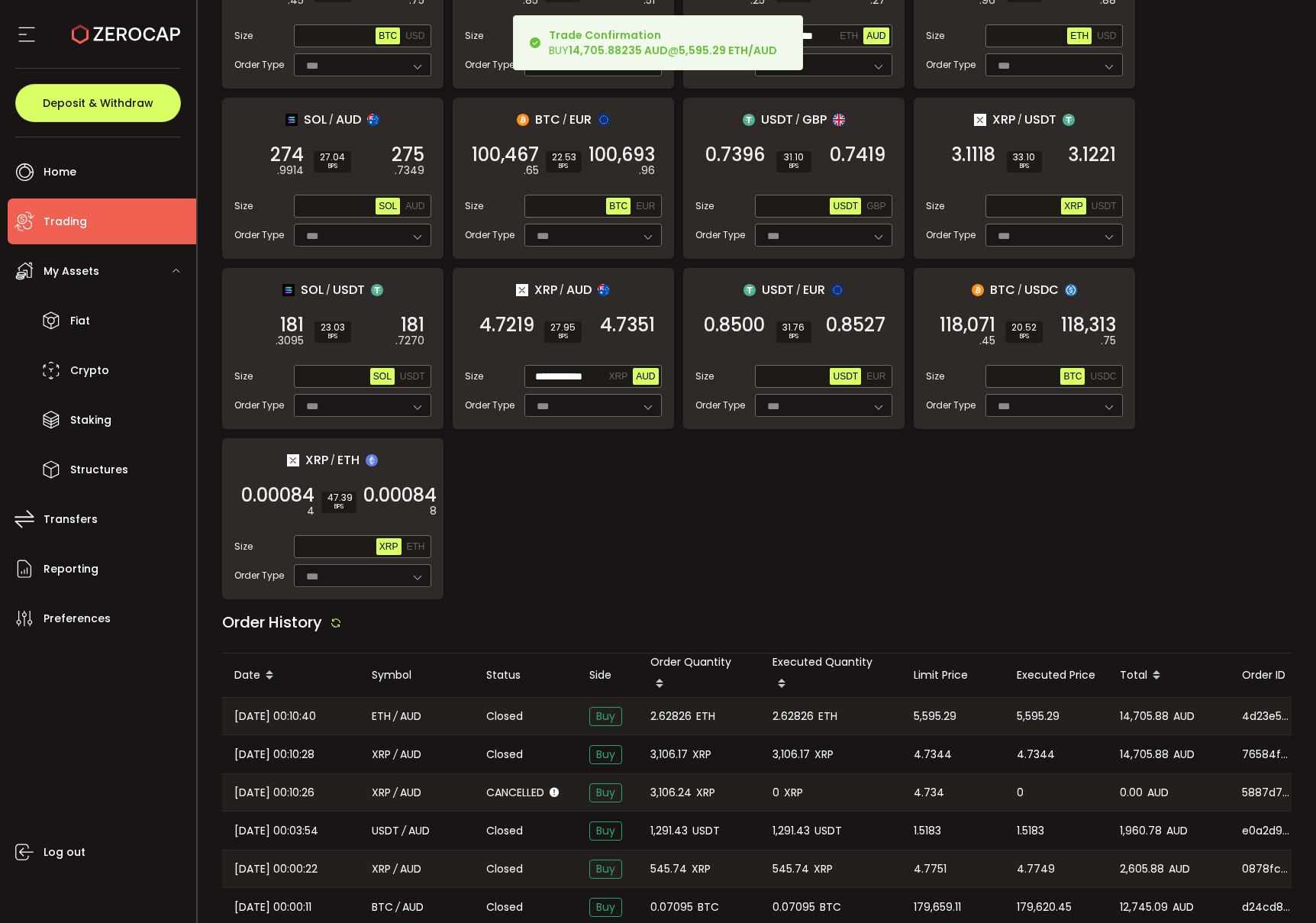 click on "2.62826" at bounding box center (671, 716) 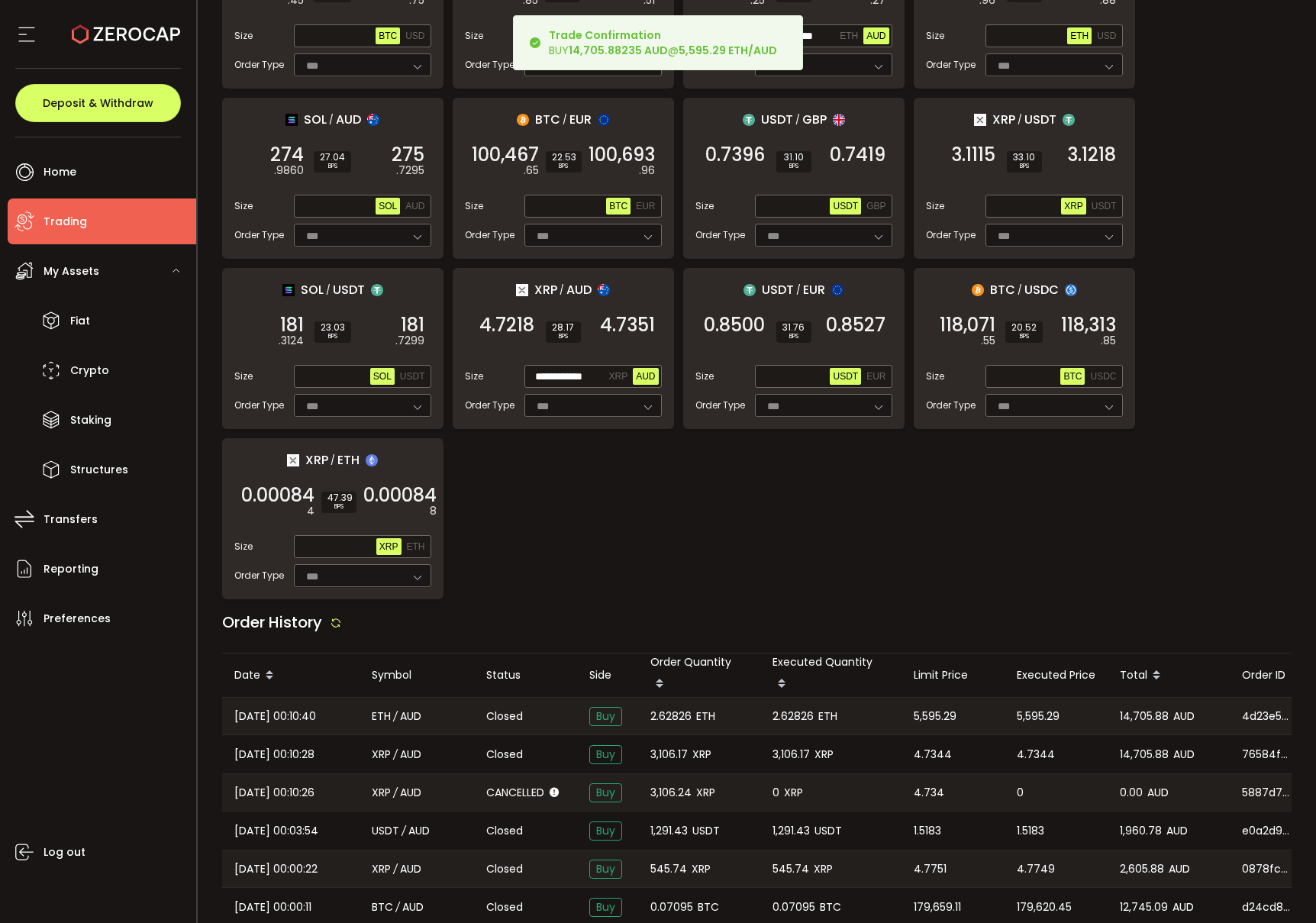 click on "2.62826" at bounding box center (671, 716) 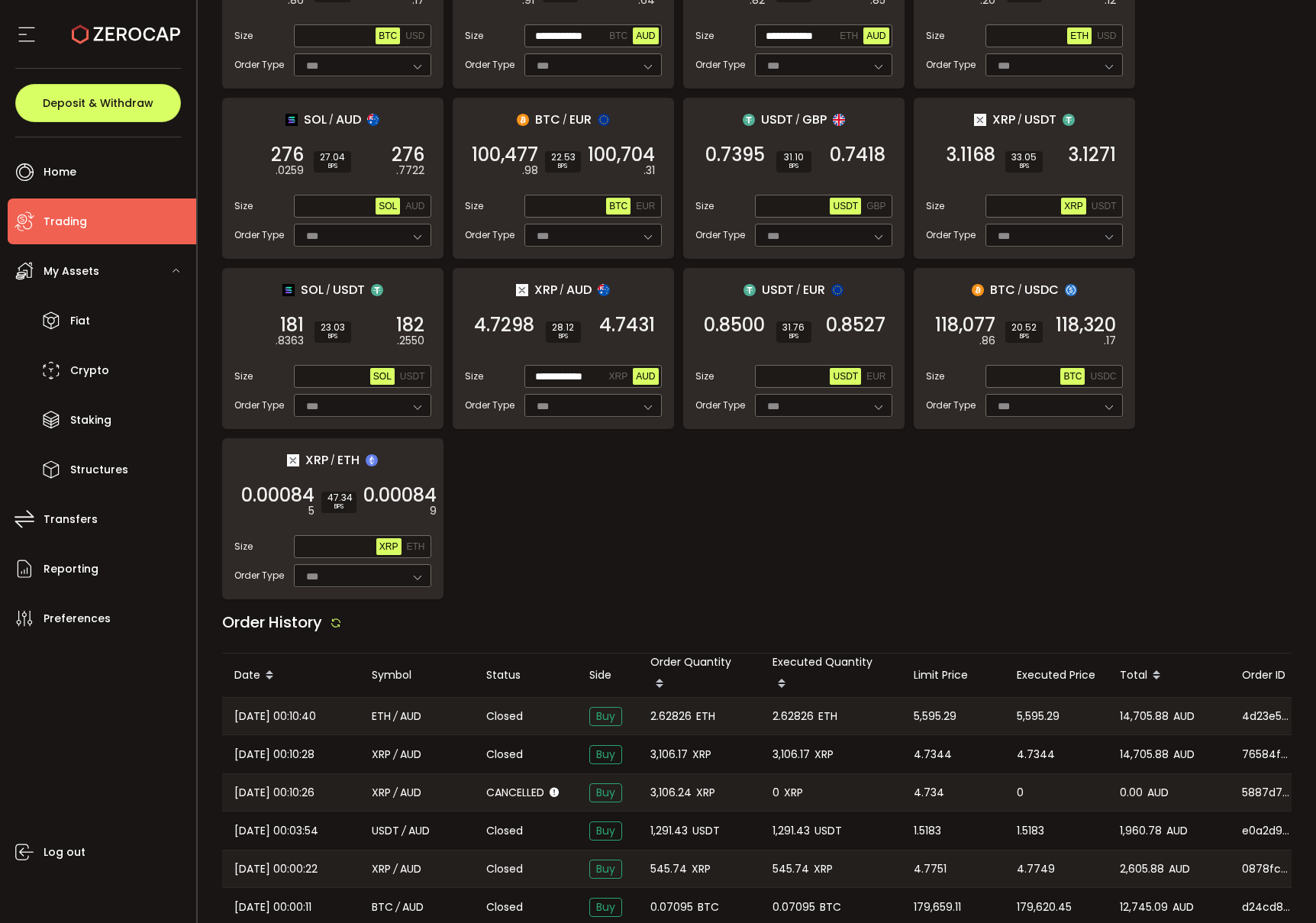 scroll, scrollTop: 0, scrollLeft: 0, axis: both 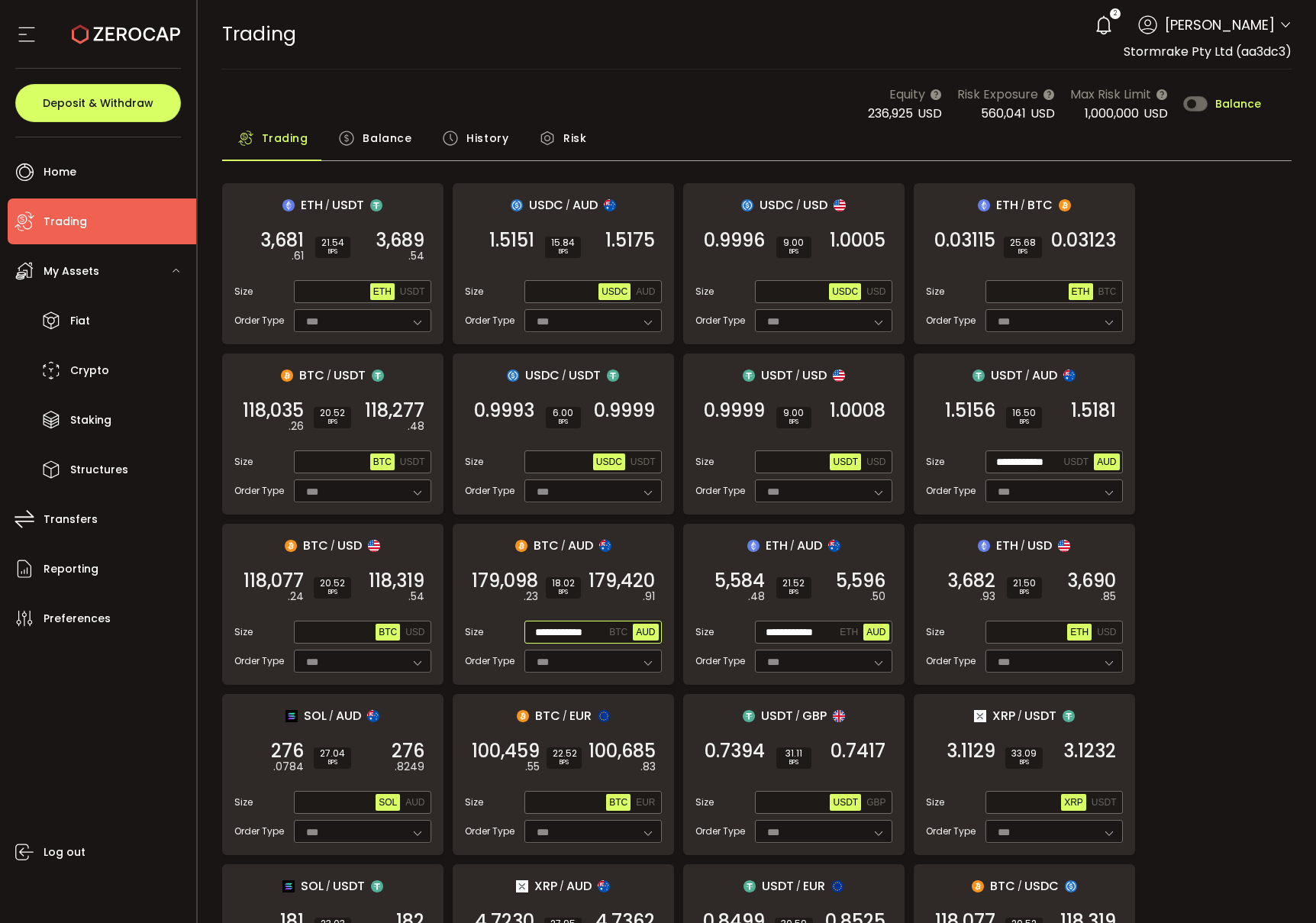 click on "**********" at bounding box center (567, 633) 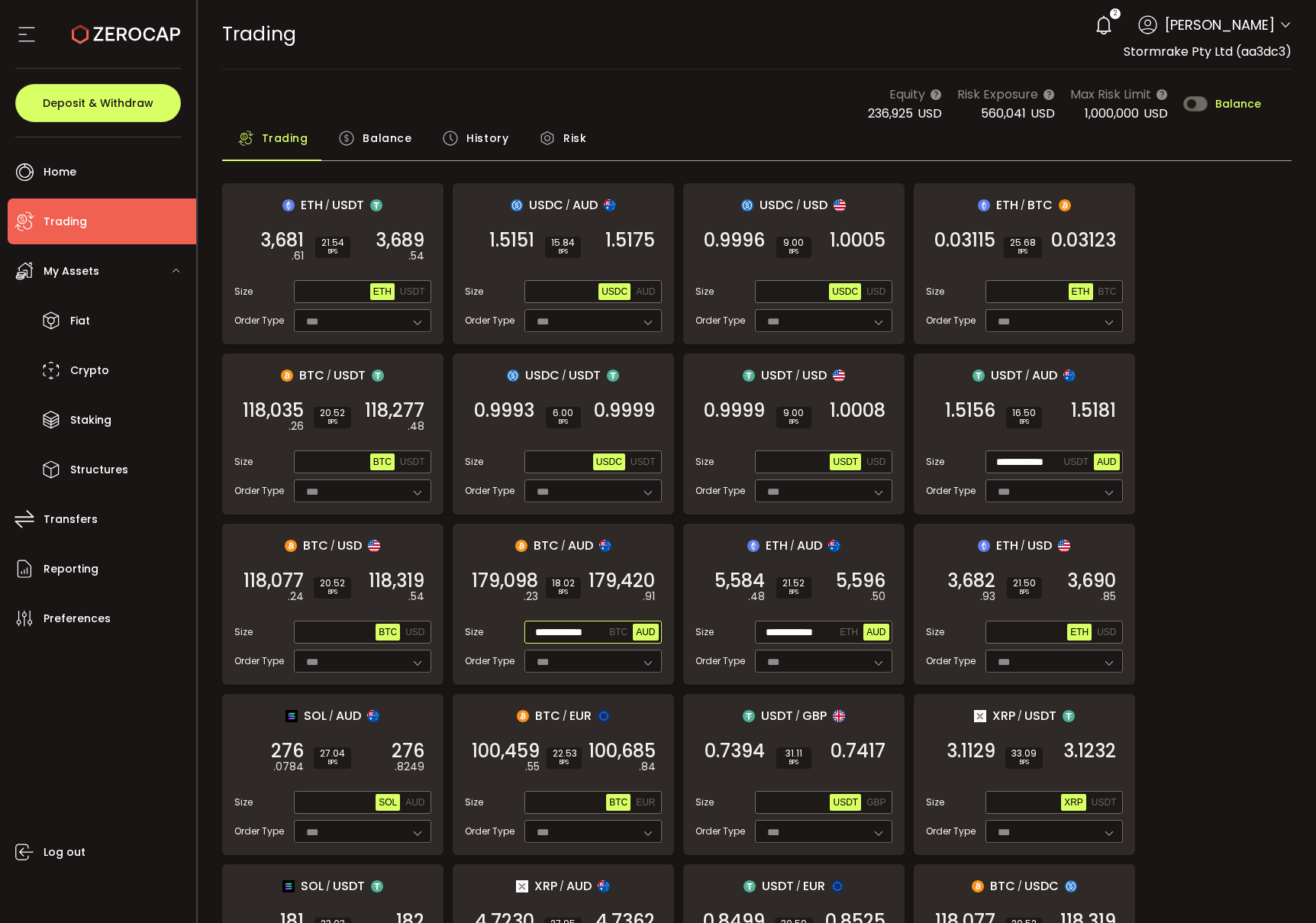 paste 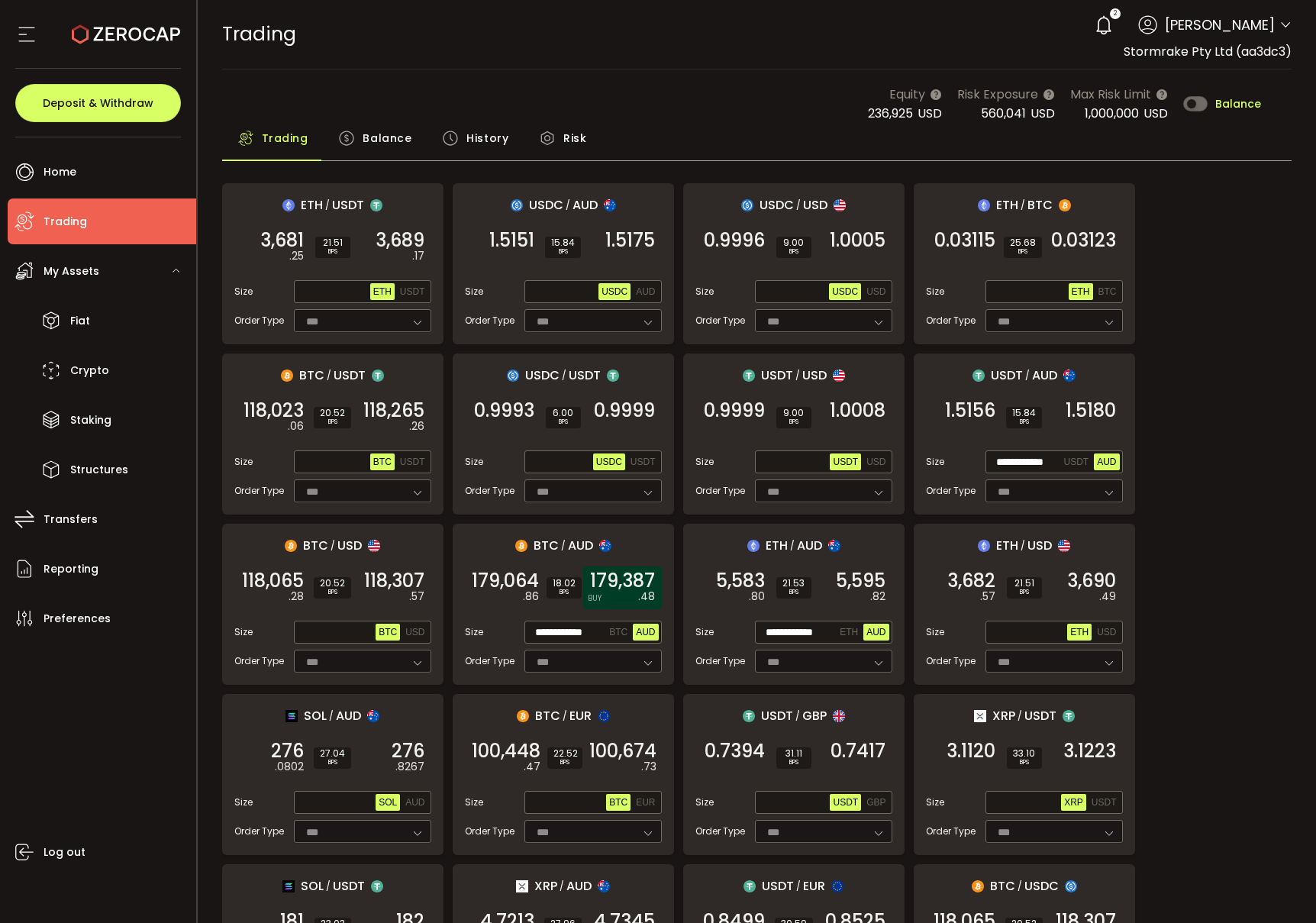 scroll, scrollTop: 0, scrollLeft: 0, axis: both 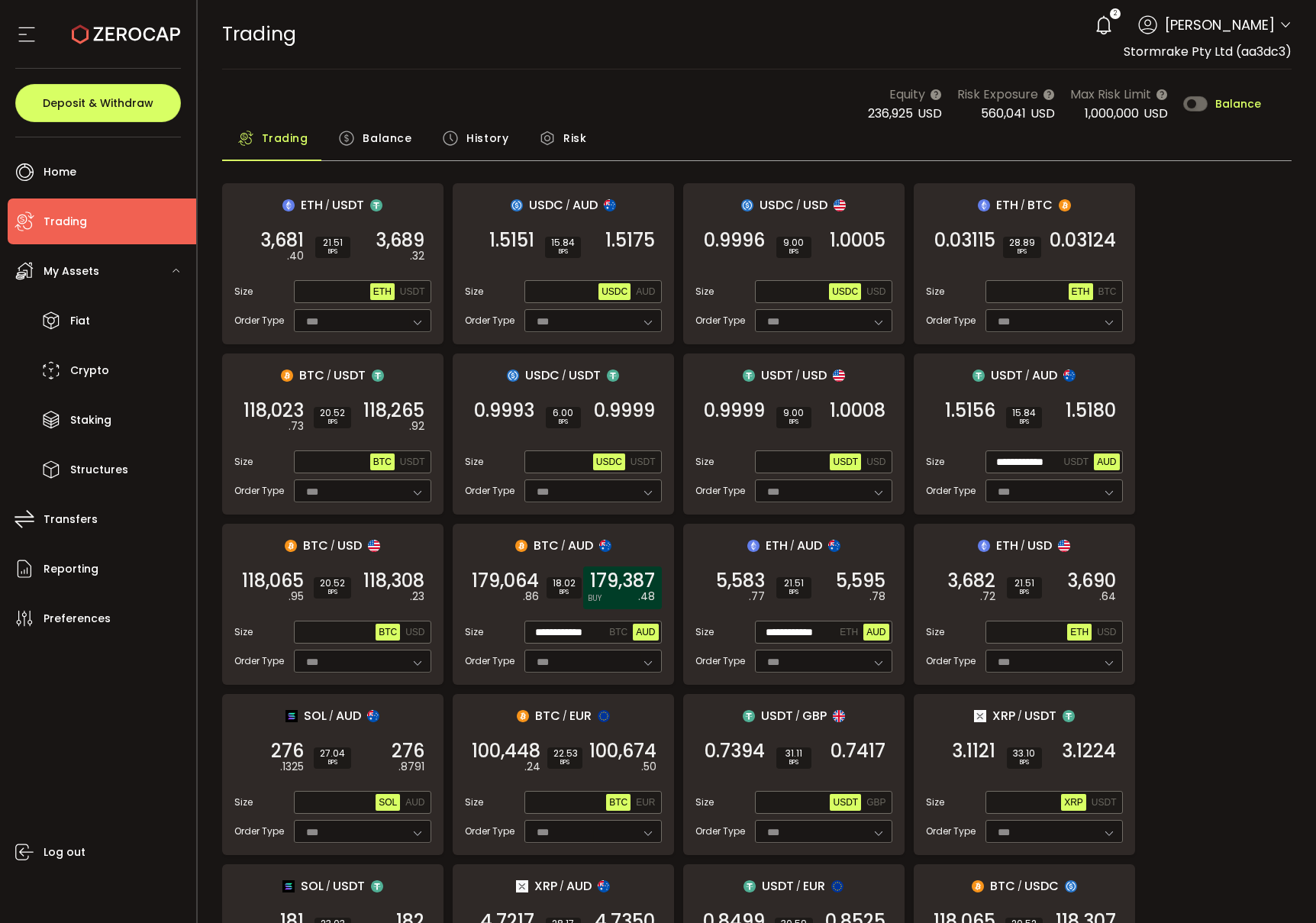 click on ".48" at bounding box center [647, 596] 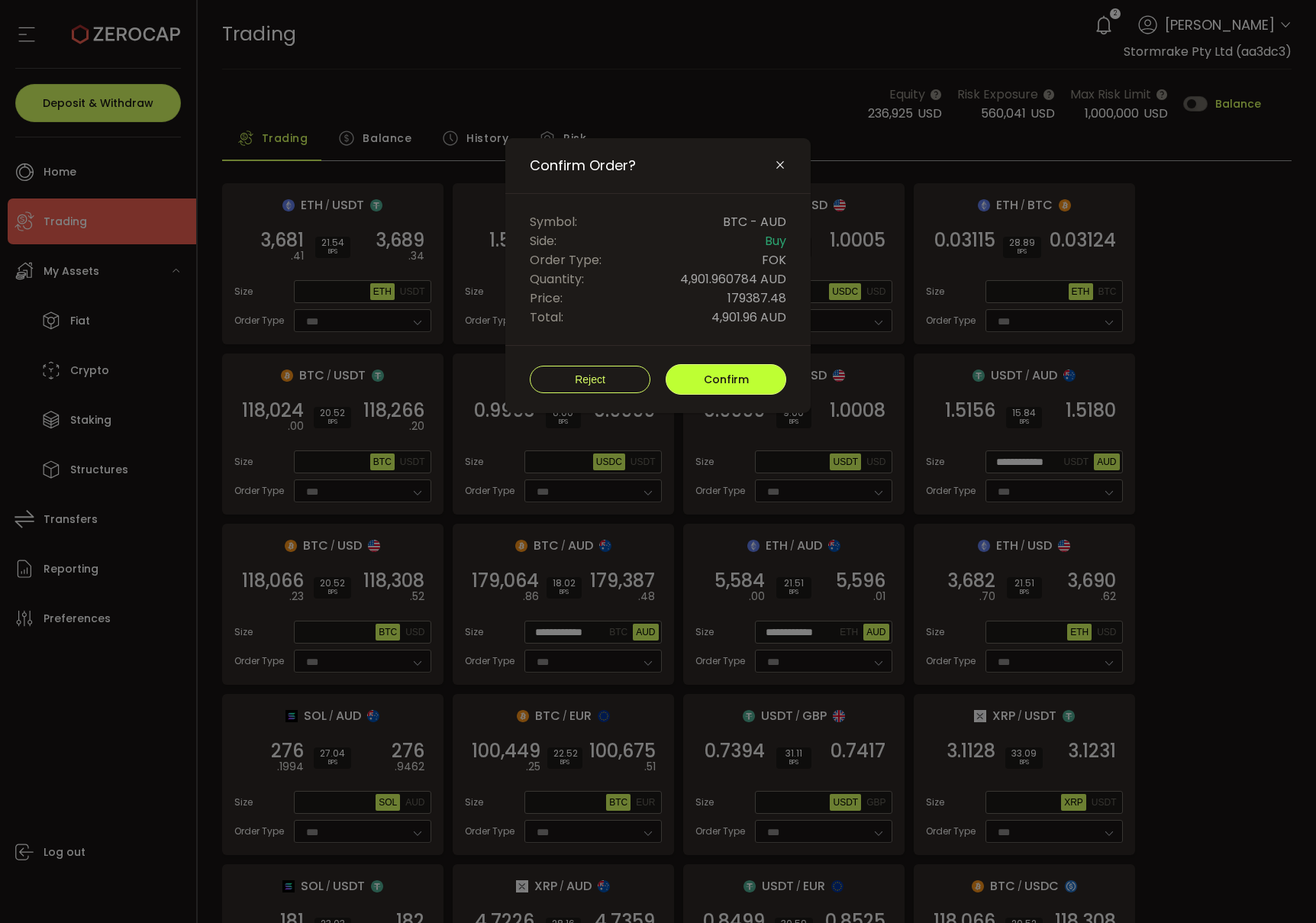 click on "Confirm" at bounding box center [726, 379] 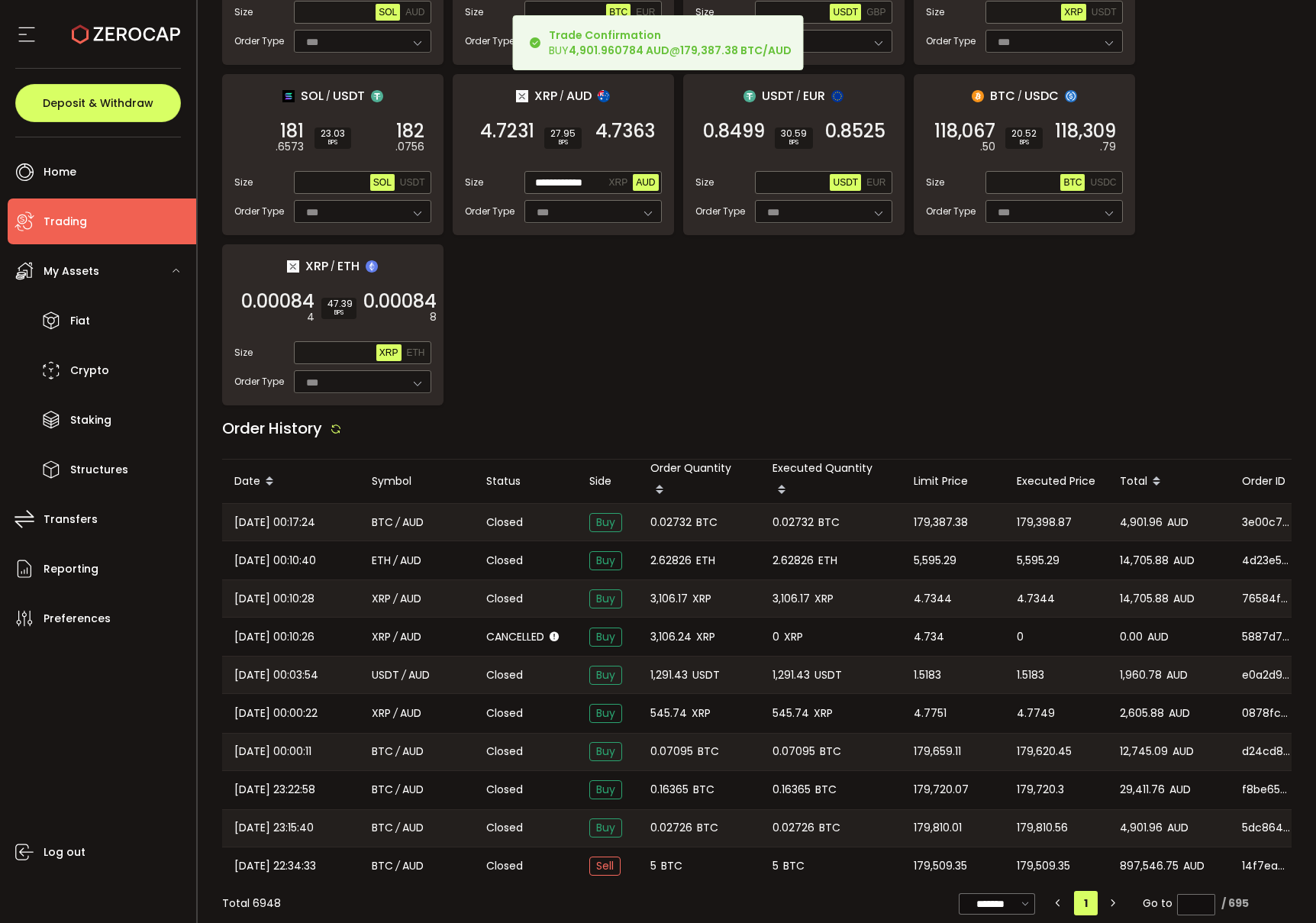 scroll, scrollTop: 803, scrollLeft: 0, axis: vertical 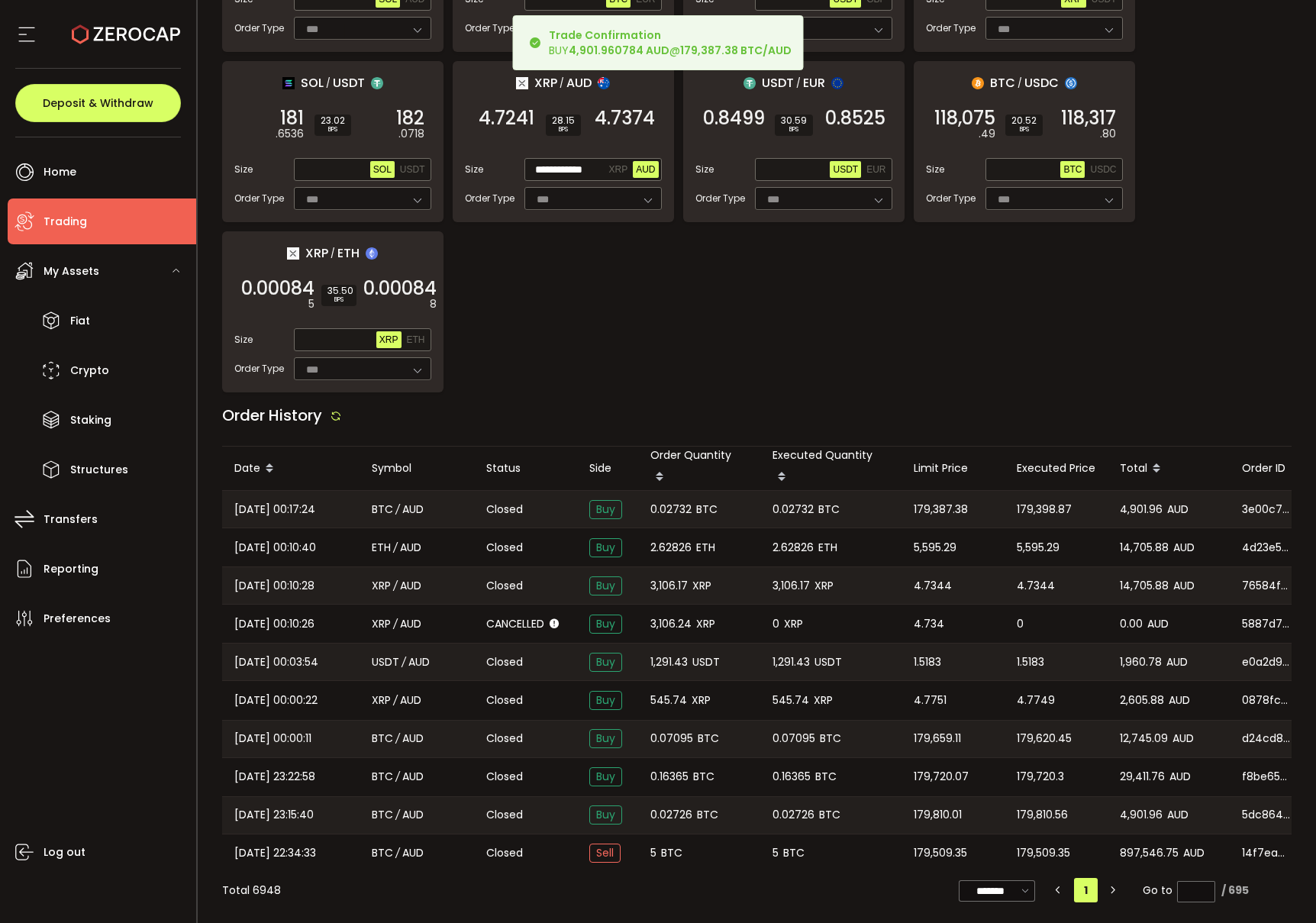 click on "0.02732" at bounding box center [671, 509] 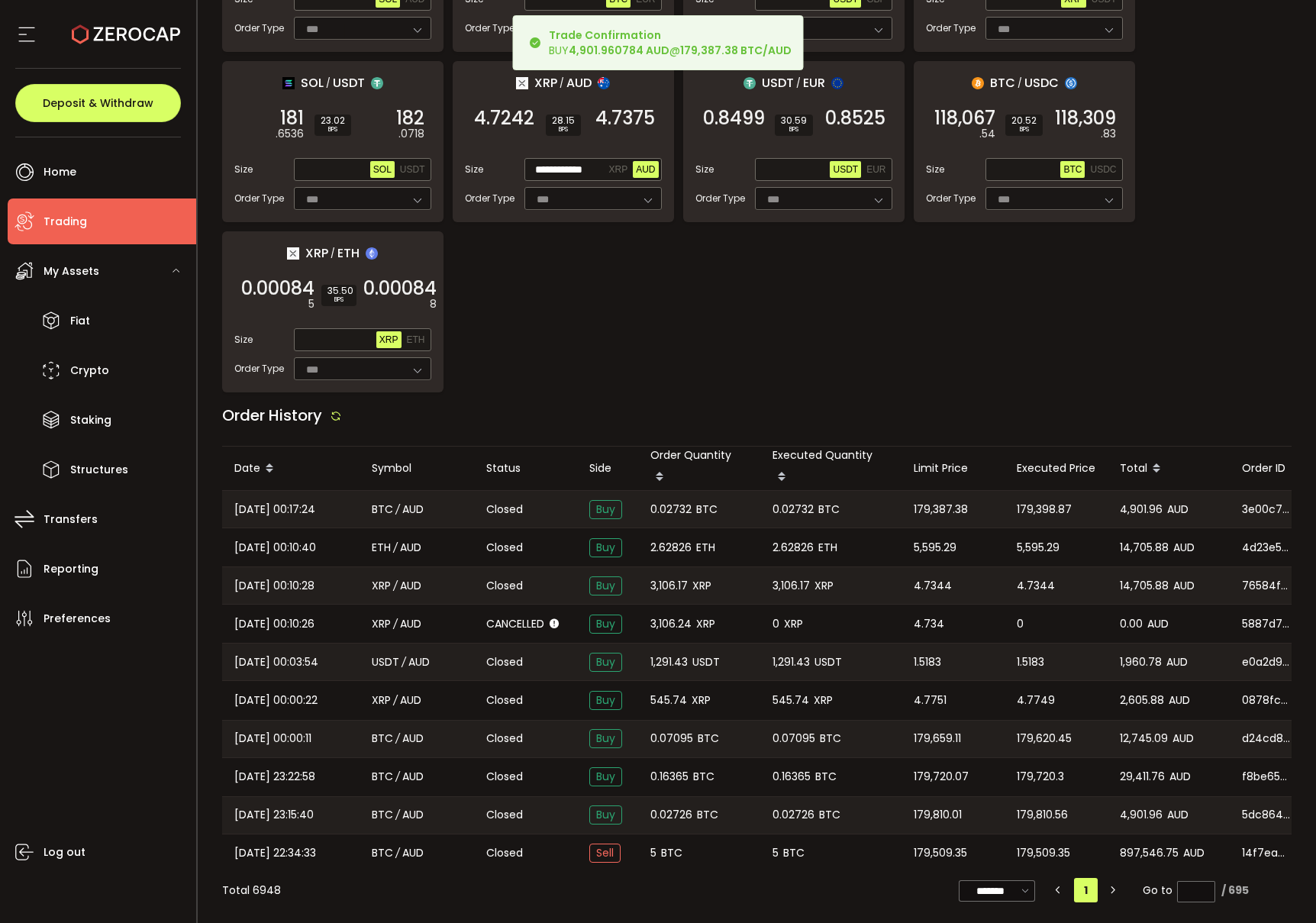 click on "0.02732" at bounding box center (671, 509) 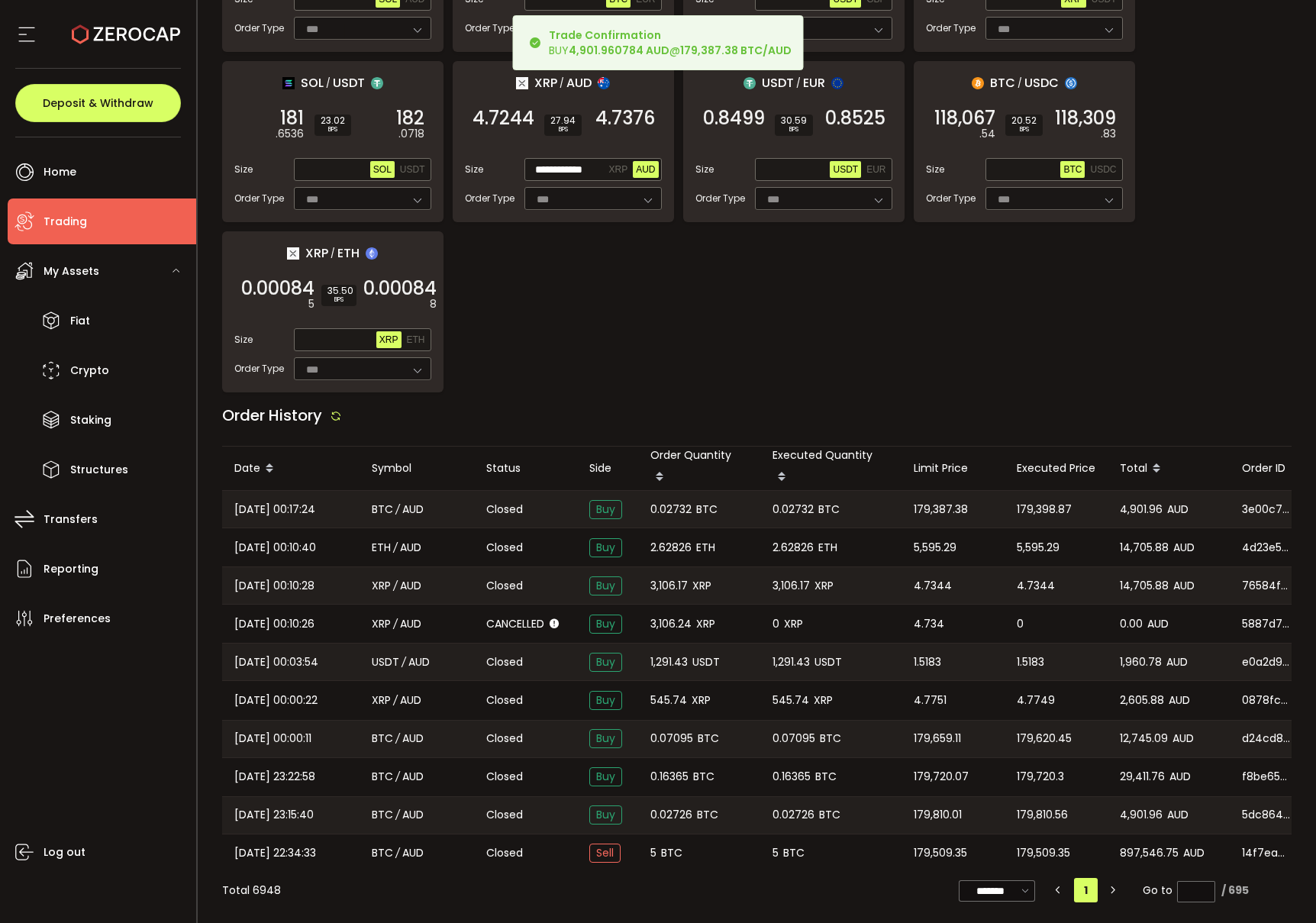 copy on "0.02732" 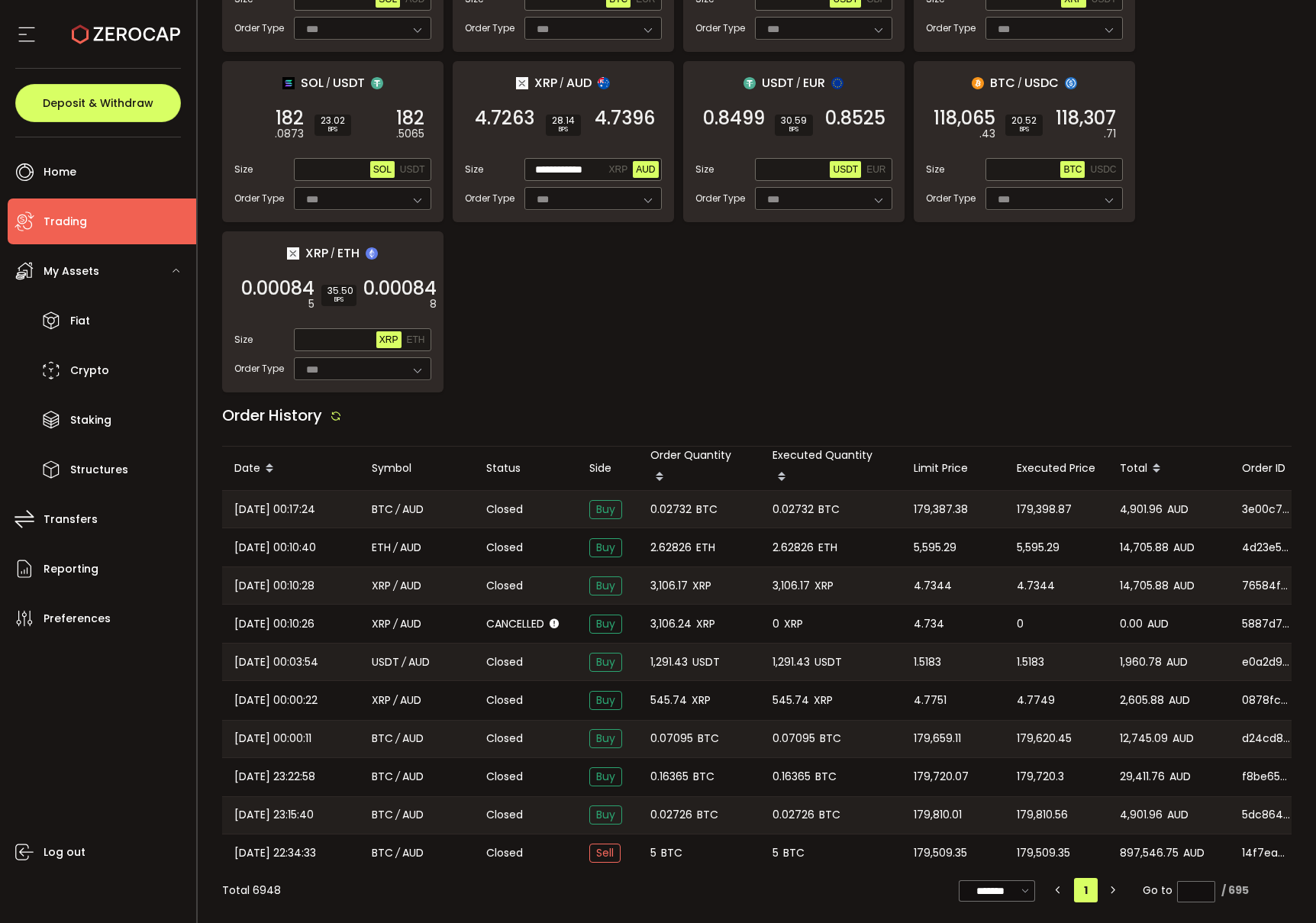 click on "179,398.87" at bounding box center [1044, 509] 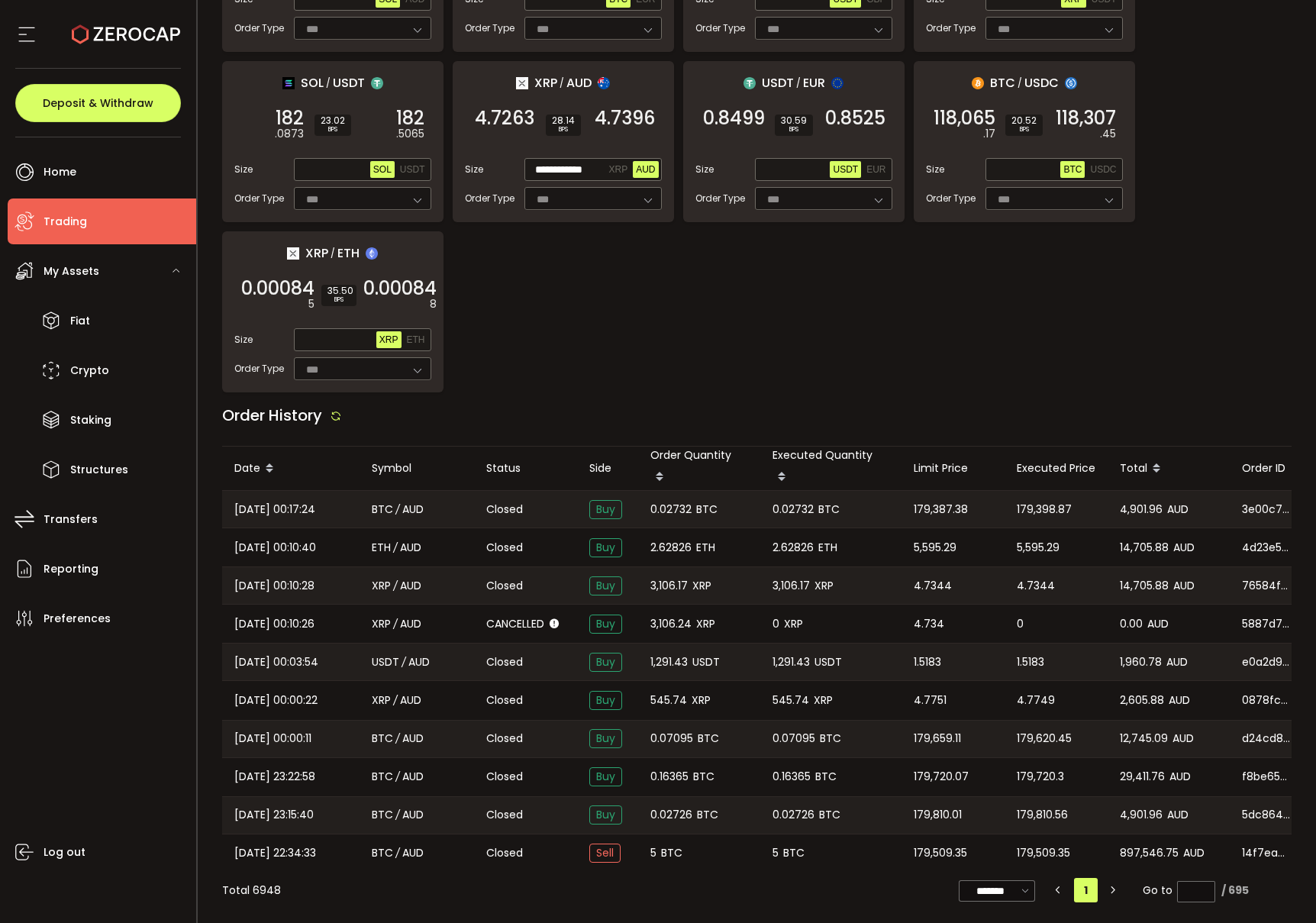 click on "179,398.87" at bounding box center [1044, 509] 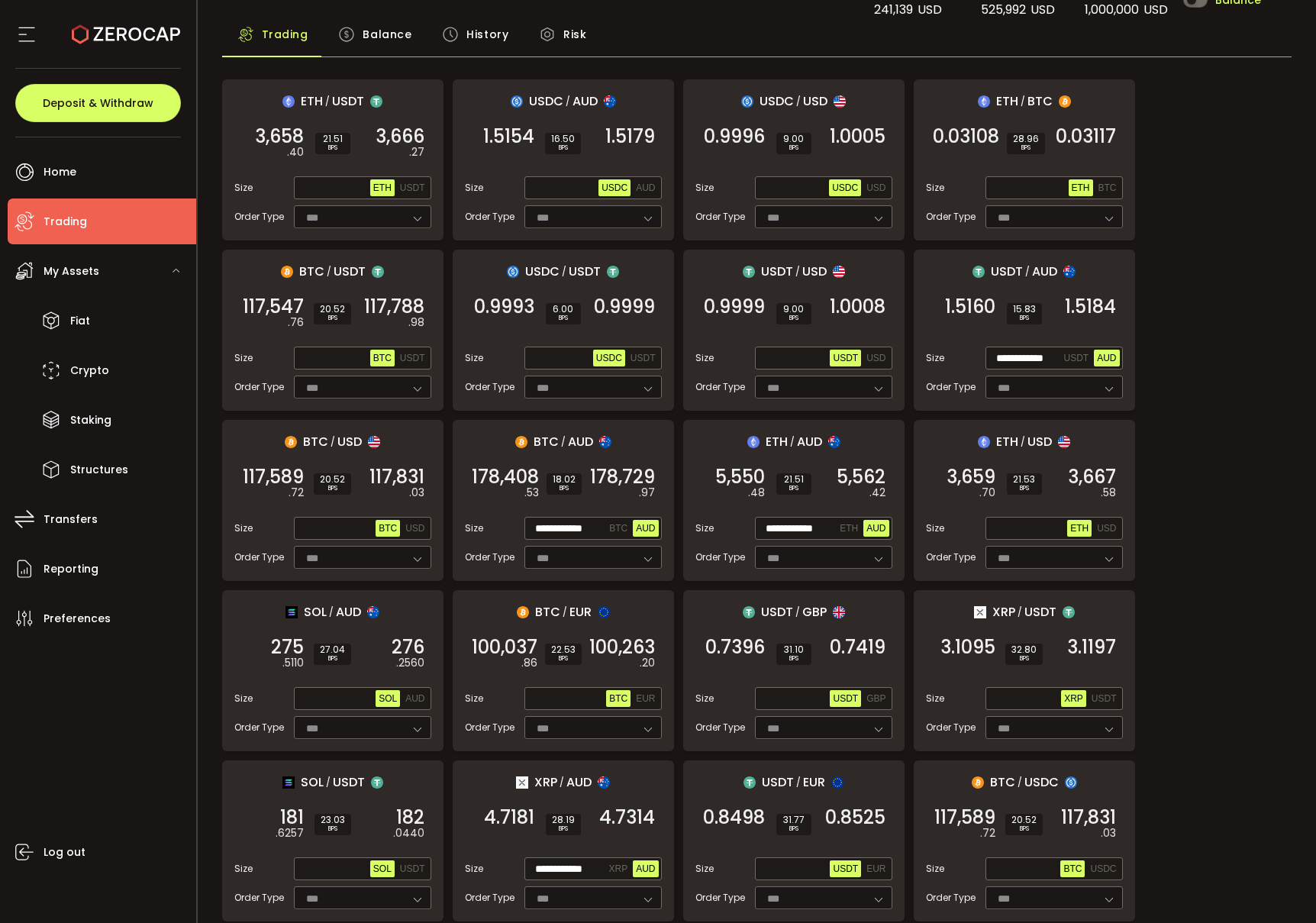 scroll, scrollTop: 221, scrollLeft: 0, axis: vertical 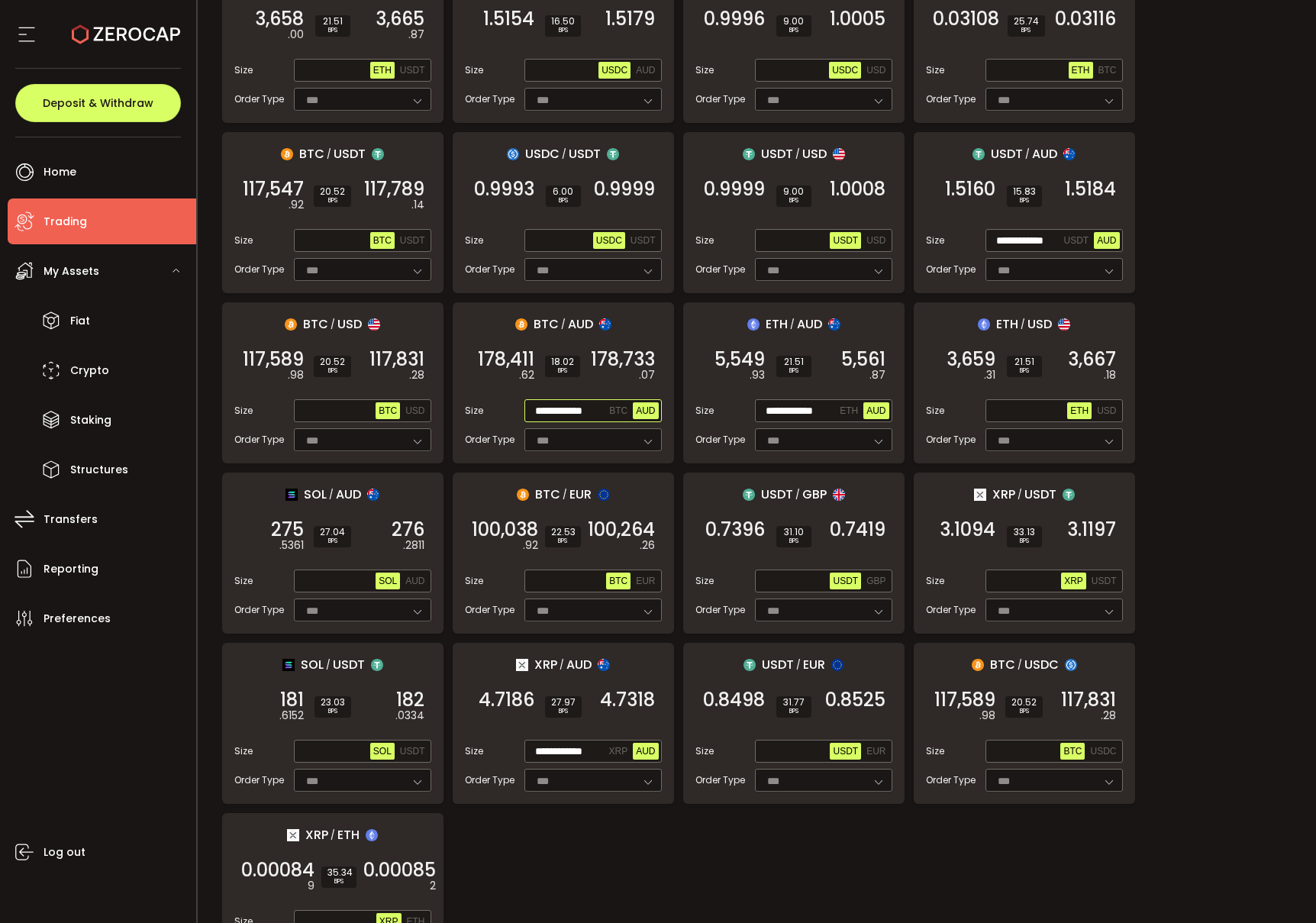 click on "**********" at bounding box center [567, 411] 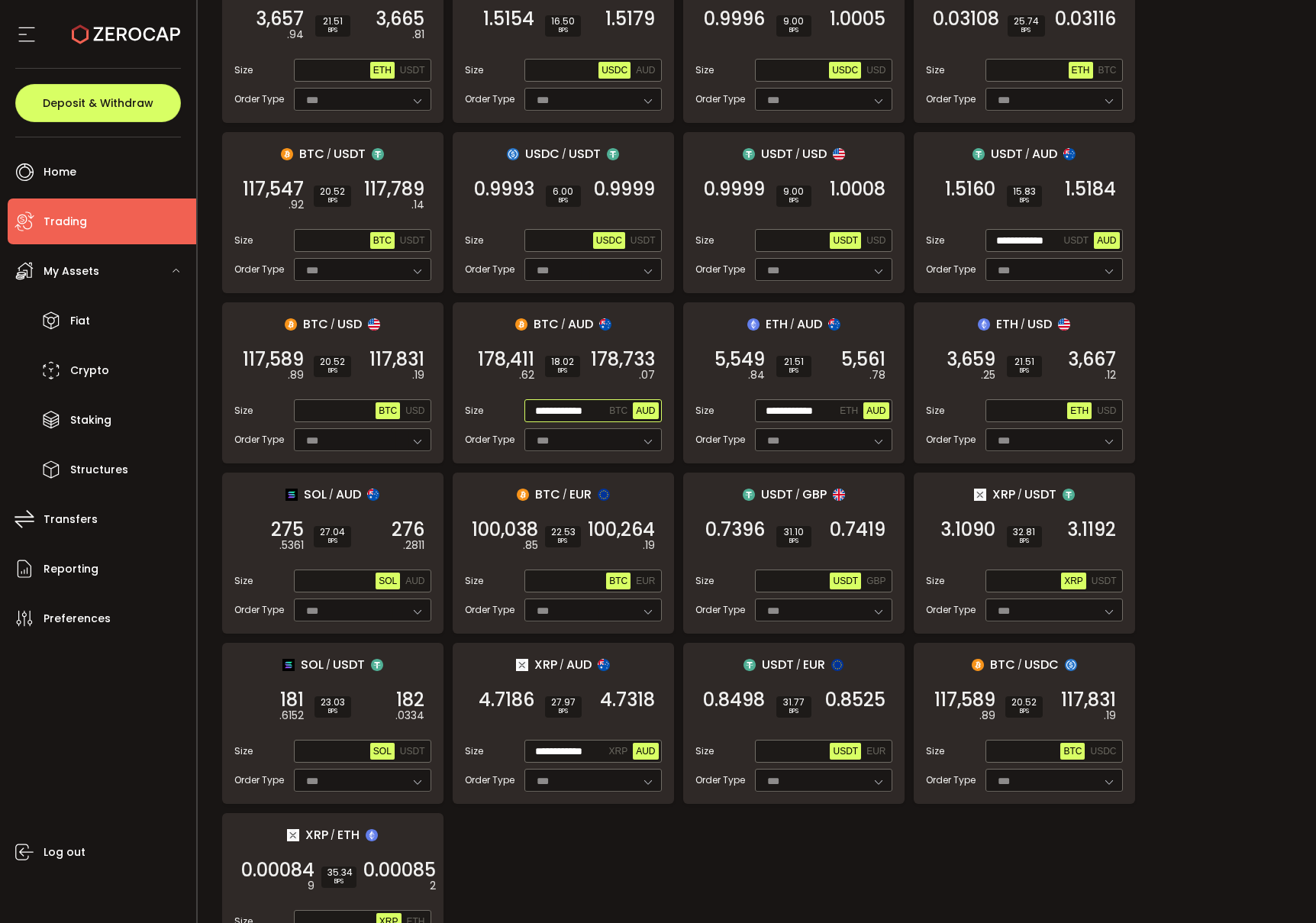 click on "**********" at bounding box center [567, 411] 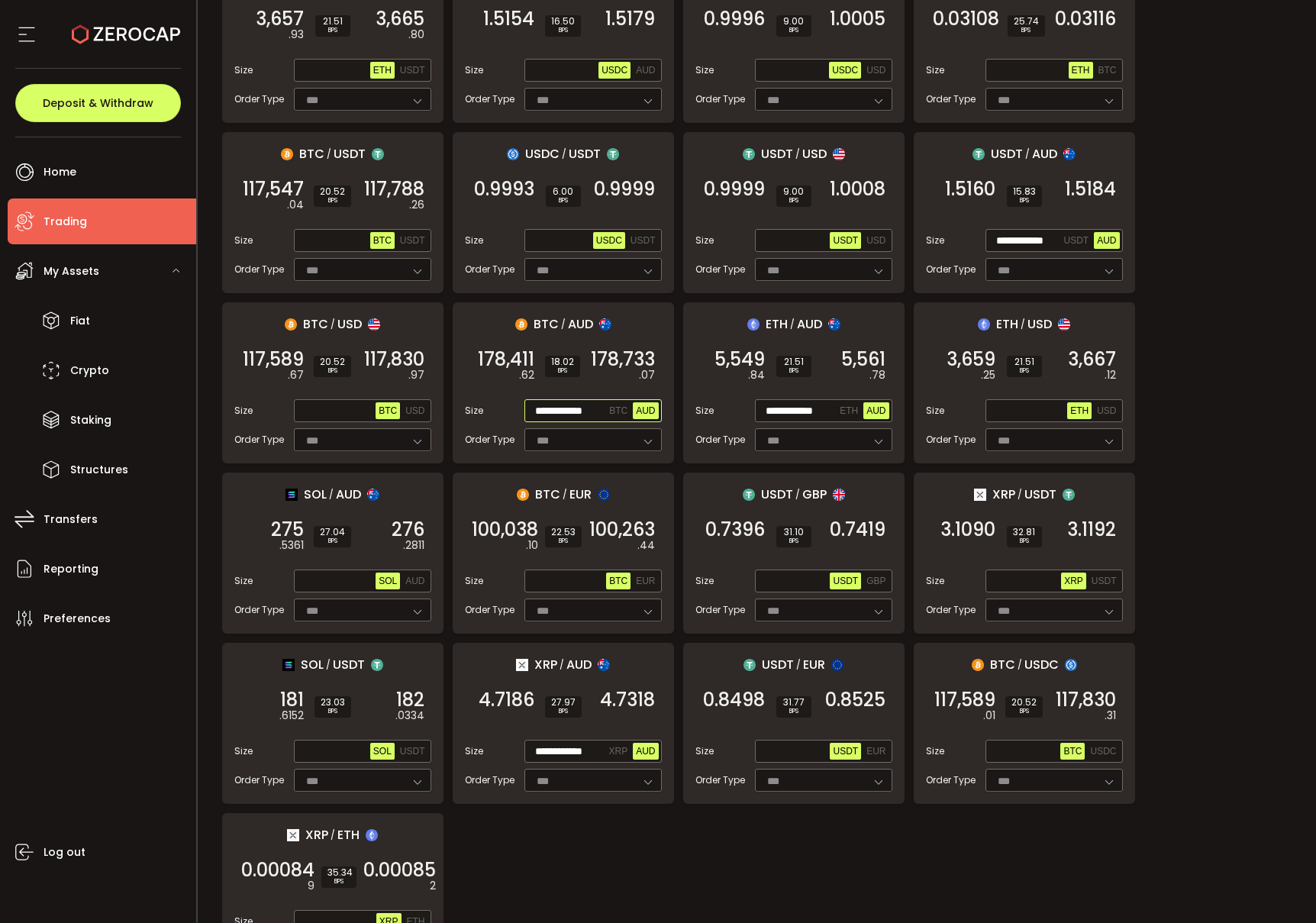 scroll, scrollTop: 0, scrollLeft: 2, axis: horizontal 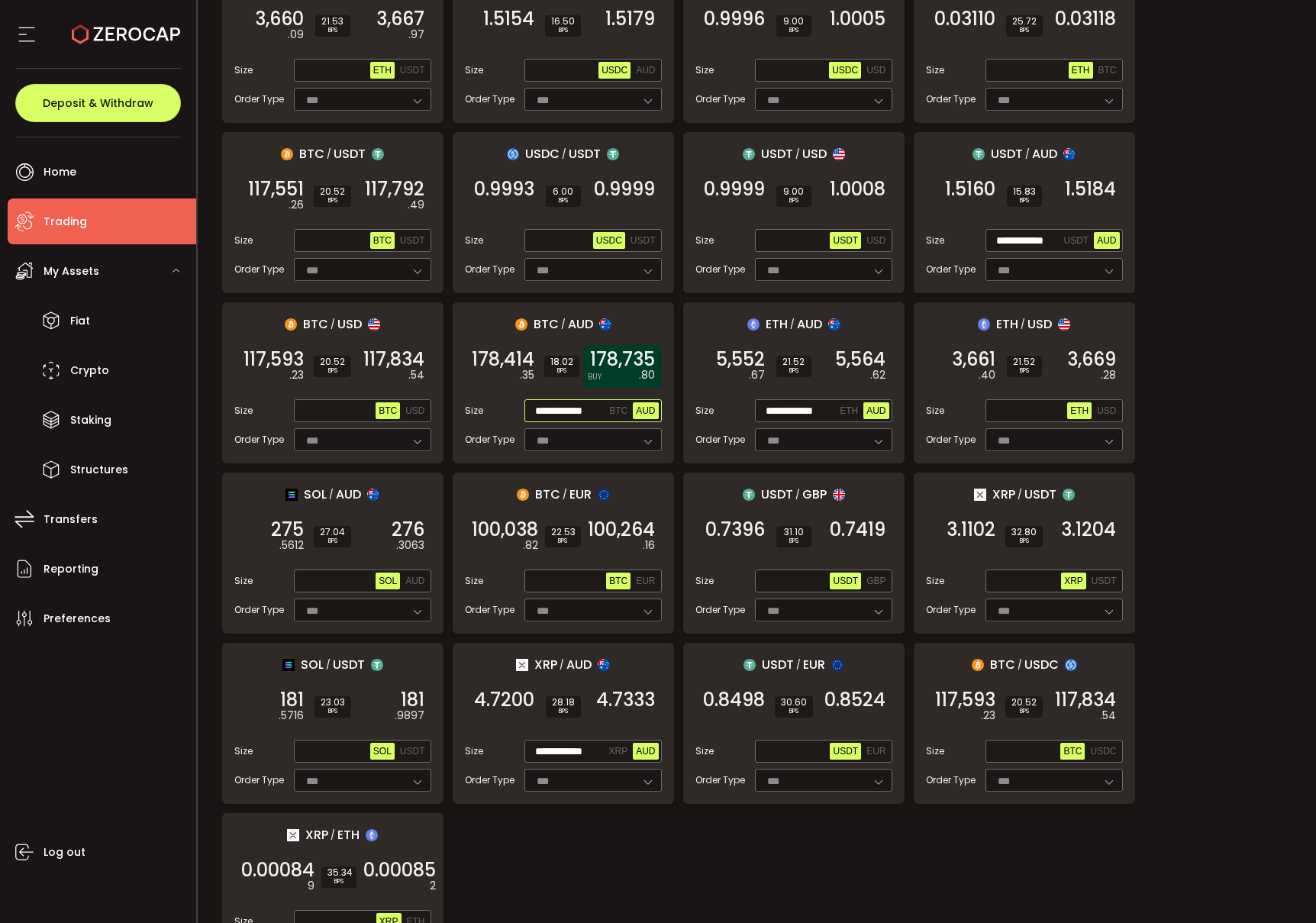 type on "**********" 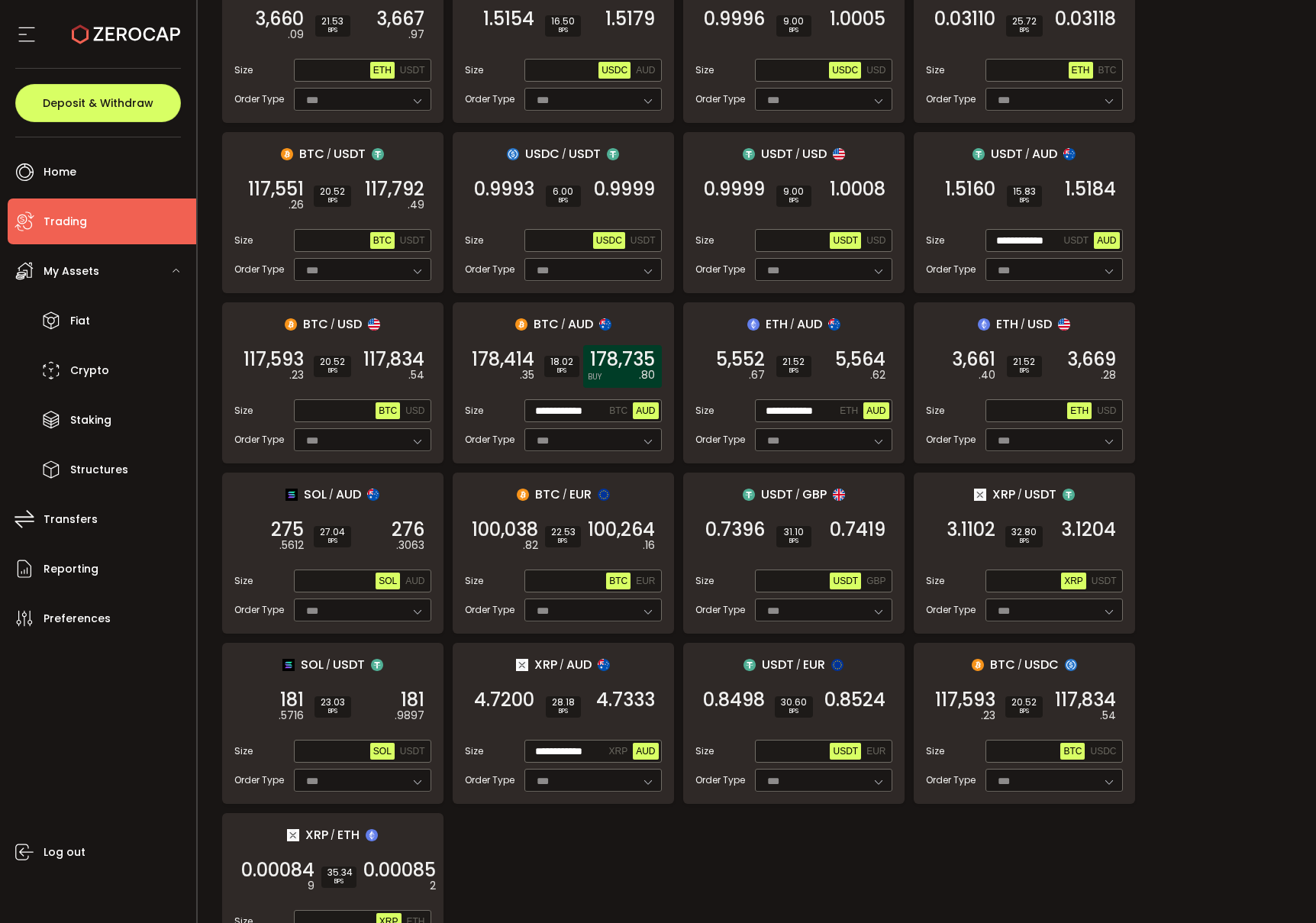 scroll, scrollTop: 0, scrollLeft: 0, axis: both 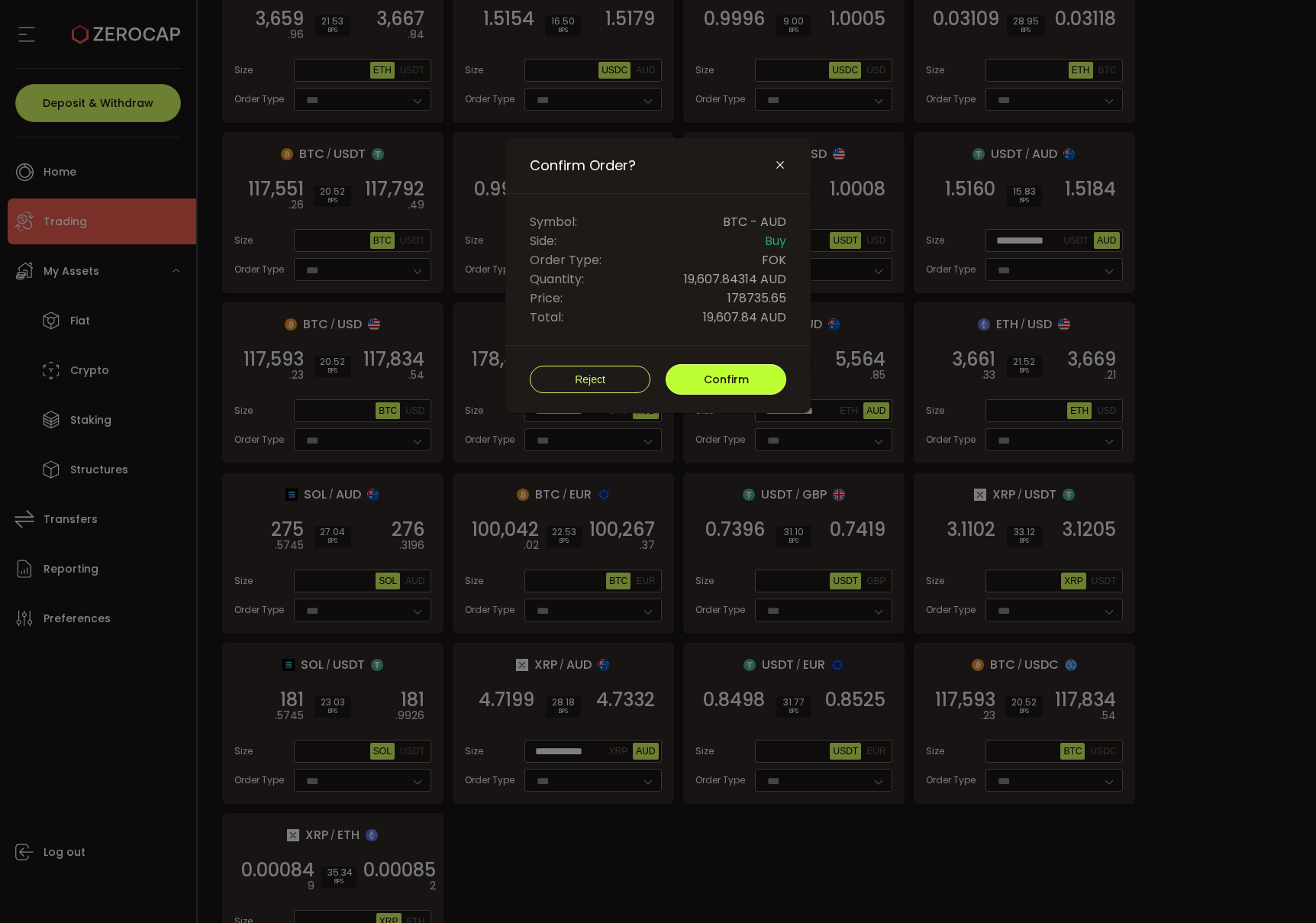 click on "Confirm" at bounding box center (726, 379) 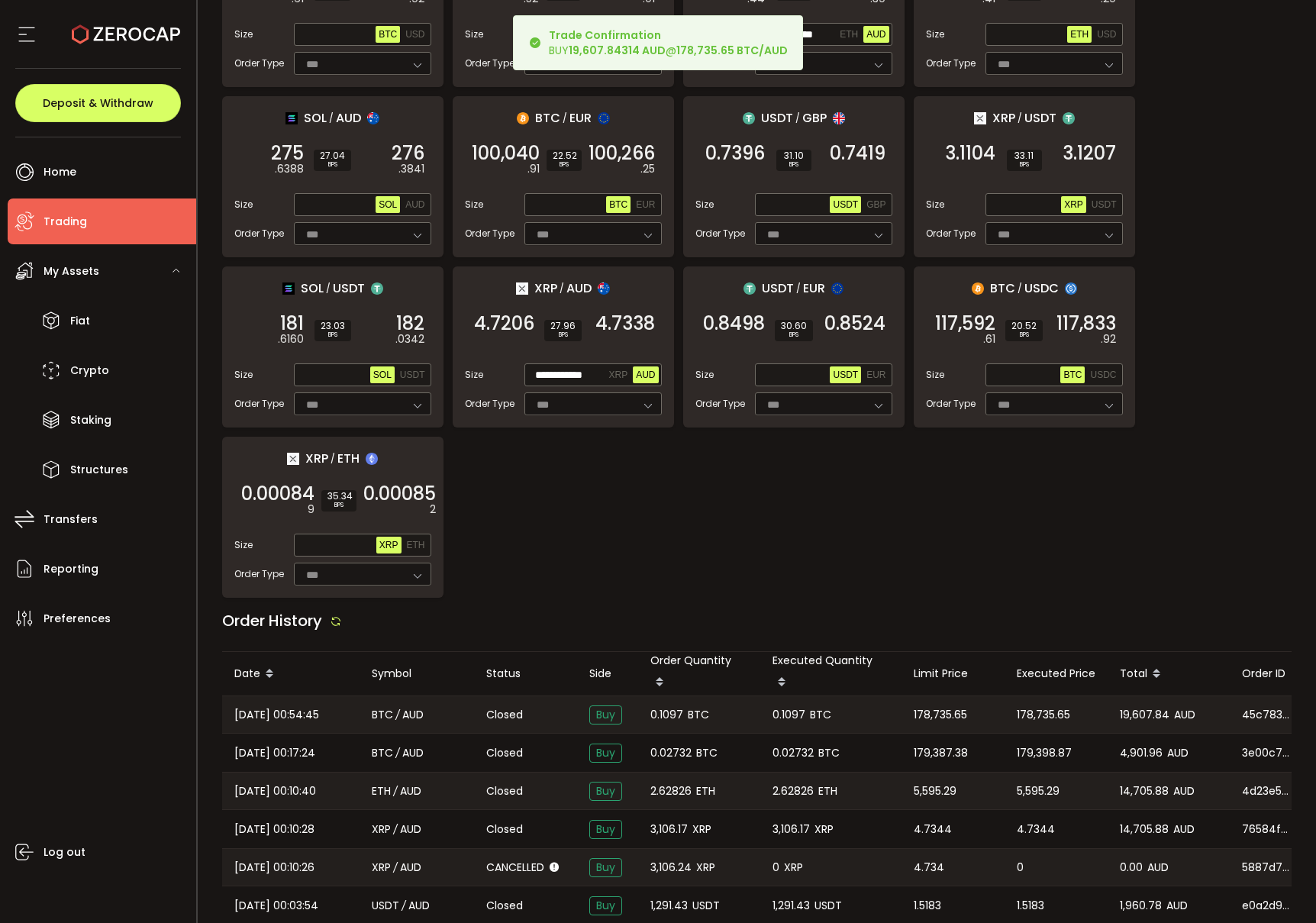 scroll, scrollTop: 624, scrollLeft: 0, axis: vertical 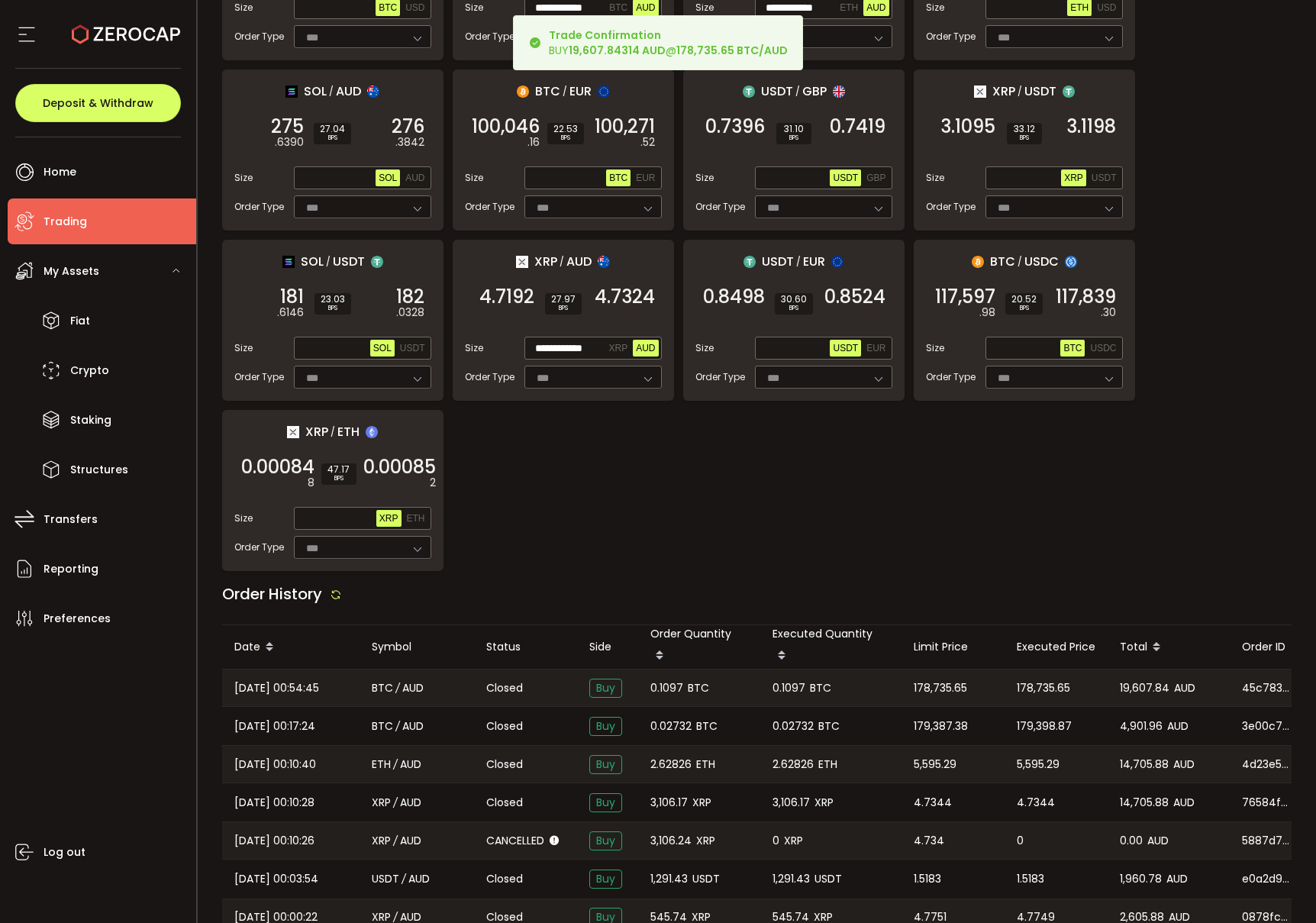 click on "0.1097" at bounding box center [666, 688] 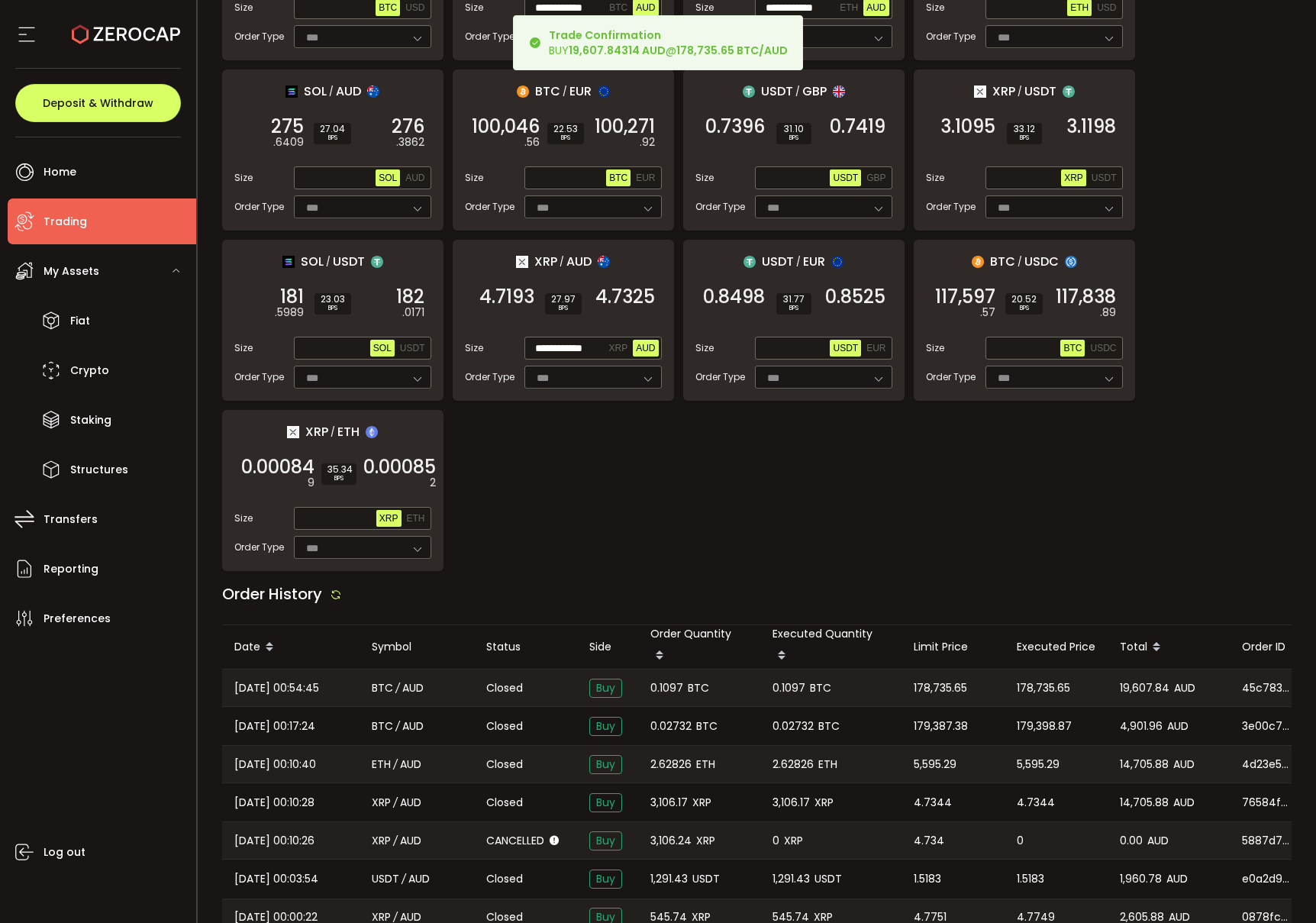 click on "0.1097" at bounding box center (666, 688) 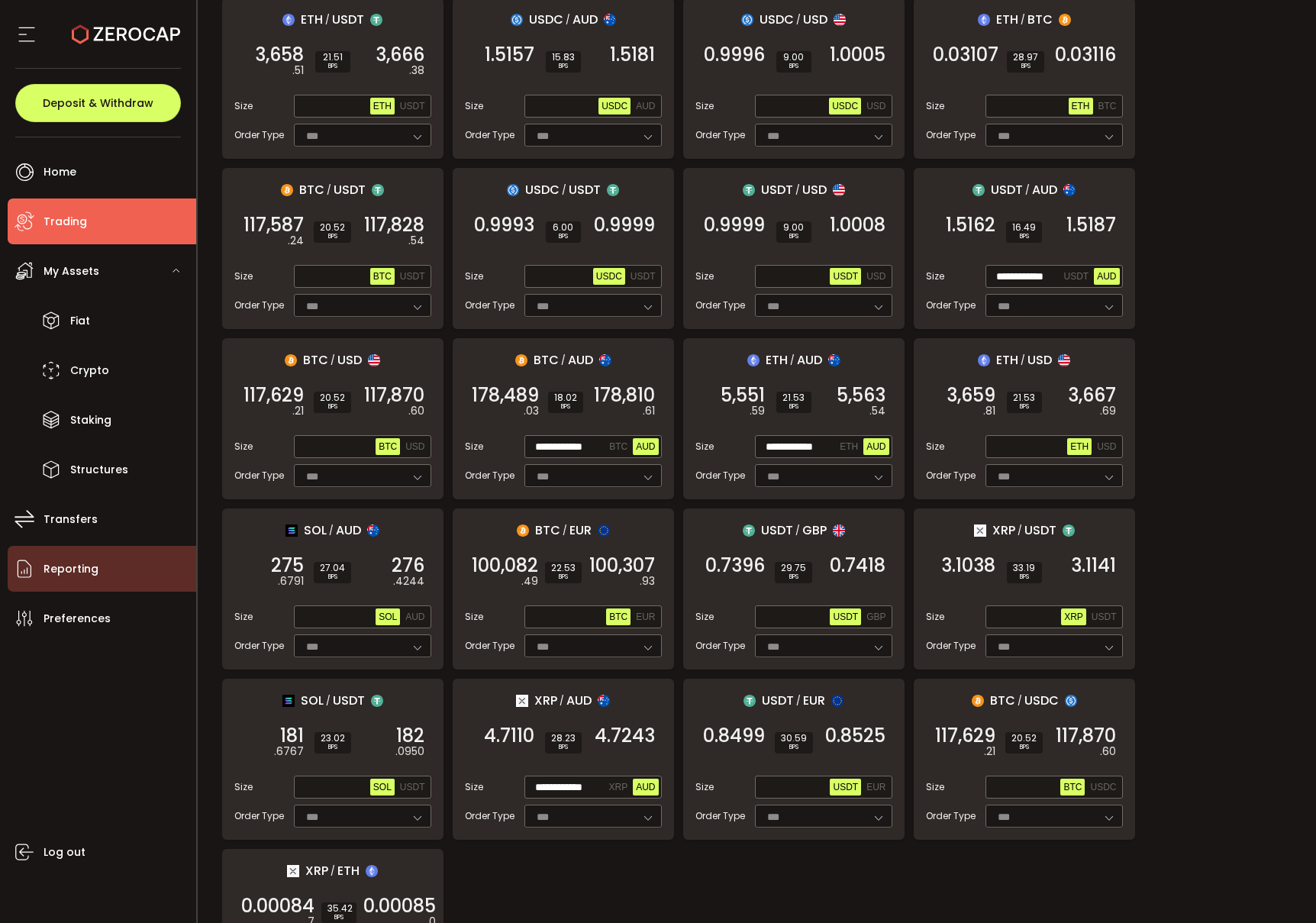 scroll, scrollTop: 98, scrollLeft: 0, axis: vertical 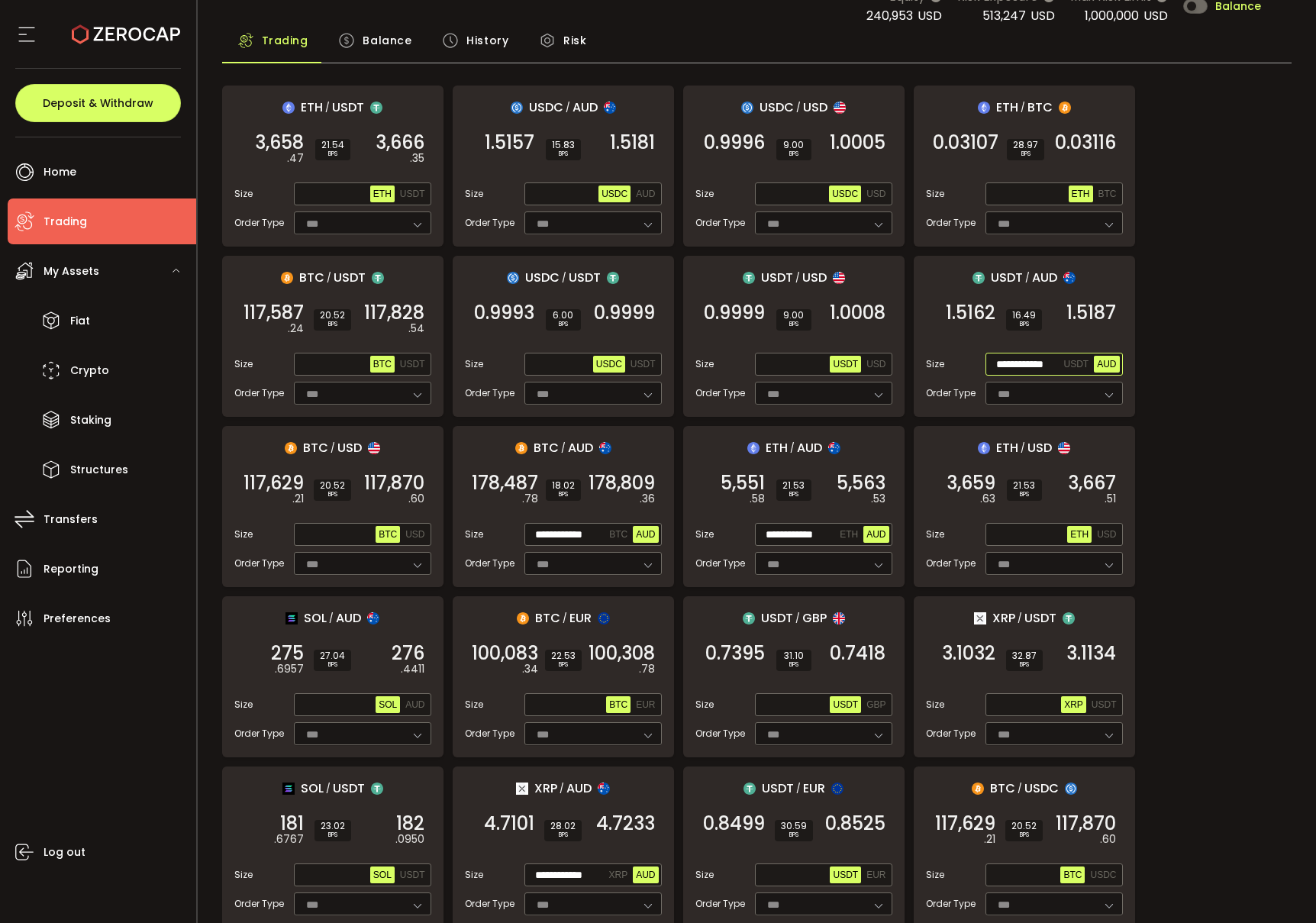 click on "**********" at bounding box center [1024, 365] 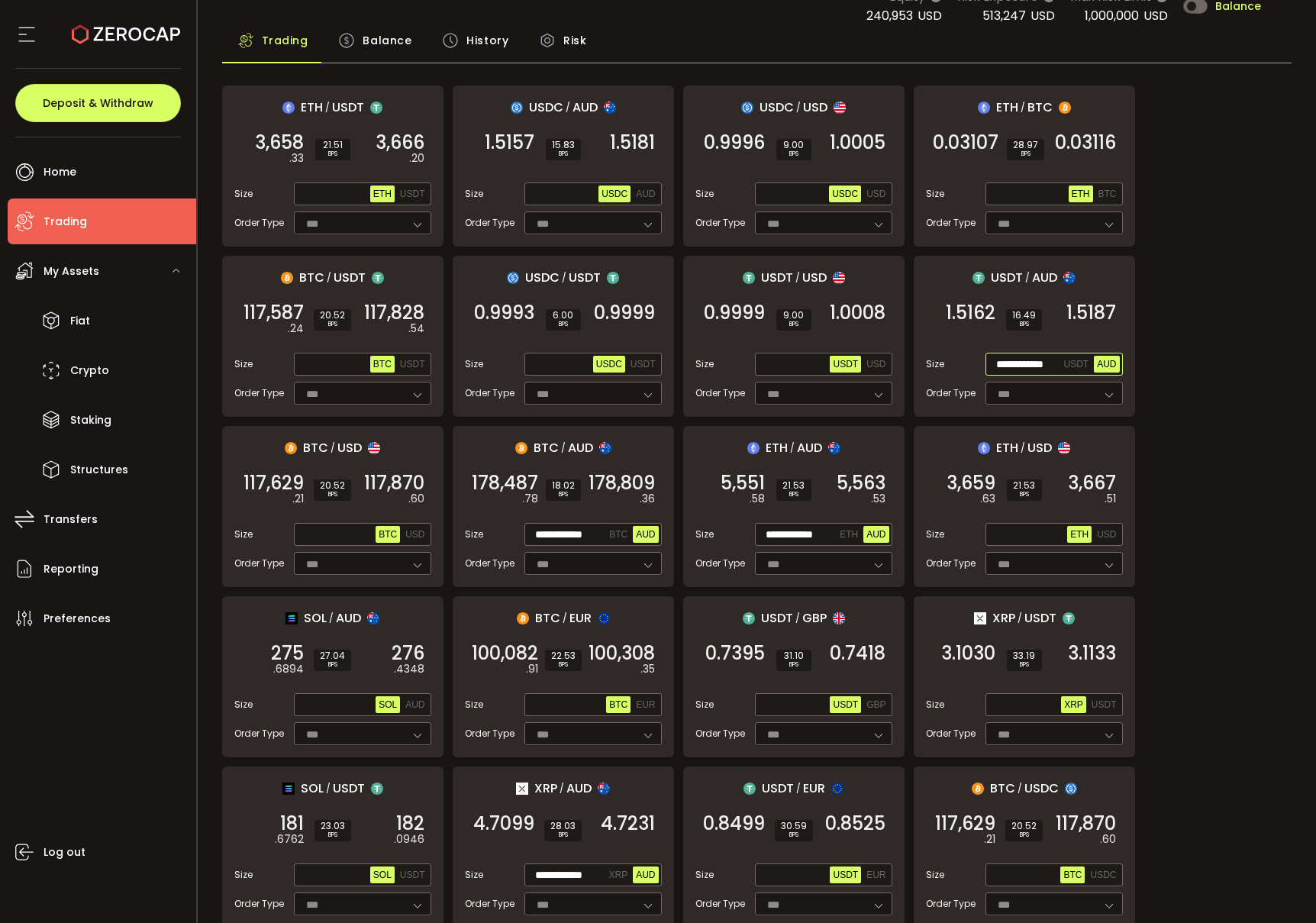 click on "**********" at bounding box center (1024, 365) 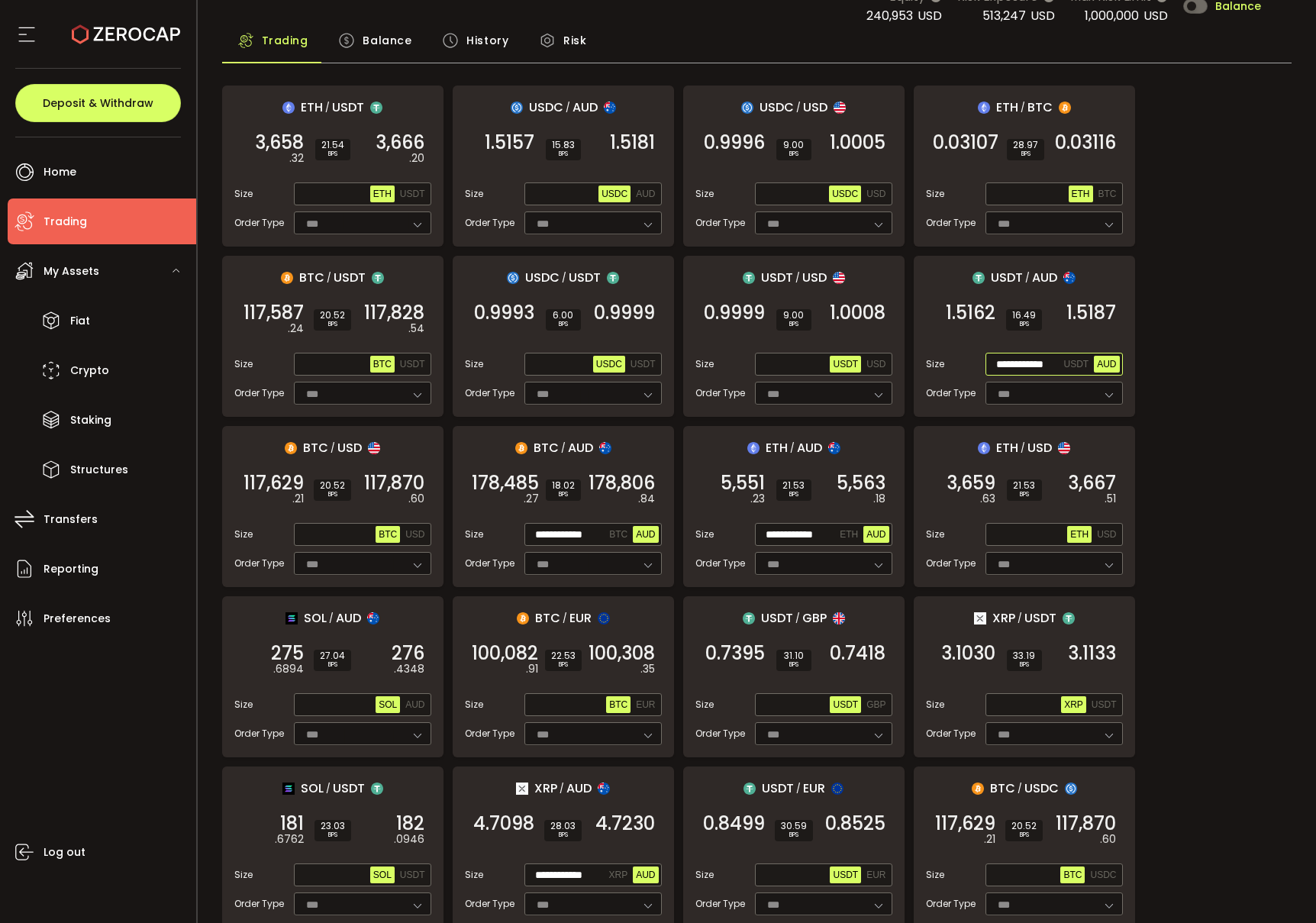 paste 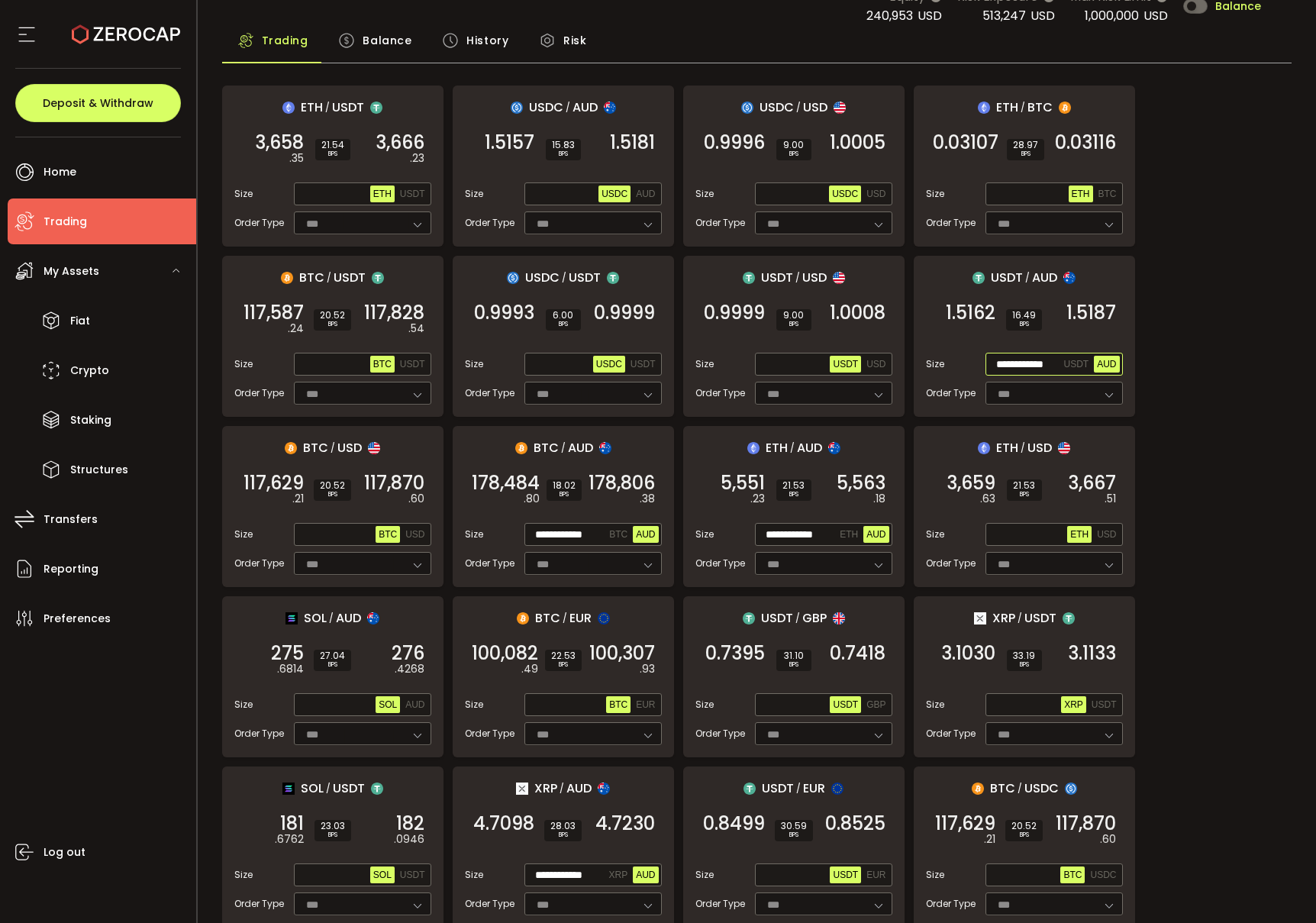 scroll, scrollTop: 0, scrollLeft: 8, axis: horizontal 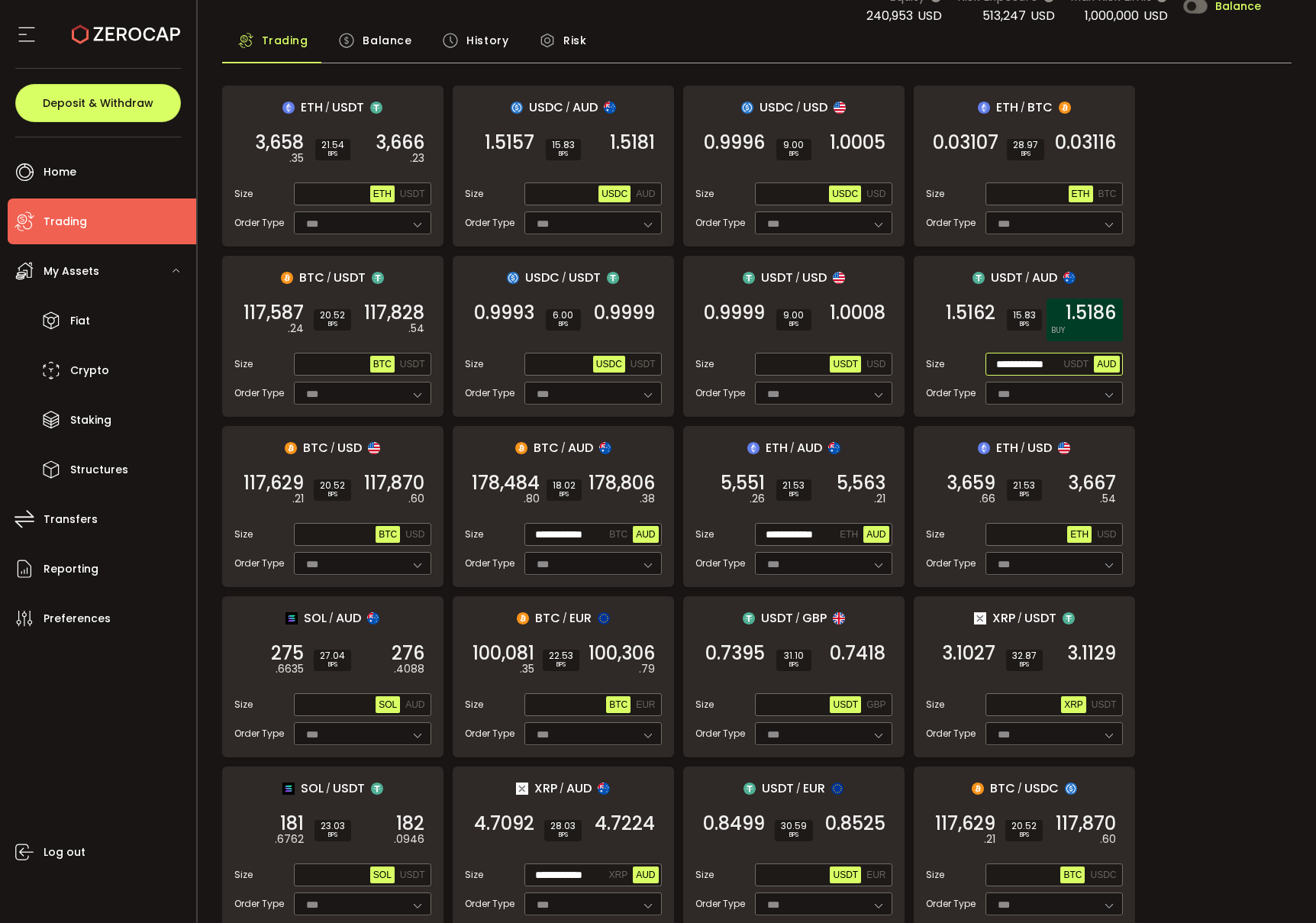 type on "**********" 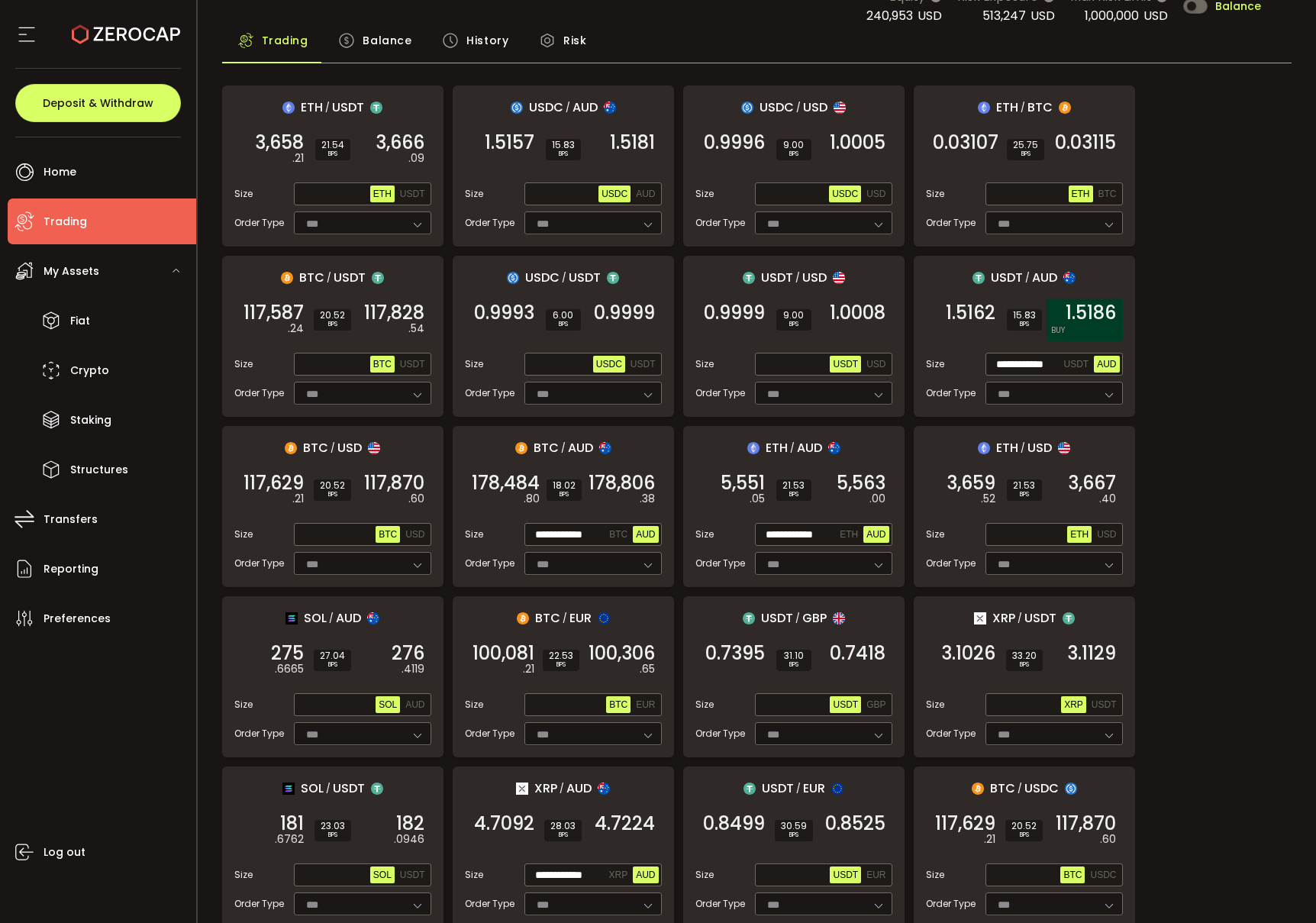 scroll, scrollTop: 0, scrollLeft: 0, axis: both 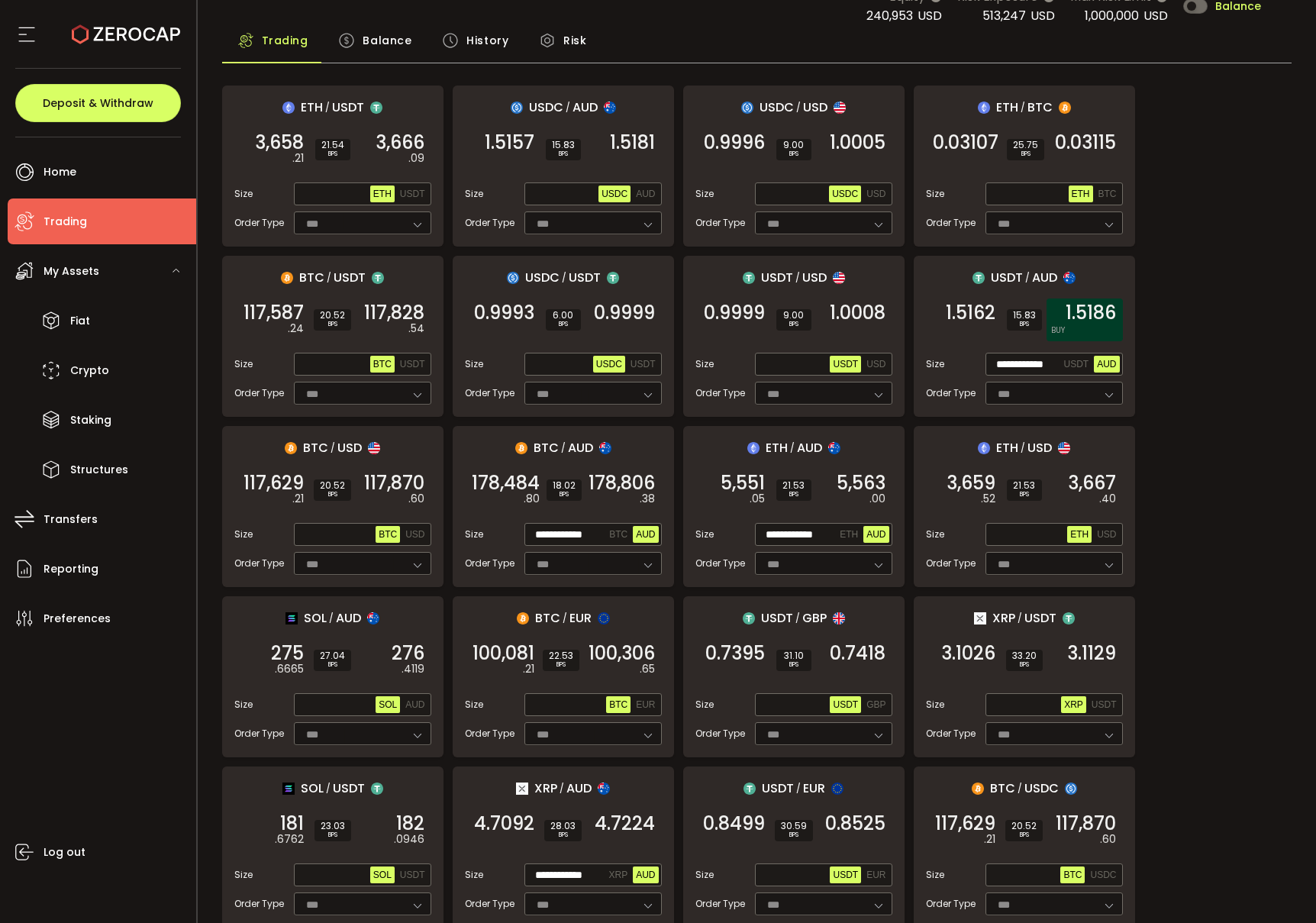 click on "1.5186" at bounding box center (1091, 313) 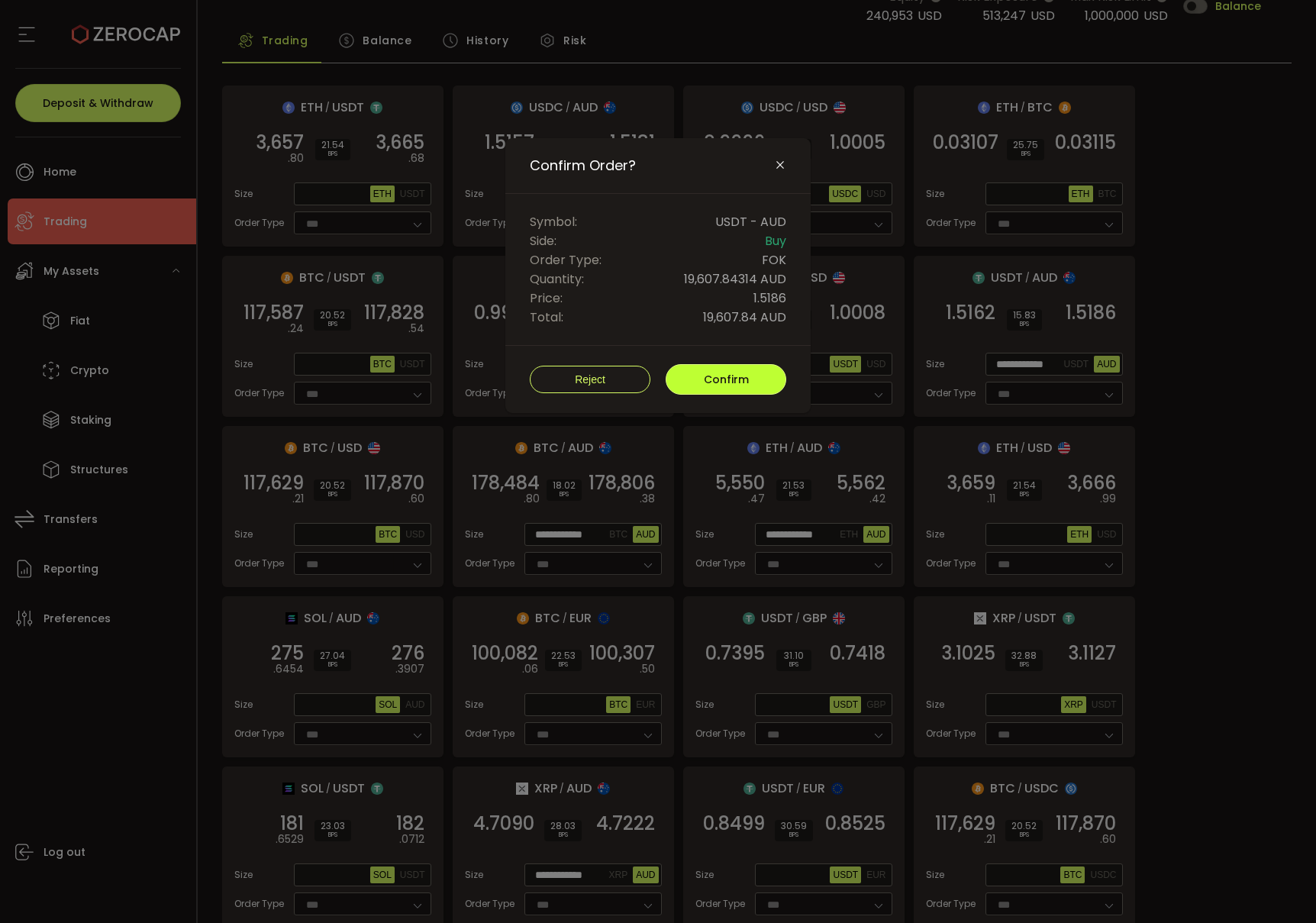 click on "Confirm" at bounding box center [726, 379] 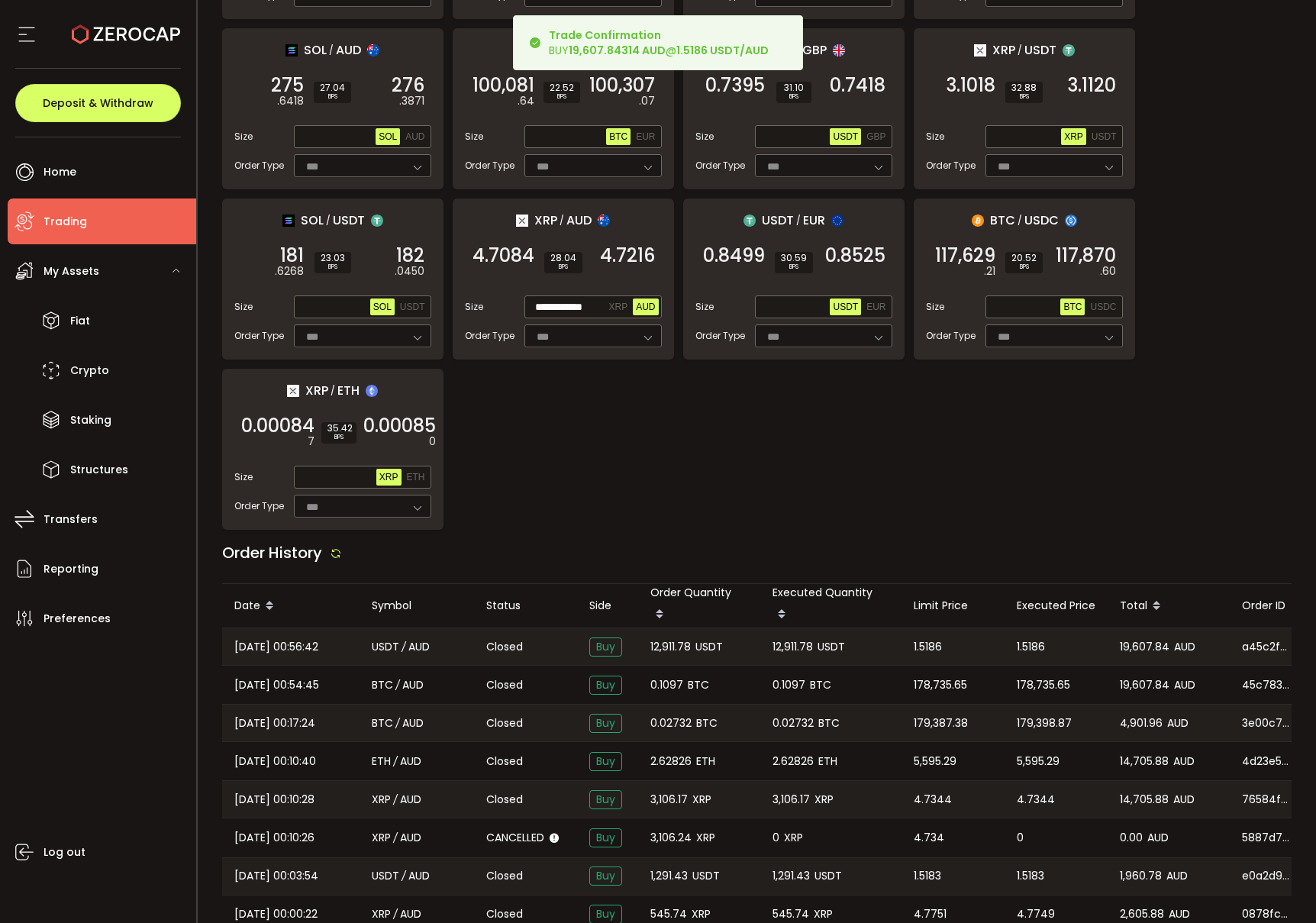 scroll, scrollTop: 683, scrollLeft: 0, axis: vertical 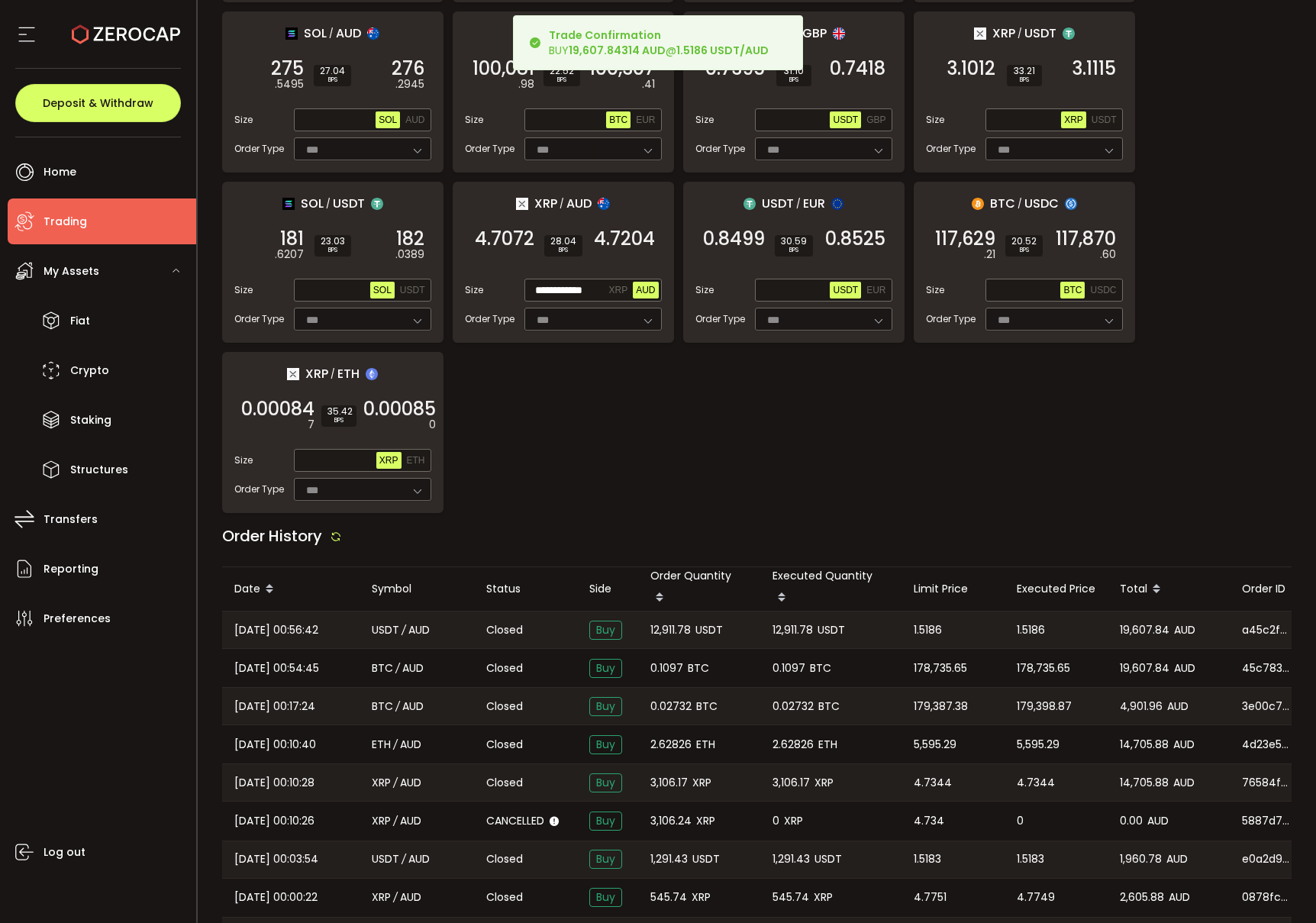 click on "12,911.78" at bounding box center [670, 630] 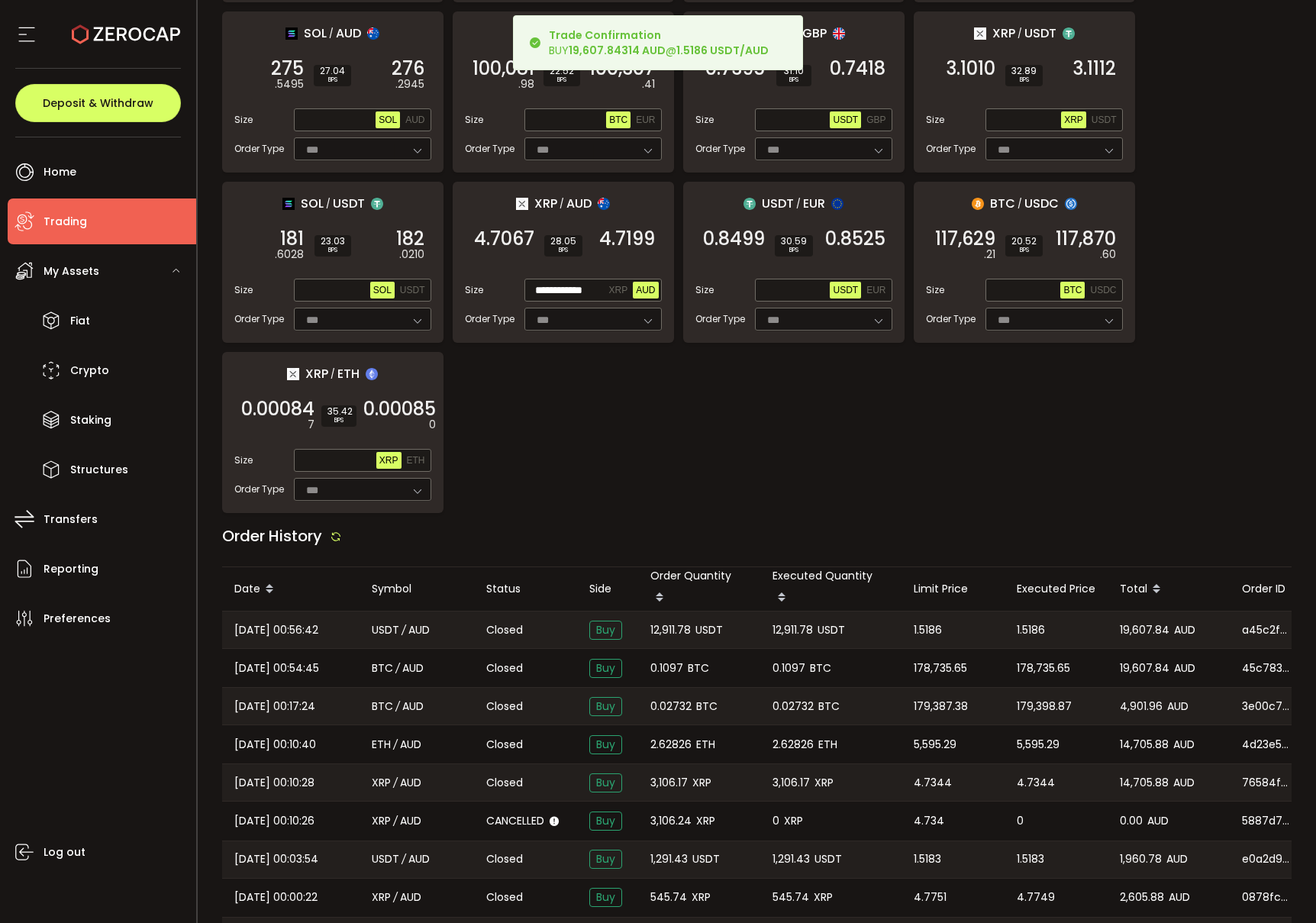 click on "12,911.78" at bounding box center [670, 630] 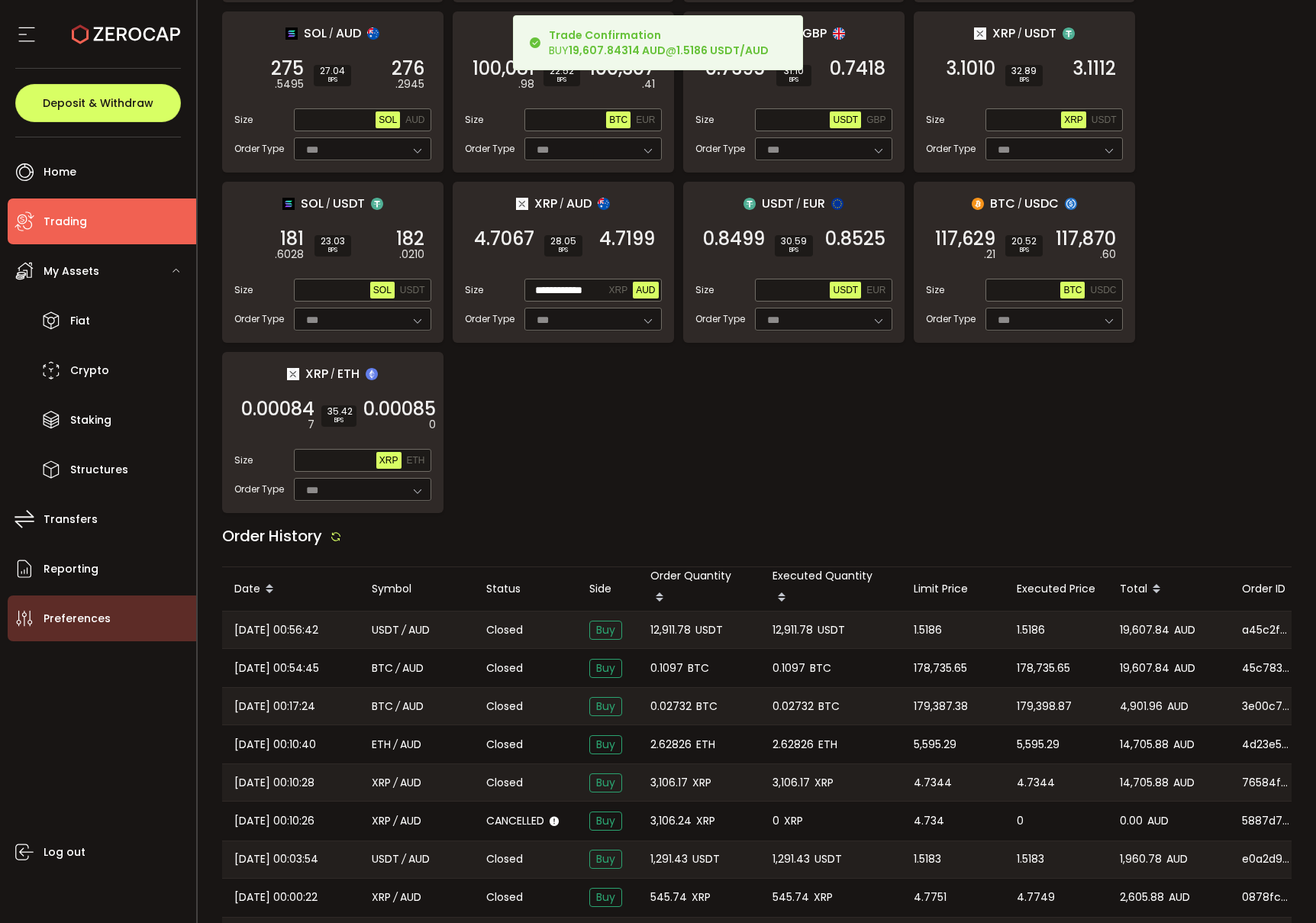 copy on "12,911.78" 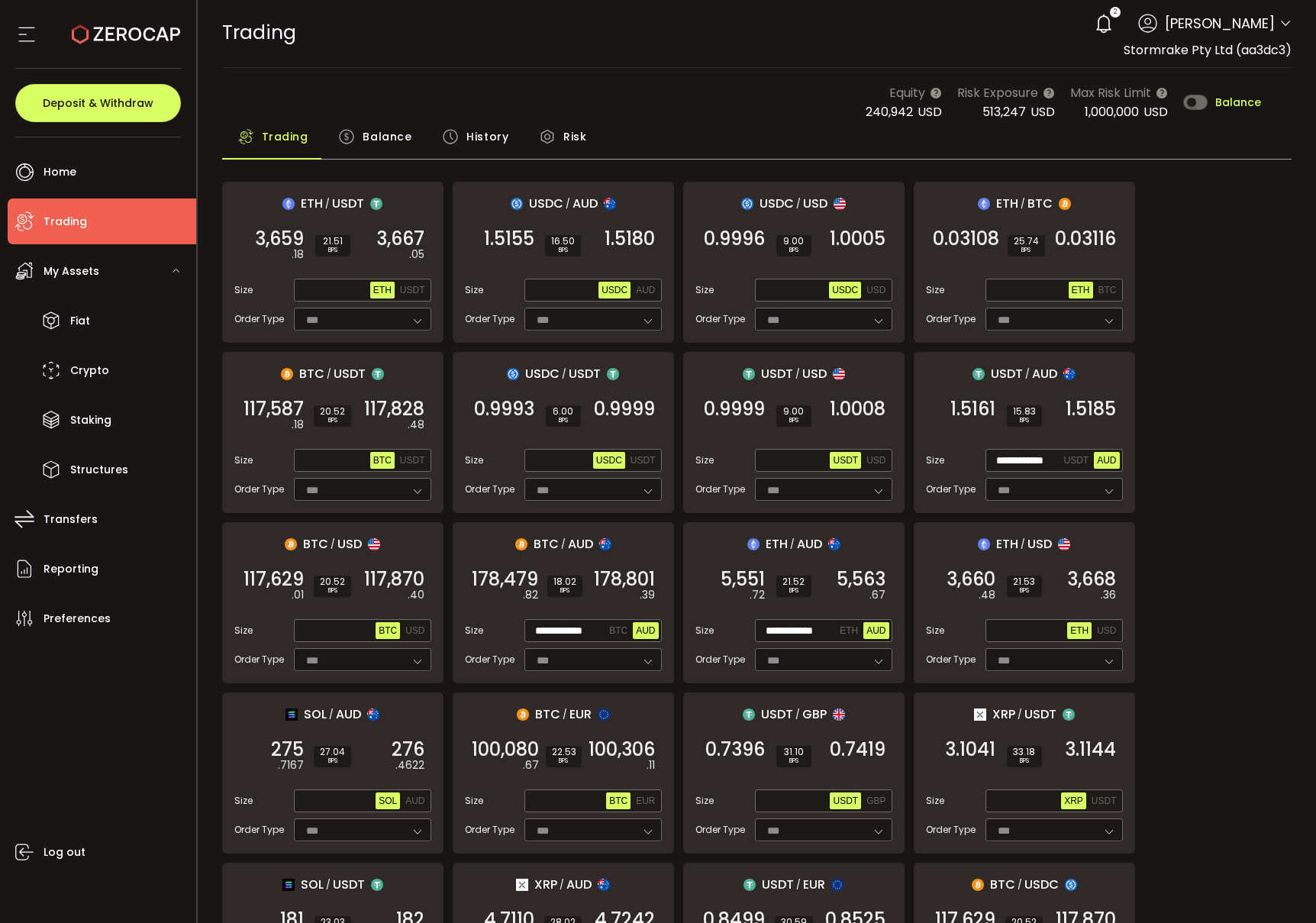 scroll, scrollTop: 0, scrollLeft: 0, axis: both 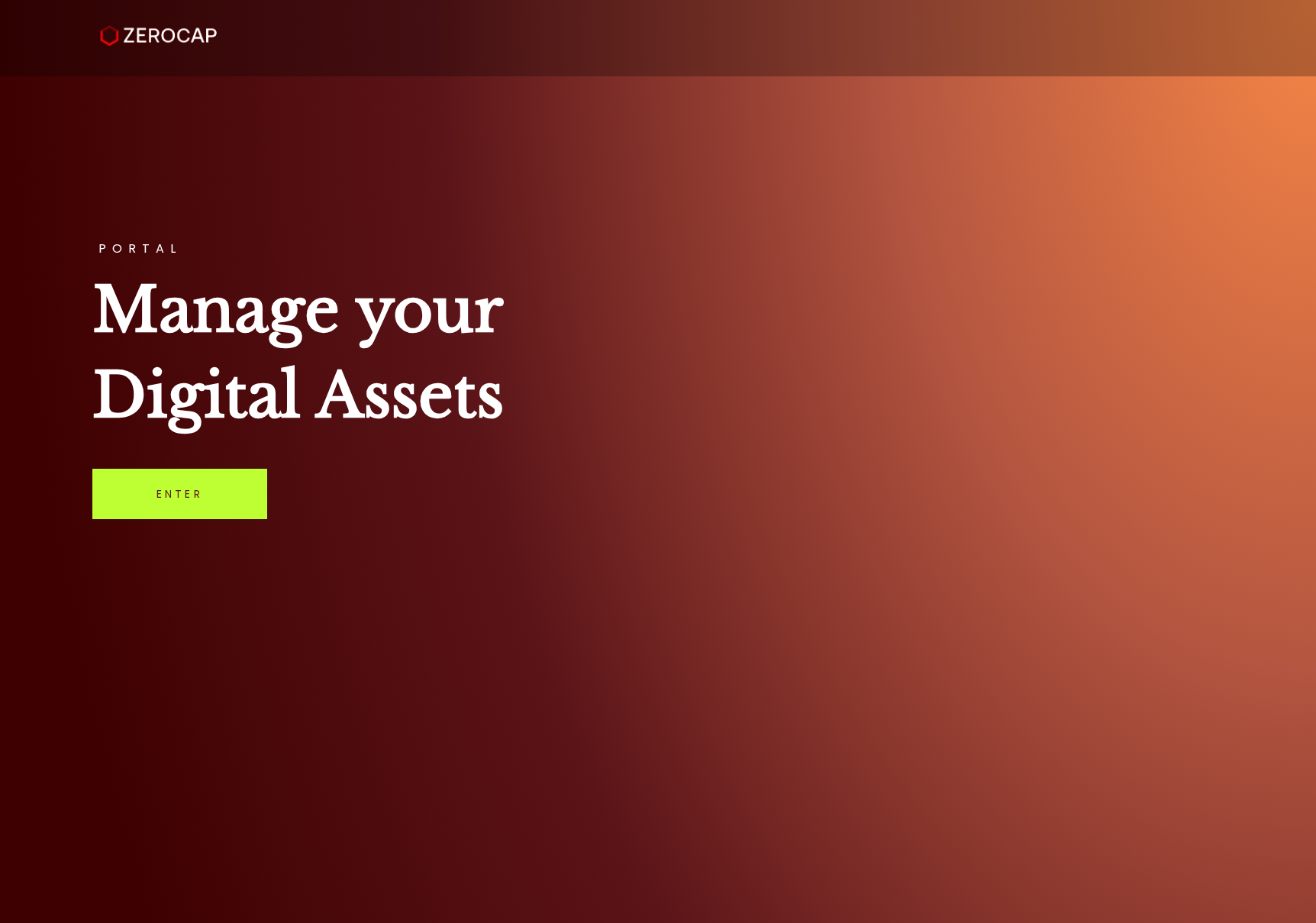 click on "Enter" at bounding box center [179, 494] 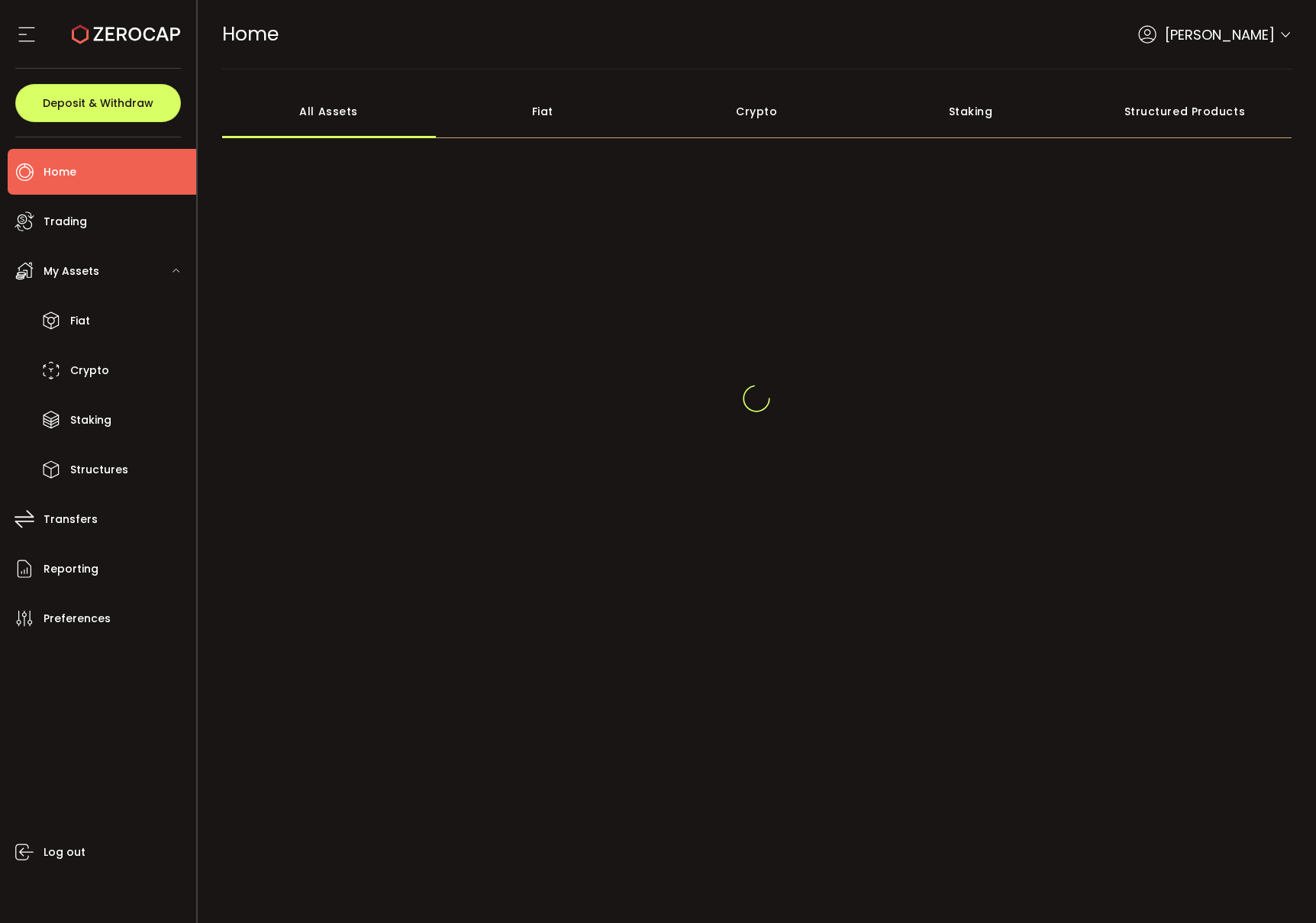 scroll, scrollTop: 0, scrollLeft: 0, axis: both 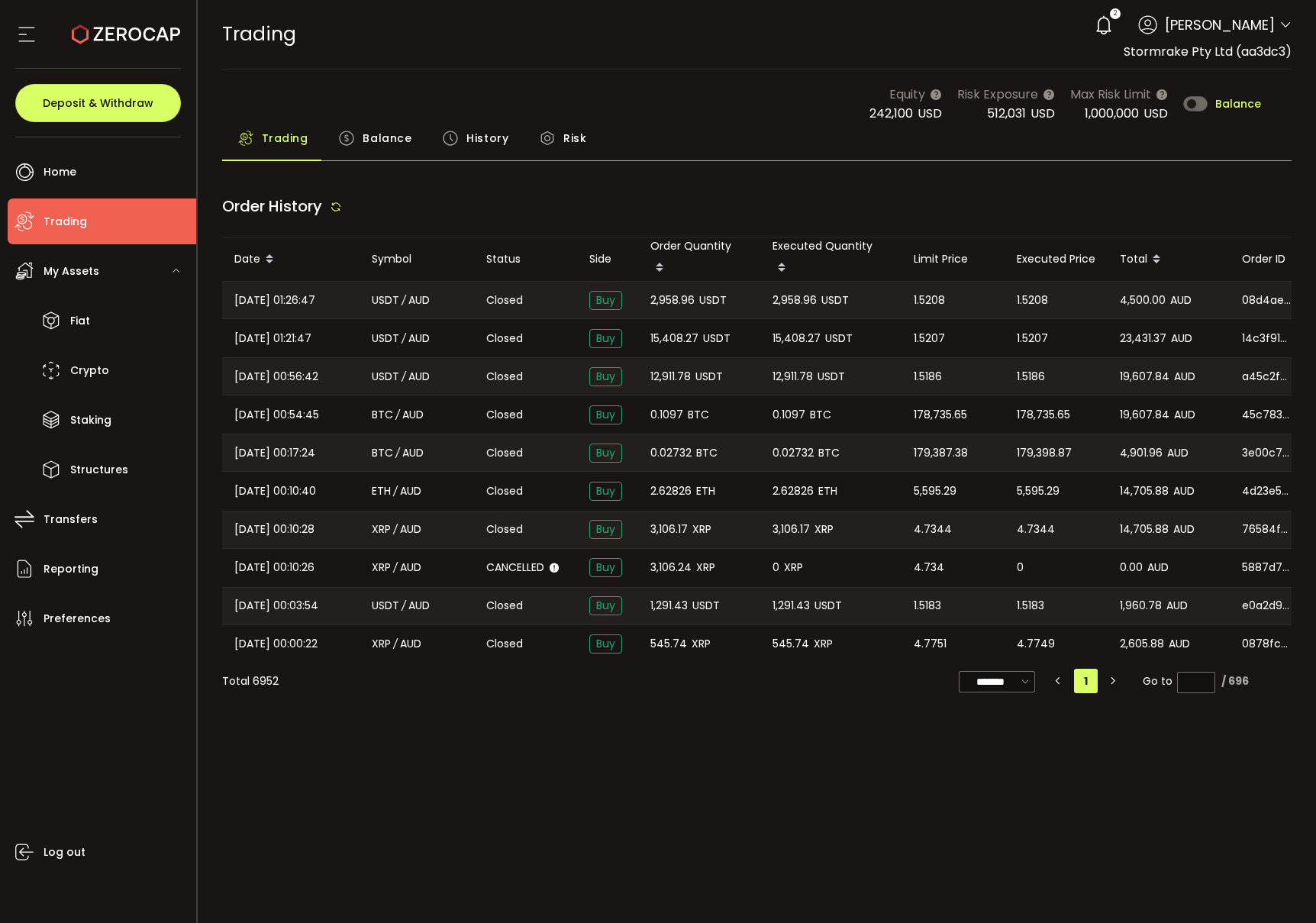 type on "***" 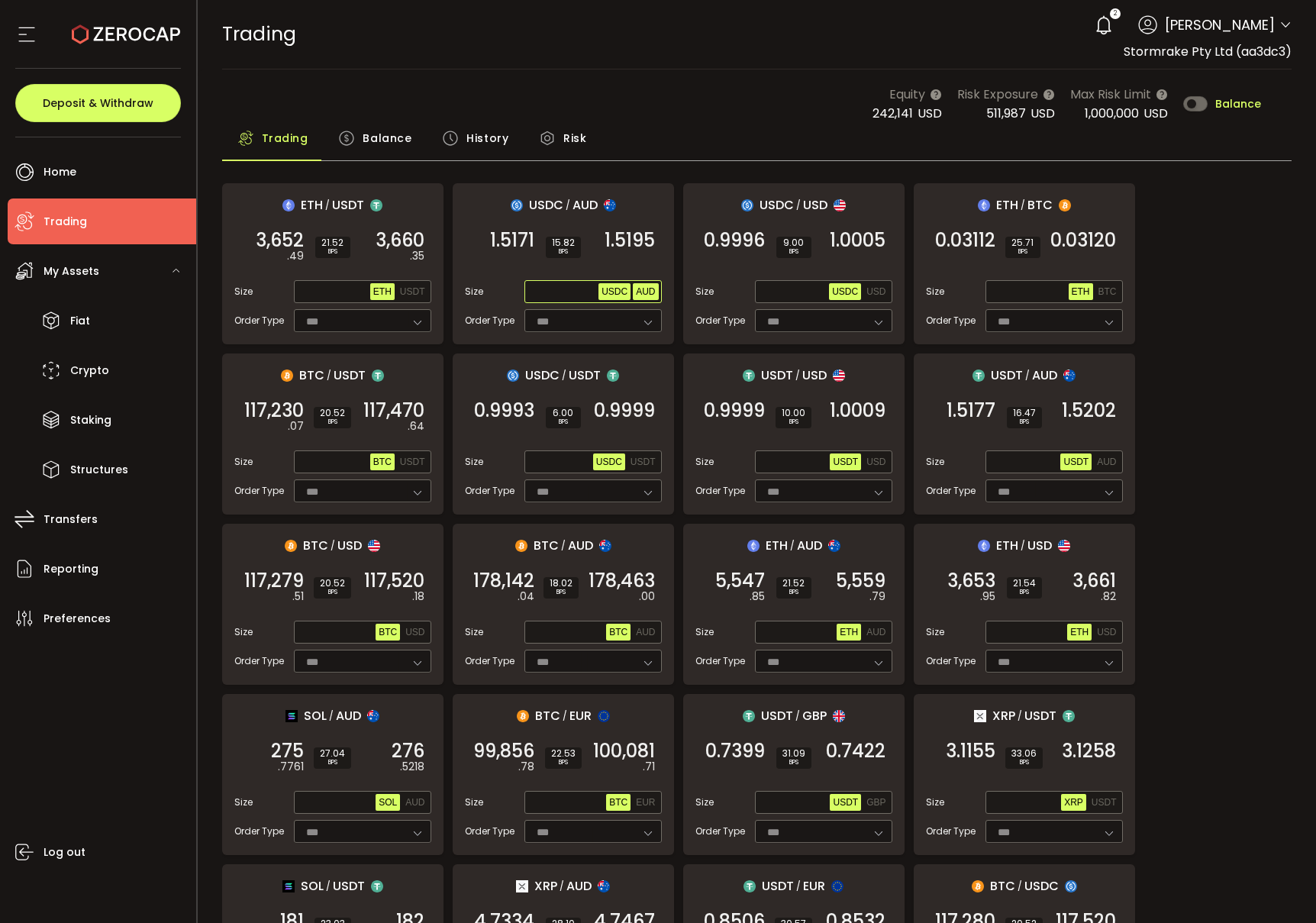 click on "AUD" at bounding box center (645, 292) 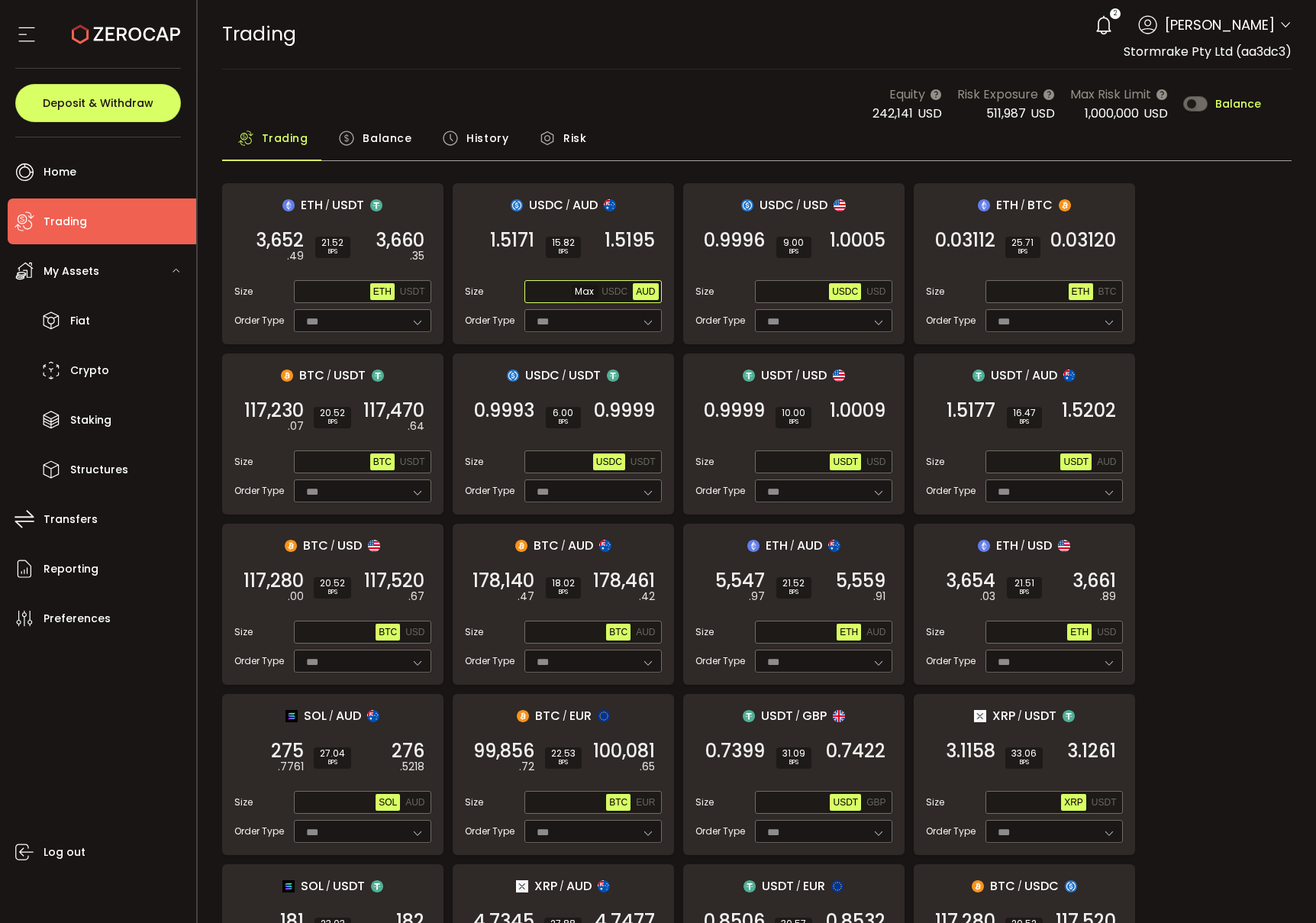 click at bounding box center [563, 292] 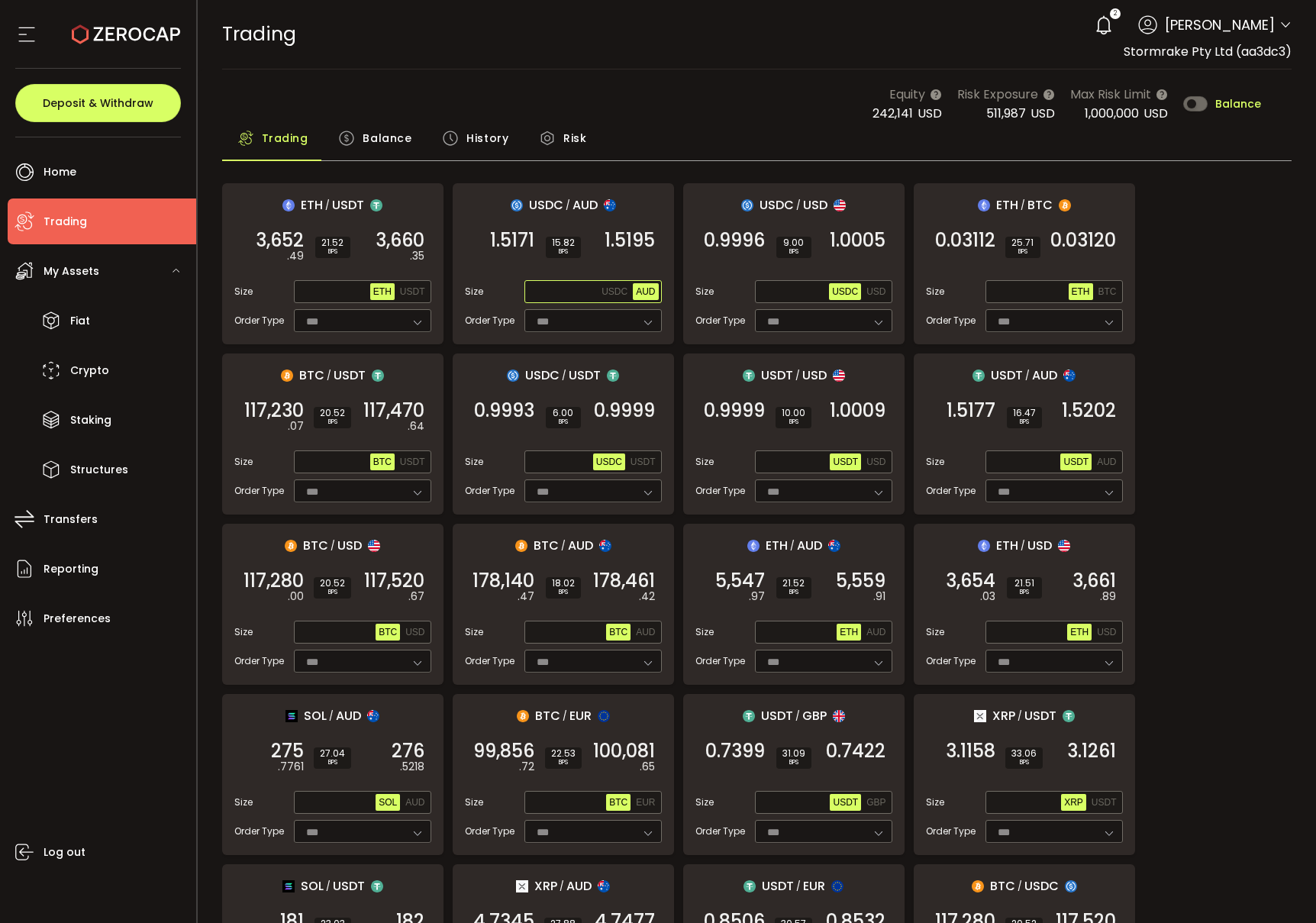 paste on "**********" 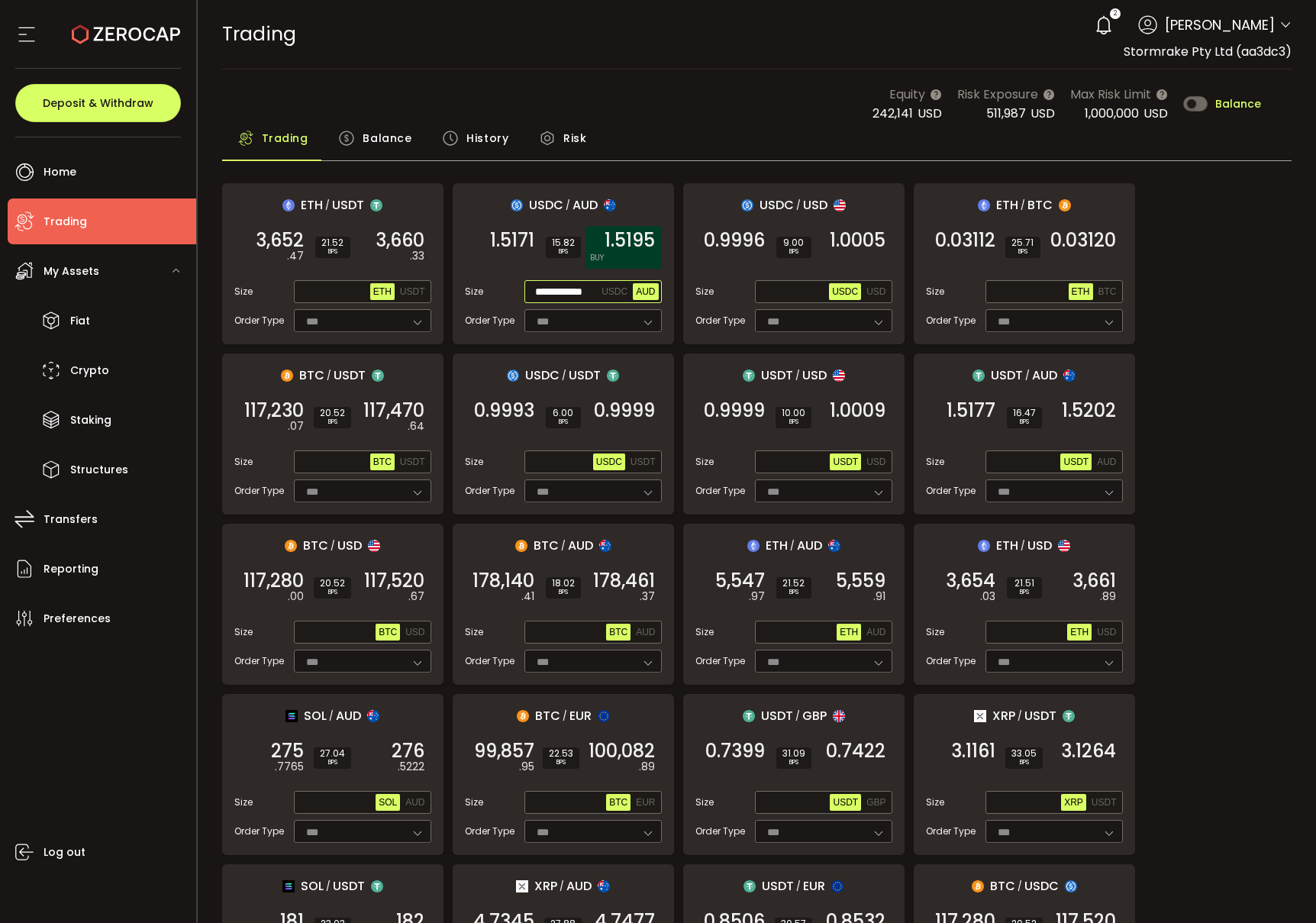 scroll, scrollTop: 0, scrollLeft: 9, axis: horizontal 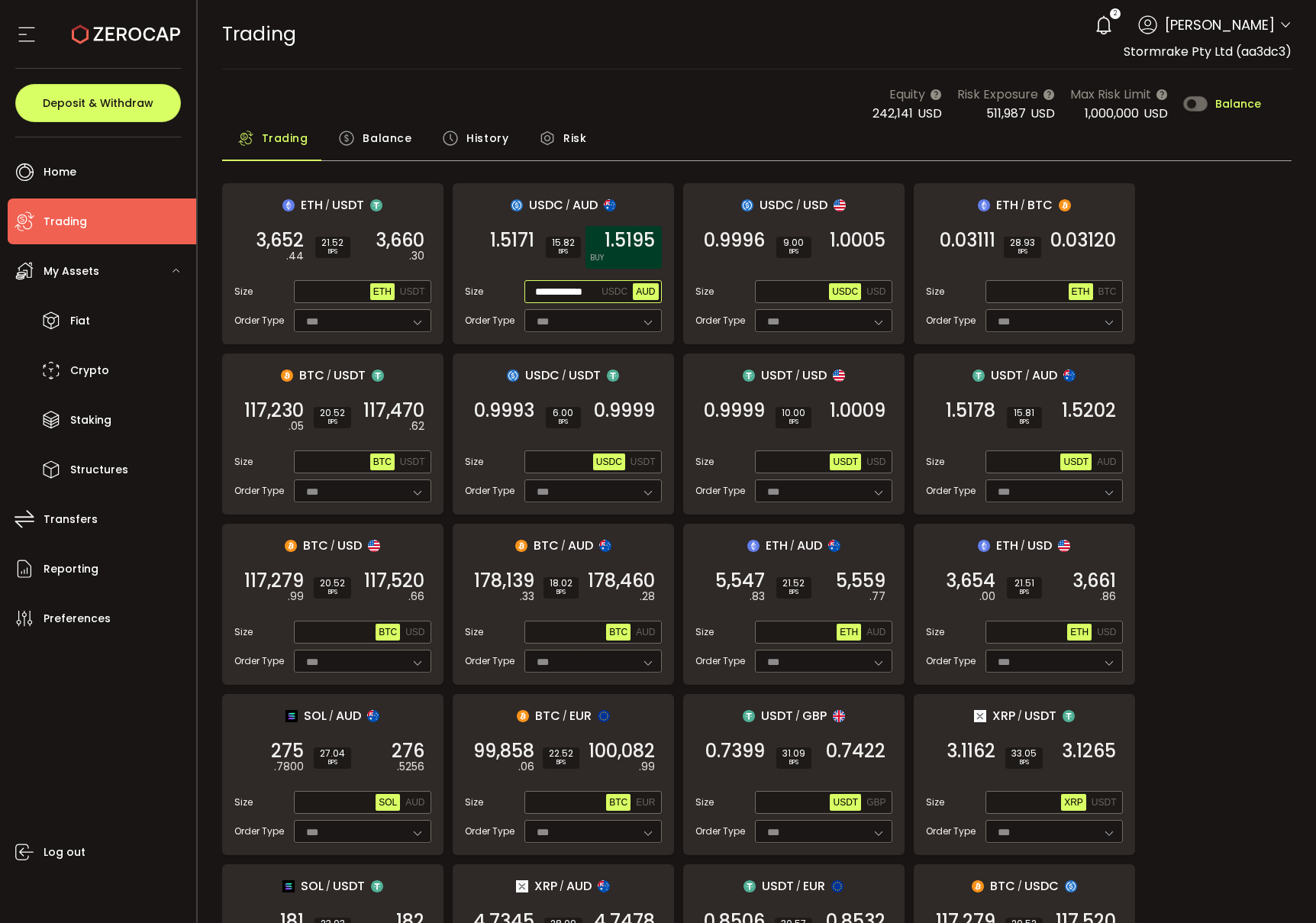 type on "**********" 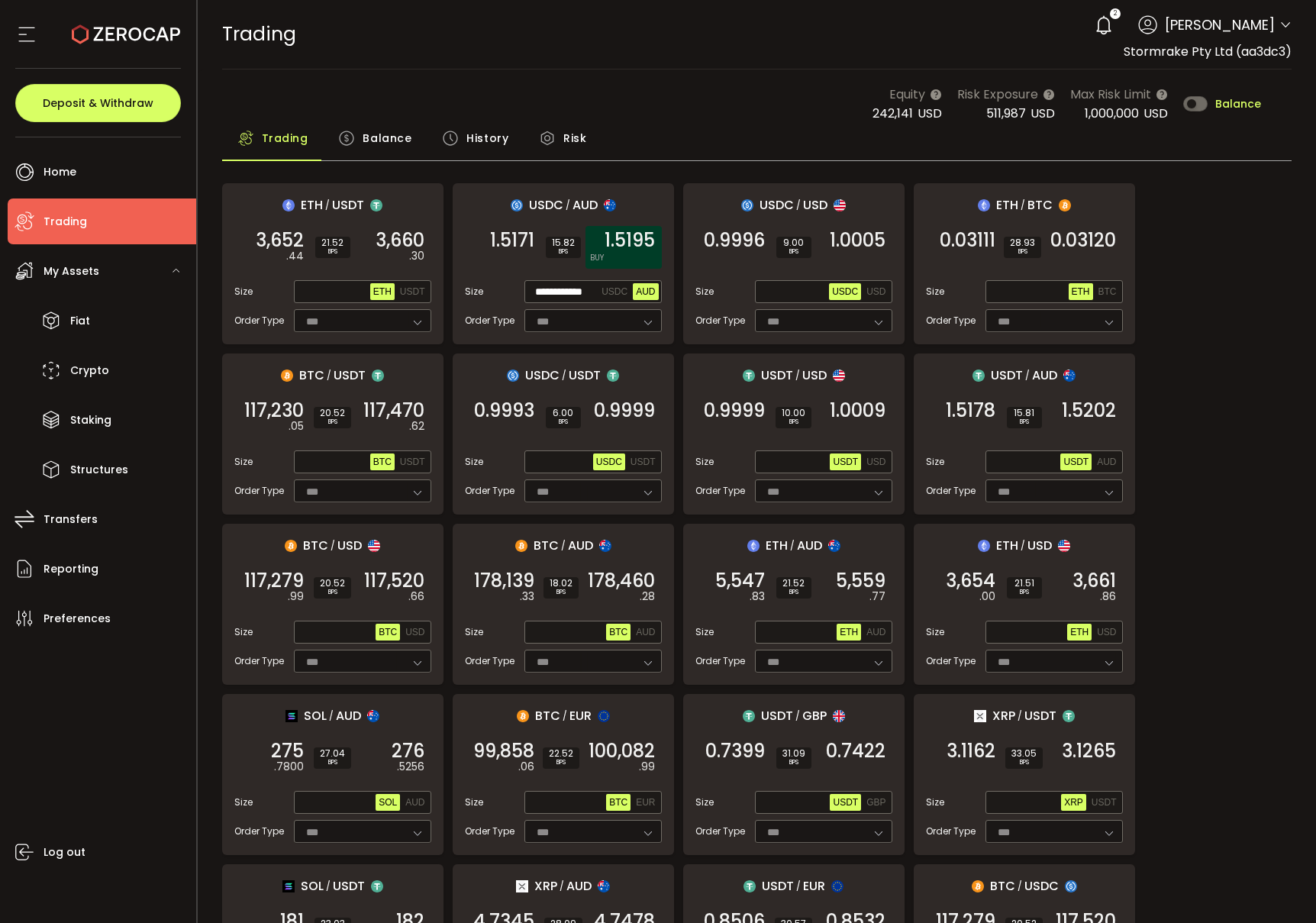 scroll, scrollTop: 0, scrollLeft: 0, axis: both 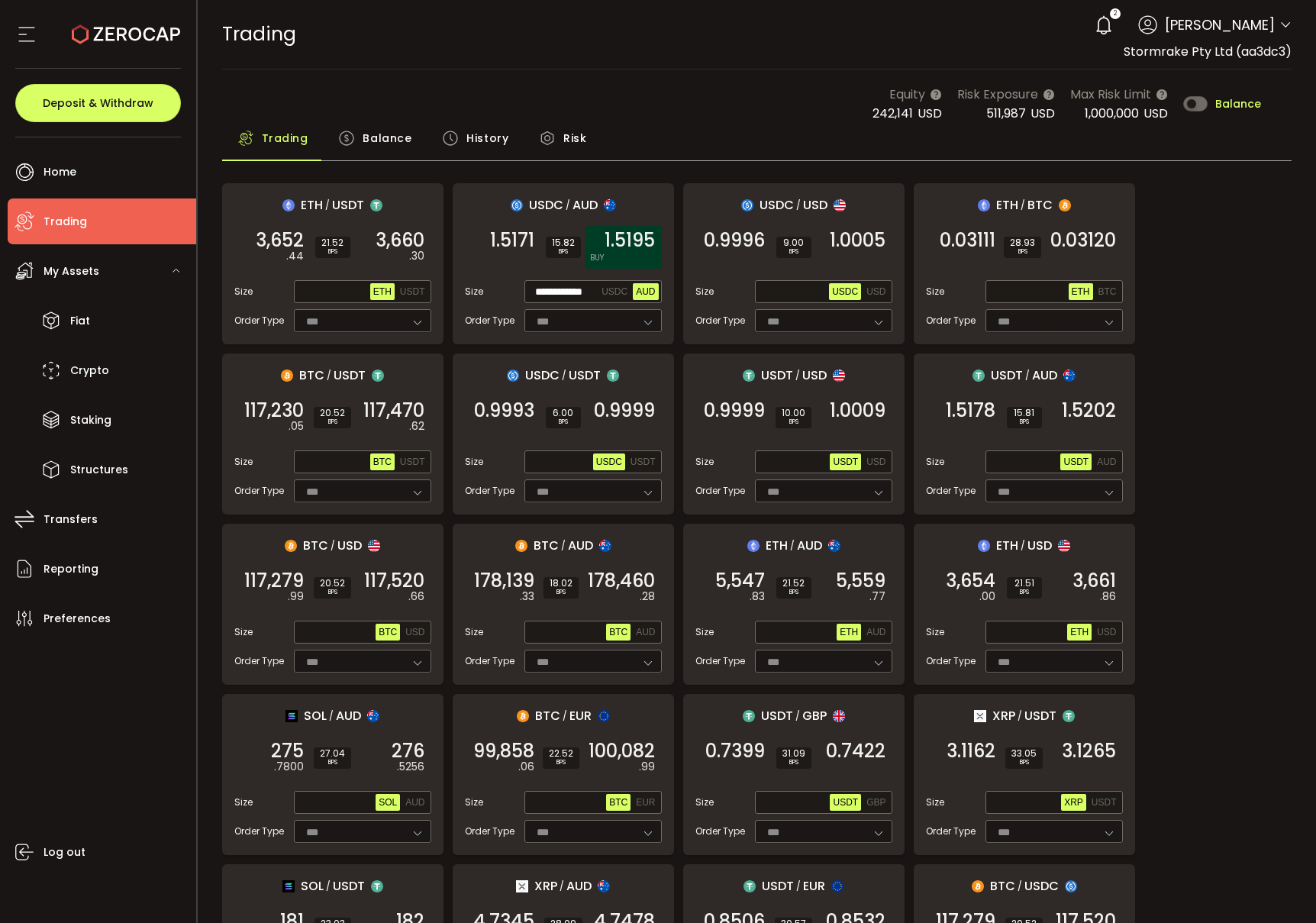 click on "1.5195" at bounding box center (630, 240) 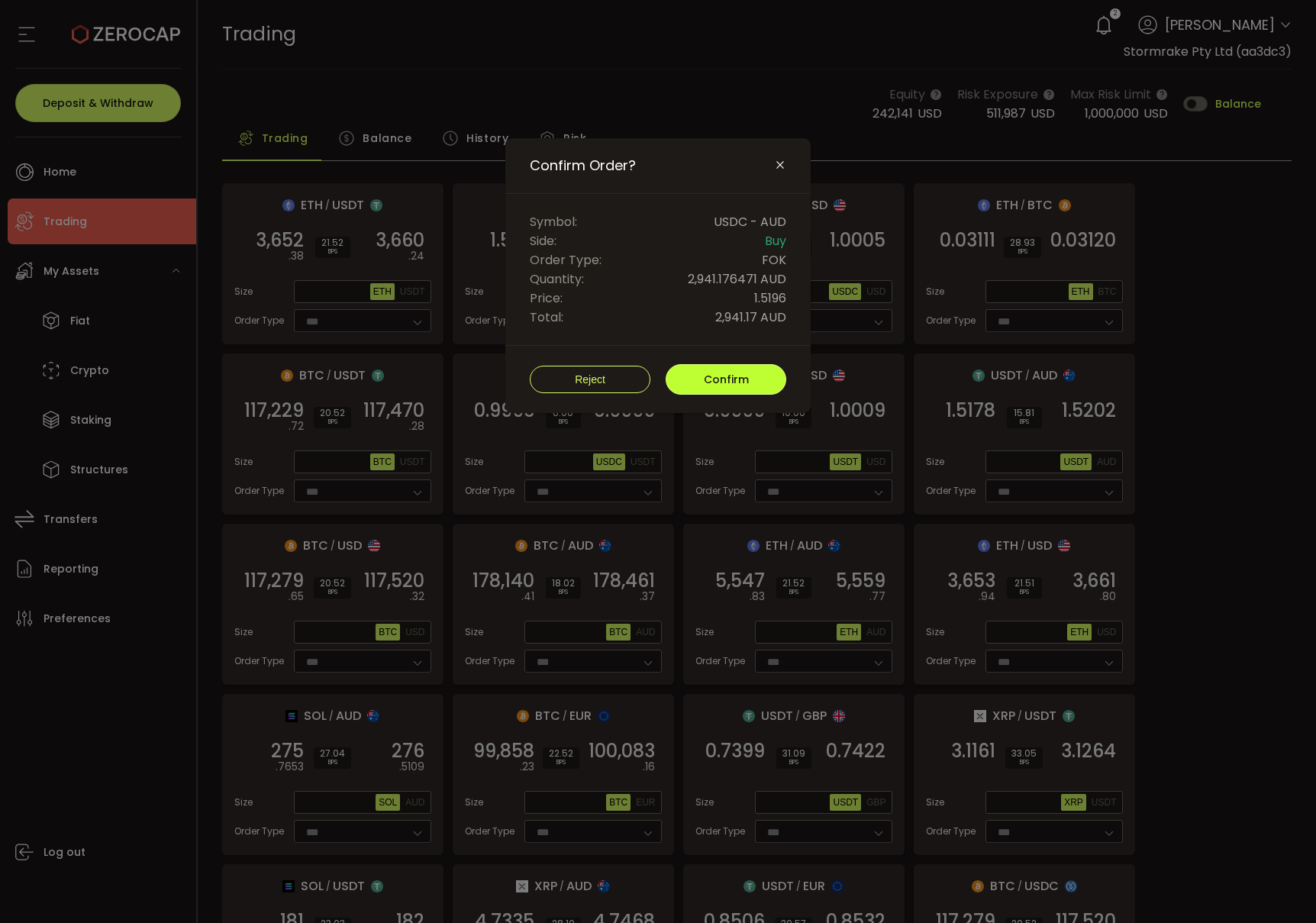 click on "Confirm" at bounding box center (726, 379) 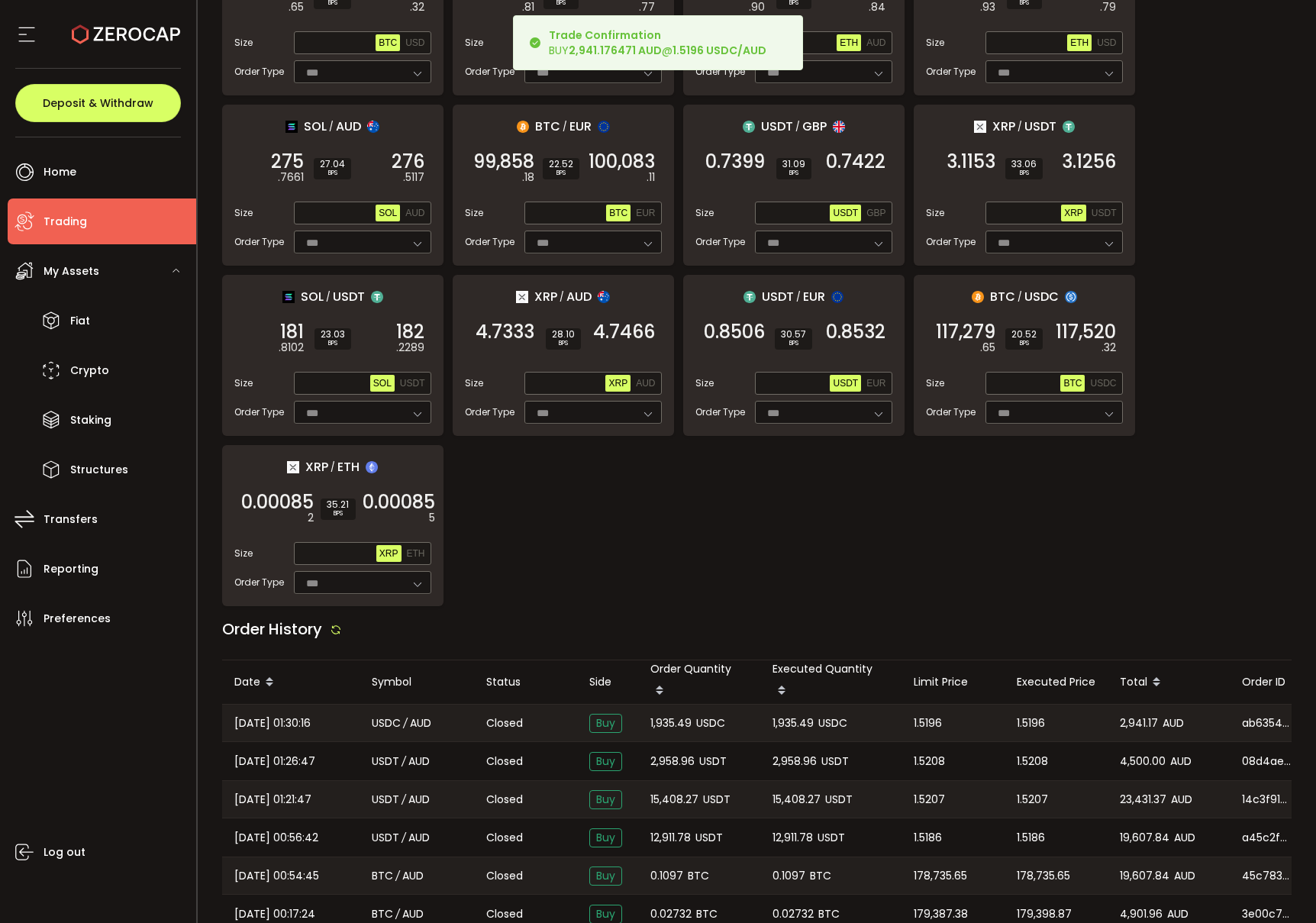 scroll, scrollTop: 595, scrollLeft: 0, axis: vertical 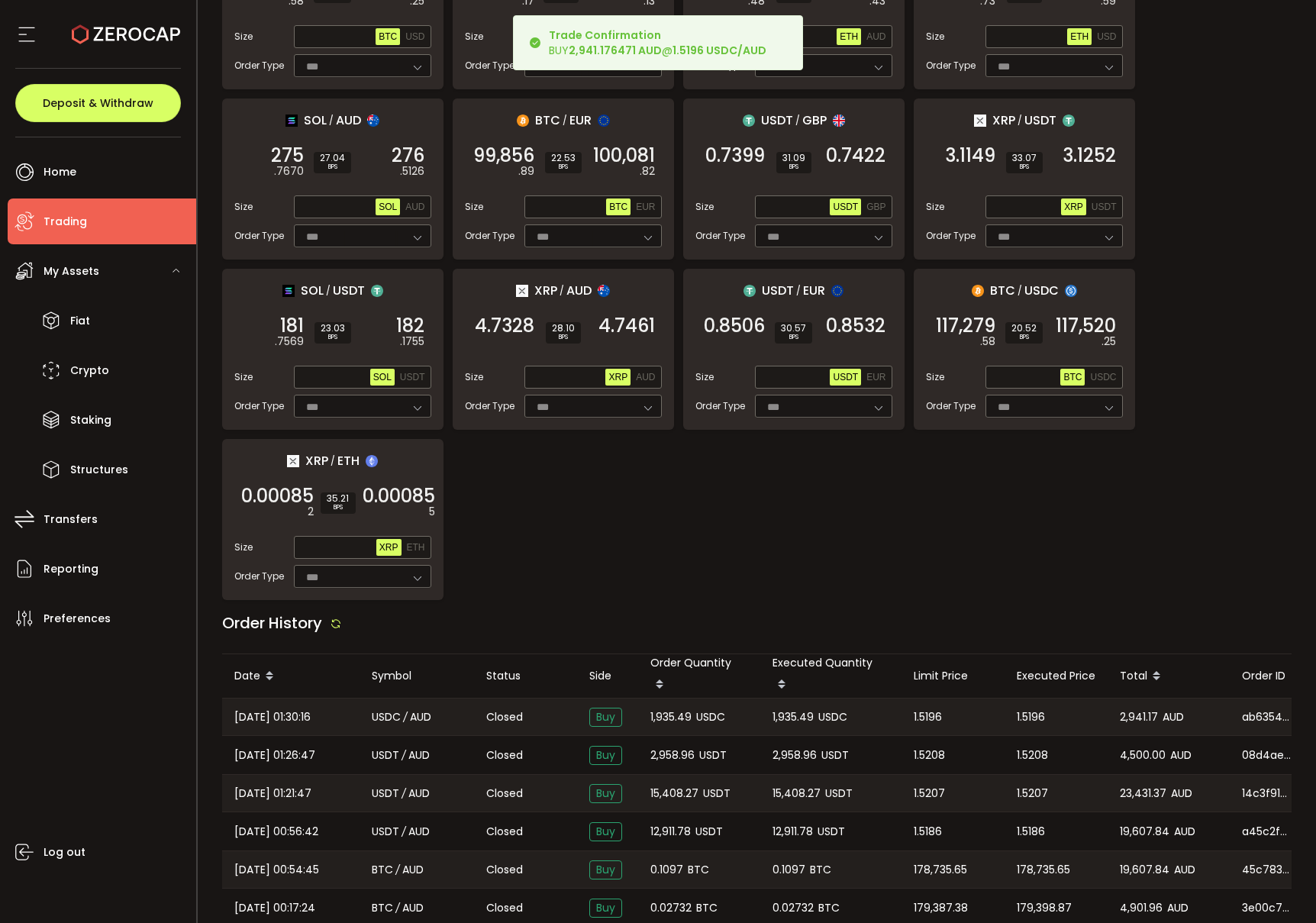 click on "1,935.49" at bounding box center [671, 717] 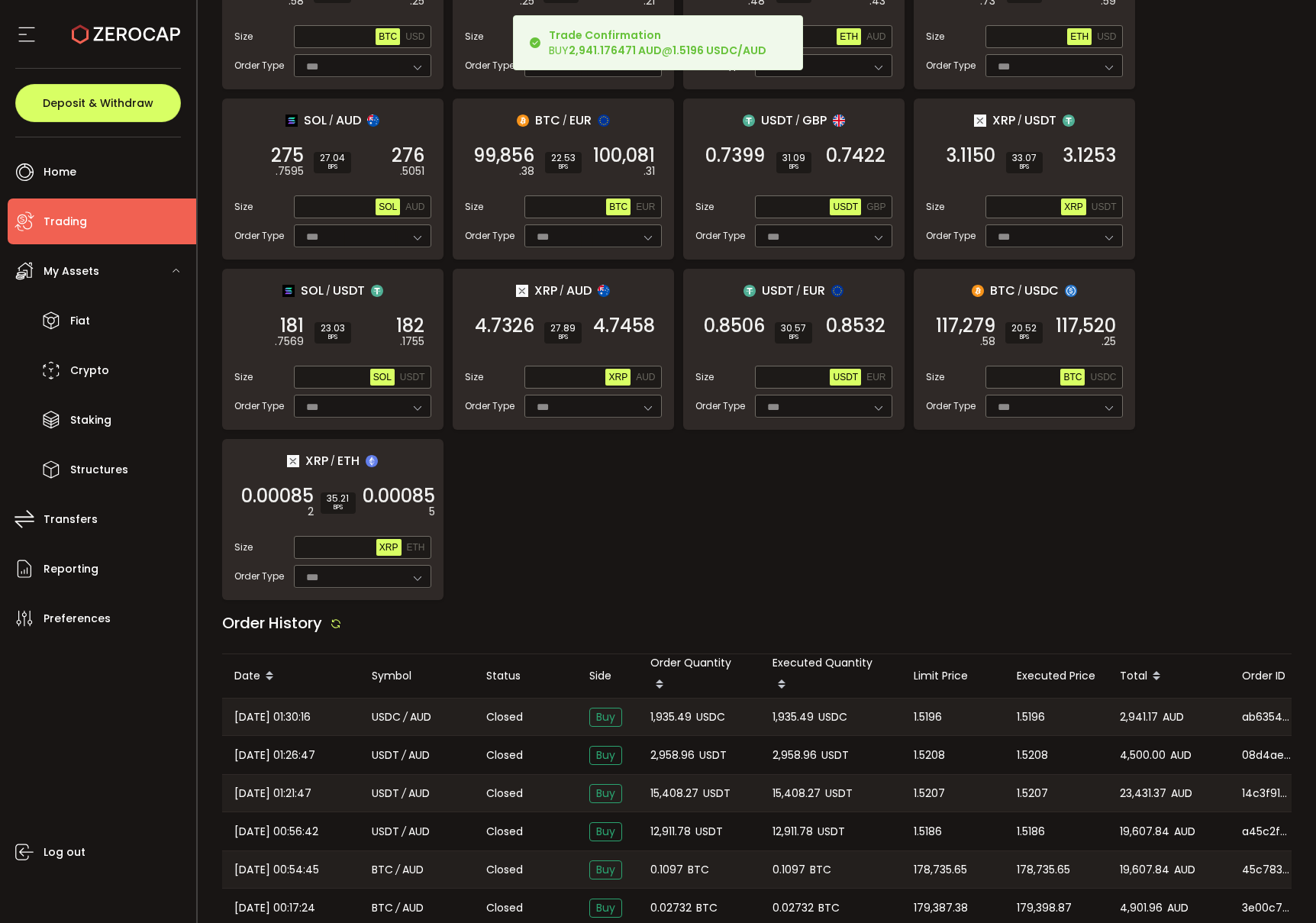 click on "1,935.49" at bounding box center [671, 717] 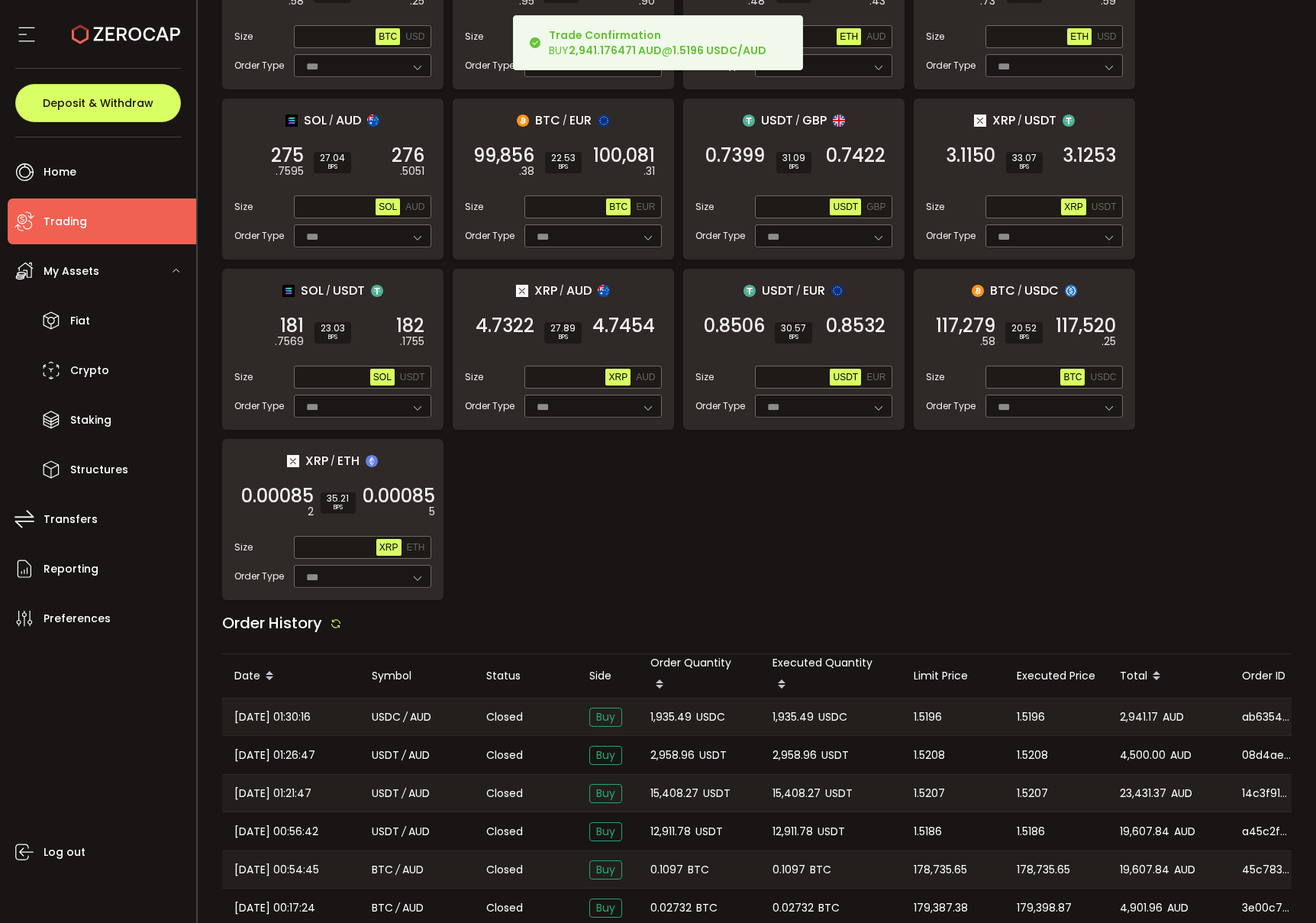 copy on "1,935.49" 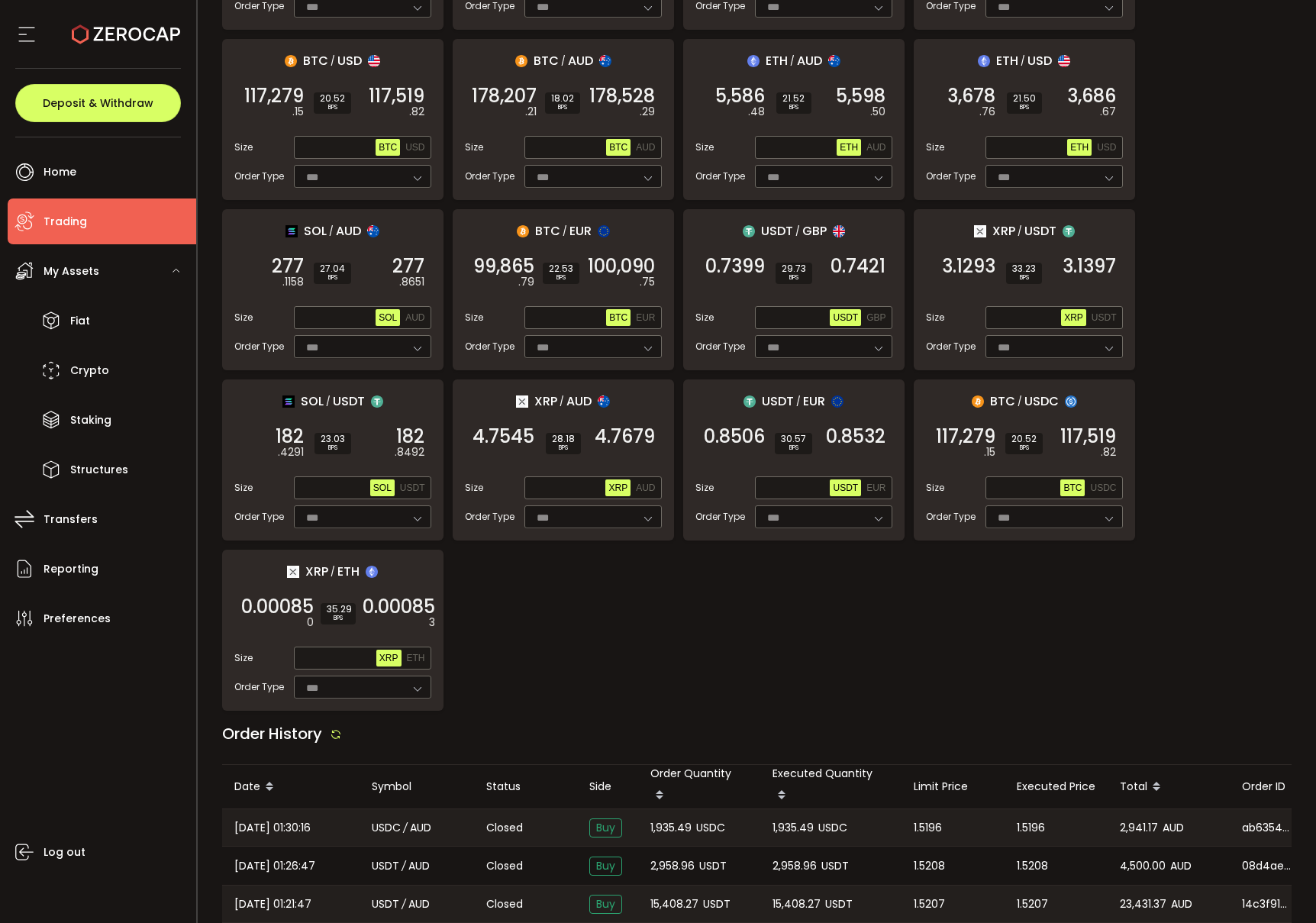 scroll, scrollTop: 13, scrollLeft: 0, axis: vertical 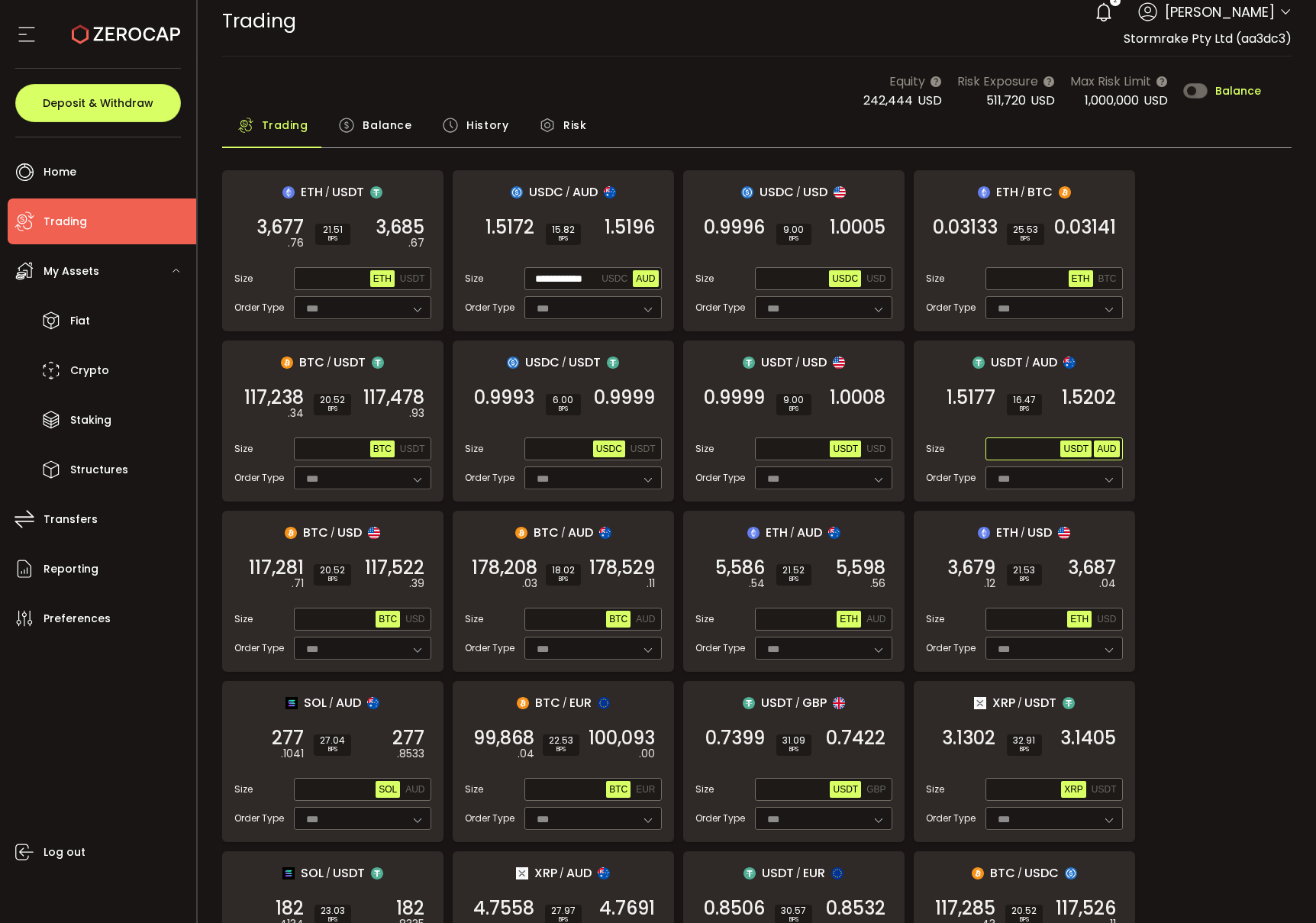 click on "AUD" at bounding box center (1106, 449) 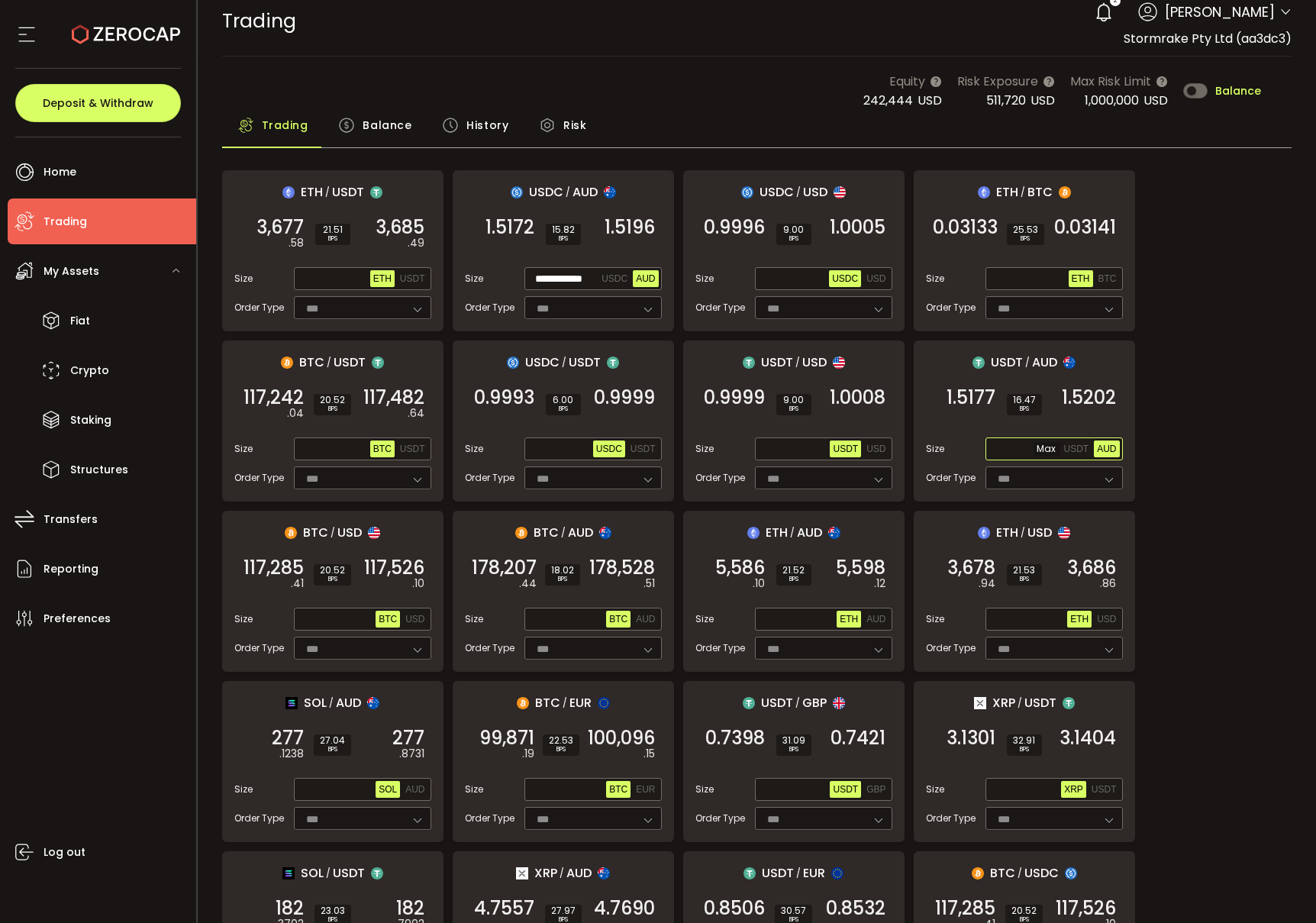 click at bounding box center (1024, 450) 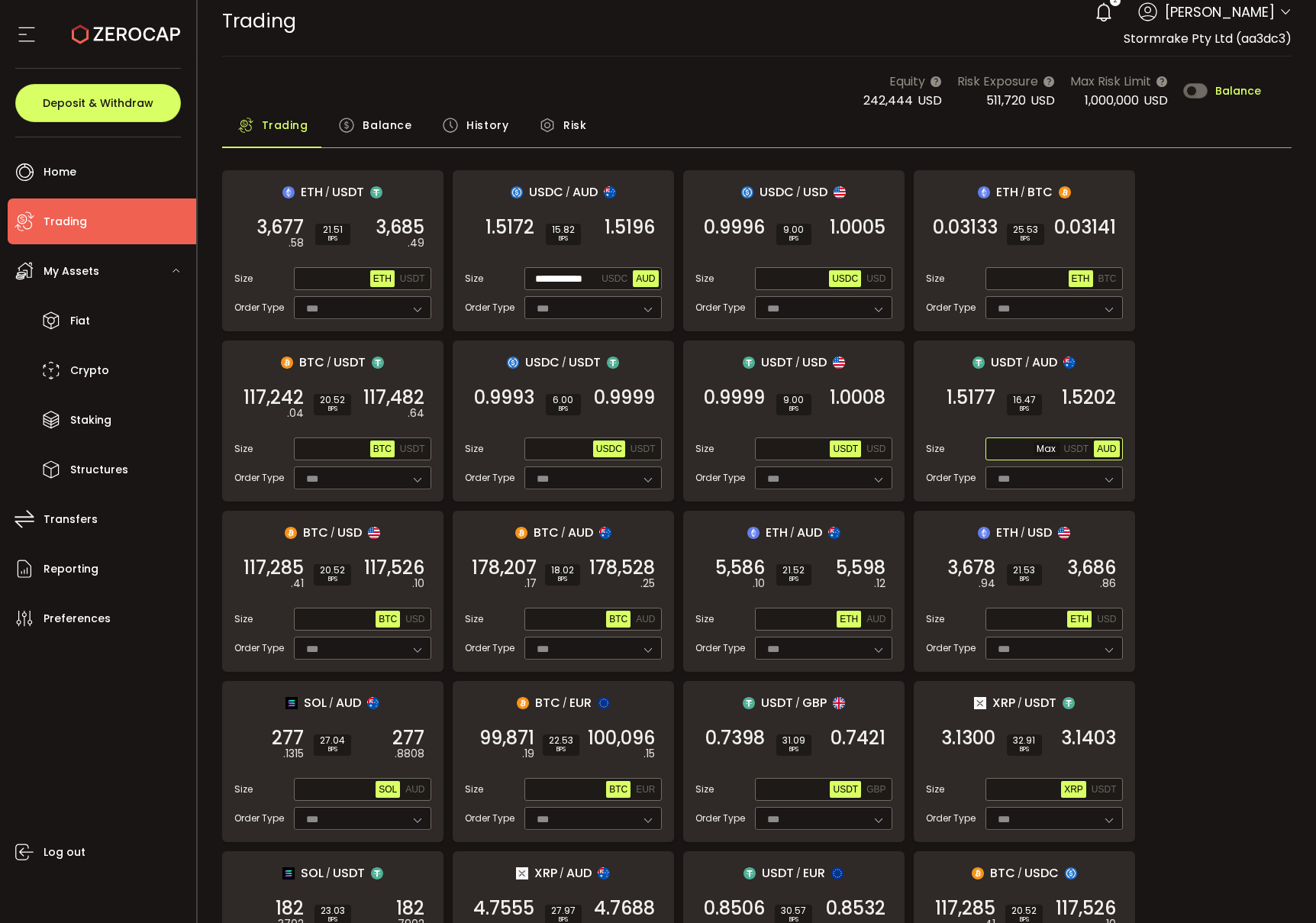 paste on "**********" 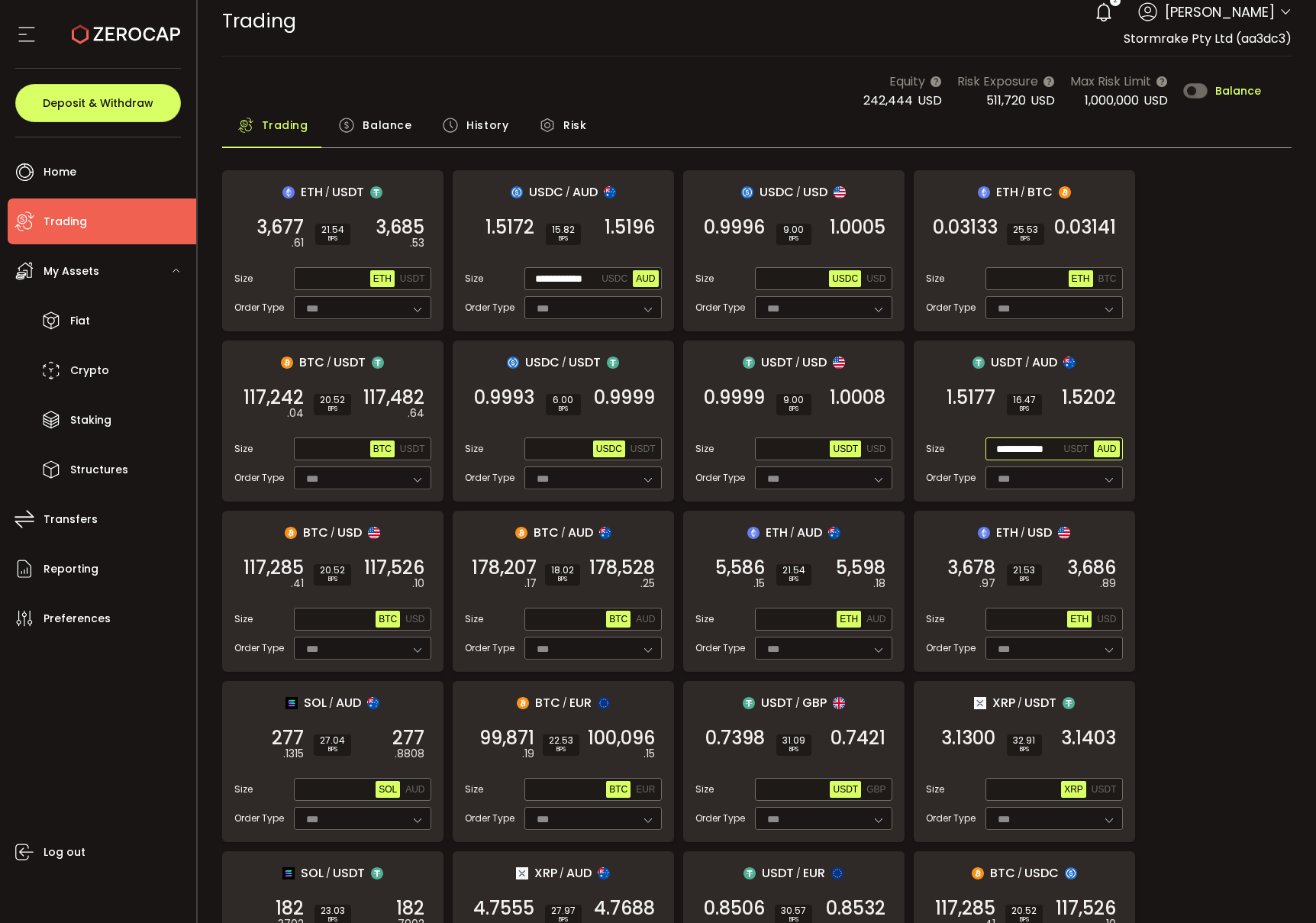 scroll, scrollTop: 0, scrollLeft: 8, axis: horizontal 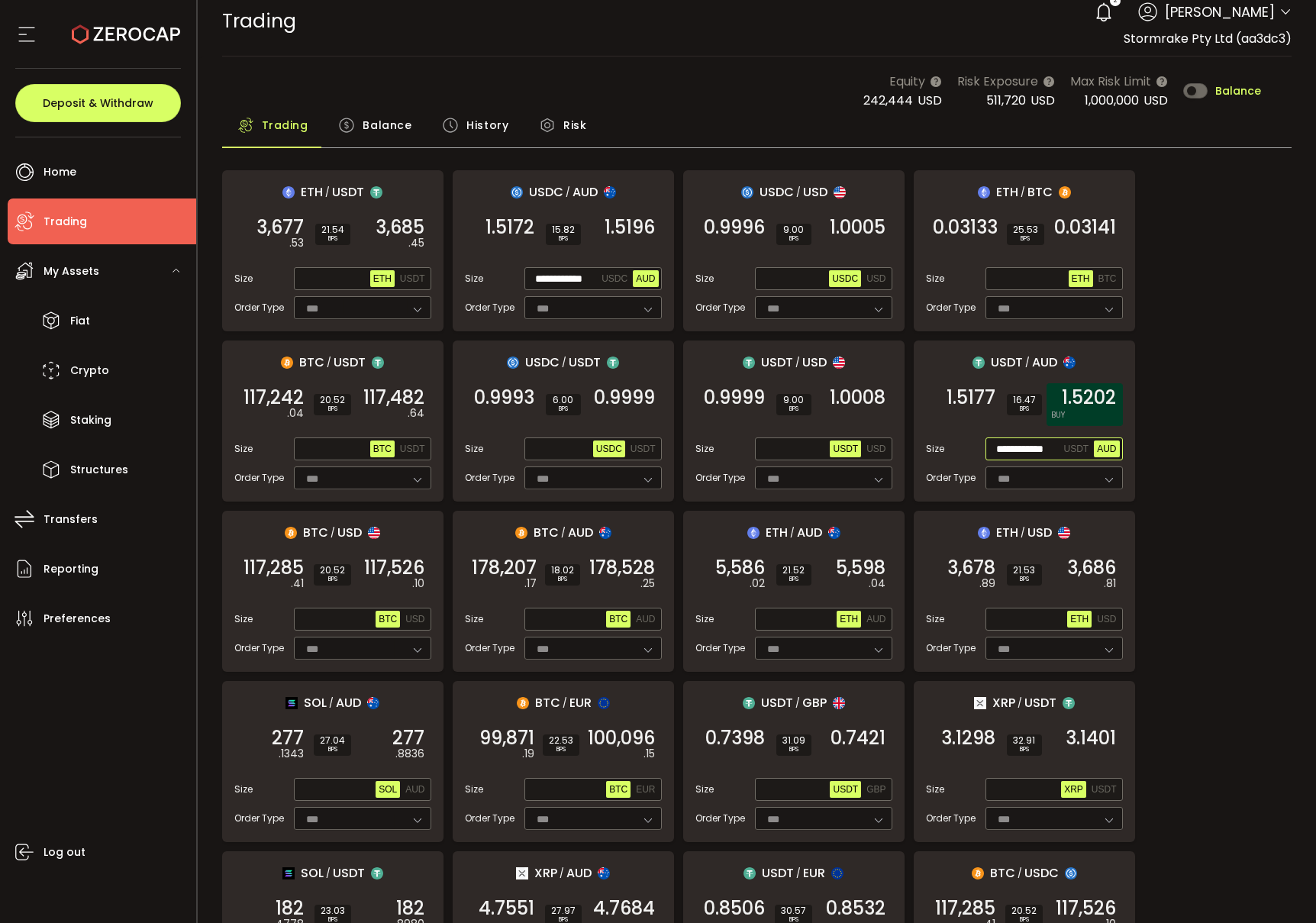 type on "**********" 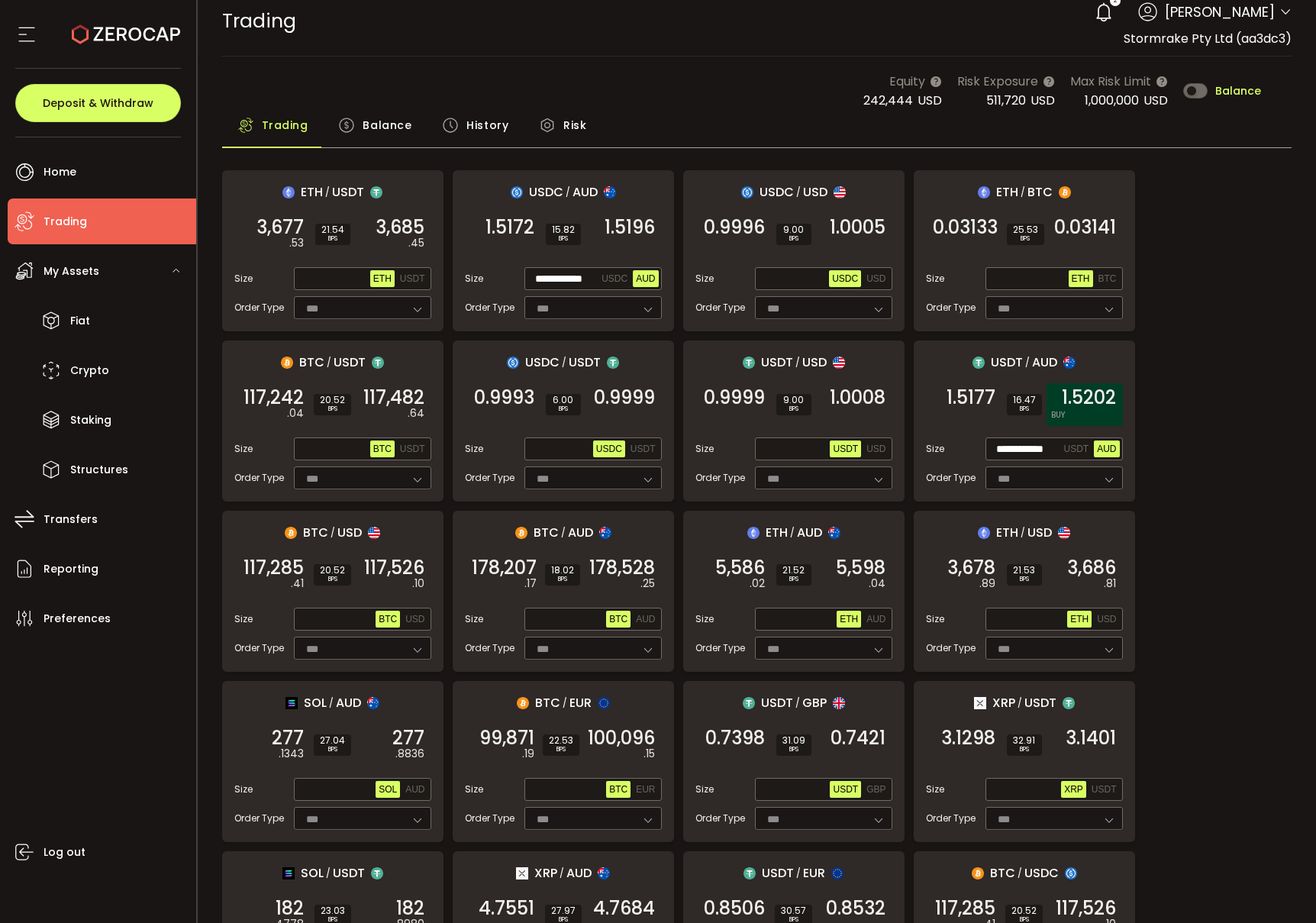 click on "1.5202" at bounding box center (1089, 398) 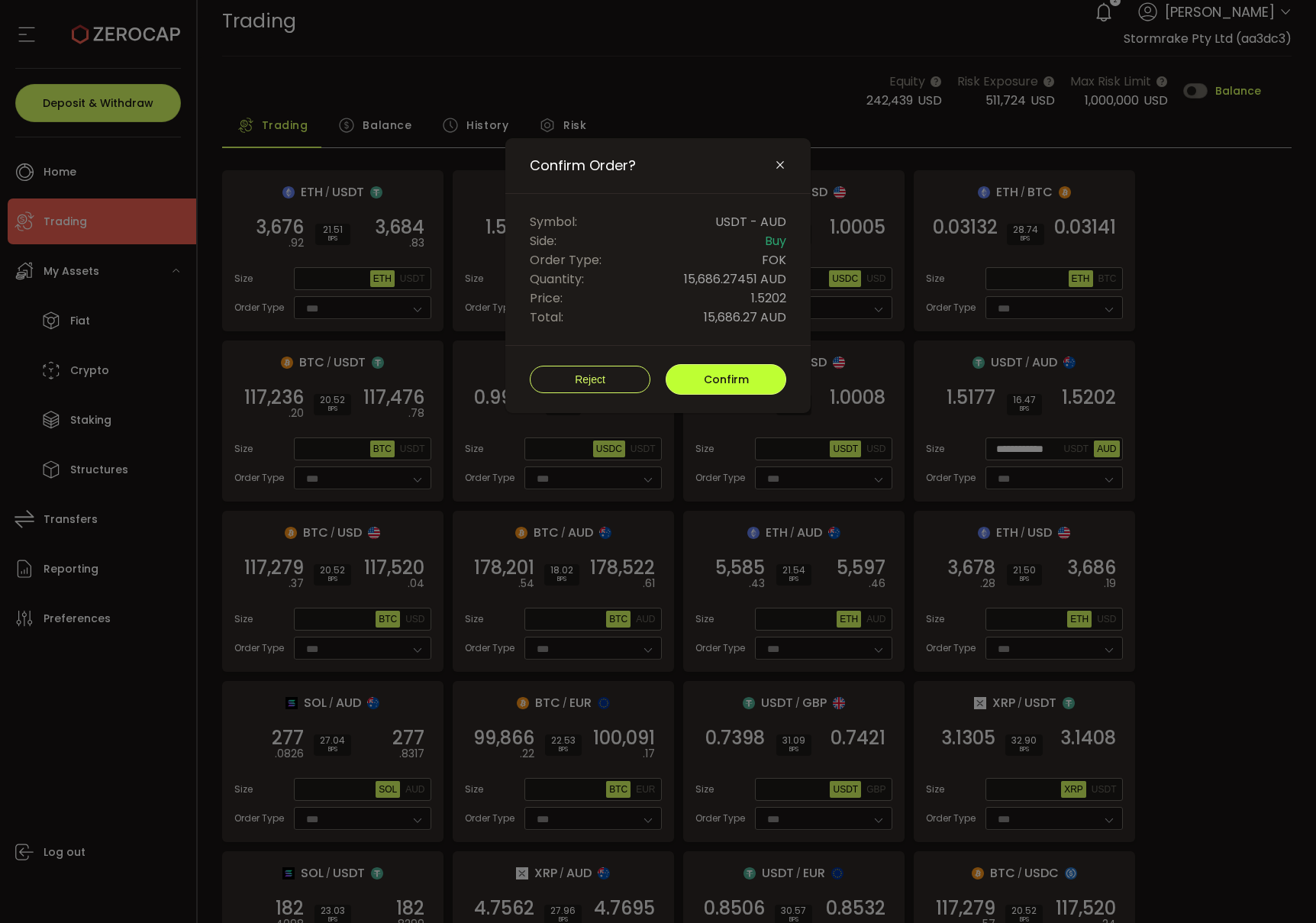 click on "Confirm" at bounding box center [726, 379] 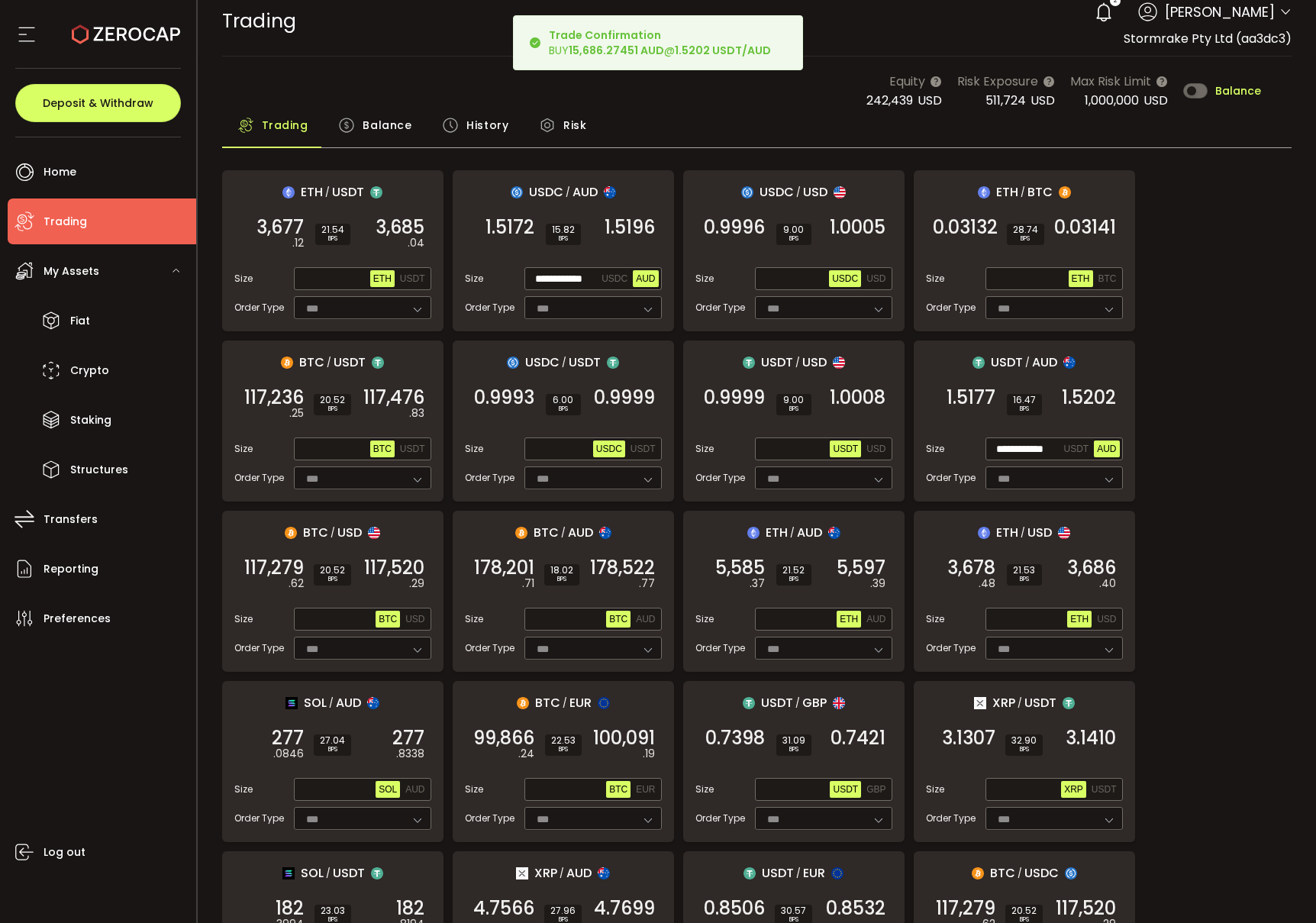 scroll, scrollTop: 614, scrollLeft: 0, axis: vertical 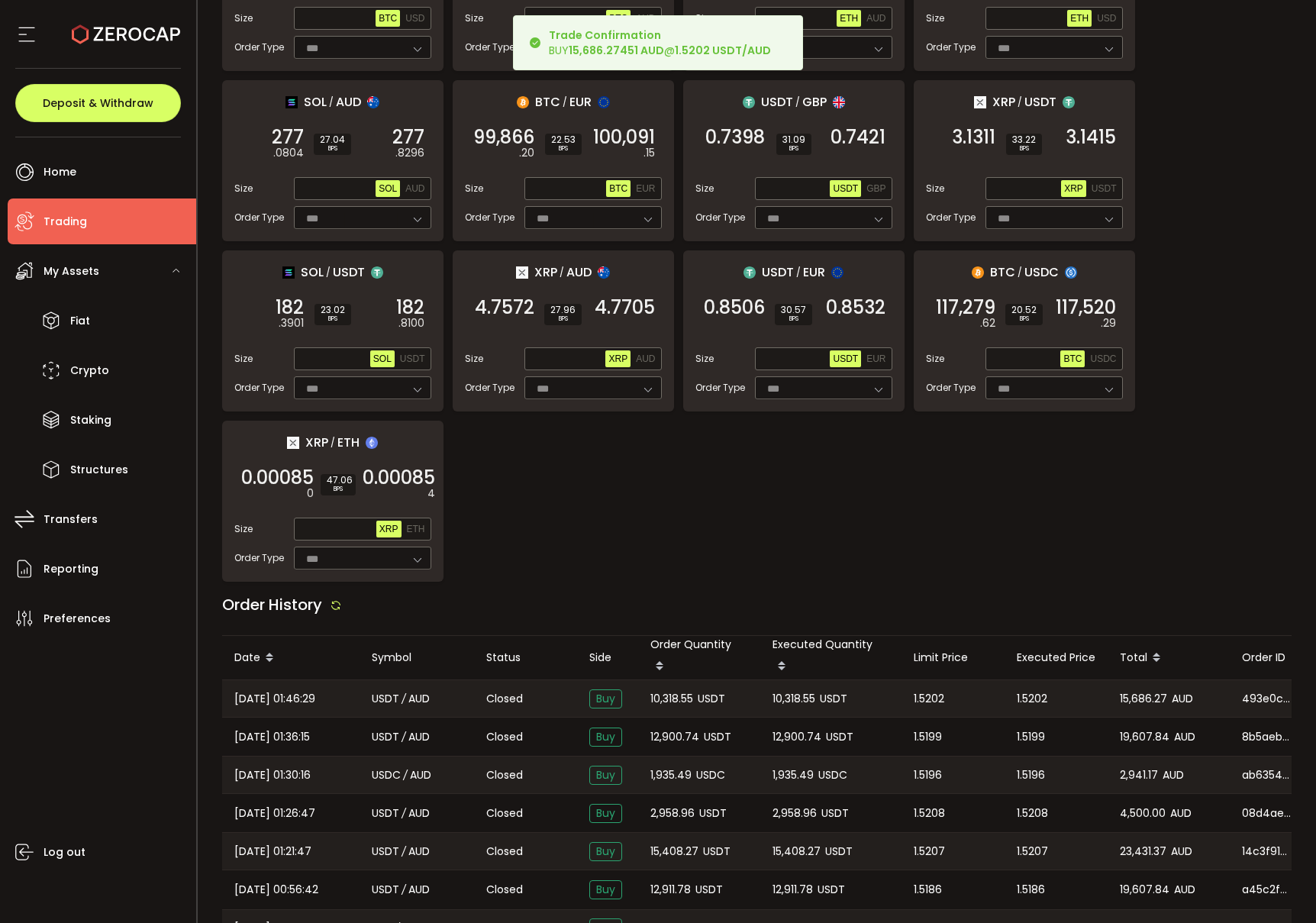 click on "10,318.55" at bounding box center [672, 699] 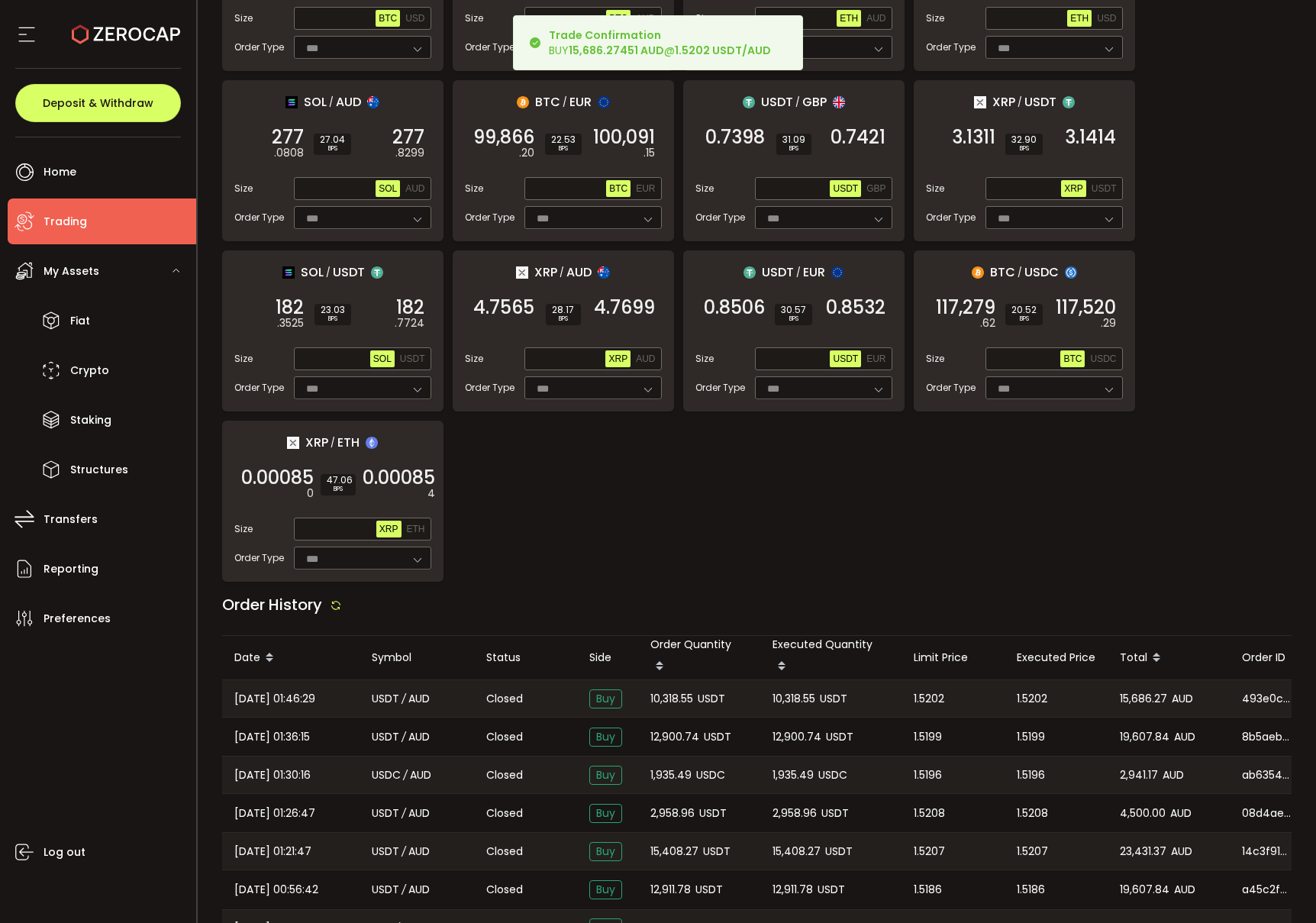 click on "10,318.55" at bounding box center (672, 699) 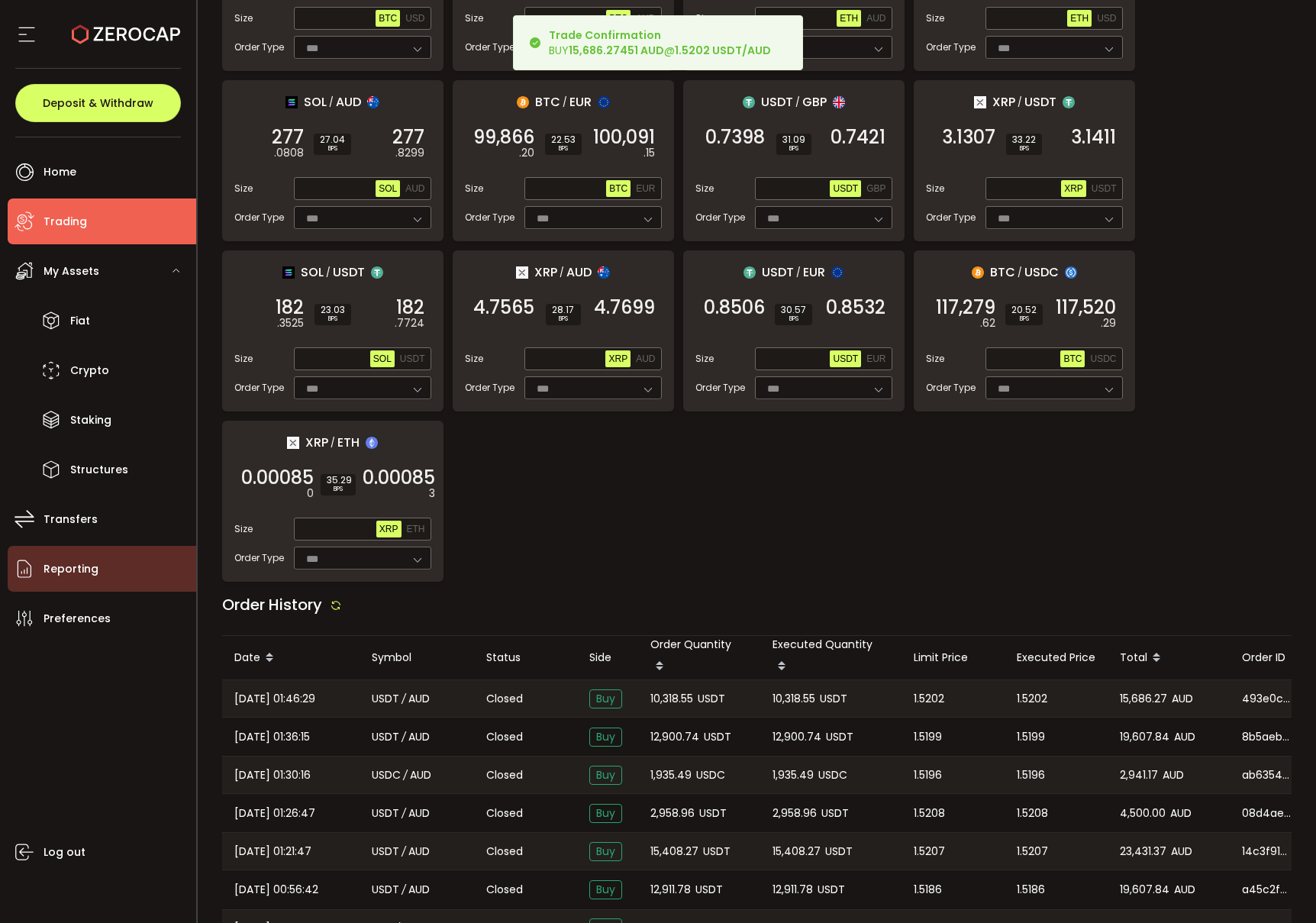 copy on "10,318.55" 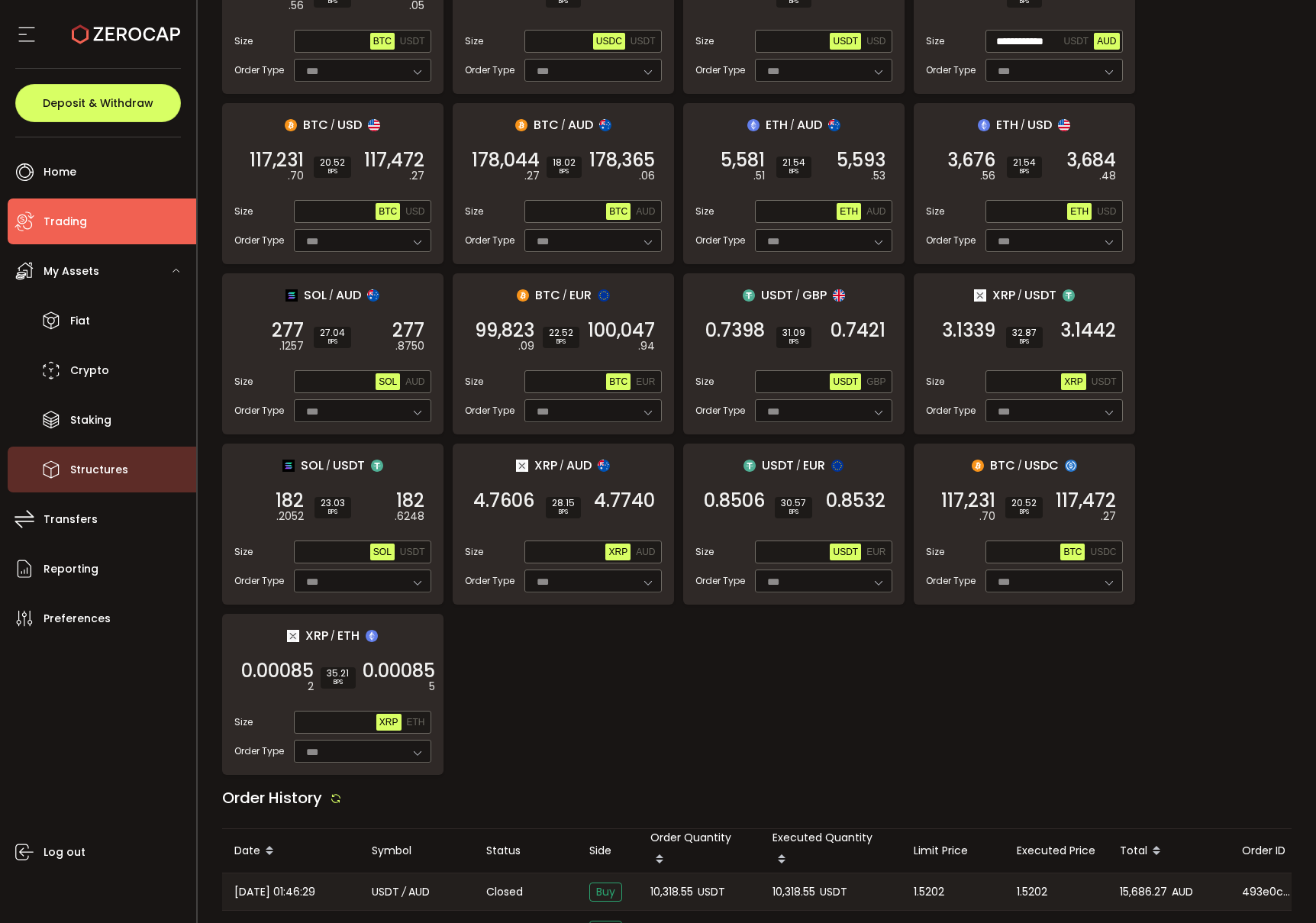 scroll, scrollTop: 394, scrollLeft: 0, axis: vertical 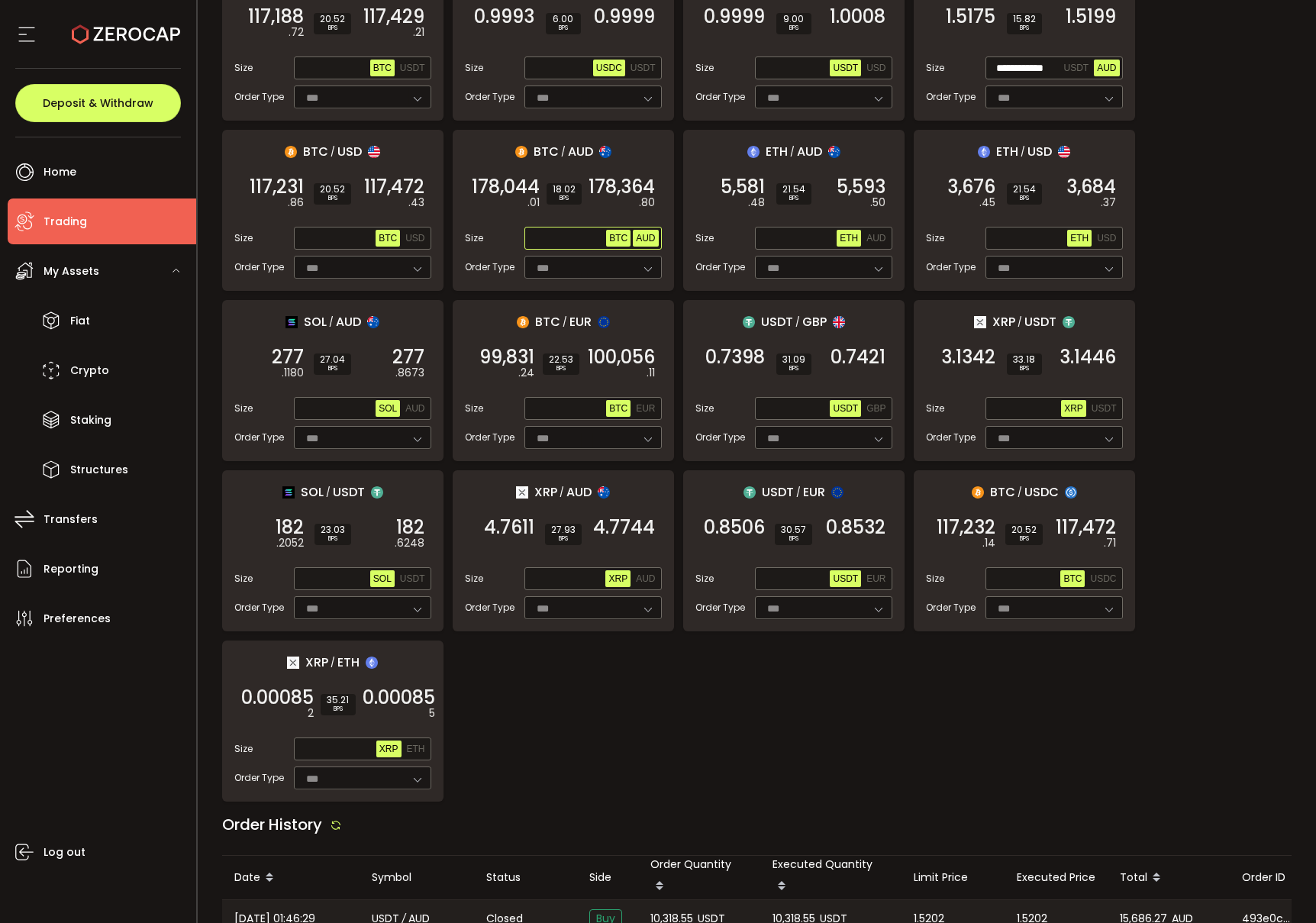 click on "AUD" at bounding box center (645, 238) 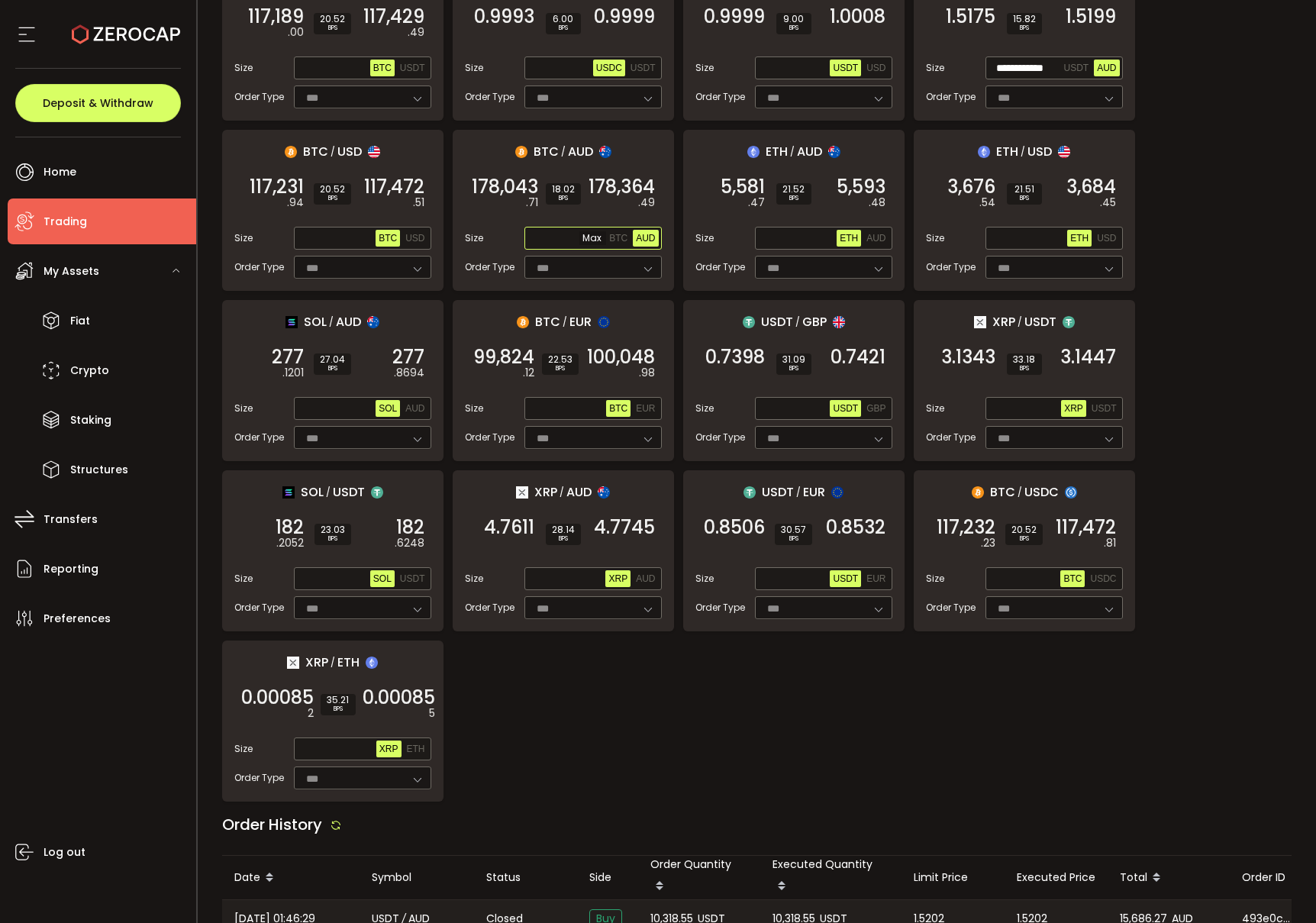 click at bounding box center (567, 239) 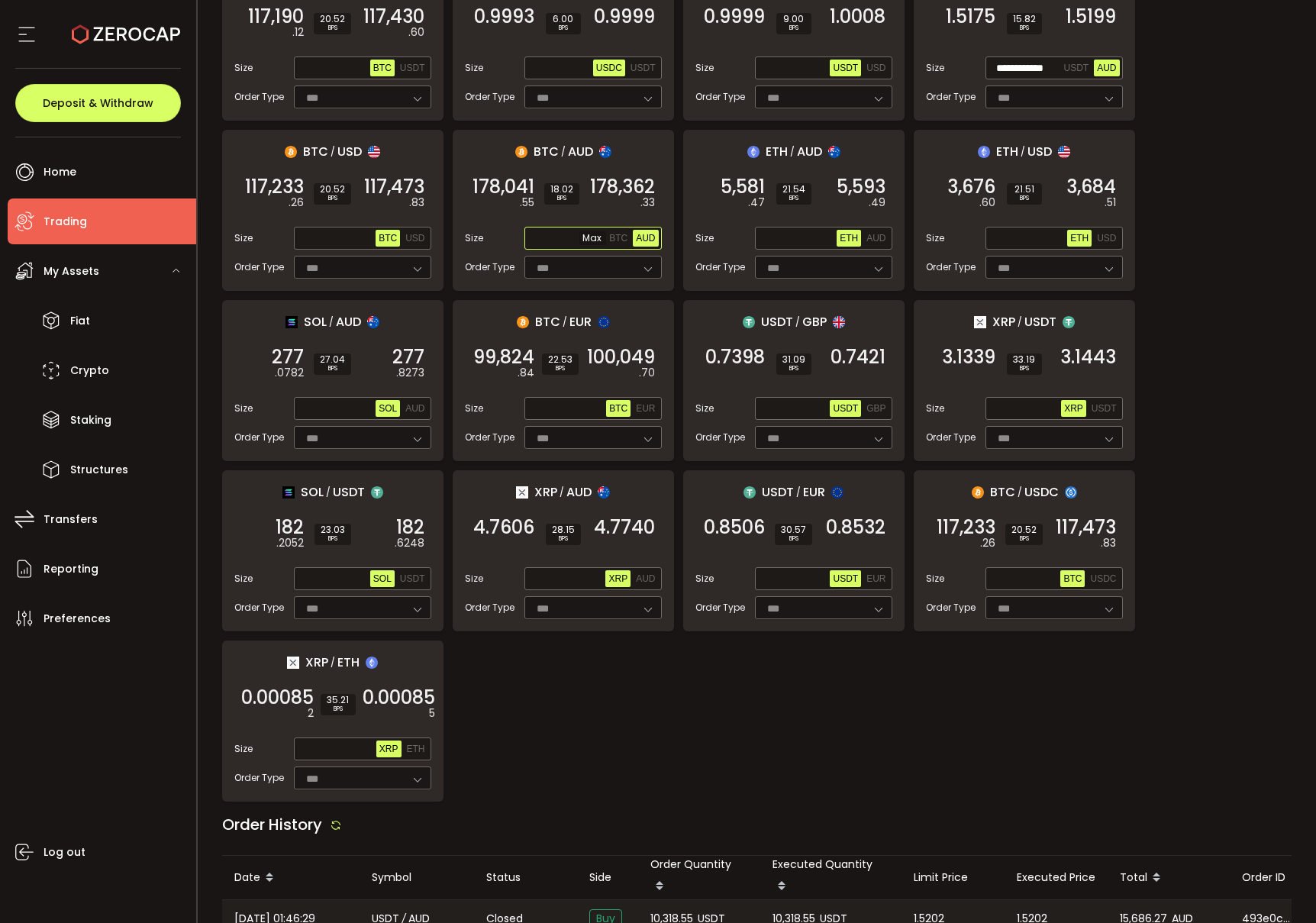 paste on "**********" 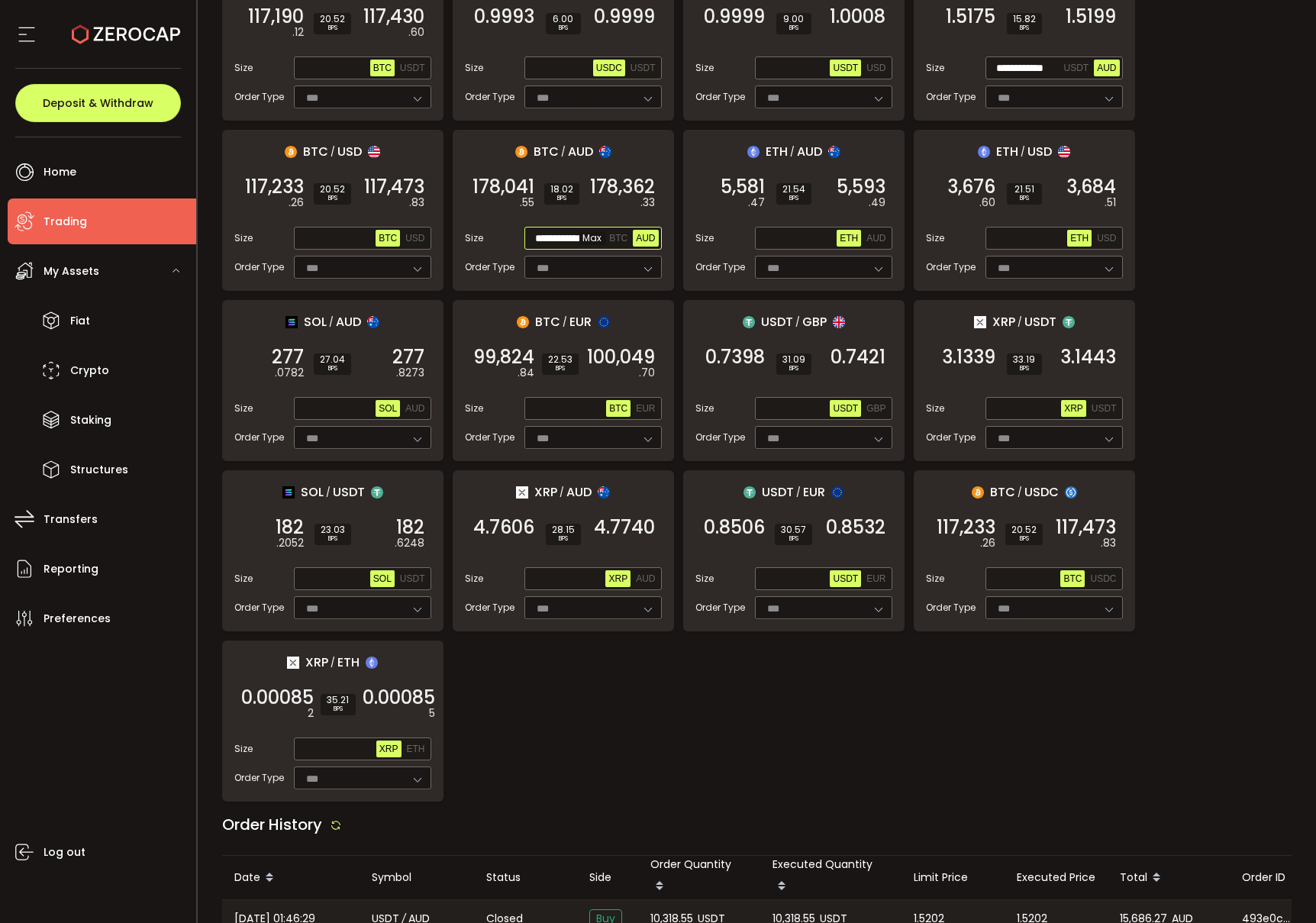scroll, scrollTop: 0, scrollLeft: 2, axis: horizontal 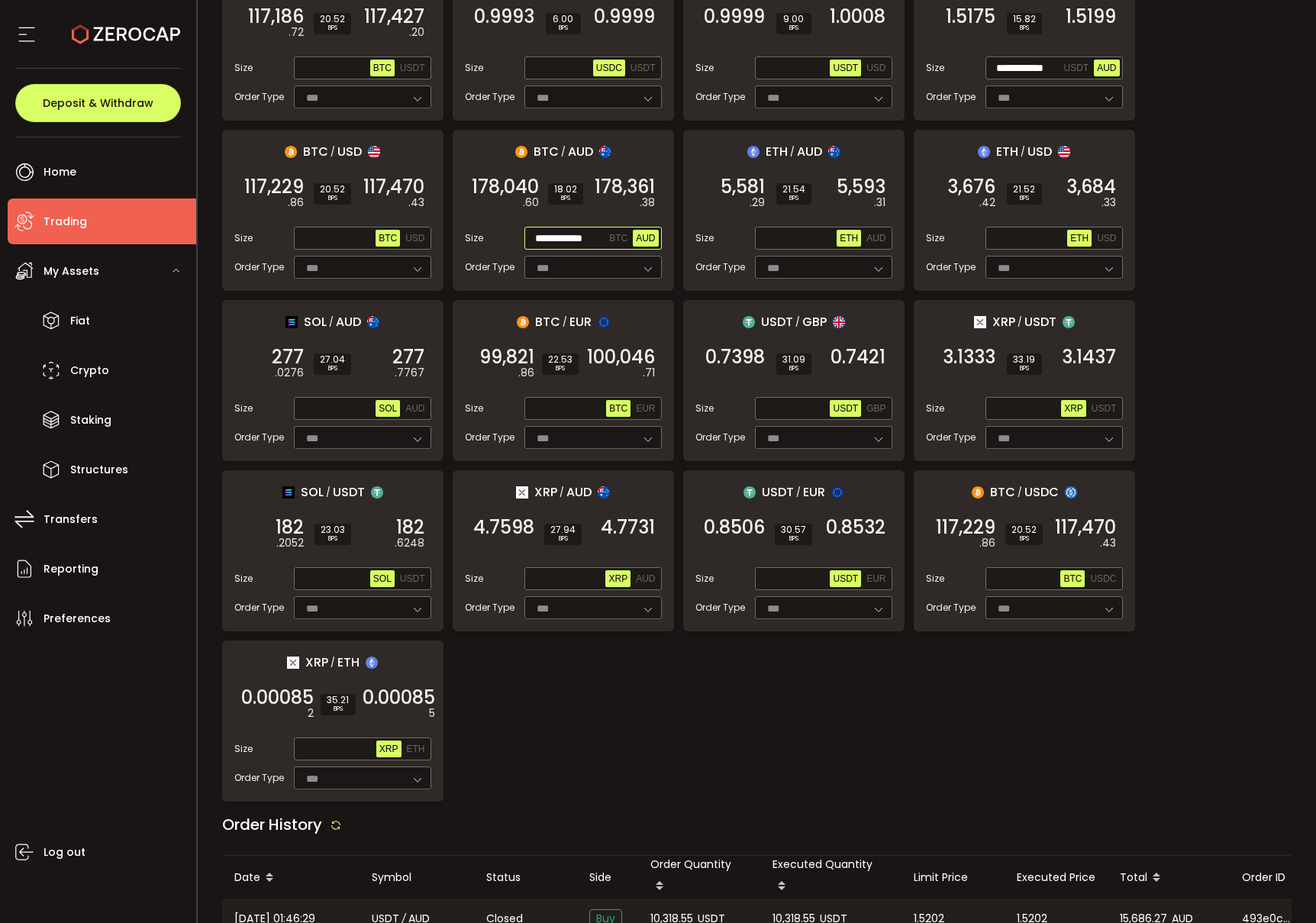 click on "**********" at bounding box center (567, 239) 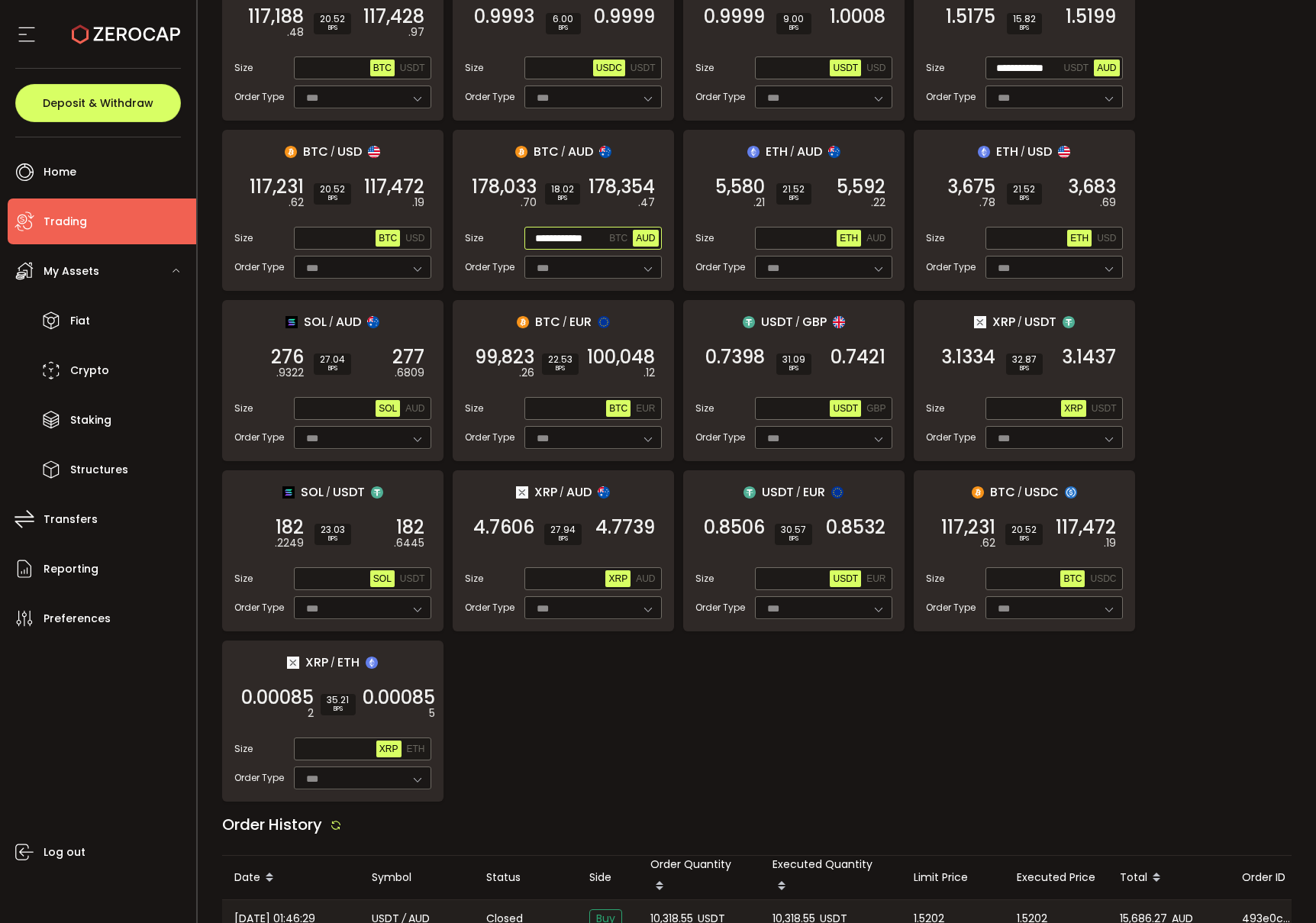 scroll, scrollTop: 0, scrollLeft: 0, axis: both 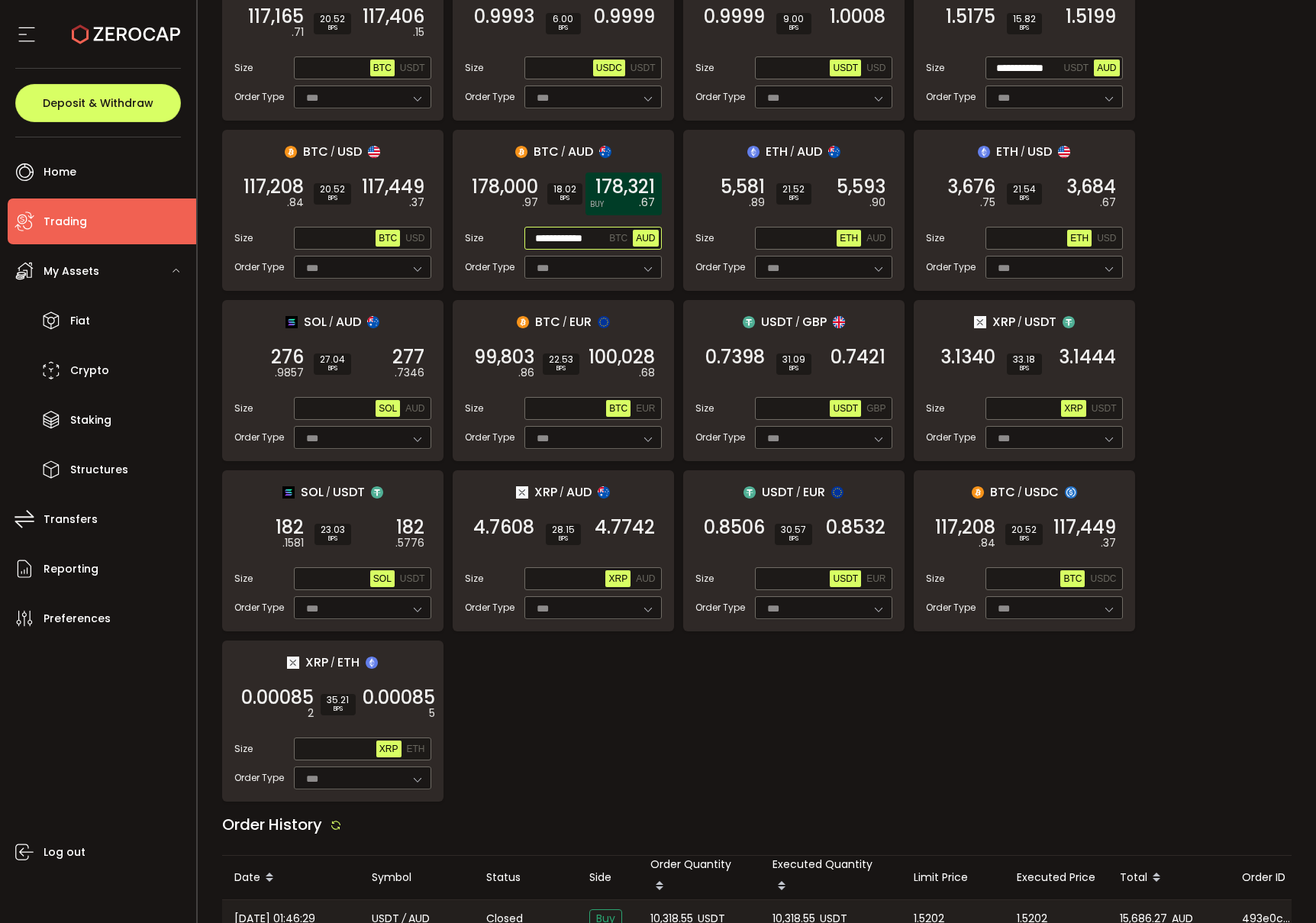 type on "**********" 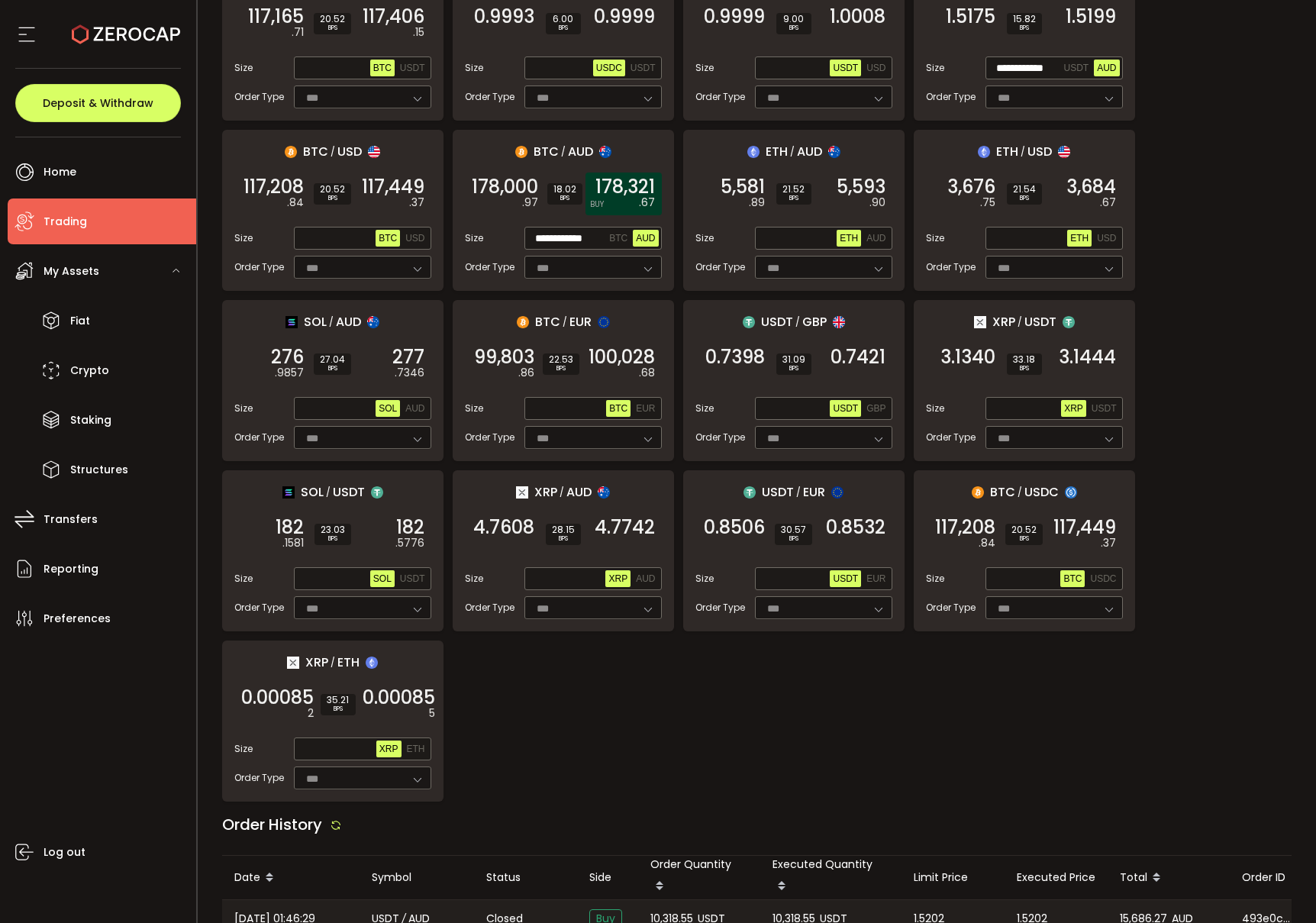 click on "178,321  .67 BUY" at bounding box center [624, 194] 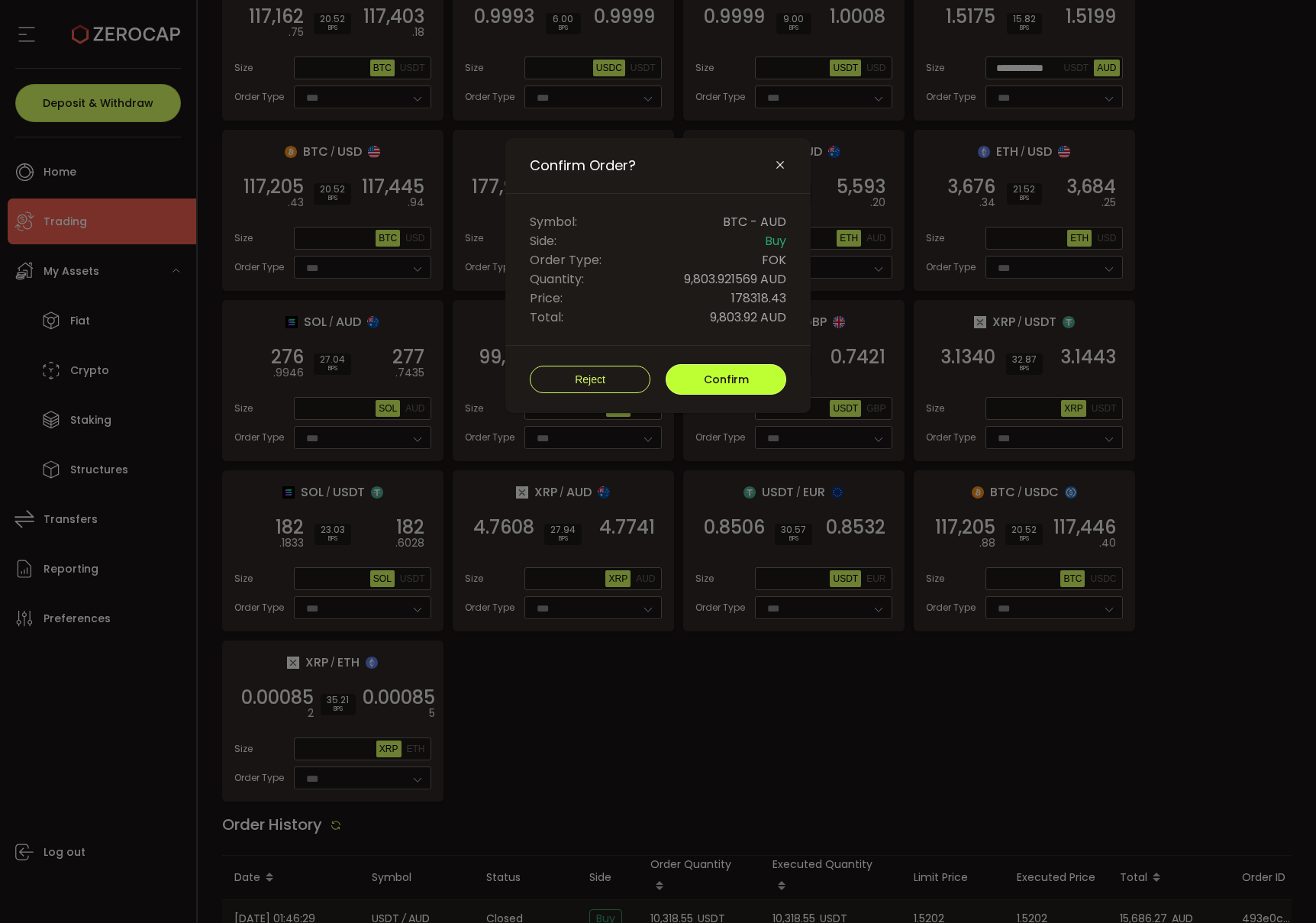 click on "Confirm" at bounding box center [726, 379] 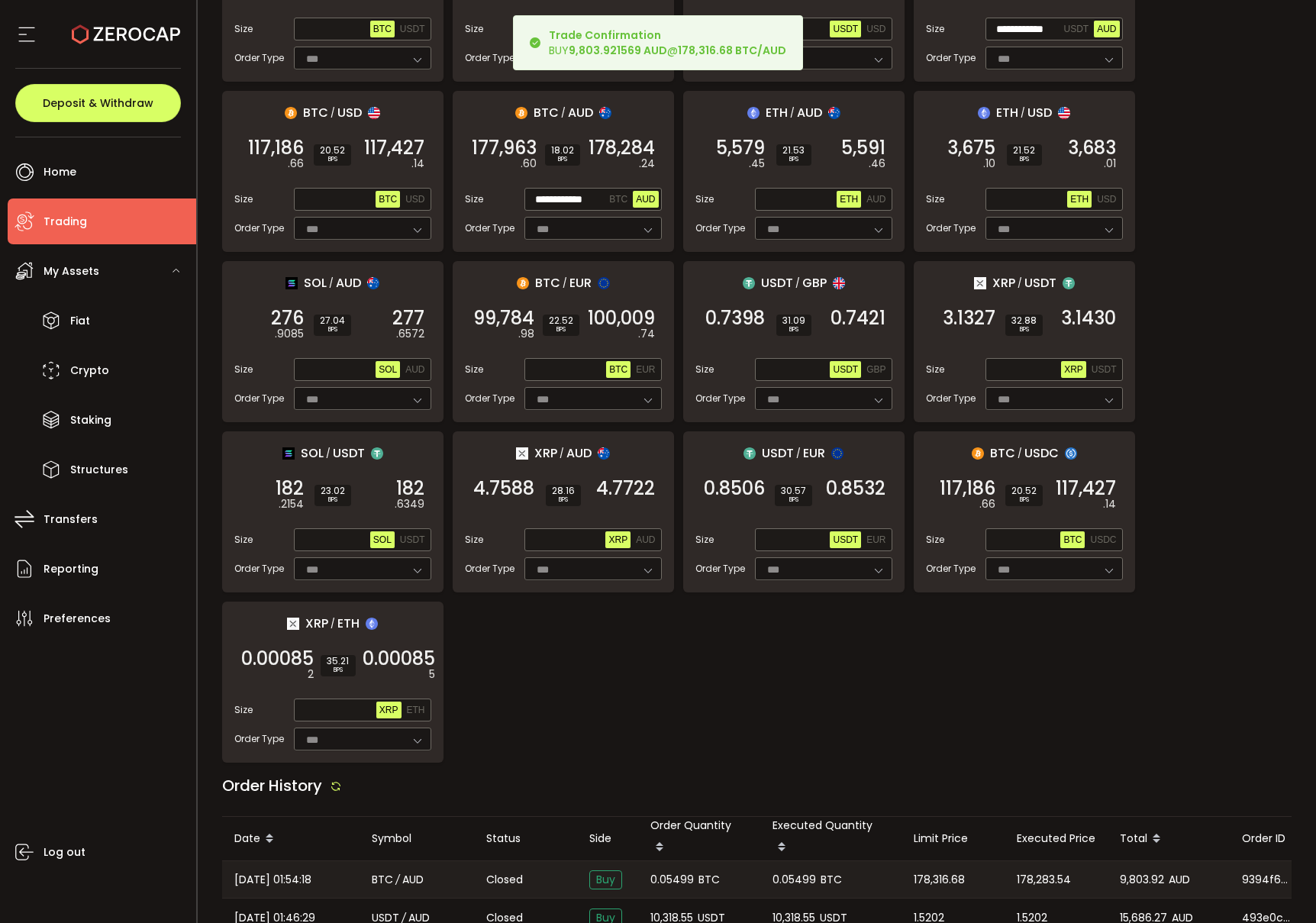 scroll, scrollTop: 473, scrollLeft: 0, axis: vertical 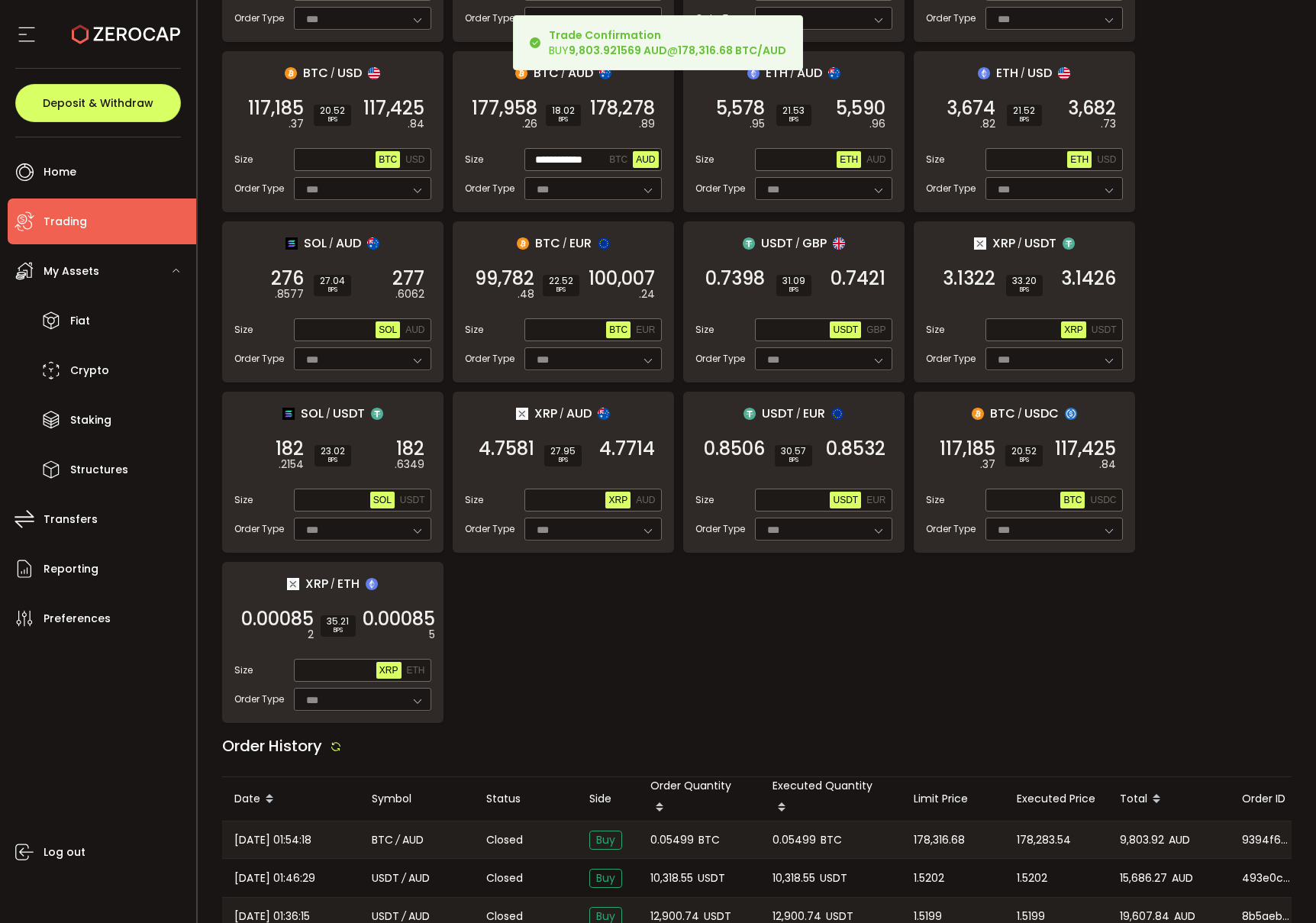 click on "0.05499" at bounding box center [672, 840] 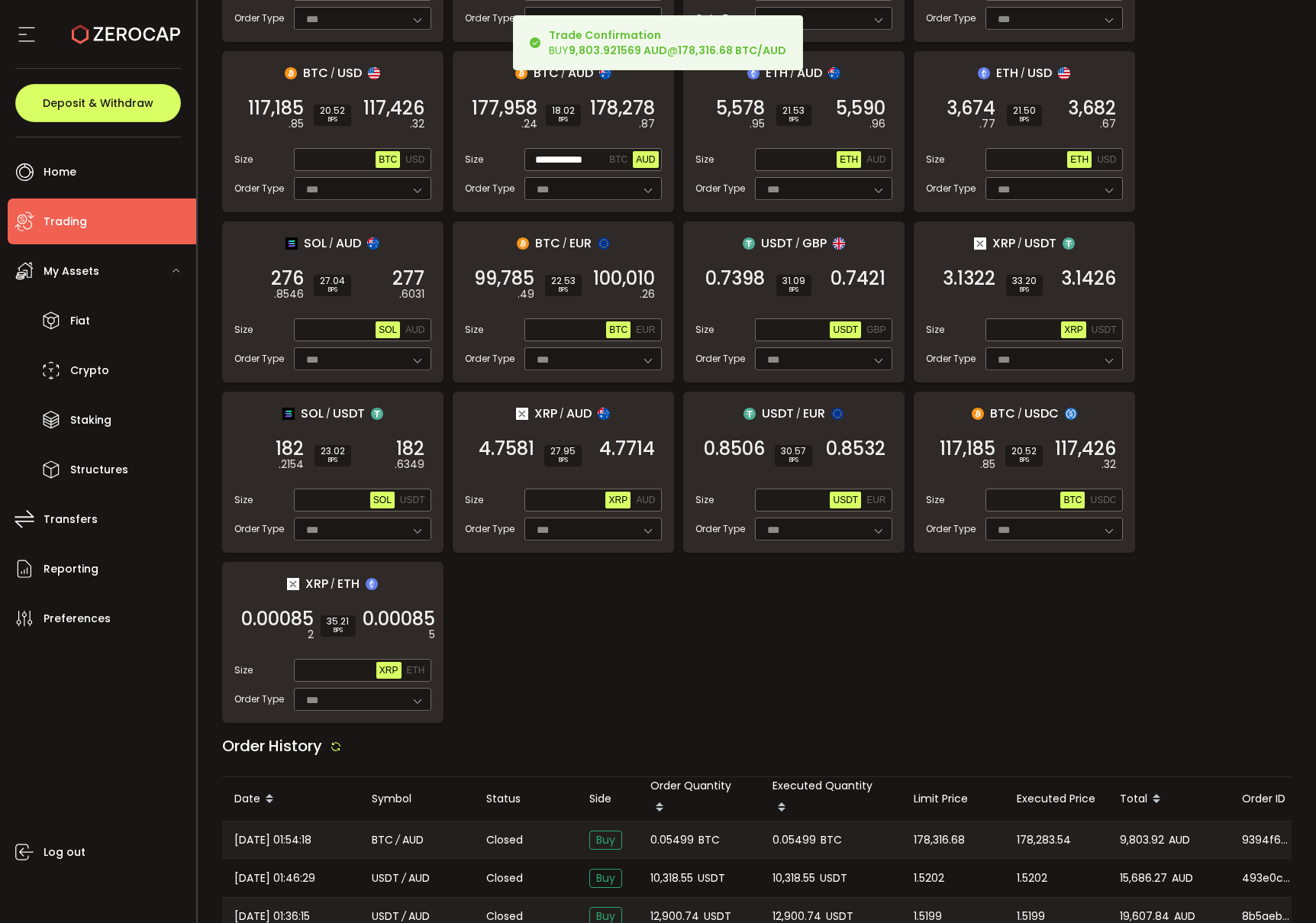 copy on "0.05499" 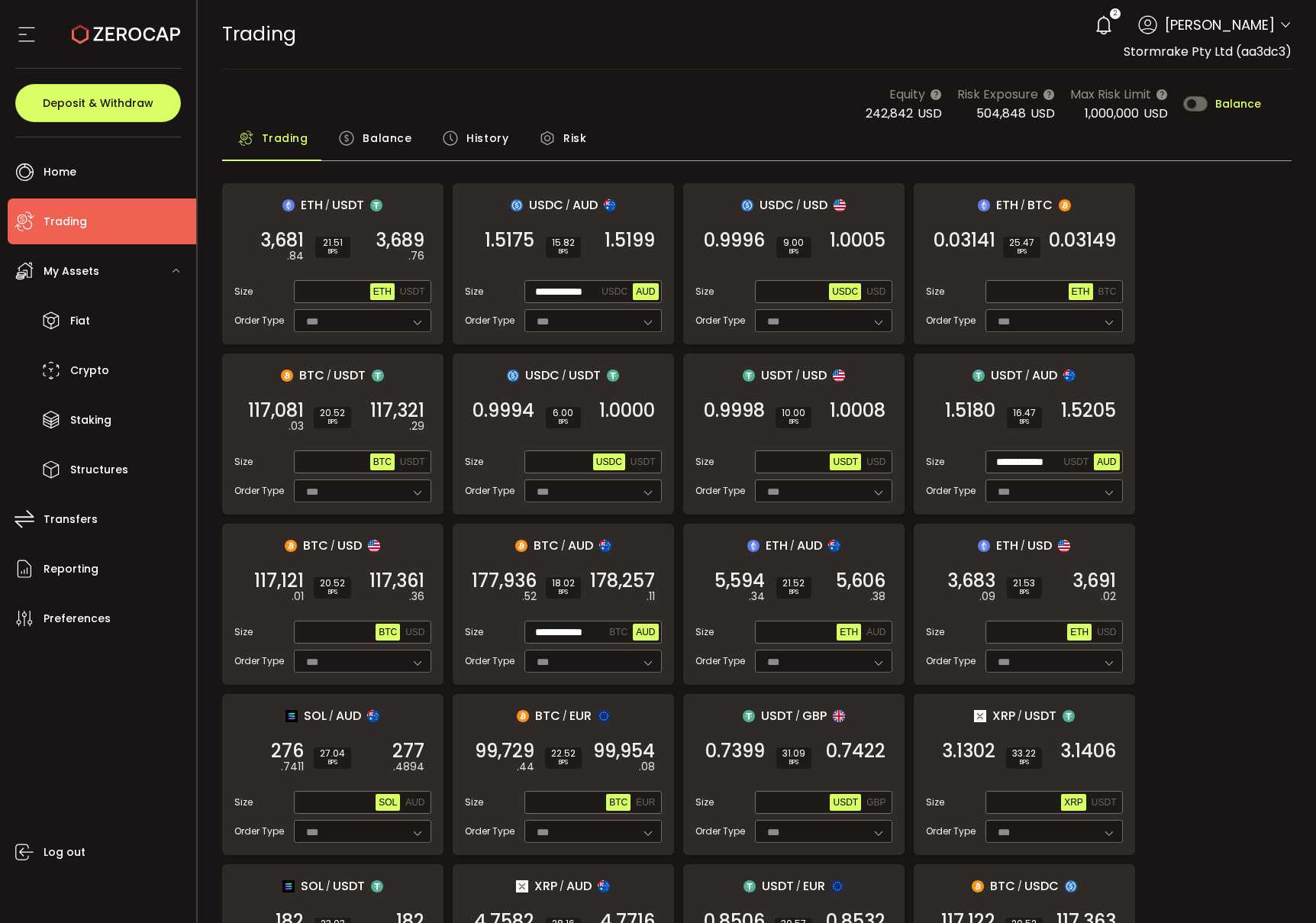 scroll, scrollTop: 0, scrollLeft: 0, axis: both 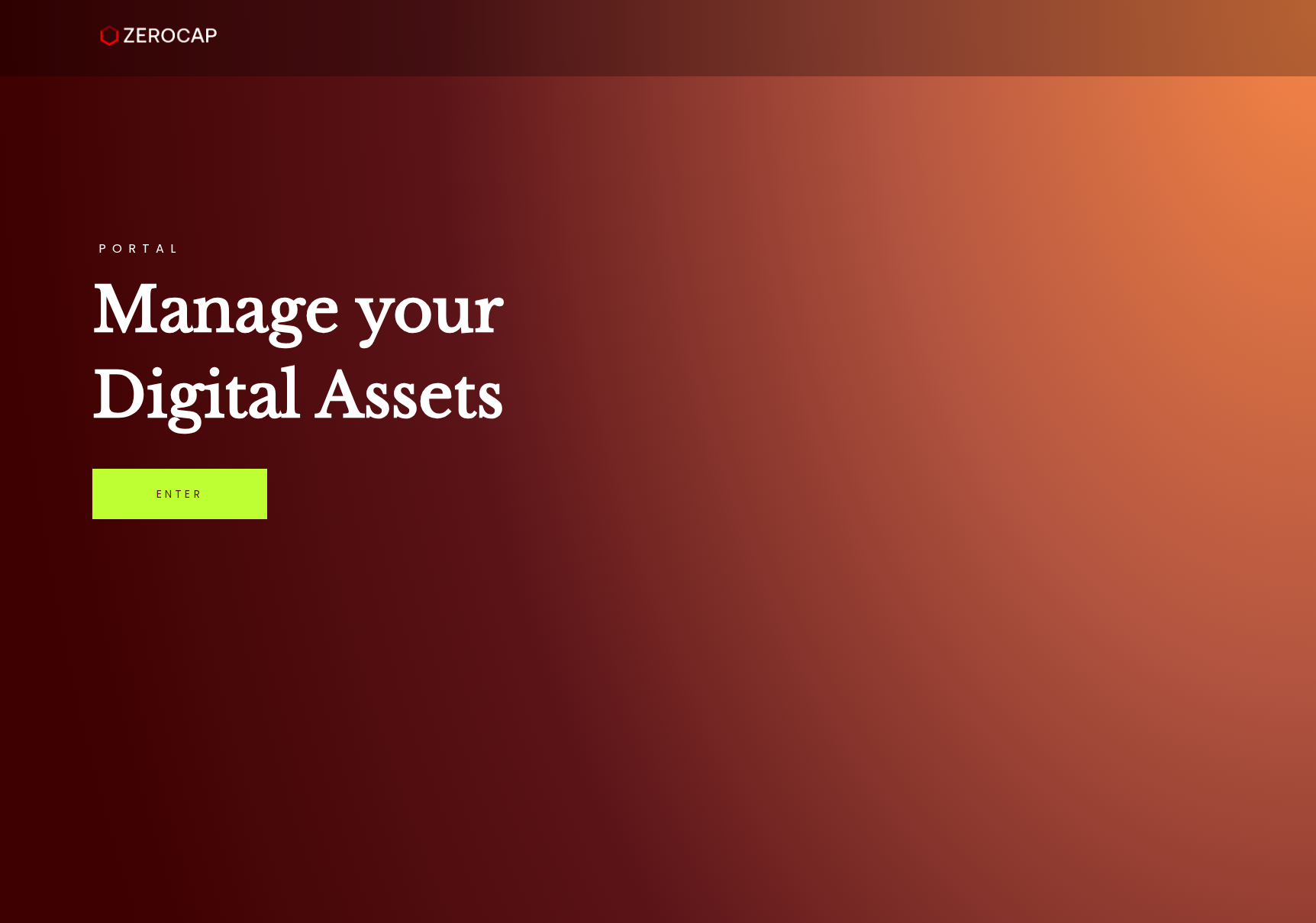 click on "Enter" at bounding box center [179, 494] 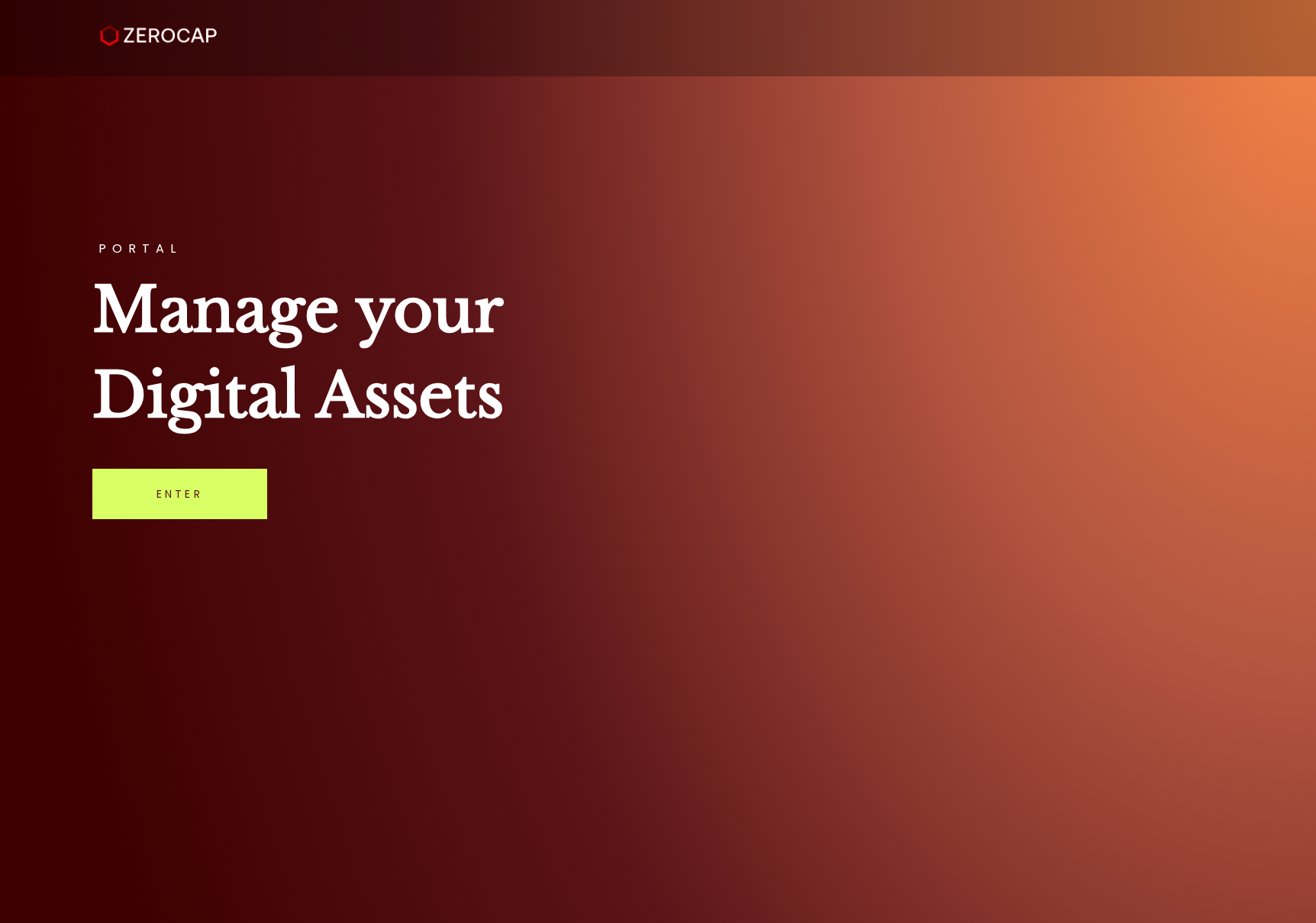 scroll, scrollTop: 0, scrollLeft: 0, axis: both 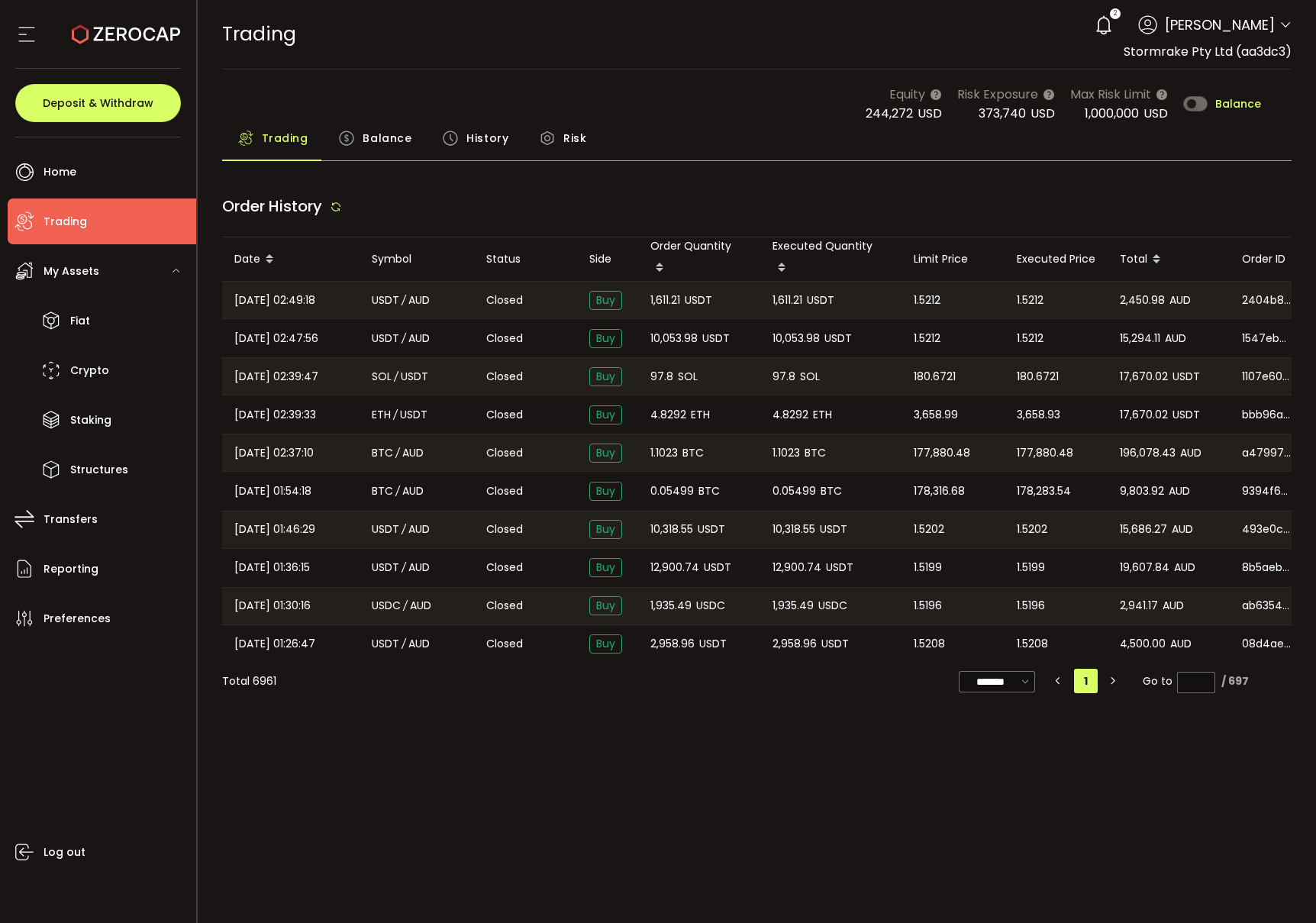 type on "***" 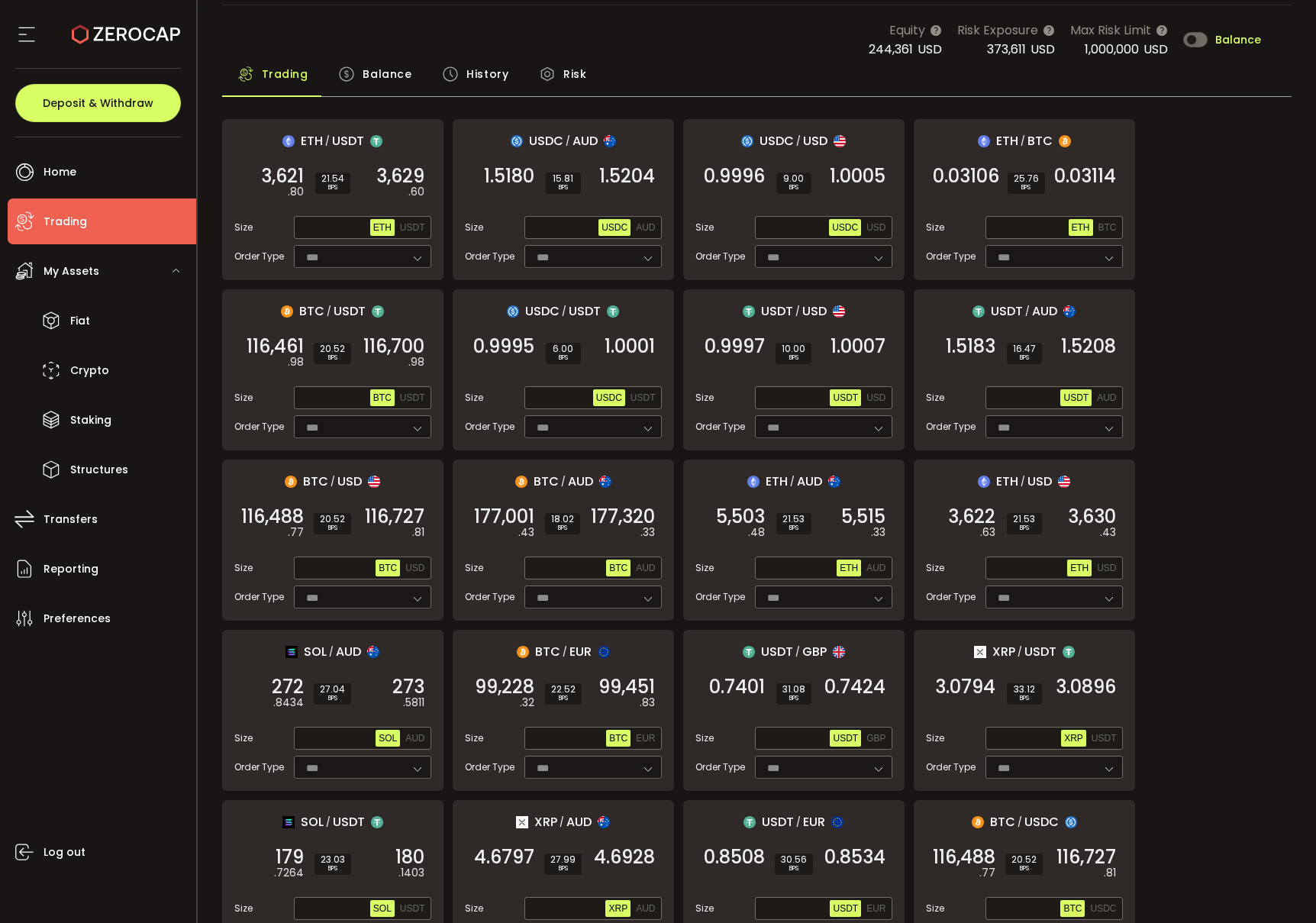 scroll, scrollTop: 95, scrollLeft: 0, axis: vertical 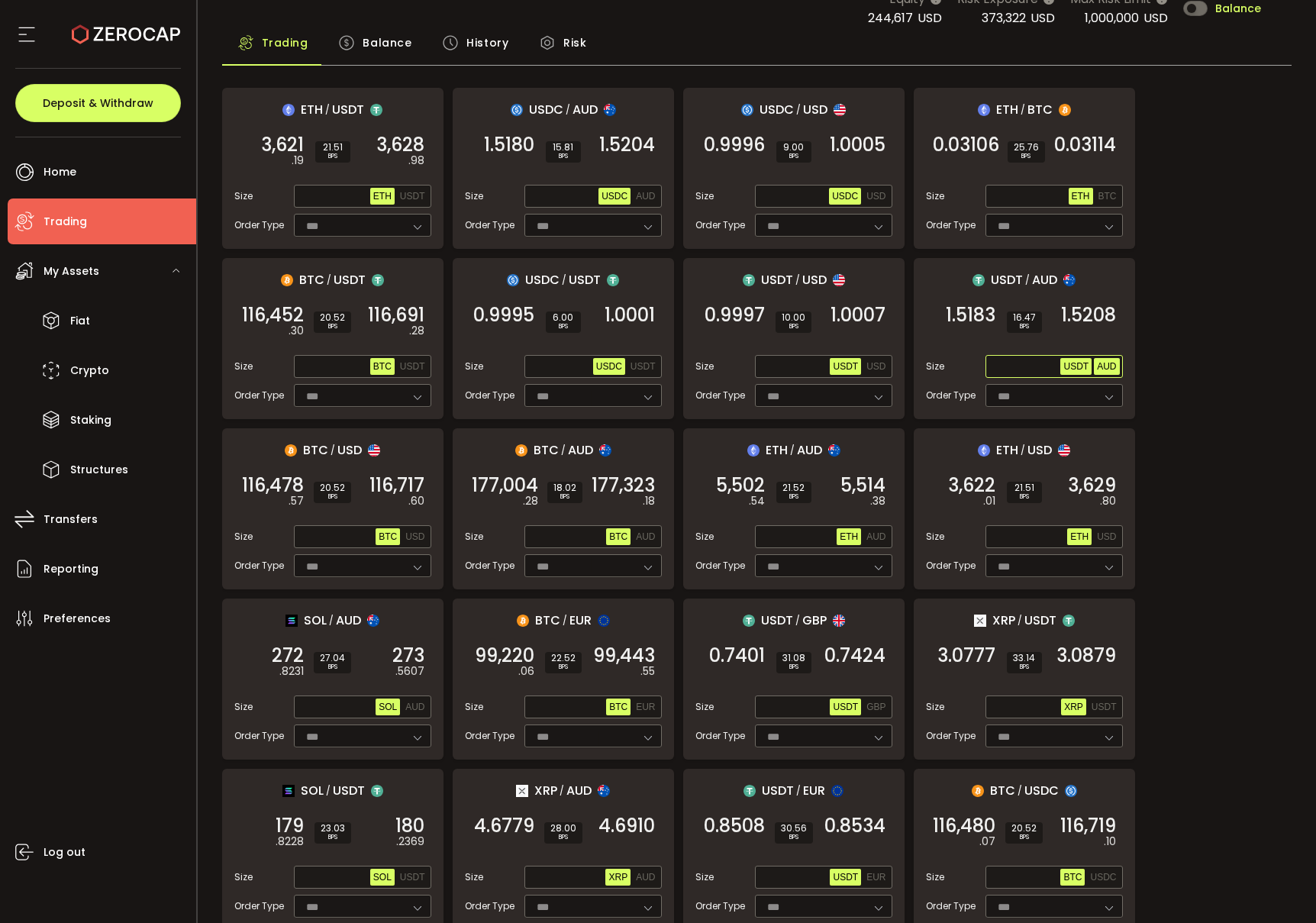 click on "AUD" at bounding box center [1106, 366] 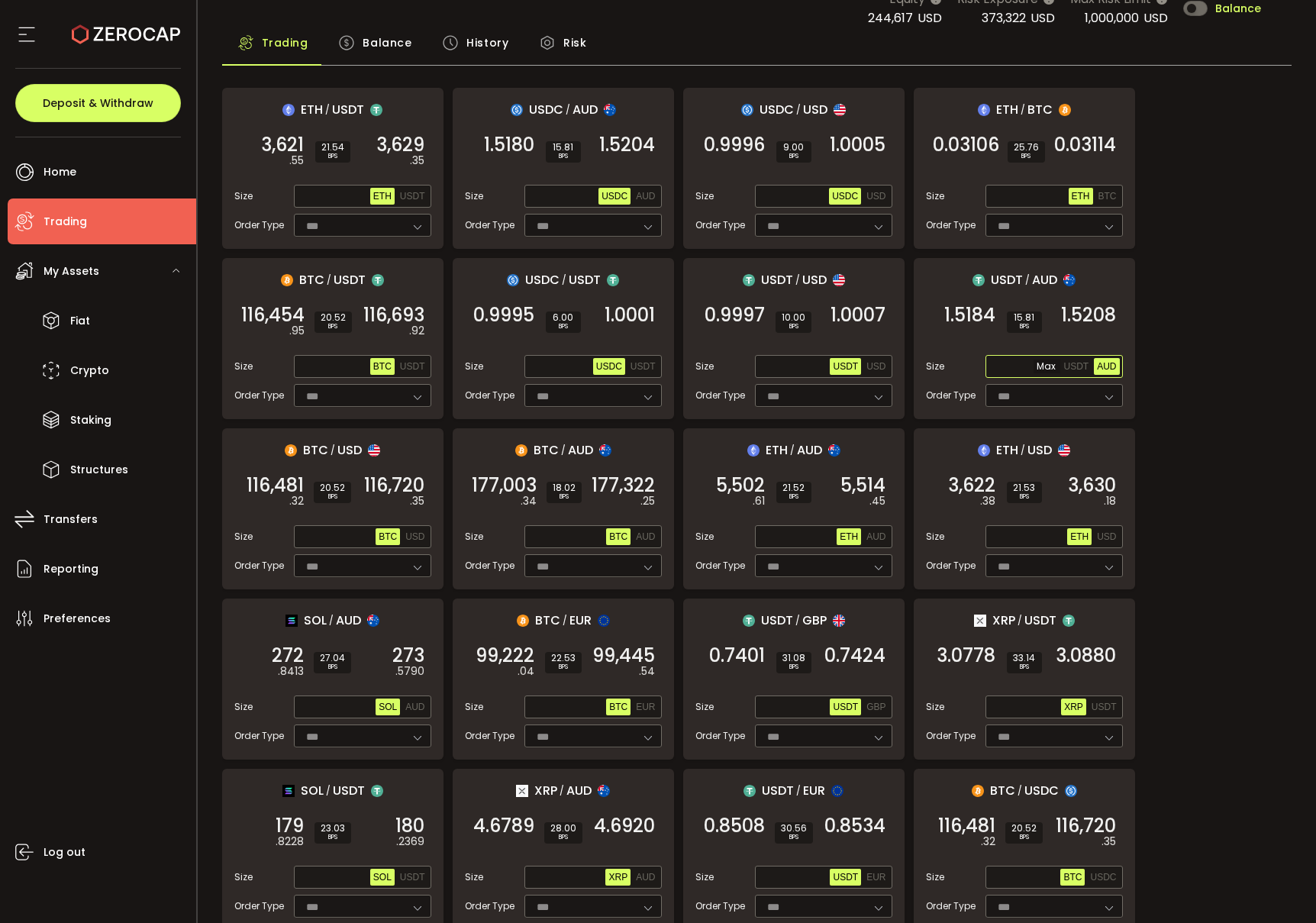 click at bounding box center (1024, 367) 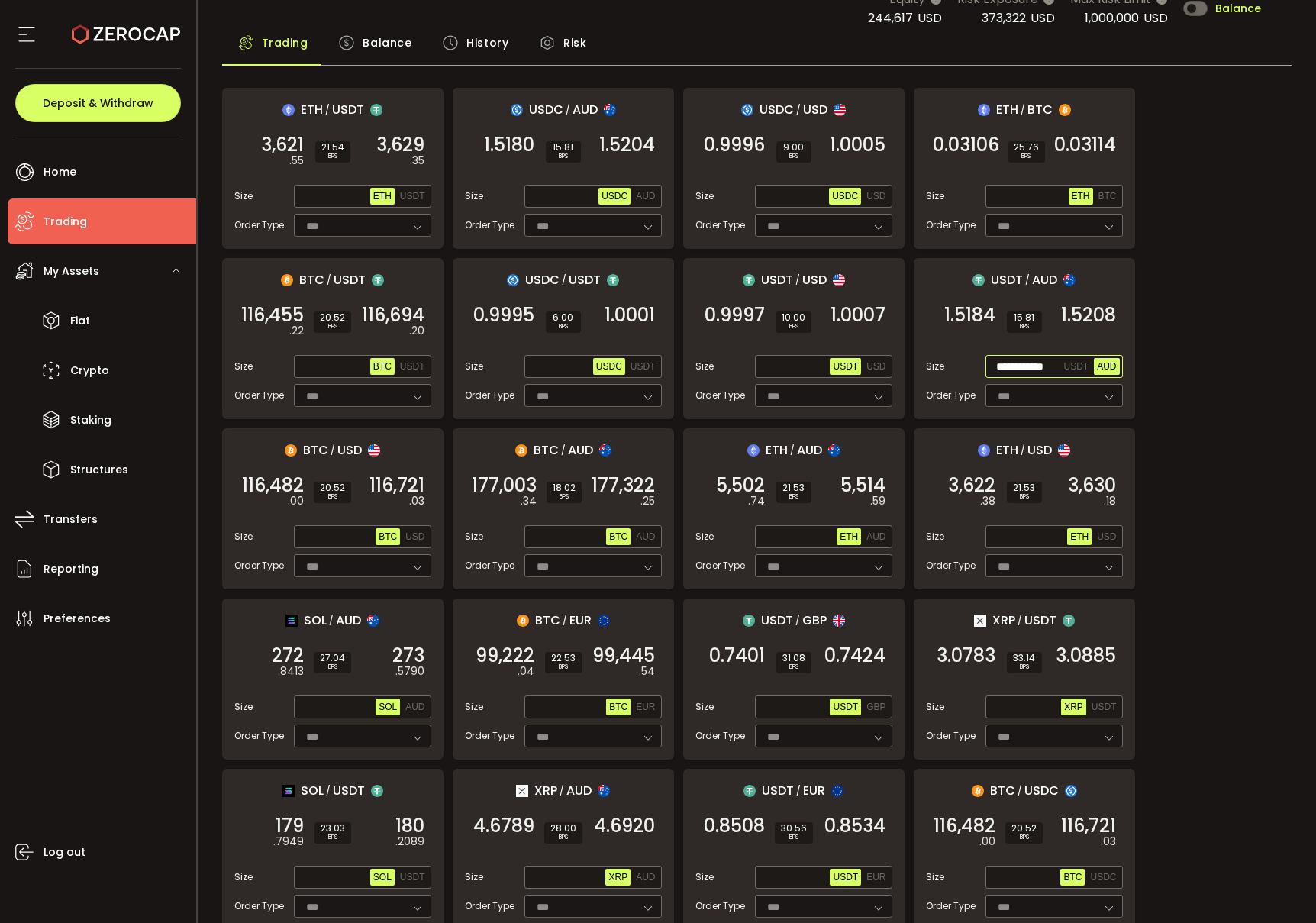 scroll, scrollTop: 0, scrollLeft: 8, axis: horizontal 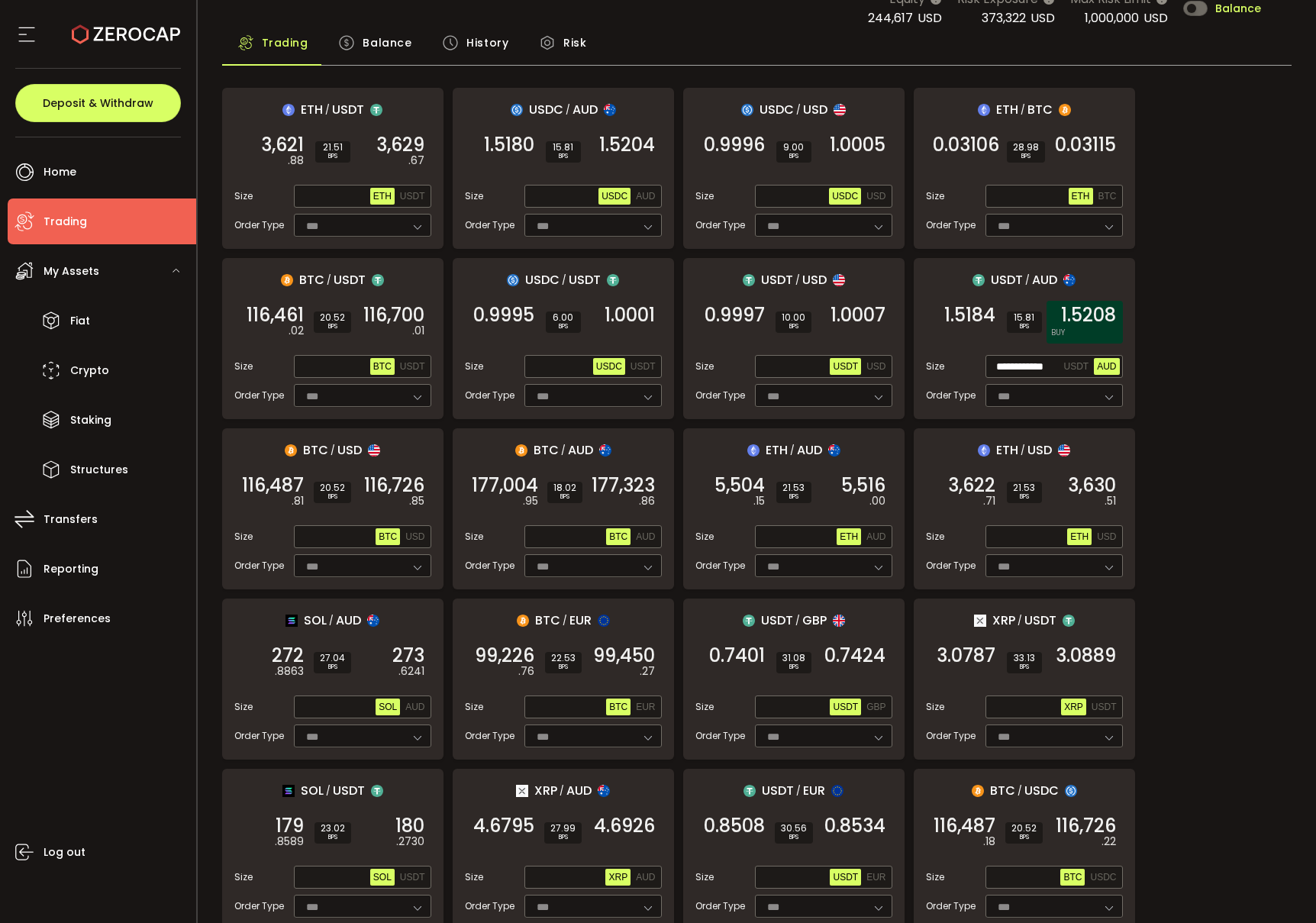 click on "1.5208" at bounding box center [1089, 315] 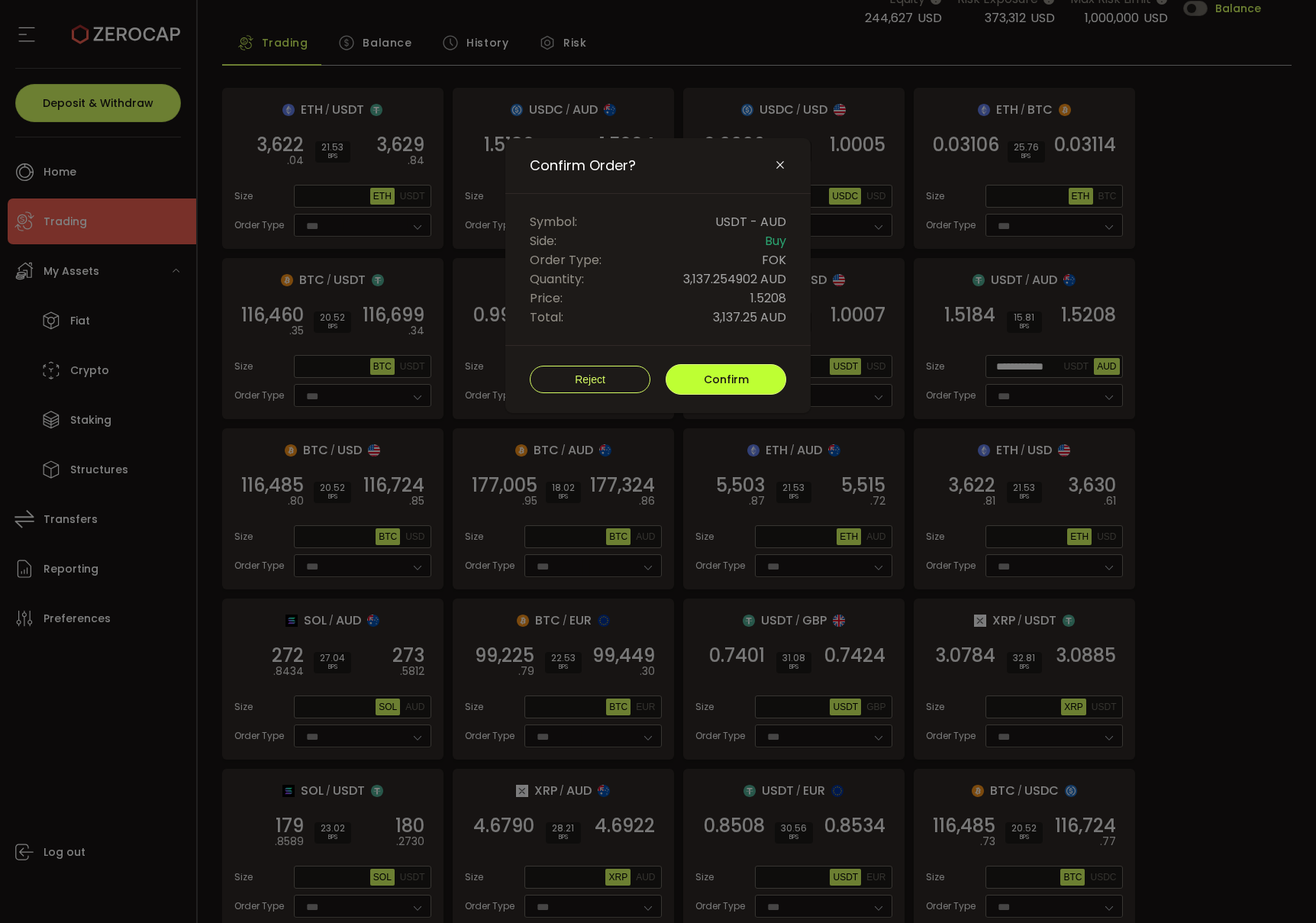 click on "Confirm" at bounding box center (726, 379) 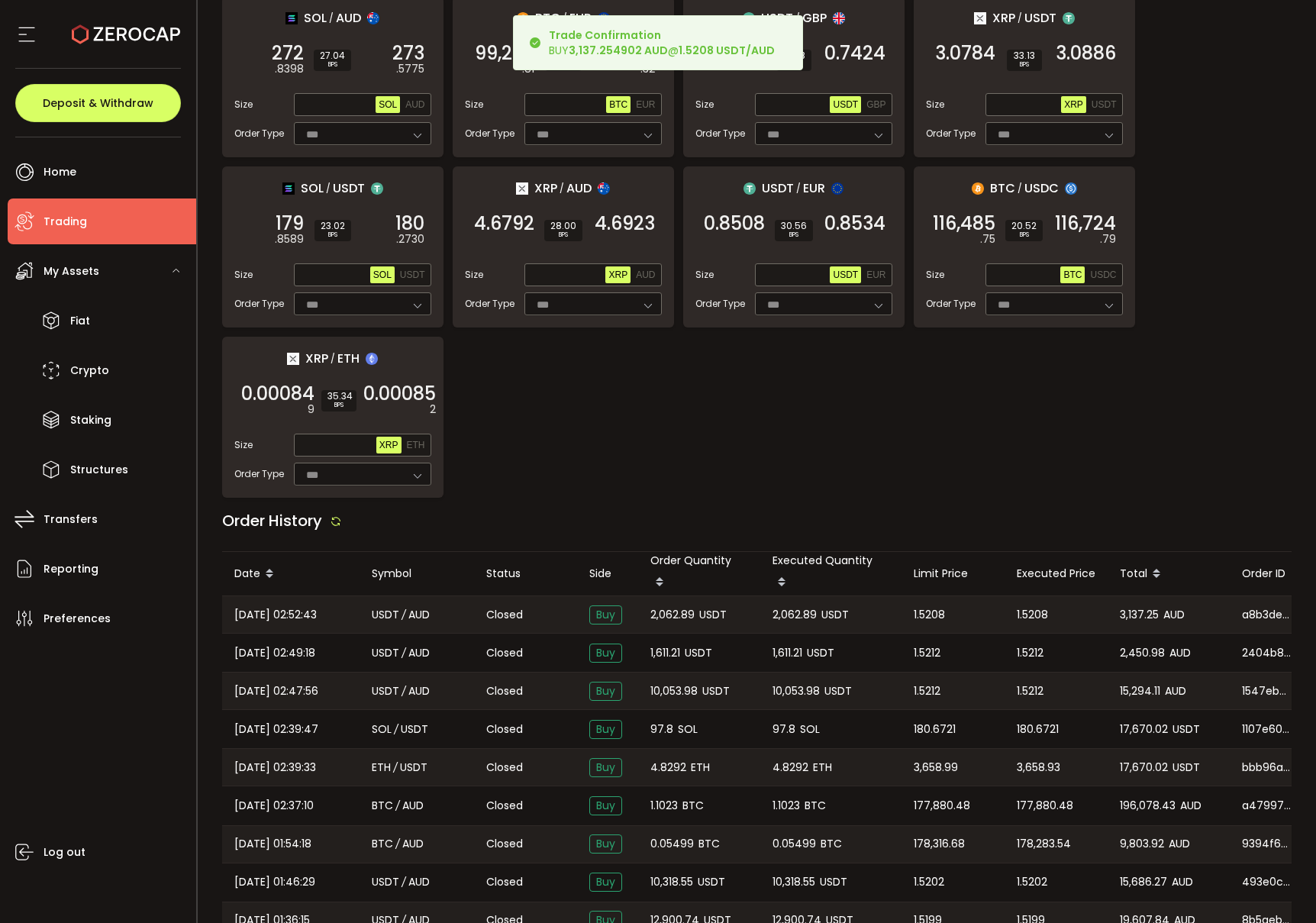 scroll, scrollTop: 702, scrollLeft: 0, axis: vertical 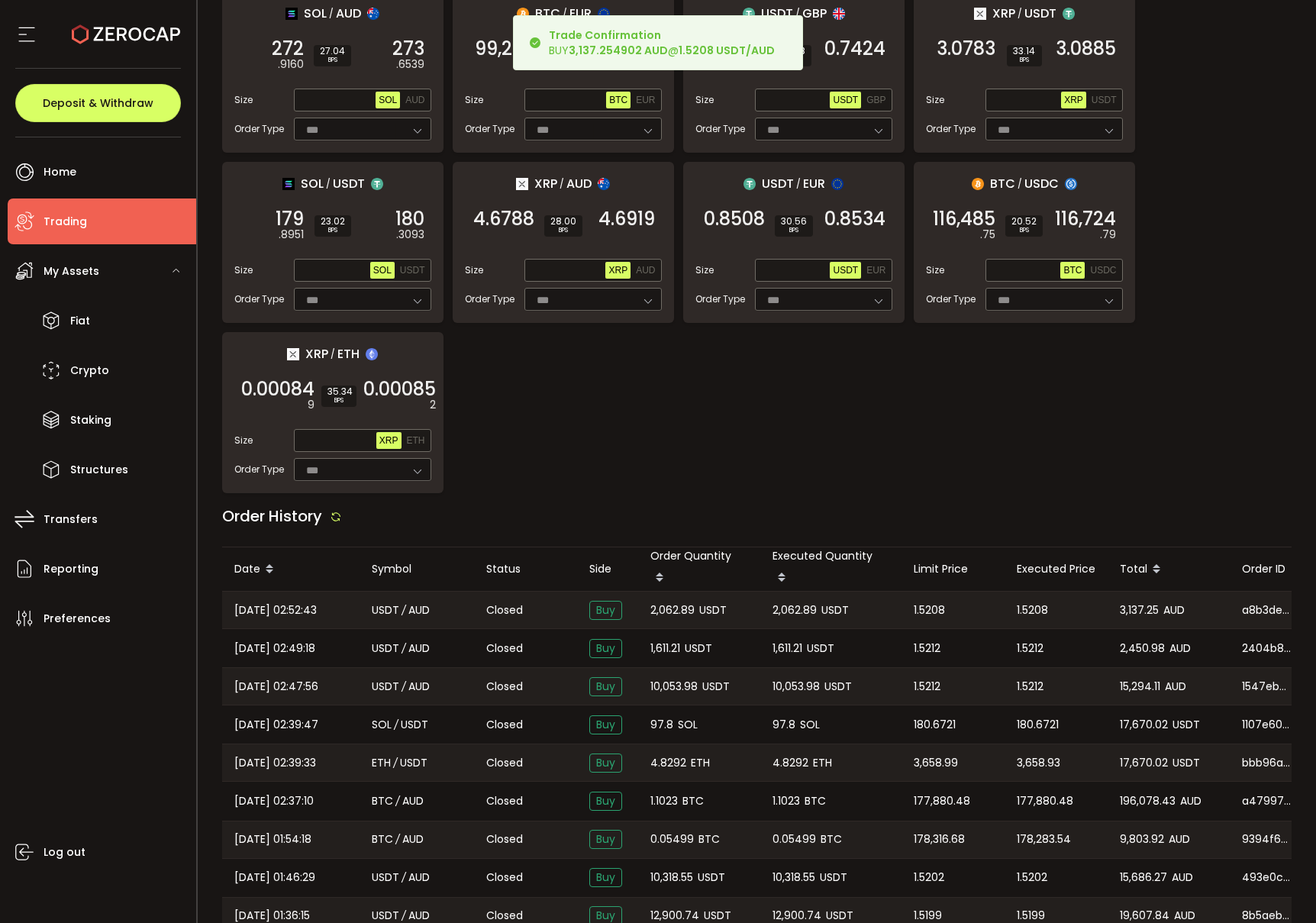 click on "2,062.89" at bounding box center [673, 610] 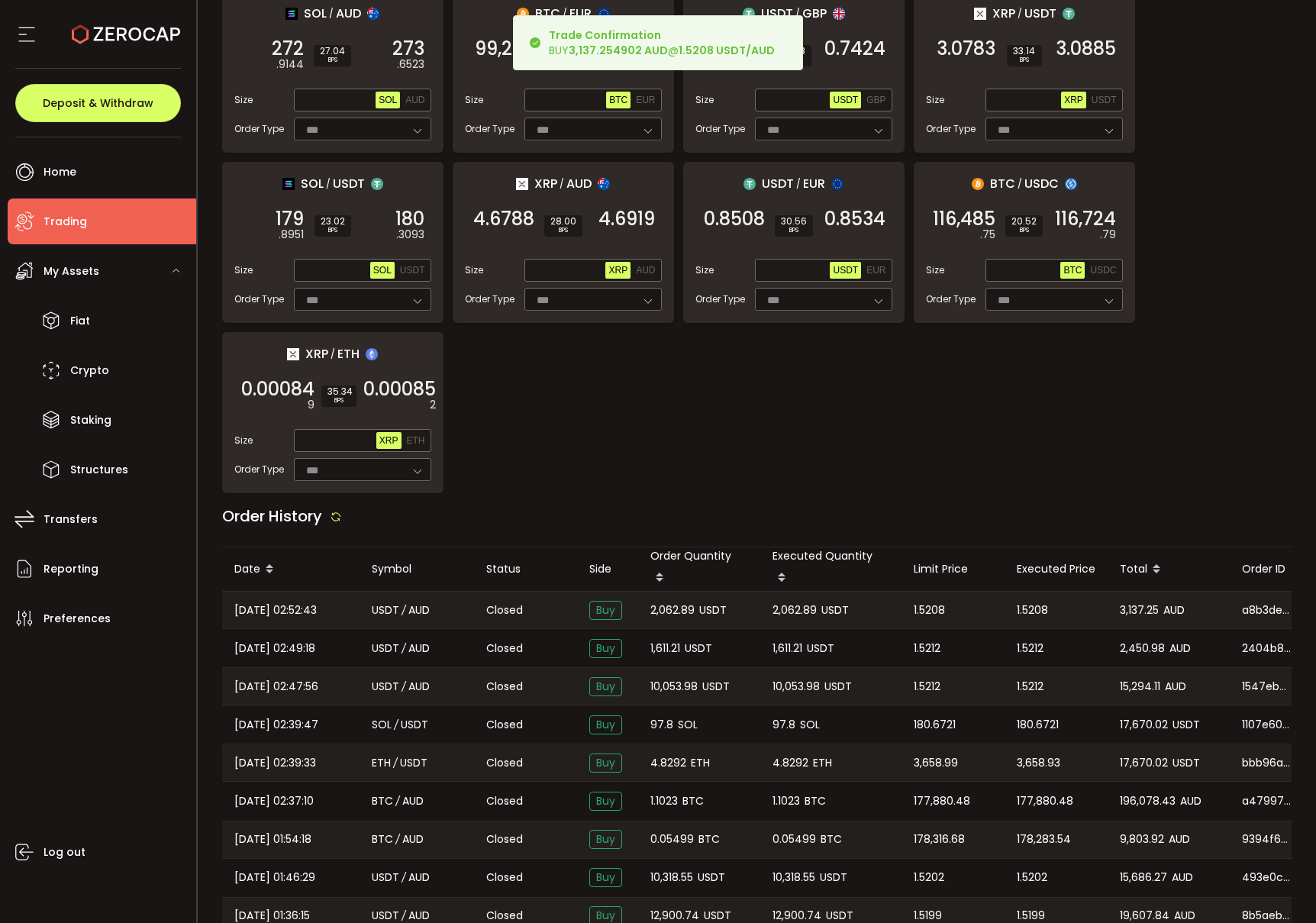 click on "2,062.89" at bounding box center [673, 610] 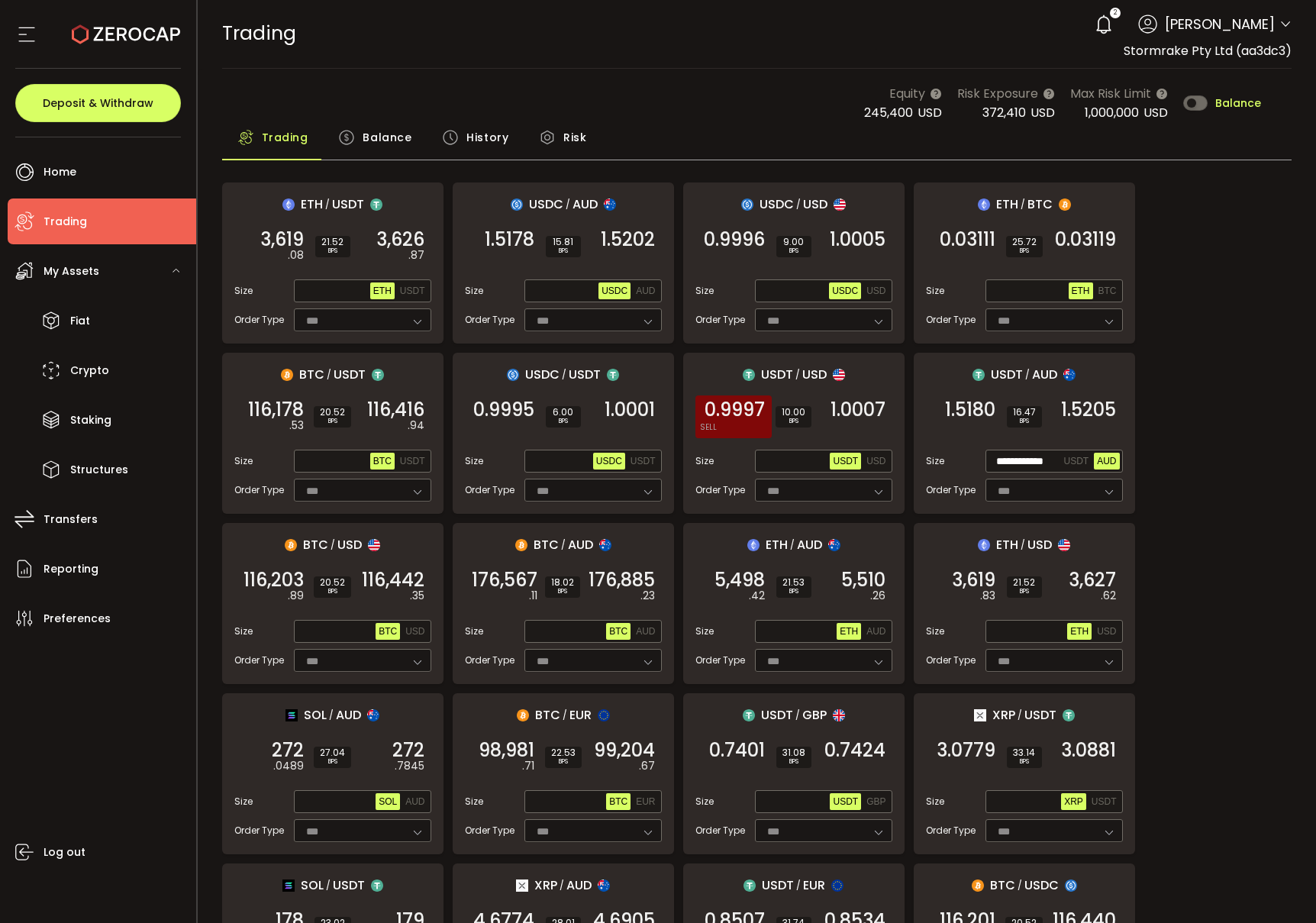 scroll, scrollTop: 0, scrollLeft: 0, axis: both 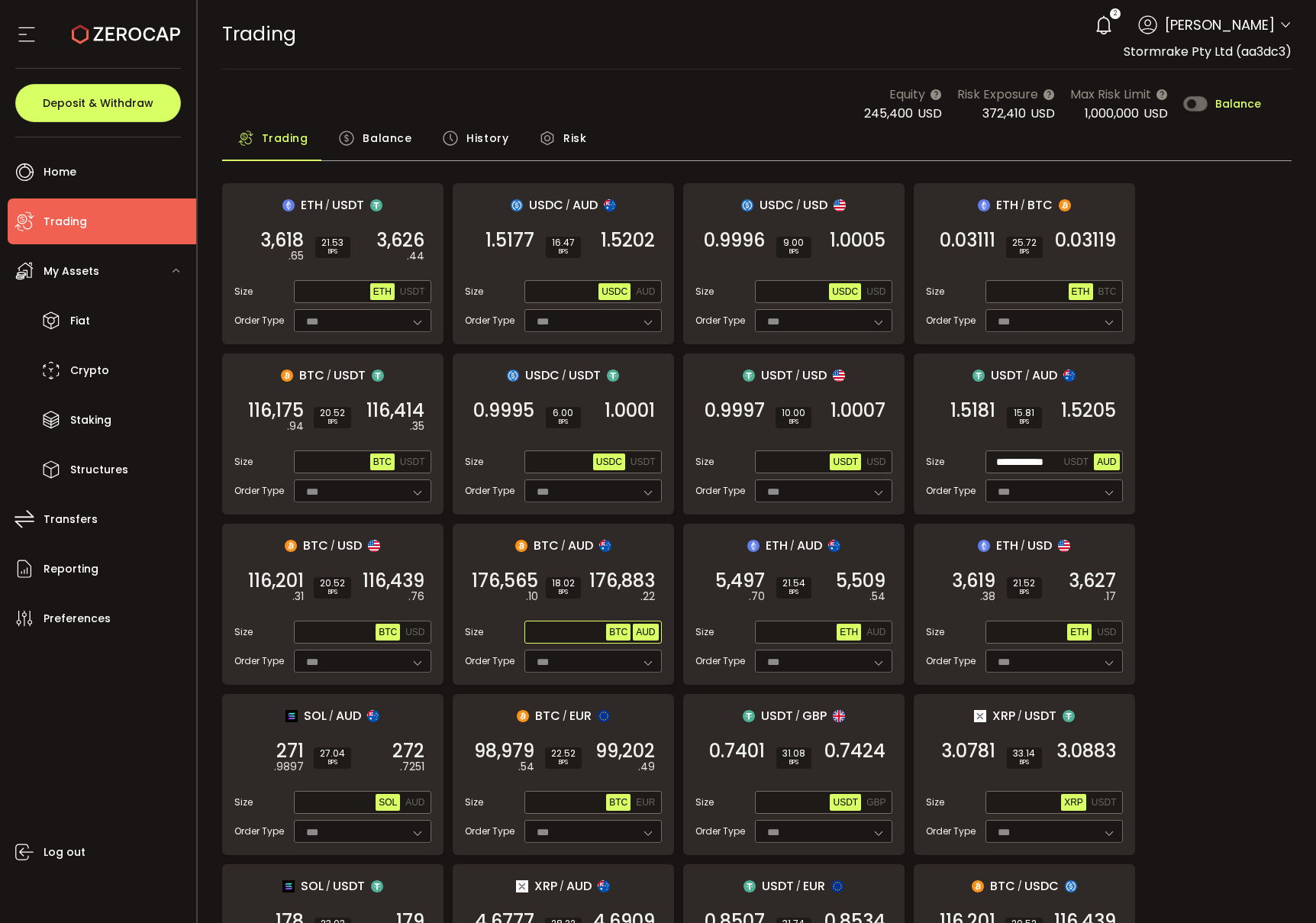 click on "AUD" at bounding box center [645, 632] 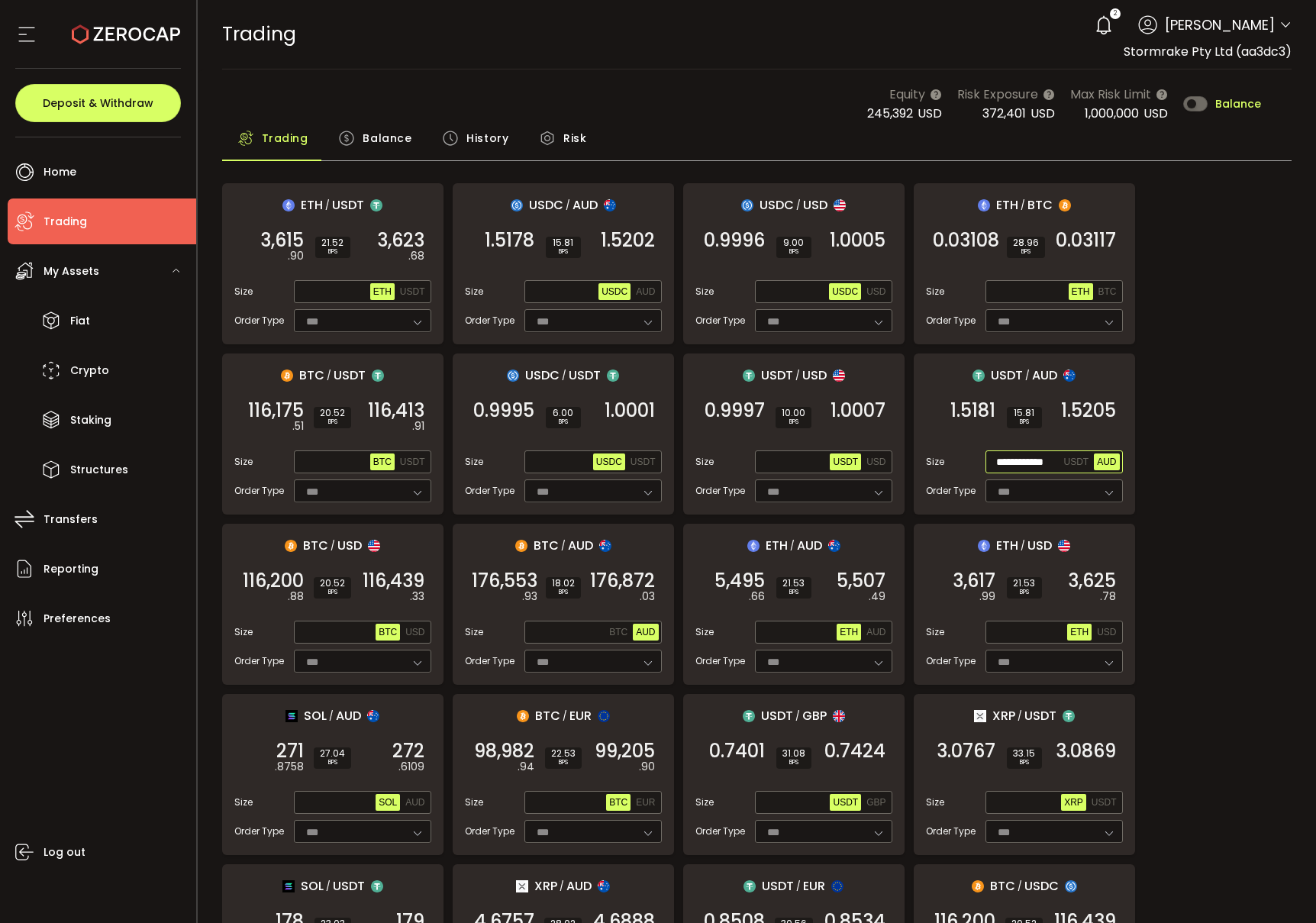 click on "**********" at bounding box center (1024, 463) 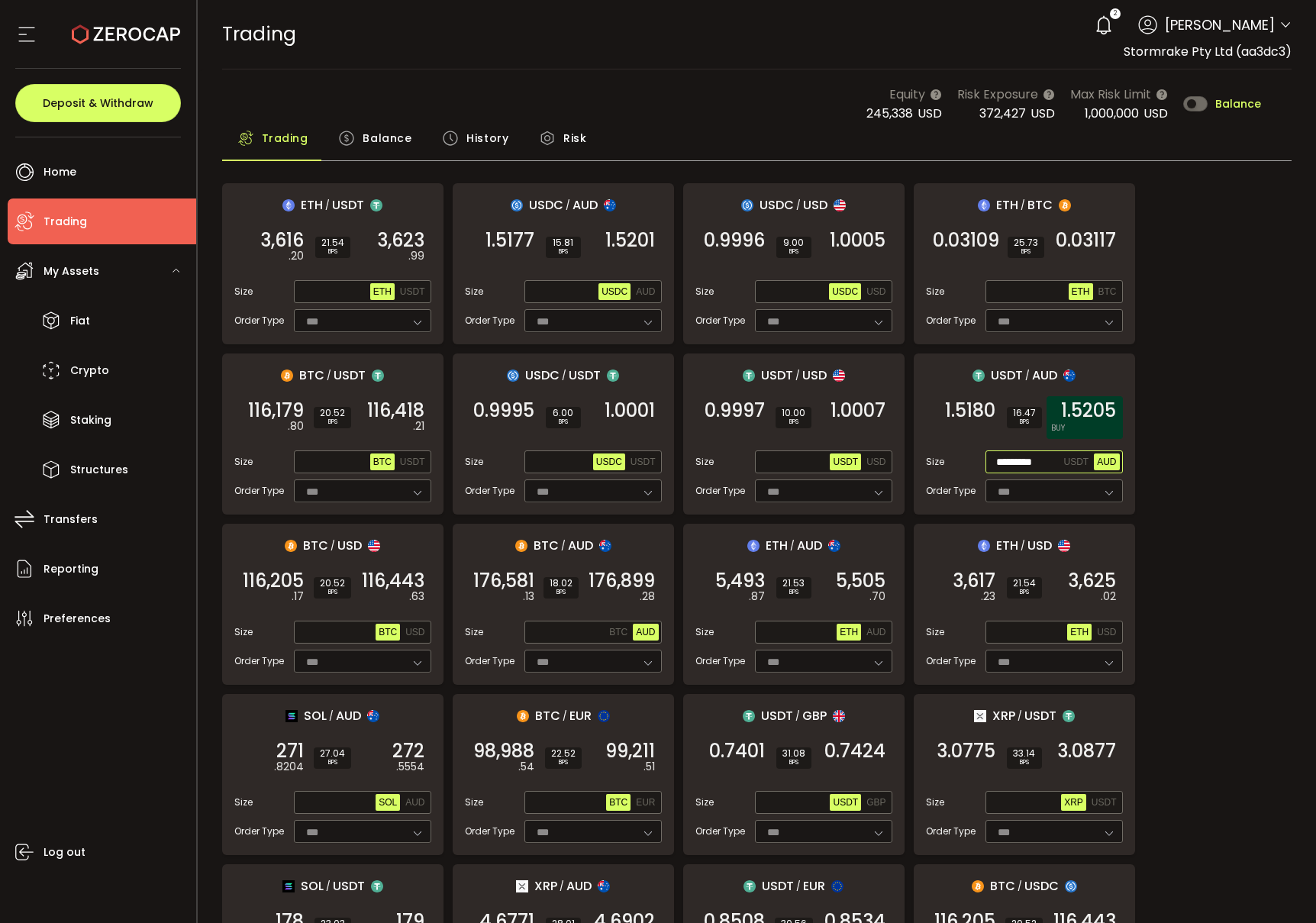 type on "*********" 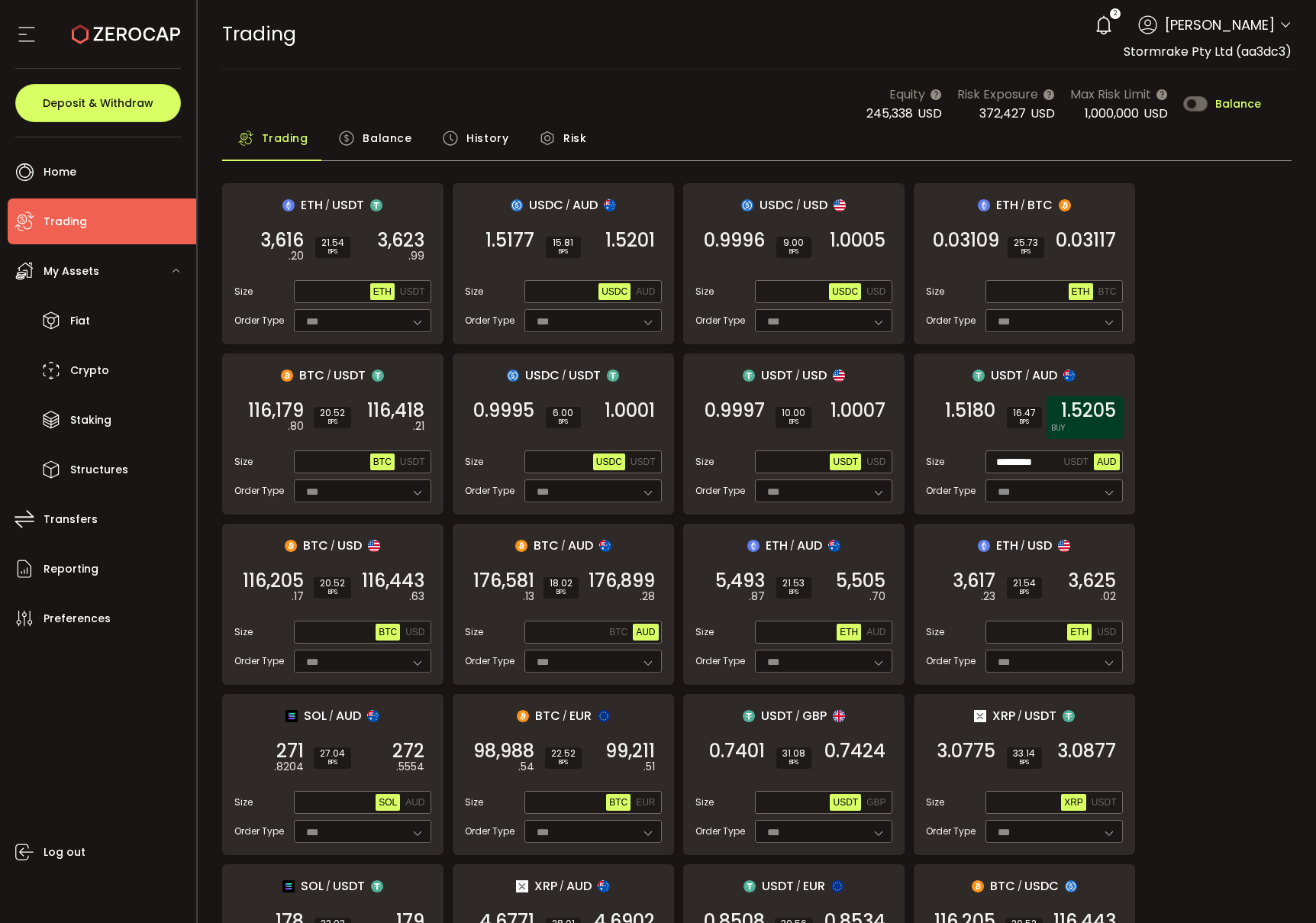 click on "1.5205   BUY" at bounding box center (1085, 418) 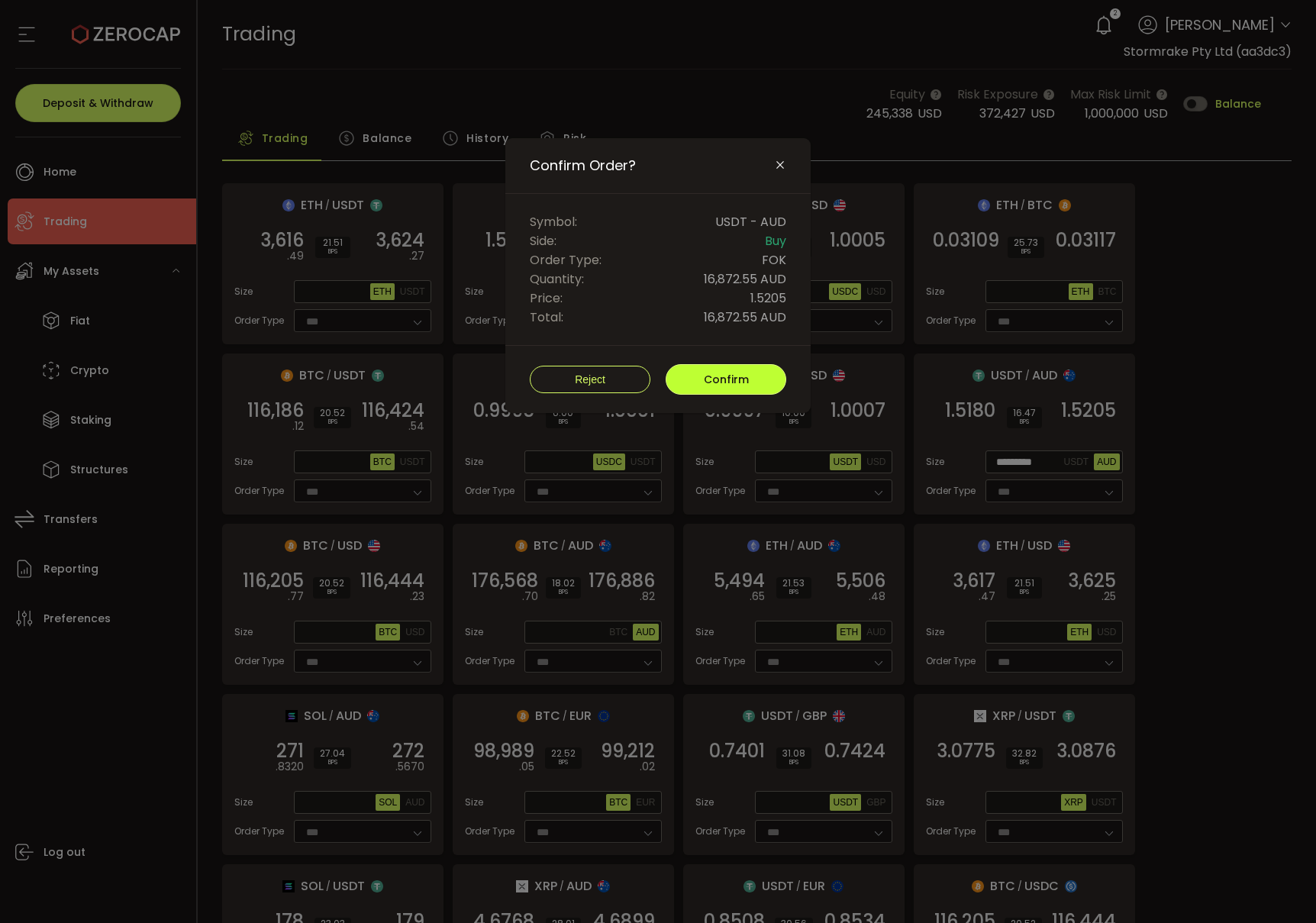 click on "Confirm" at bounding box center (726, 379) 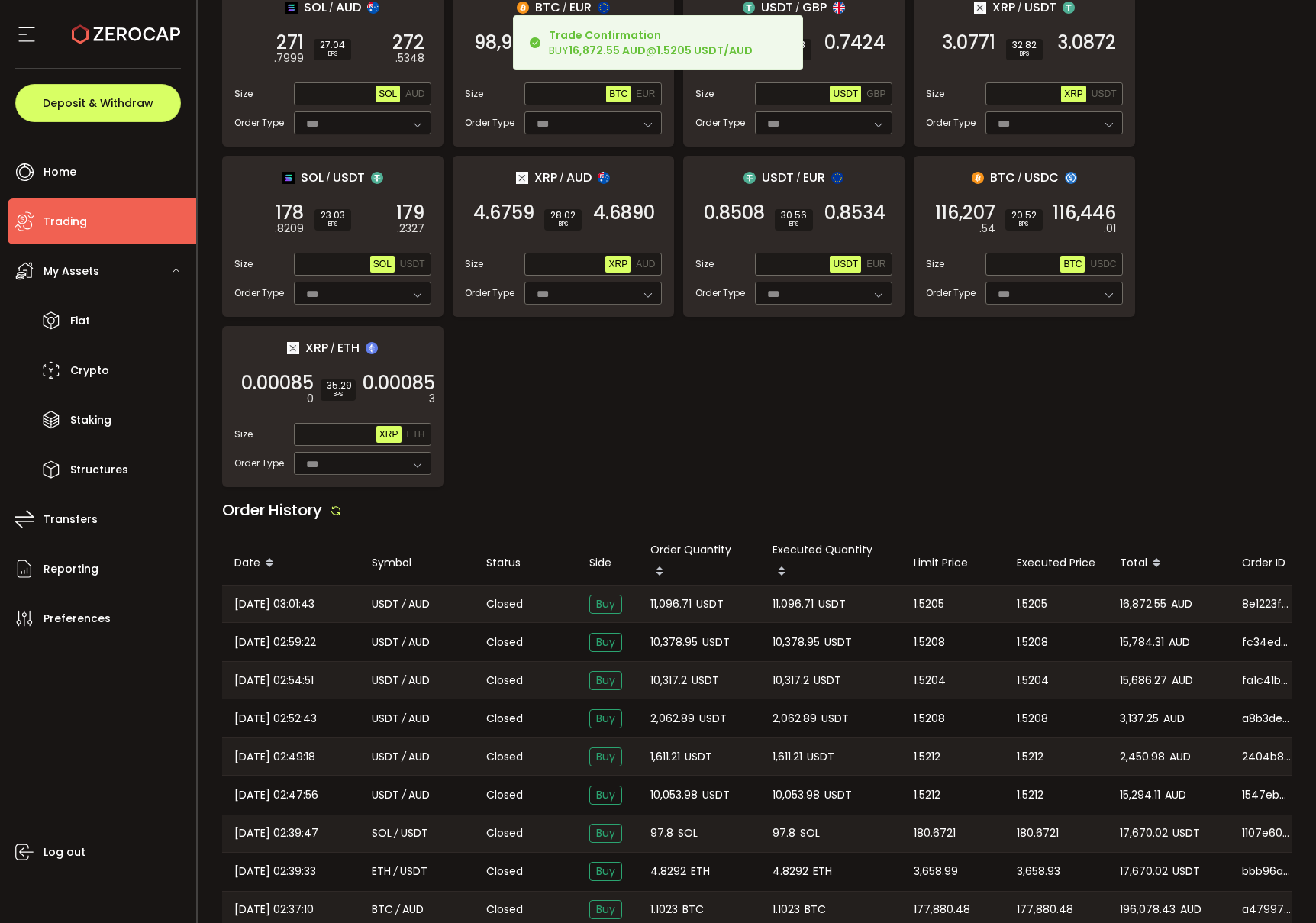 scroll, scrollTop: 718, scrollLeft: 0, axis: vertical 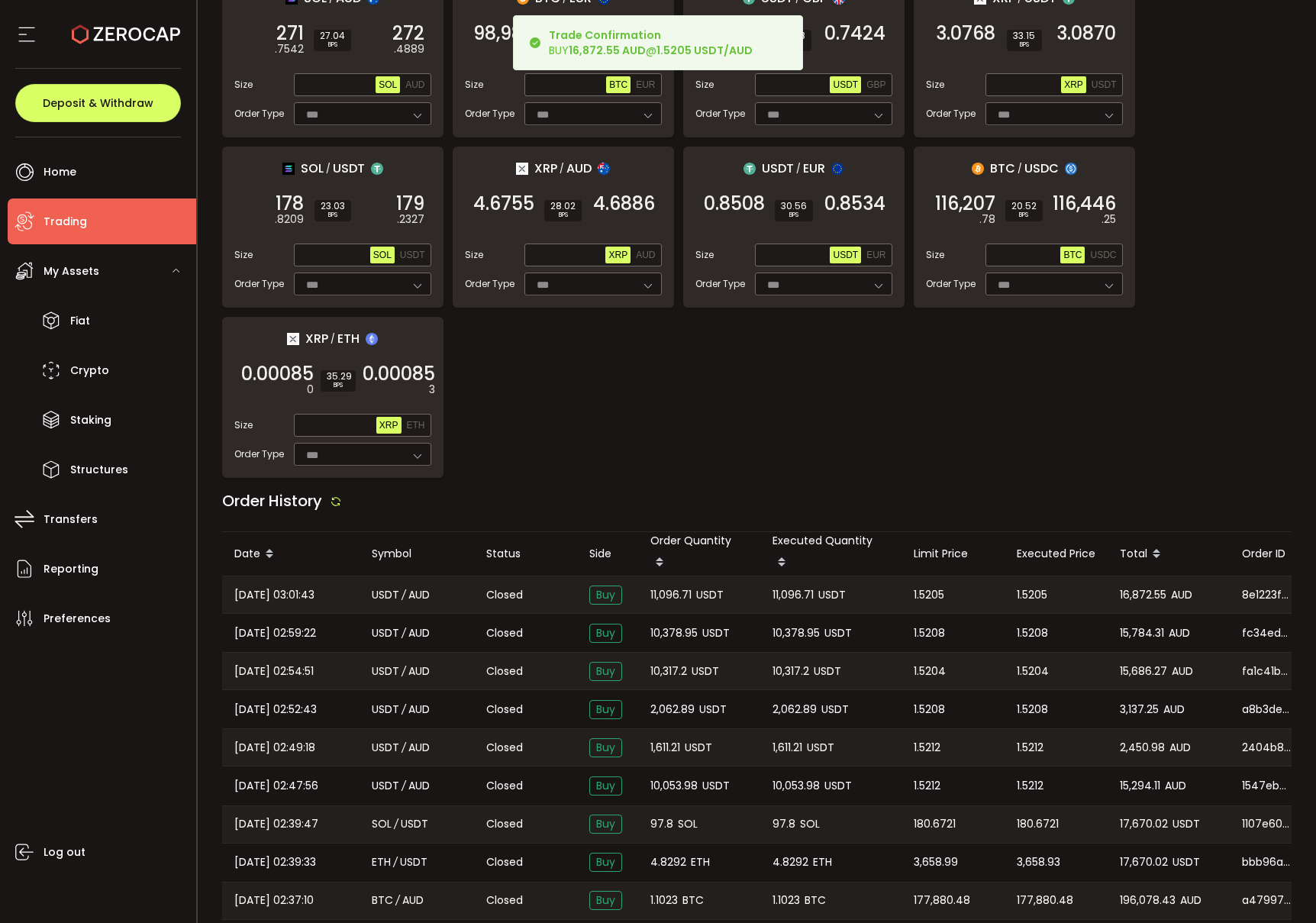 click on "1.5205" at bounding box center (1032, 595) 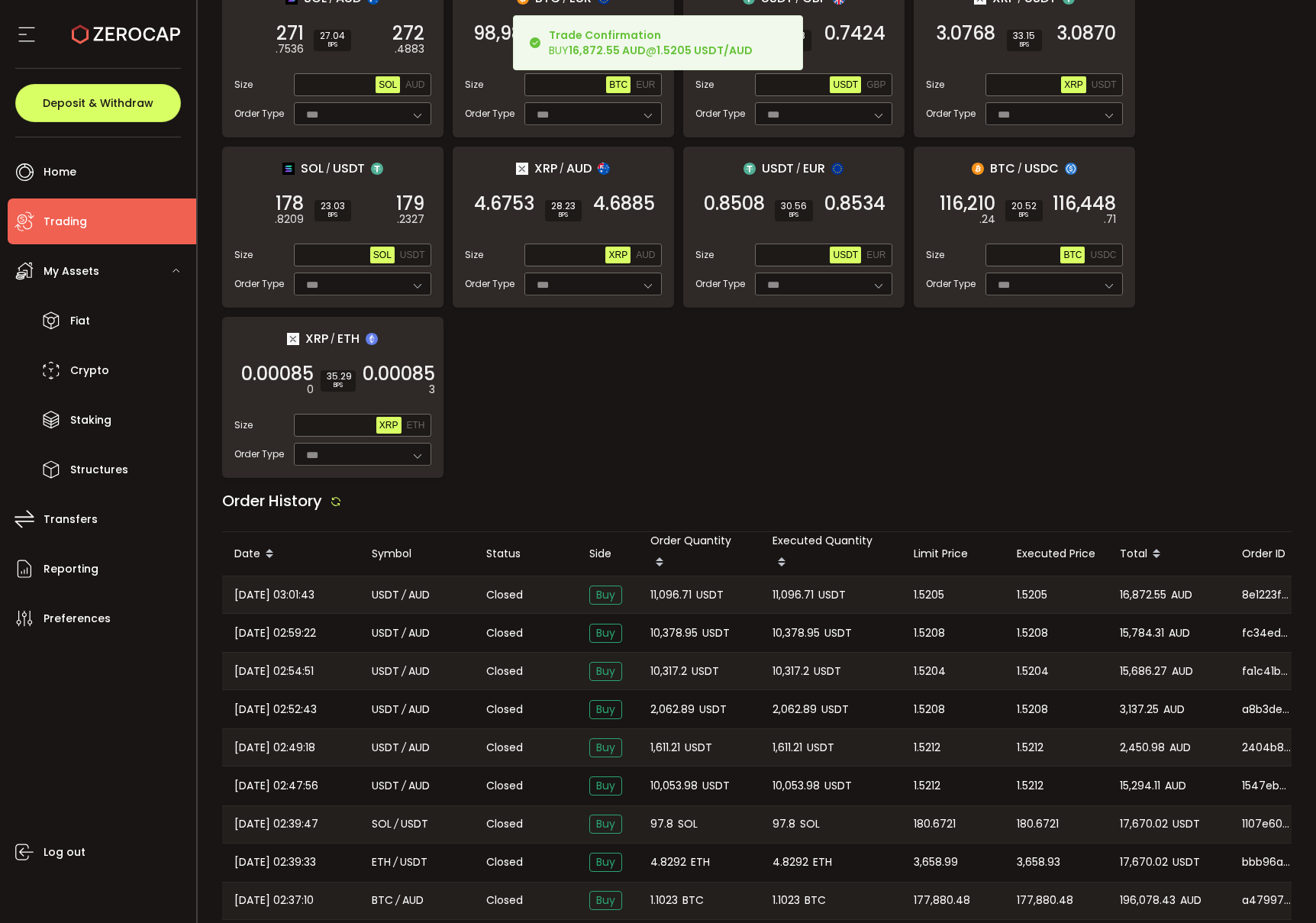 click on "1.5205" at bounding box center [1032, 595] 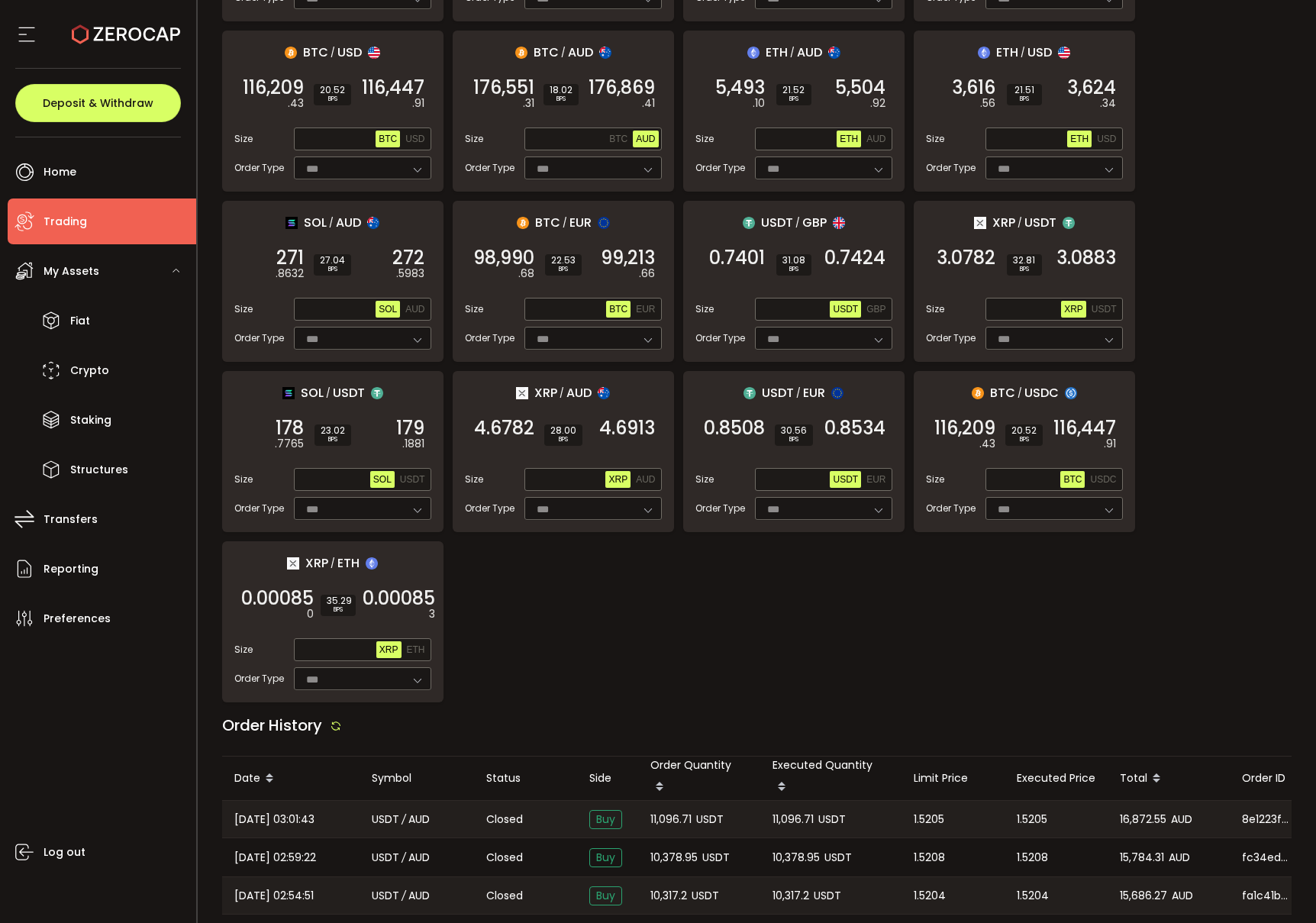 scroll, scrollTop: 470, scrollLeft: 0, axis: vertical 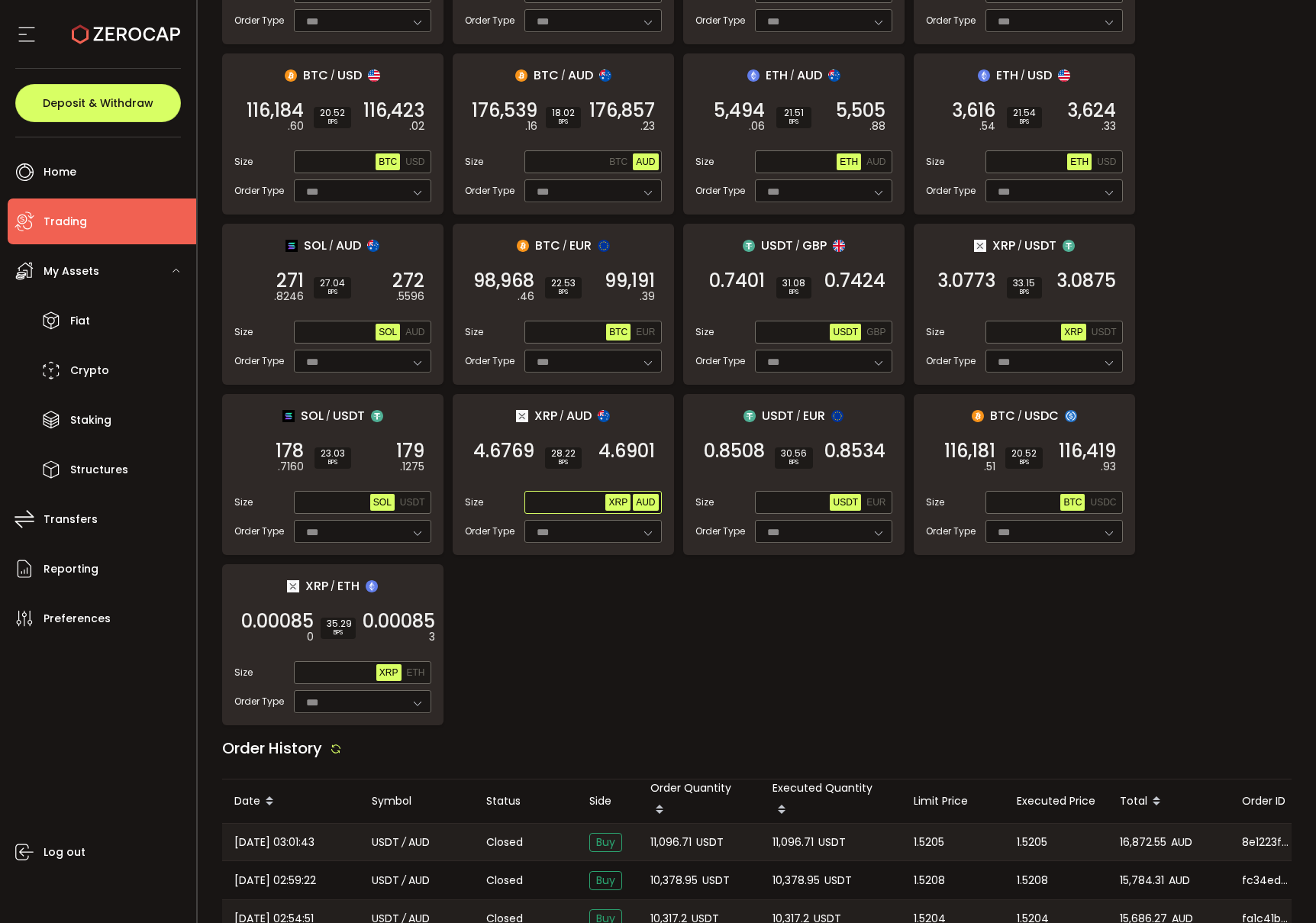 click on "AUD" at bounding box center (645, 502) 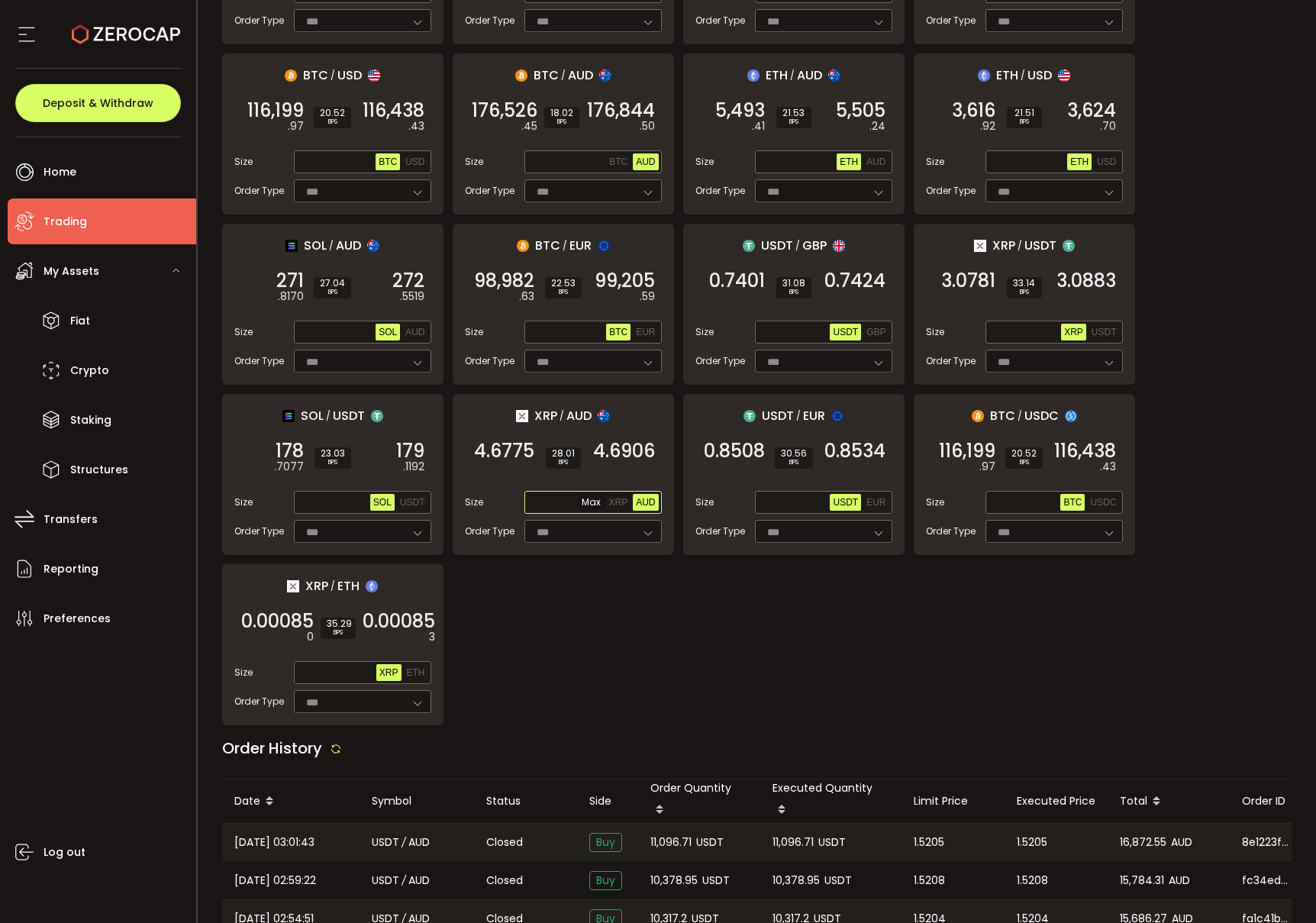 click at bounding box center [566, 503] 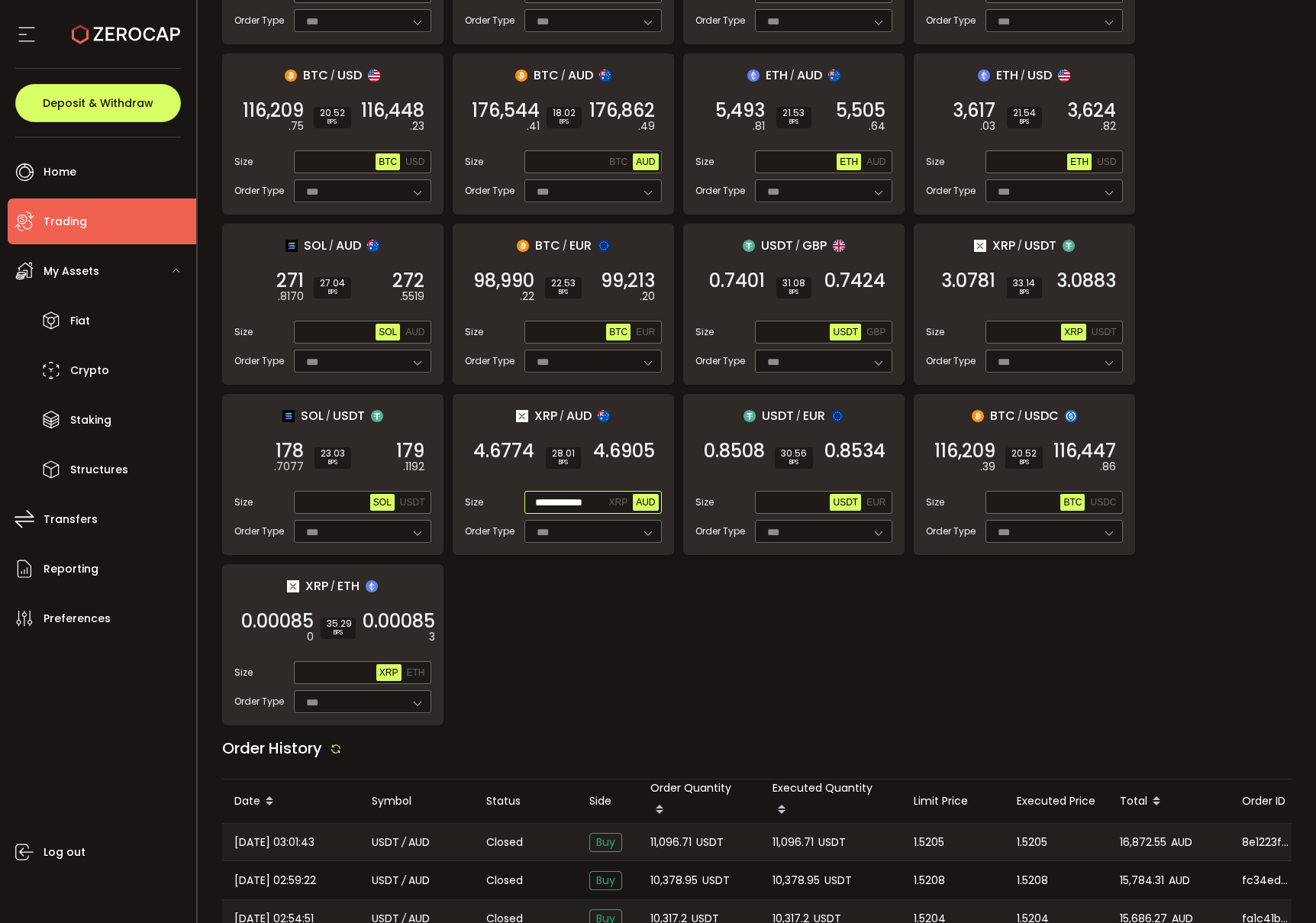 scroll, scrollTop: 0, scrollLeft: 2, axis: horizontal 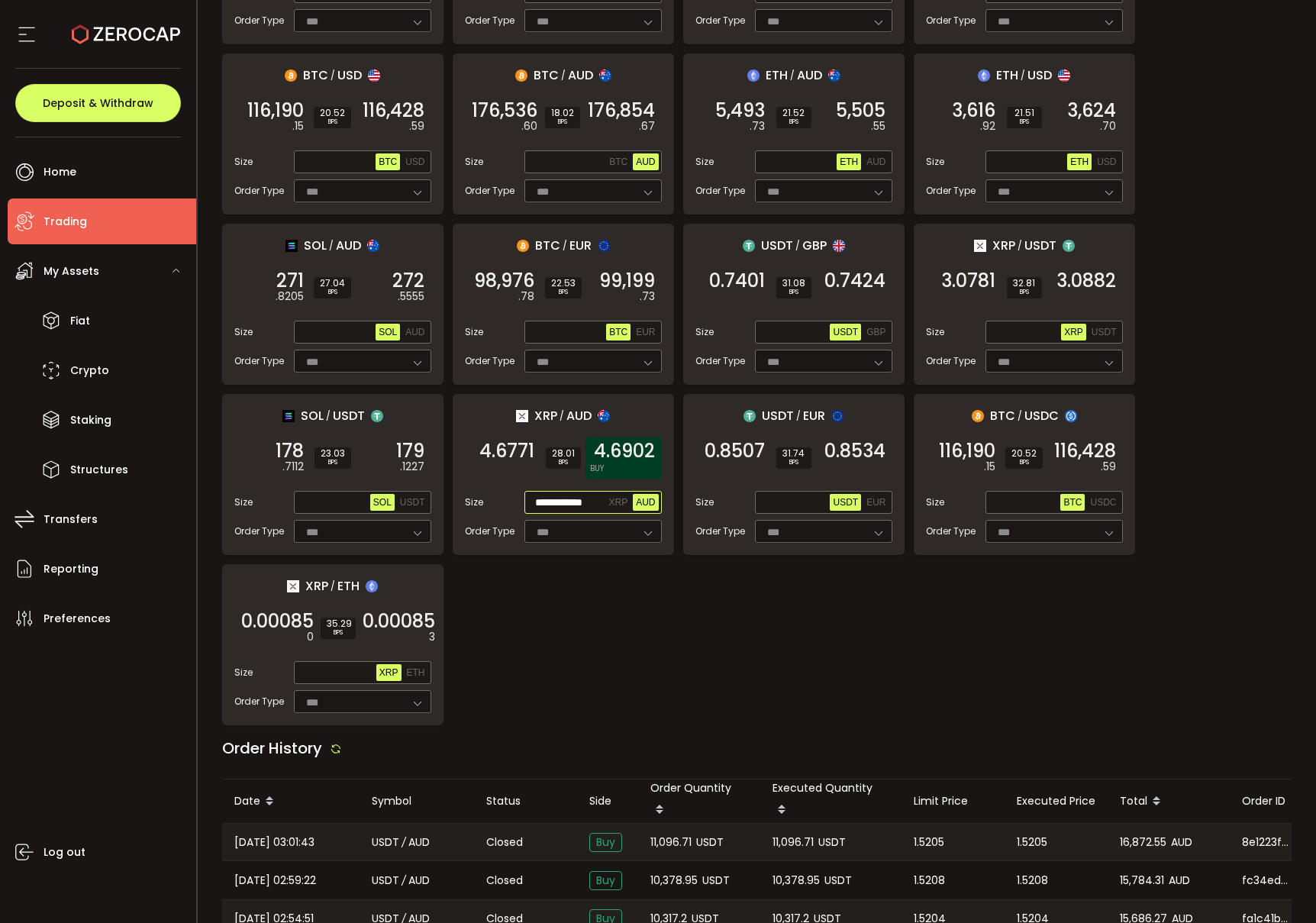 type on "**********" 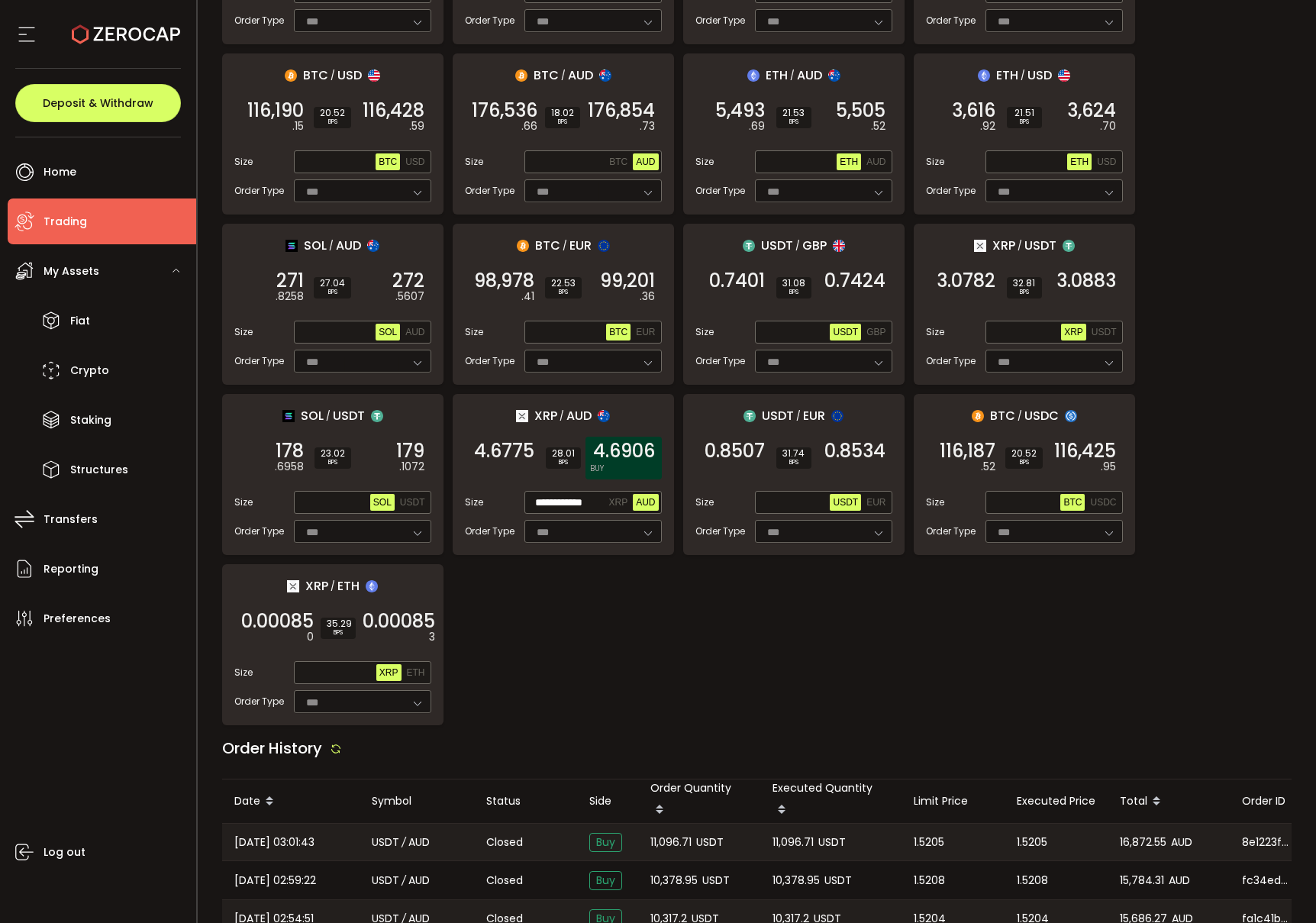 scroll, scrollTop: 0, scrollLeft: 0, axis: both 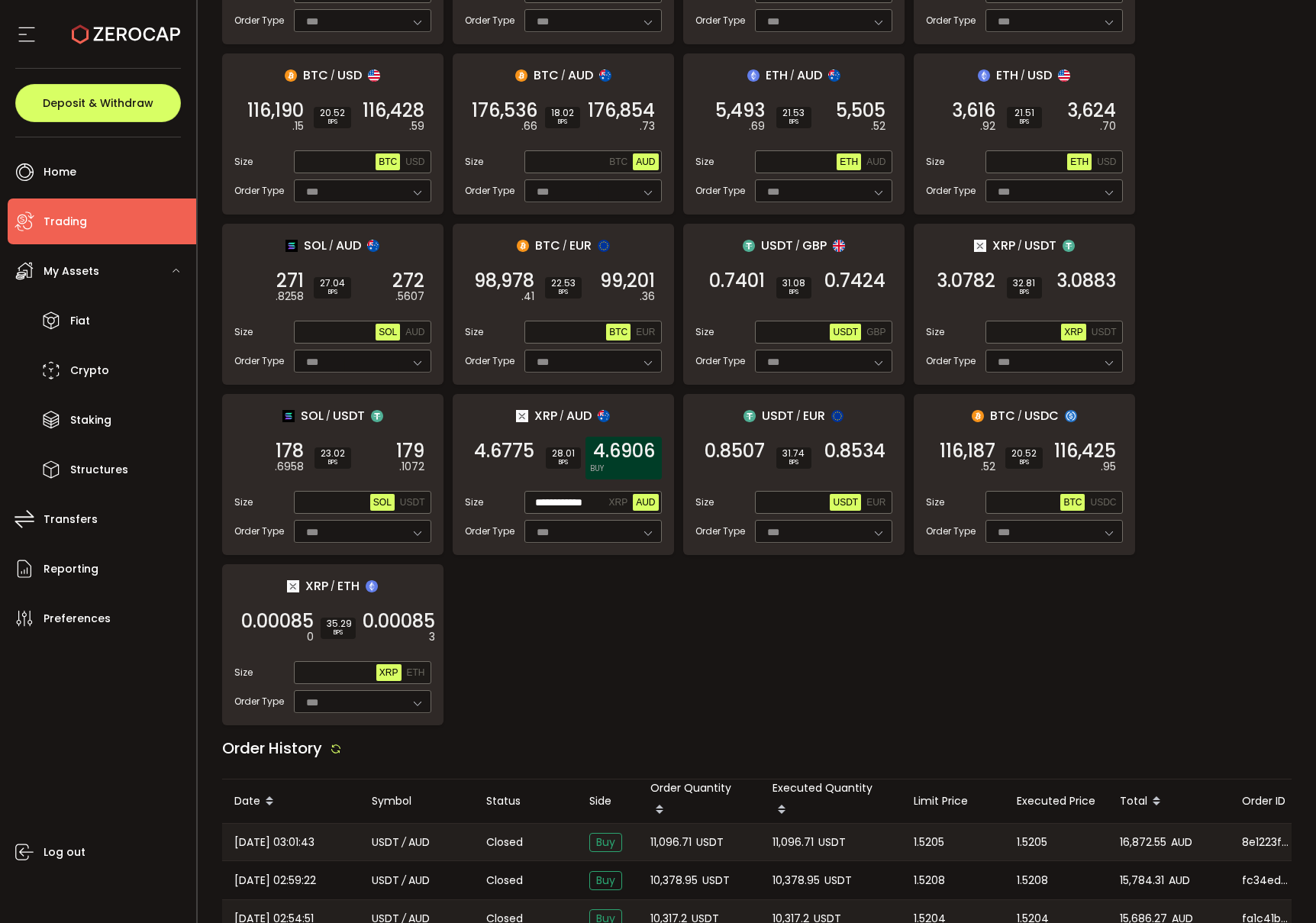 click on "4.6906" at bounding box center (624, 451) 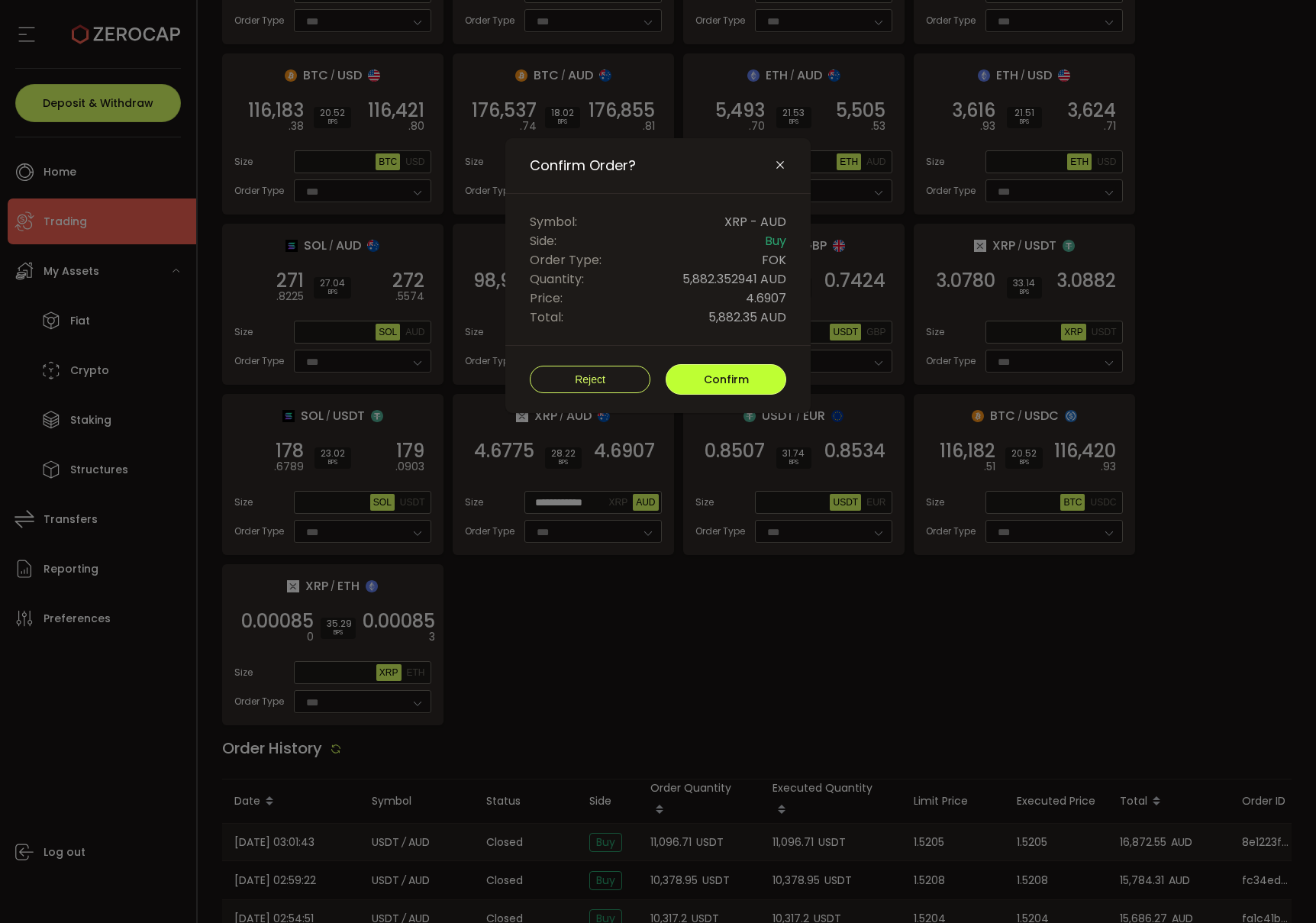 click on "Confirm" at bounding box center (726, 379) 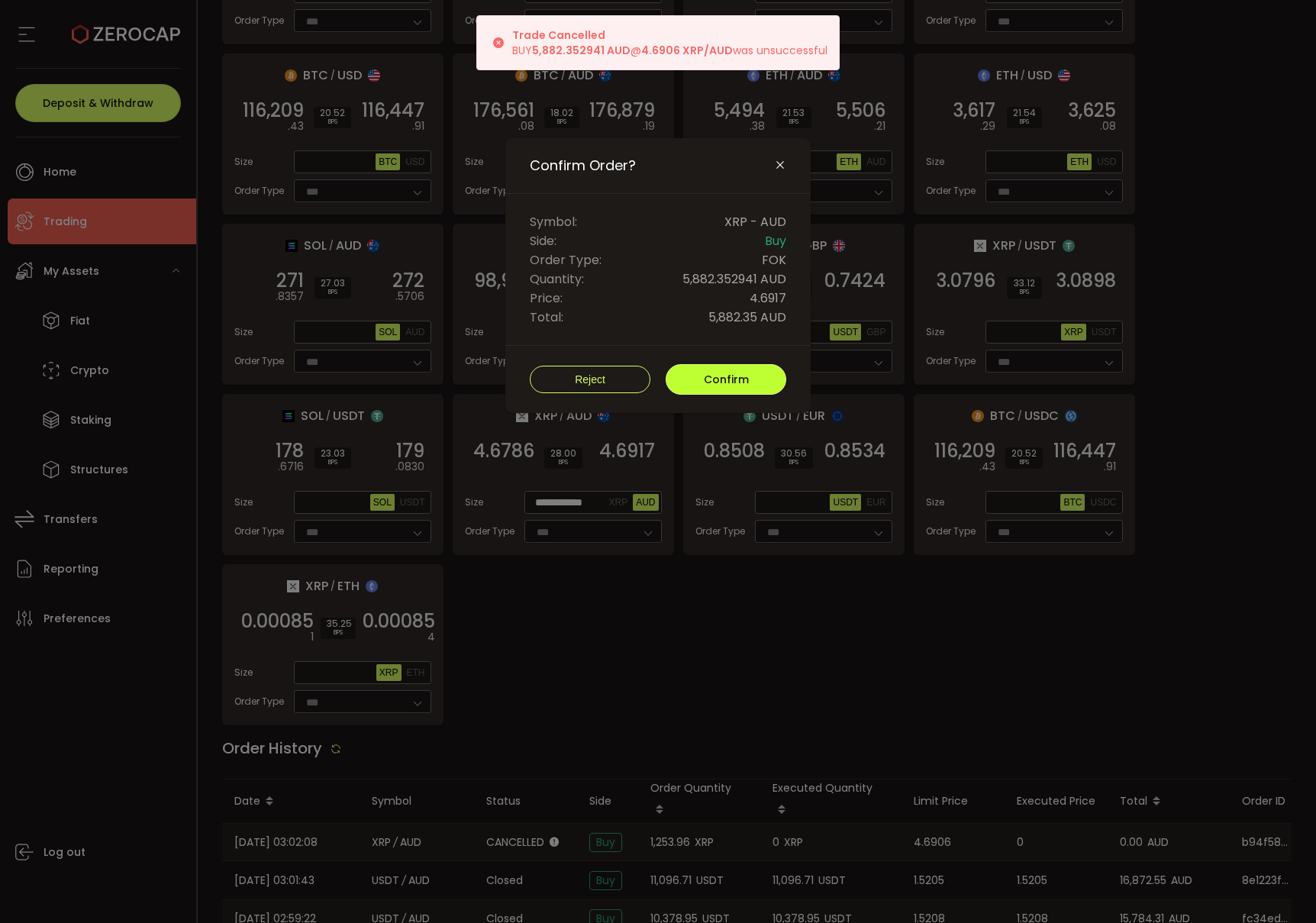 click on "Confirm" at bounding box center [726, 379] 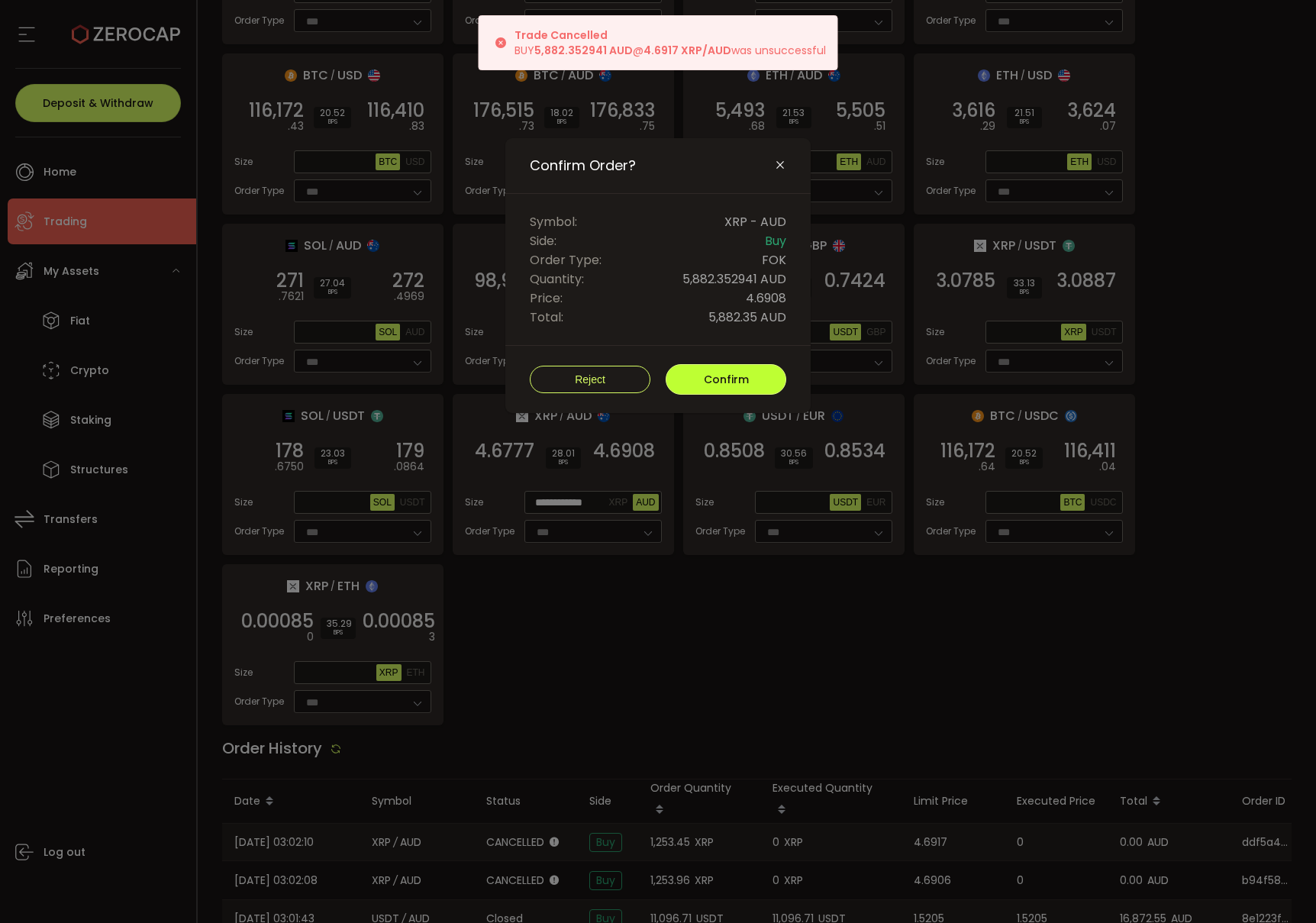 click on "Confirm" at bounding box center (726, 379) 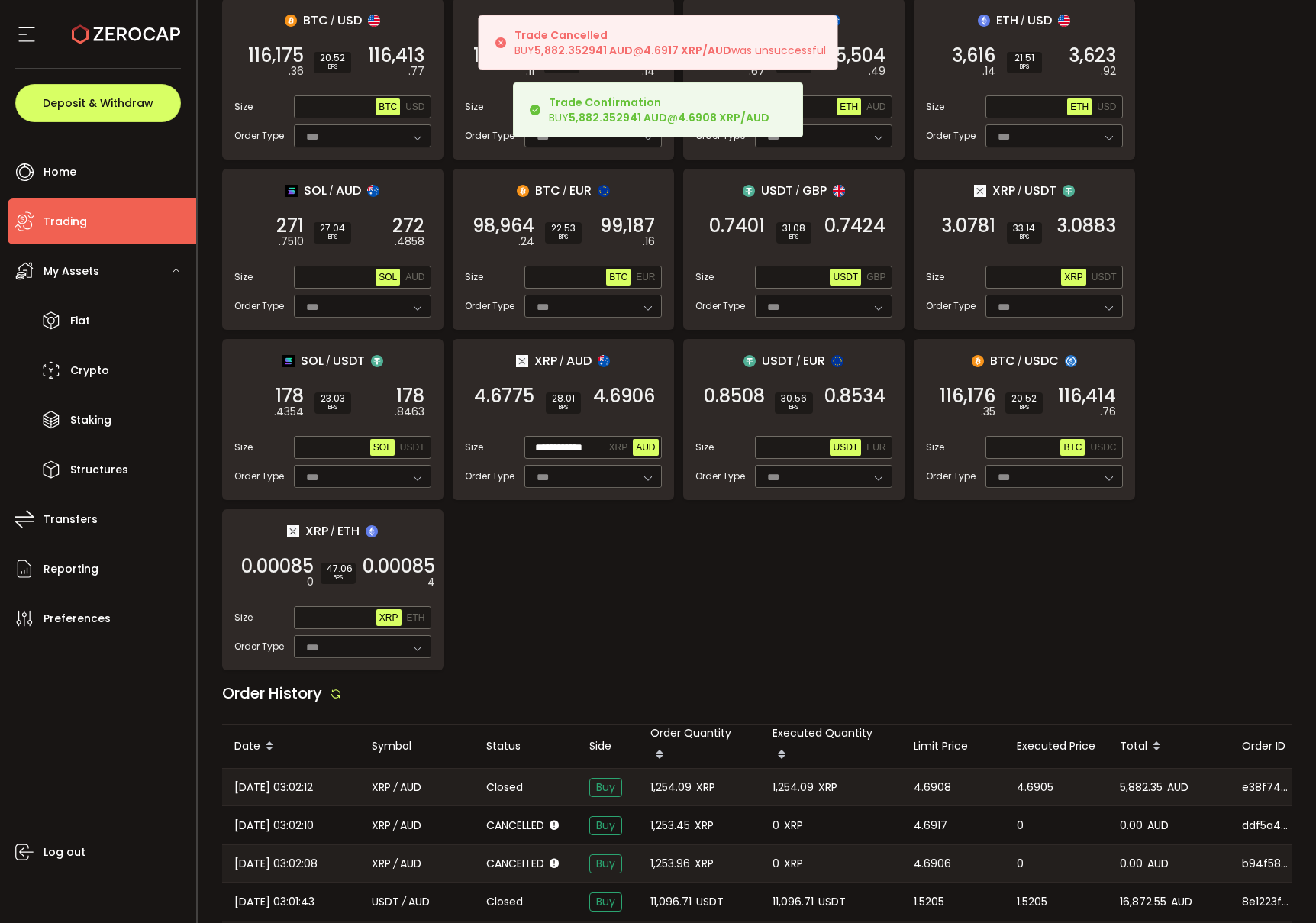scroll, scrollTop: 566, scrollLeft: 0, axis: vertical 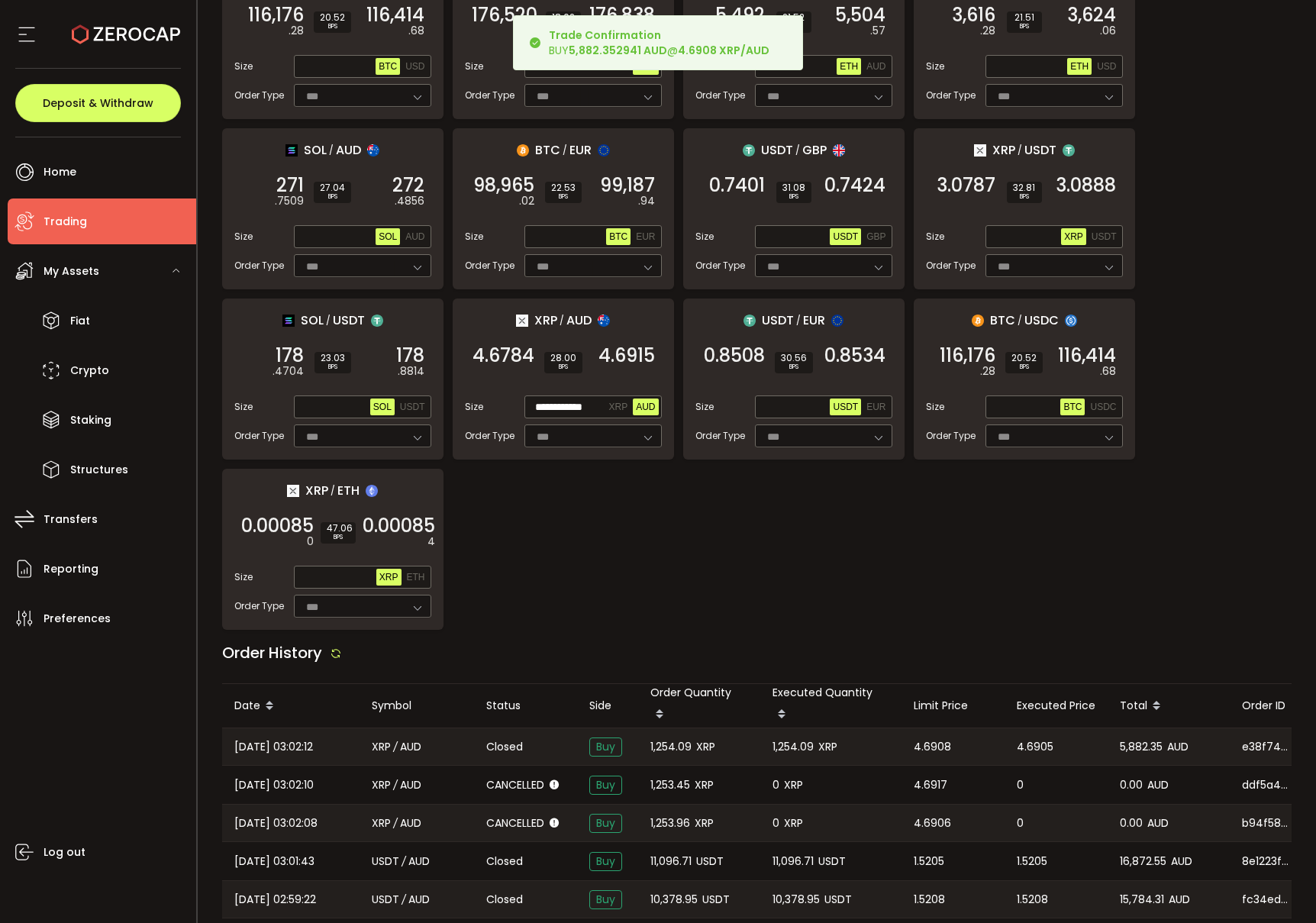 click on "1,254.09" at bounding box center (671, 747) 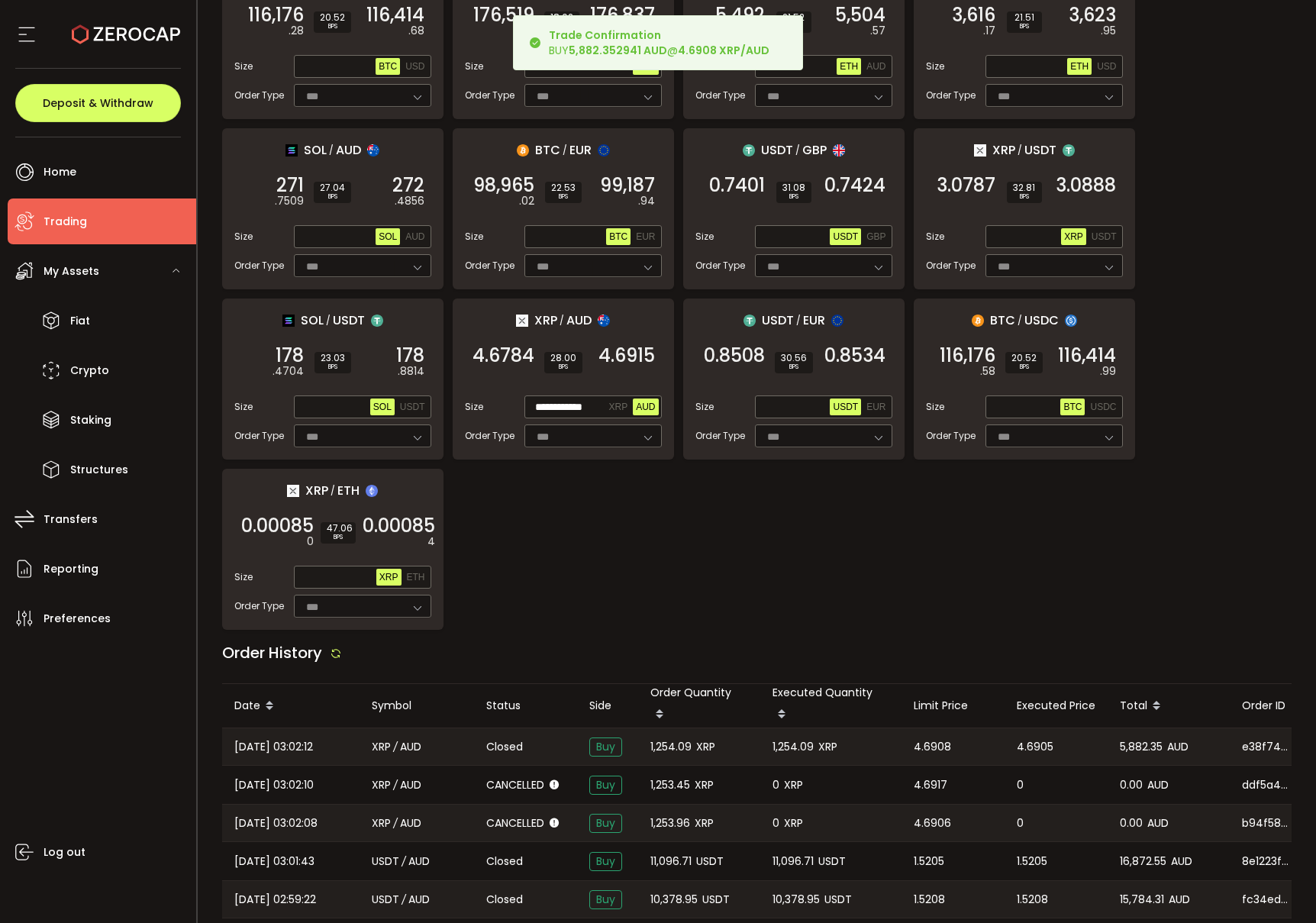 click on "1,254.09" at bounding box center (671, 747) 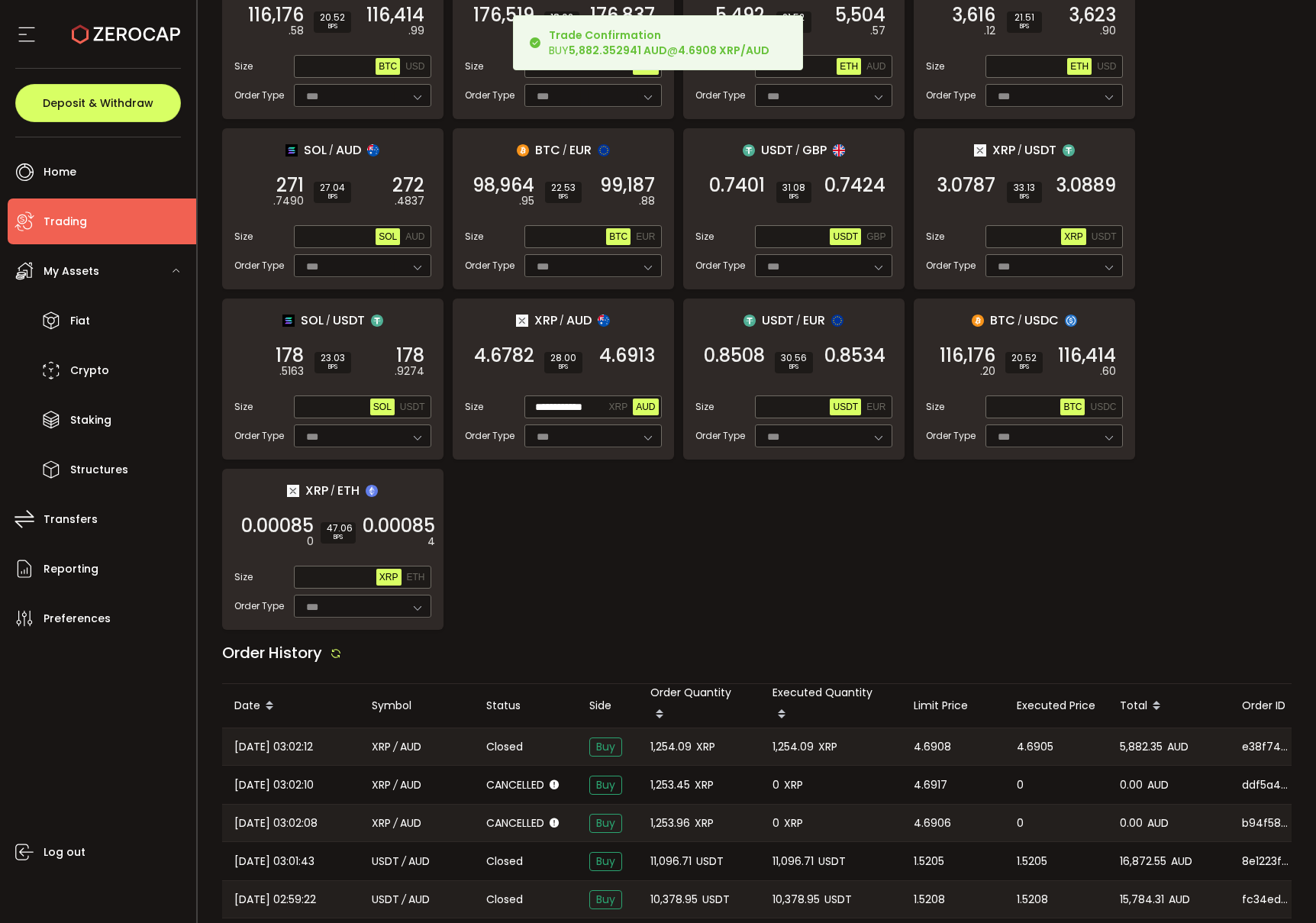 copy on "1,254.09" 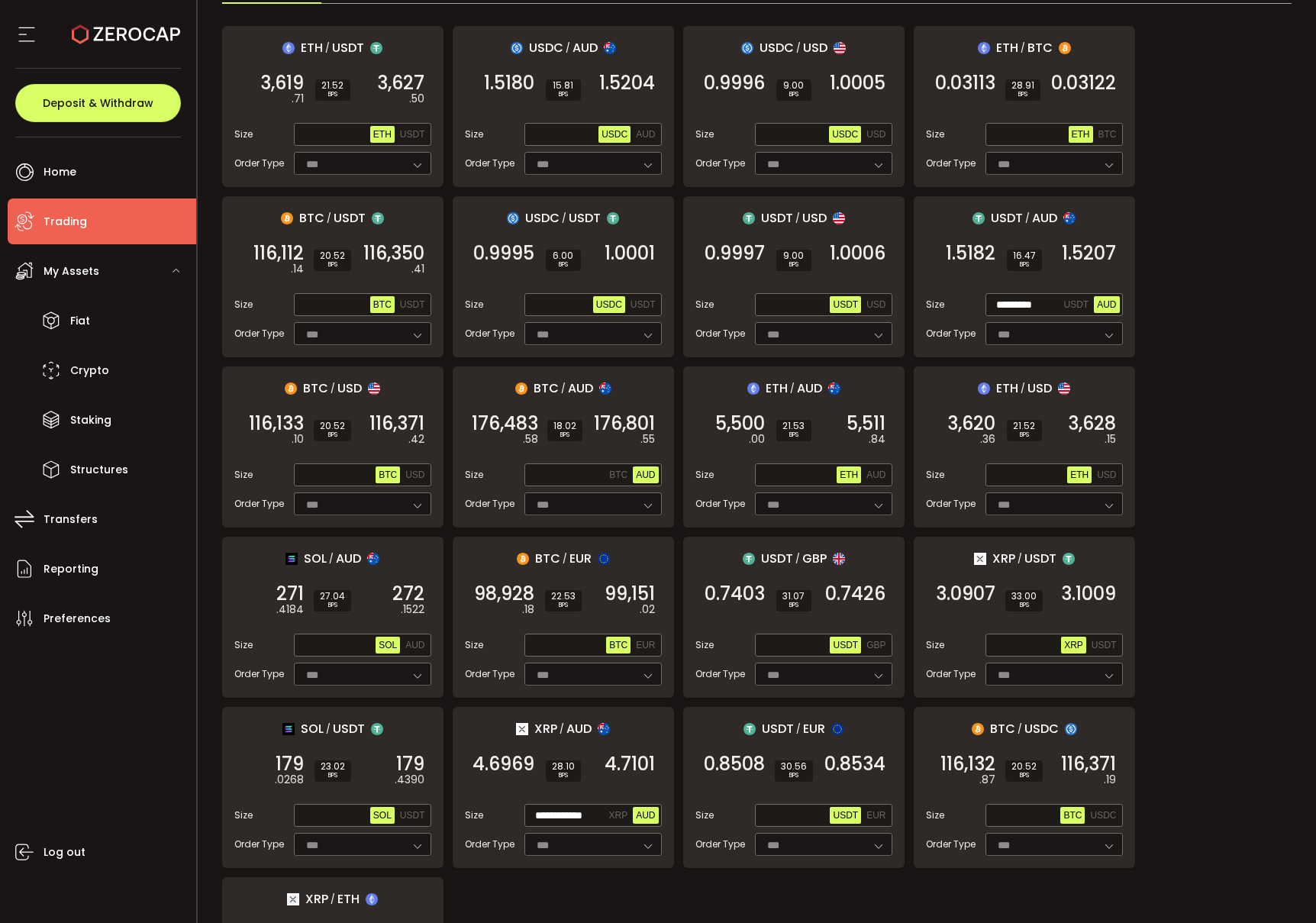 scroll, scrollTop: 0, scrollLeft: 0, axis: both 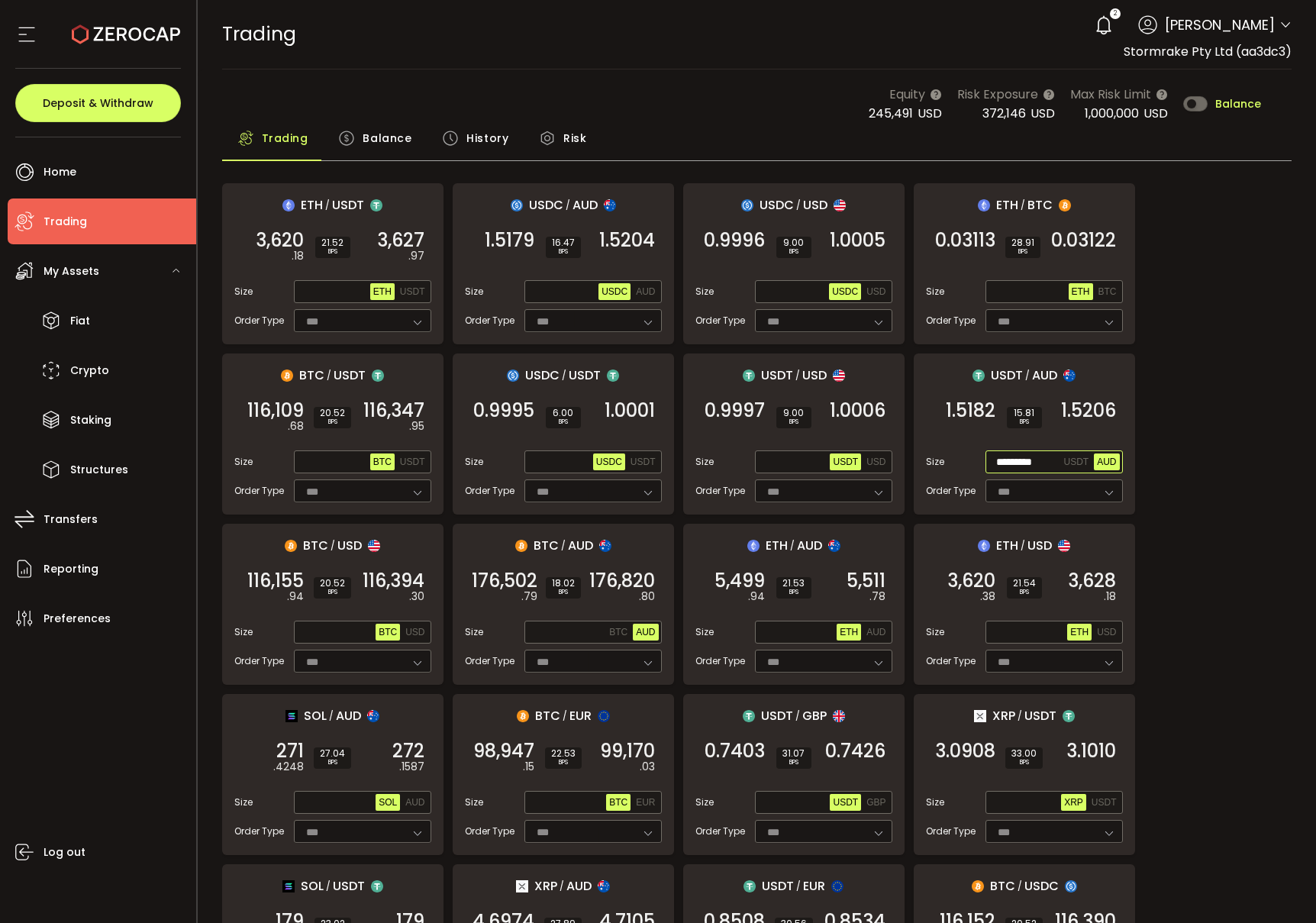 click on "*********" at bounding box center [1024, 463] 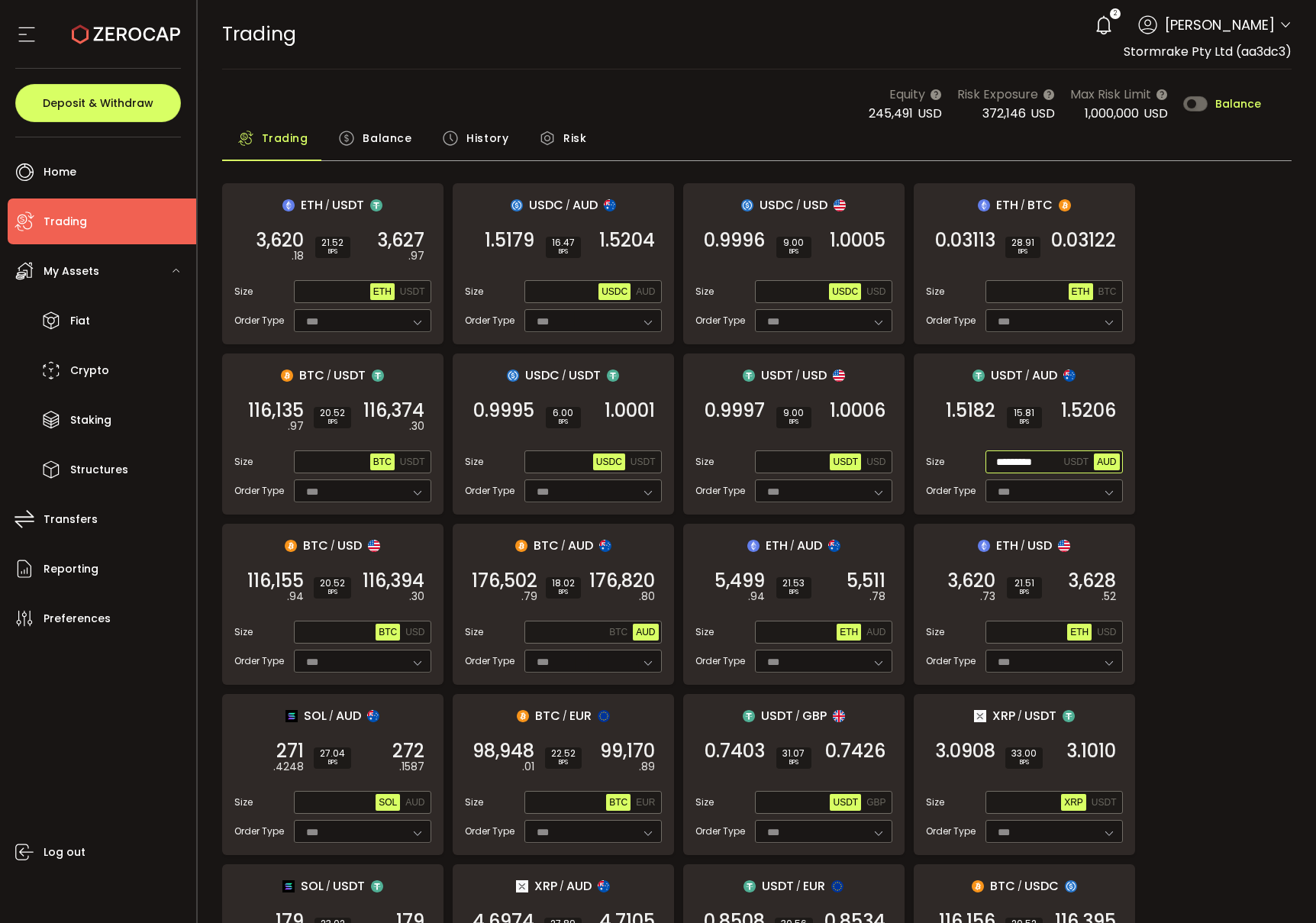 click on "*********" at bounding box center [1024, 463] 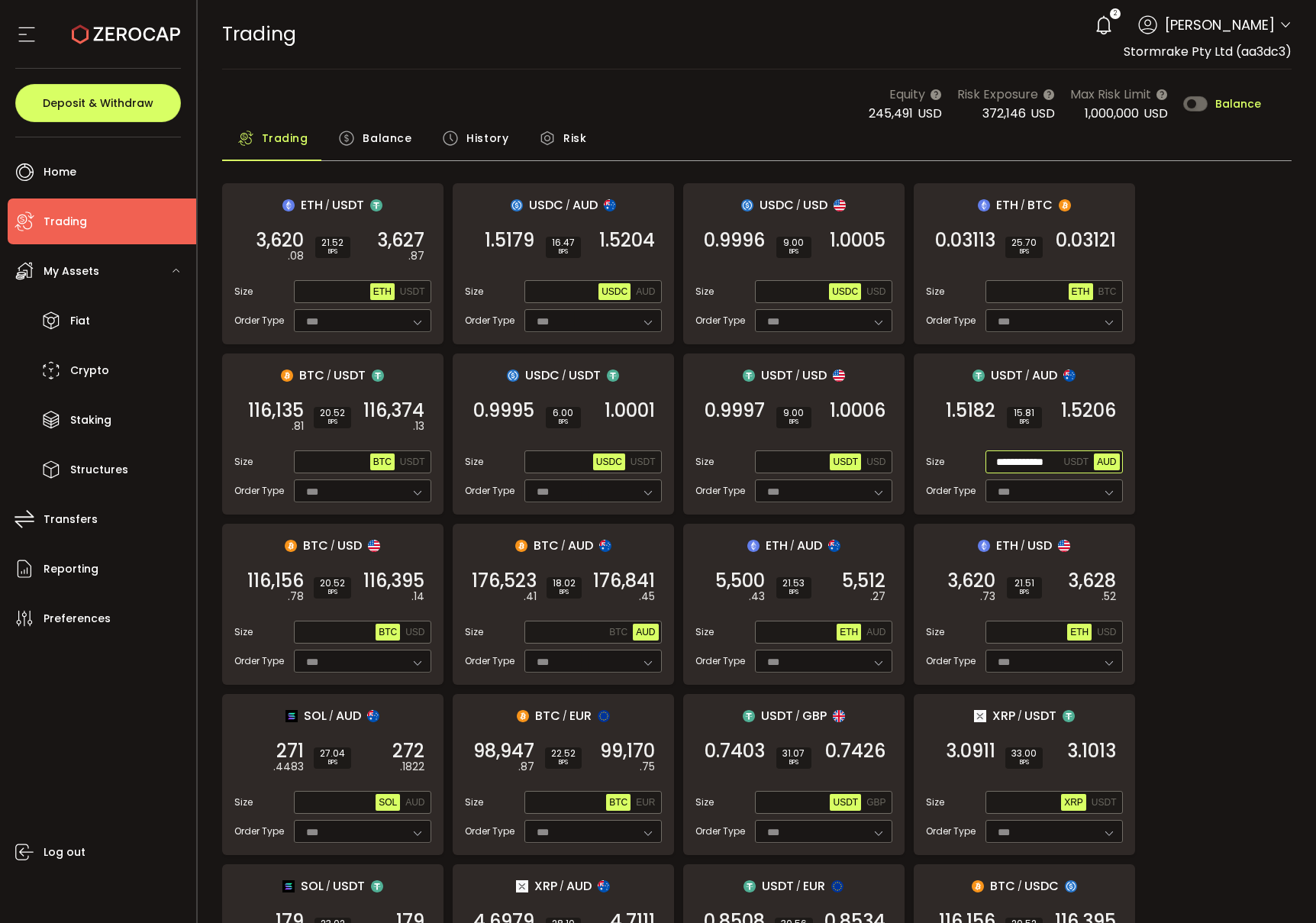 scroll, scrollTop: 0, scrollLeft: 8, axis: horizontal 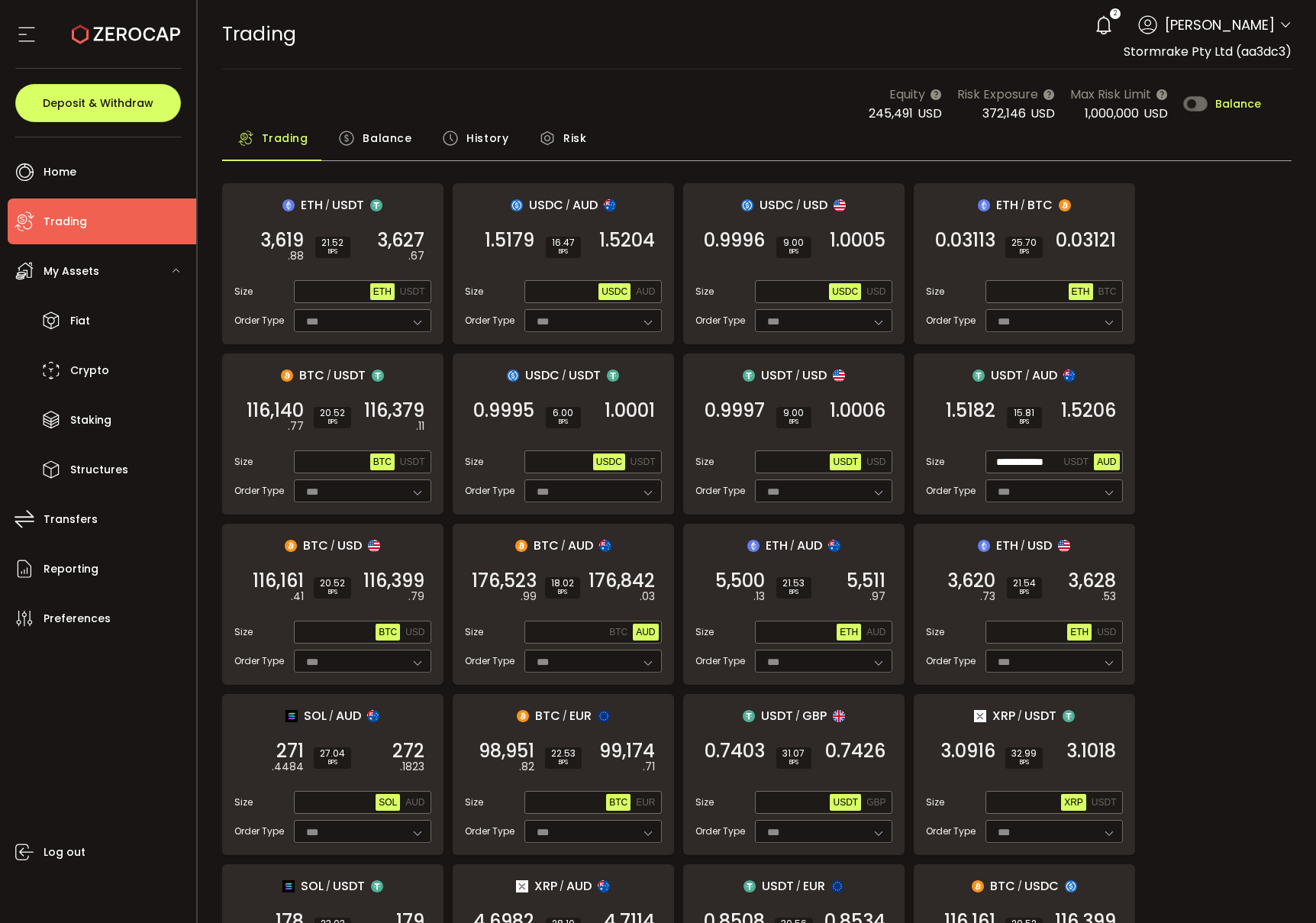 click on "1.5206   BUY" at bounding box center (1085, 418) 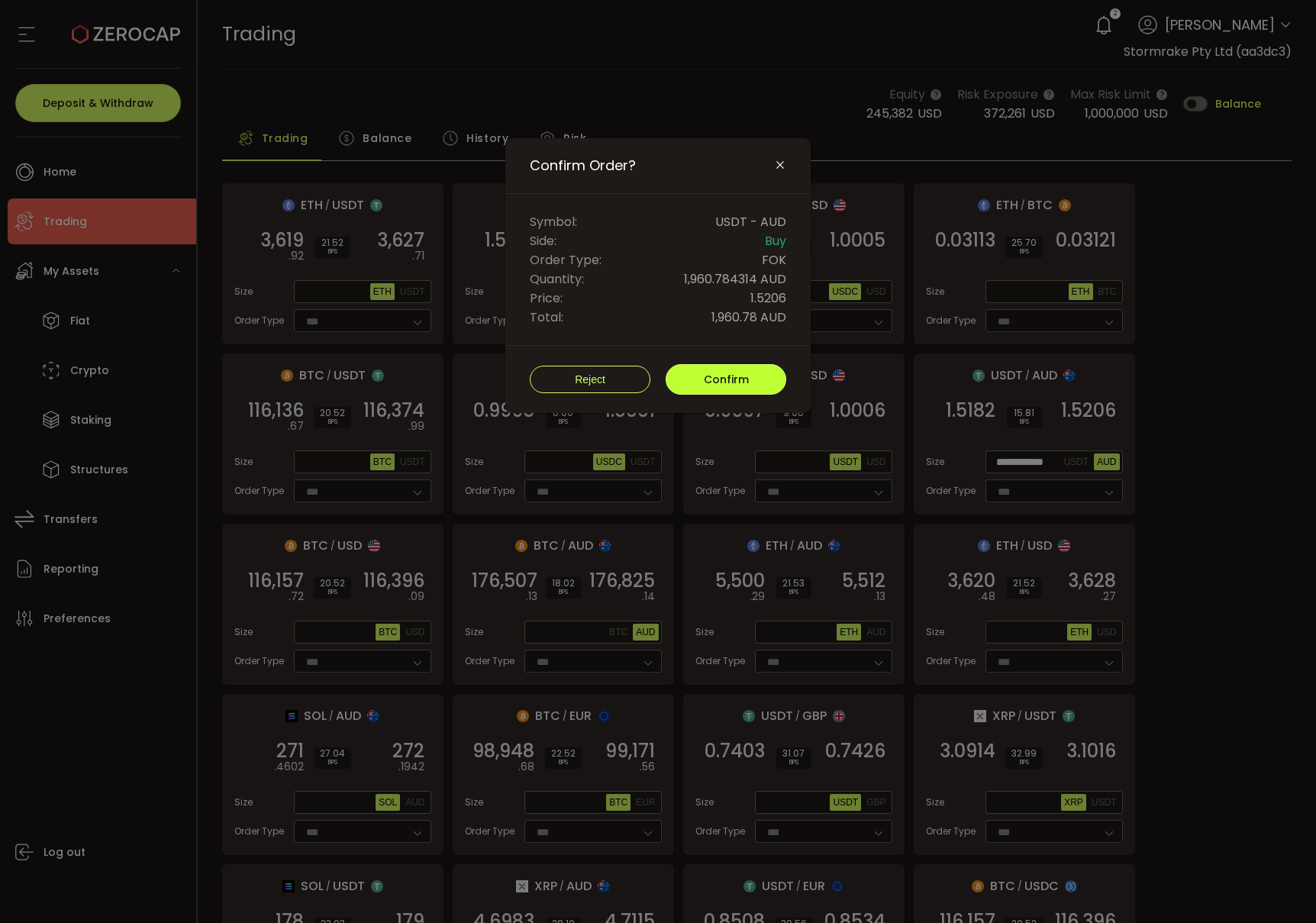 click on "Confirm" at bounding box center (726, 379) 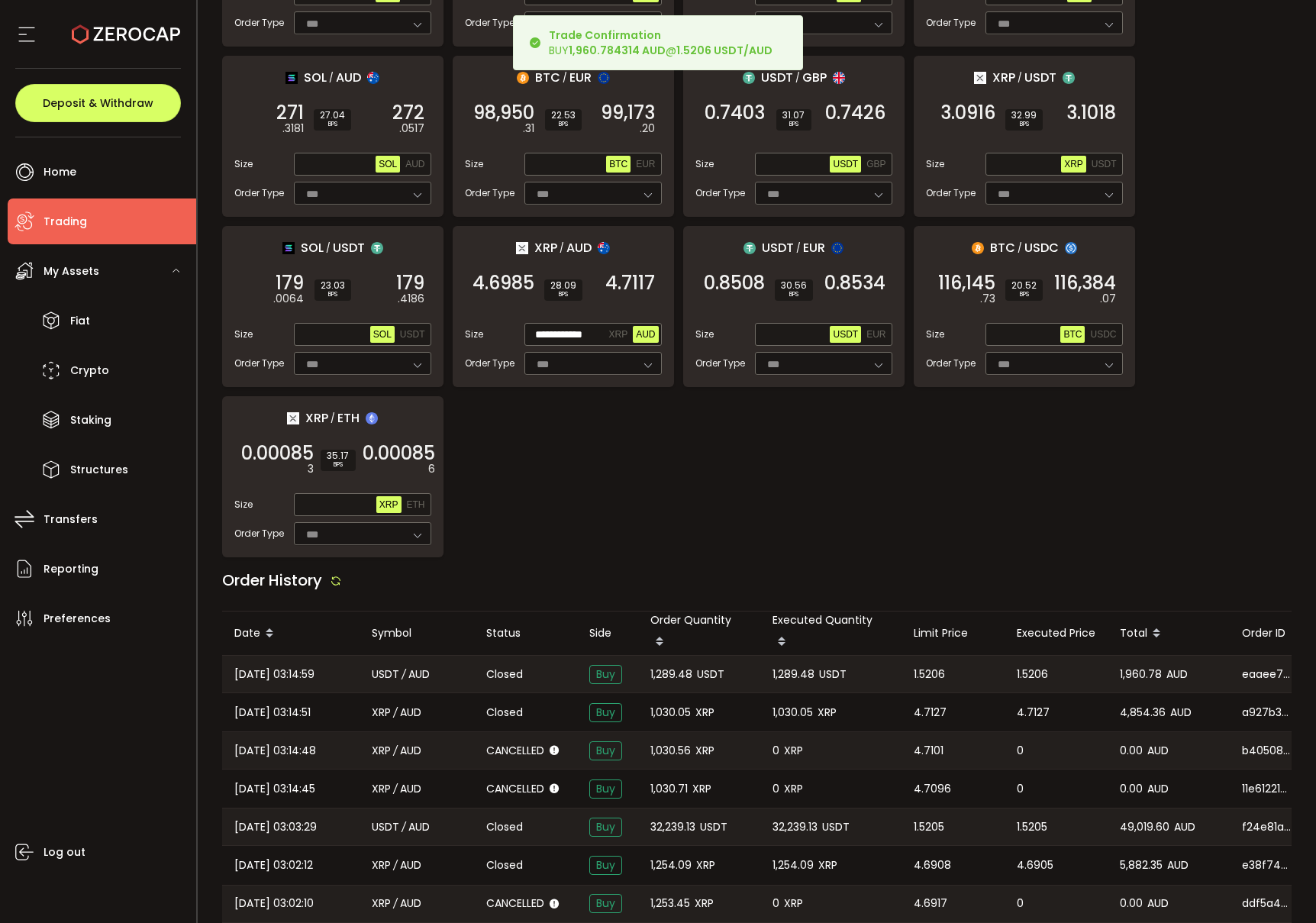 scroll, scrollTop: 673, scrollLeft: 0, axis: vertical 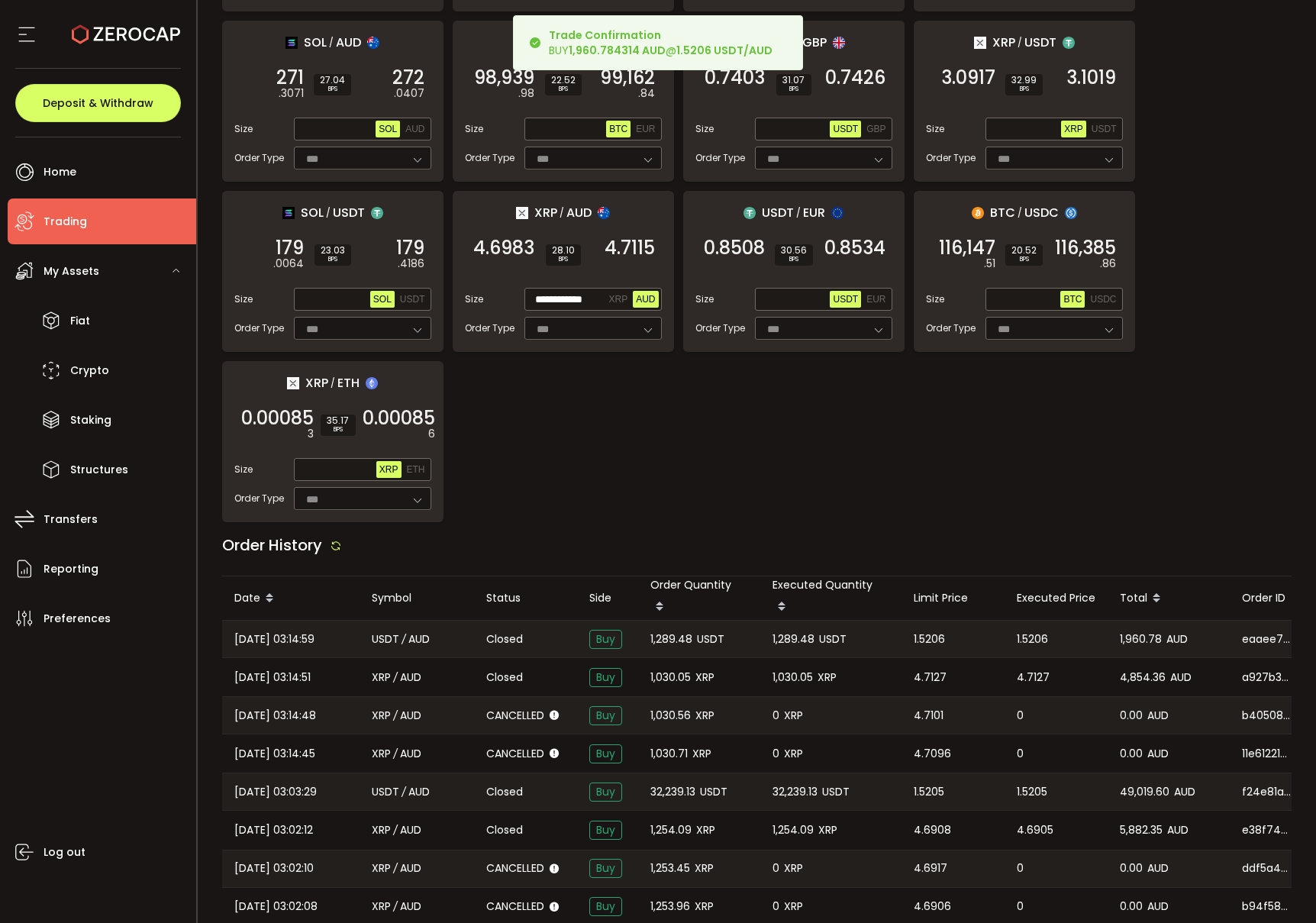 click on "1,289.48" at bounding box center (671, 639) 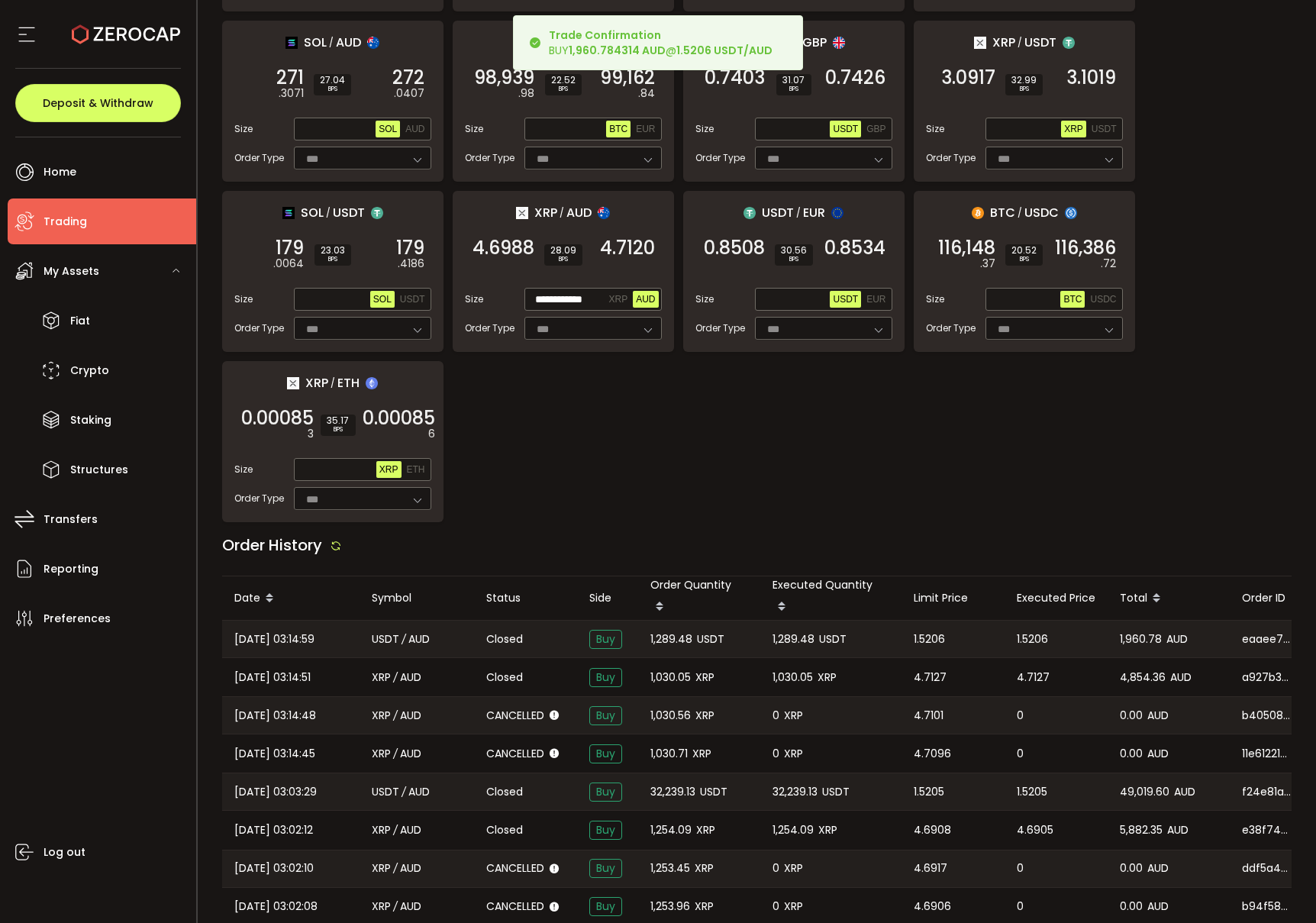 click on "1,289.48" at bounding box center [671, 639] 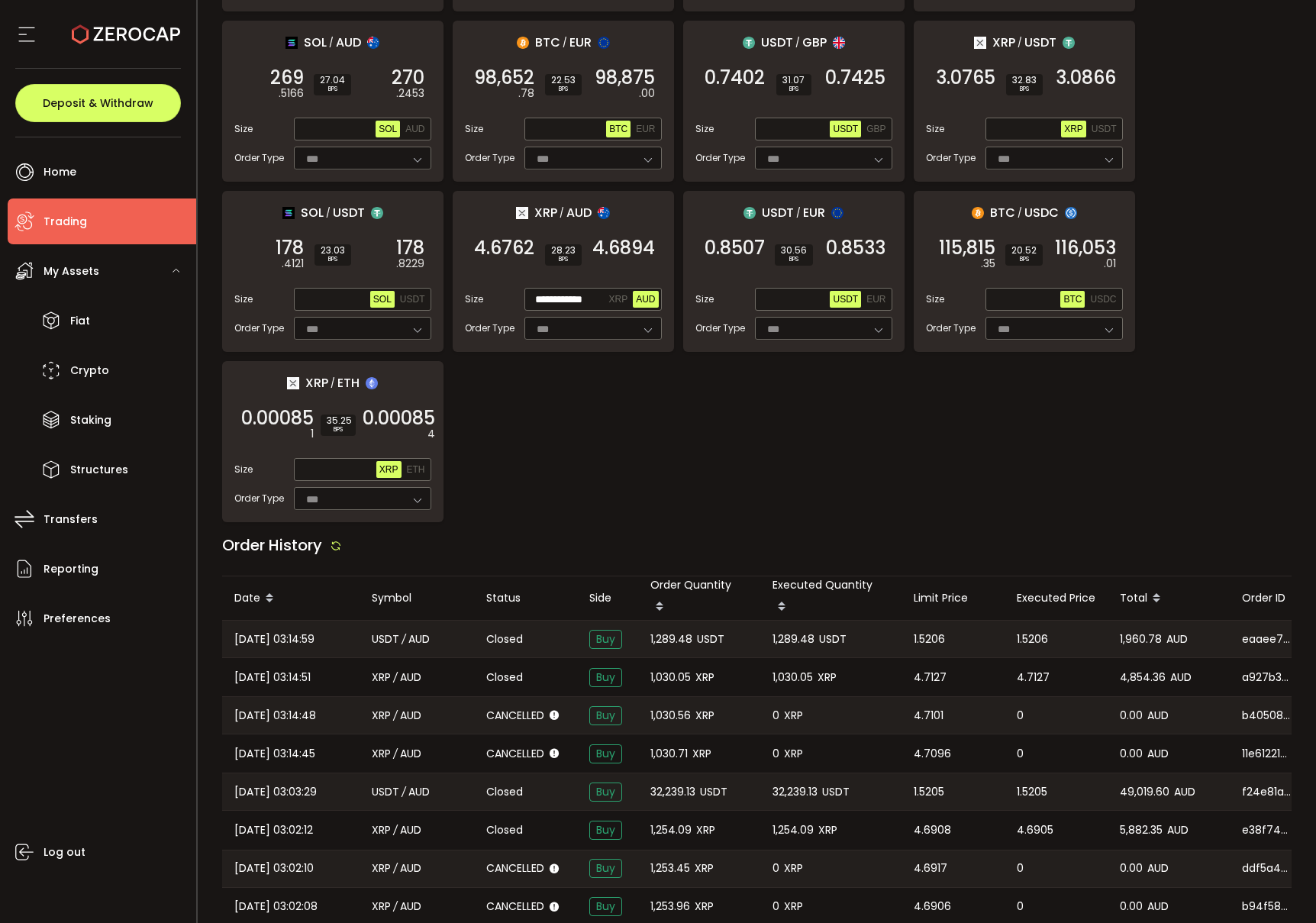 scroll, scrollTop: 0, scrollLeft: 0, axis: both 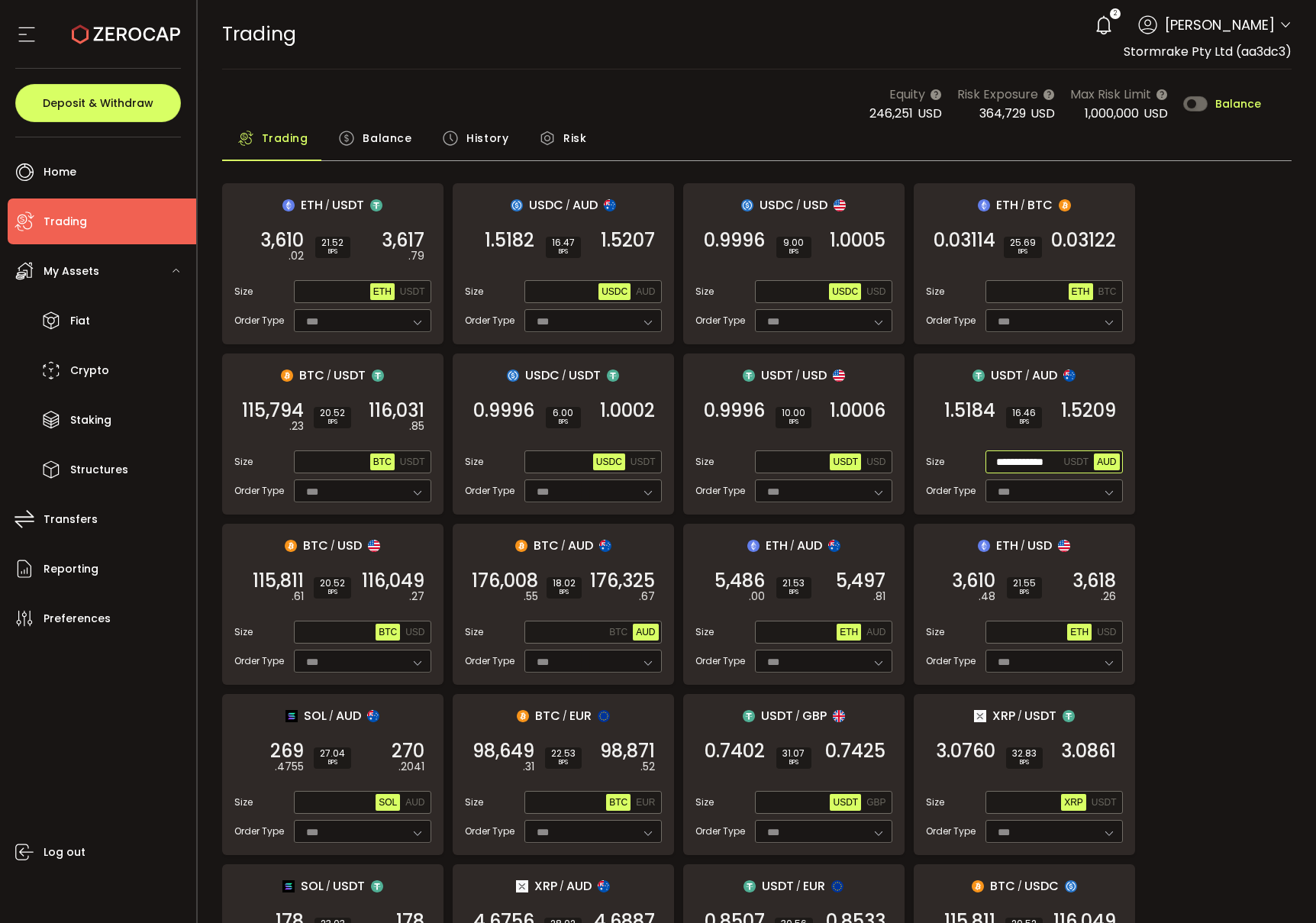 click on "**********" at bounding box center [1024, 463] 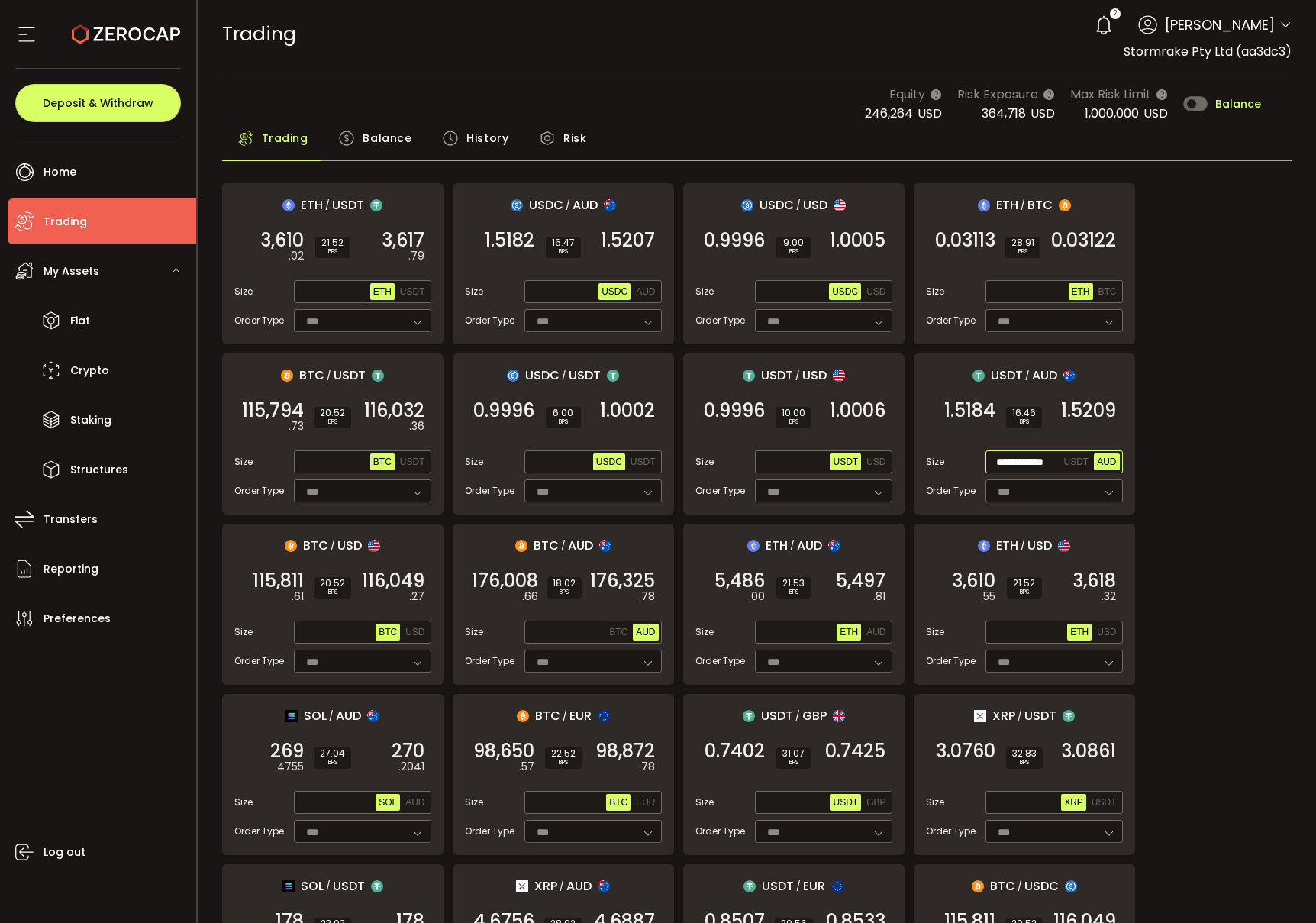 click on "**********" at bounding box center [1024, 463] 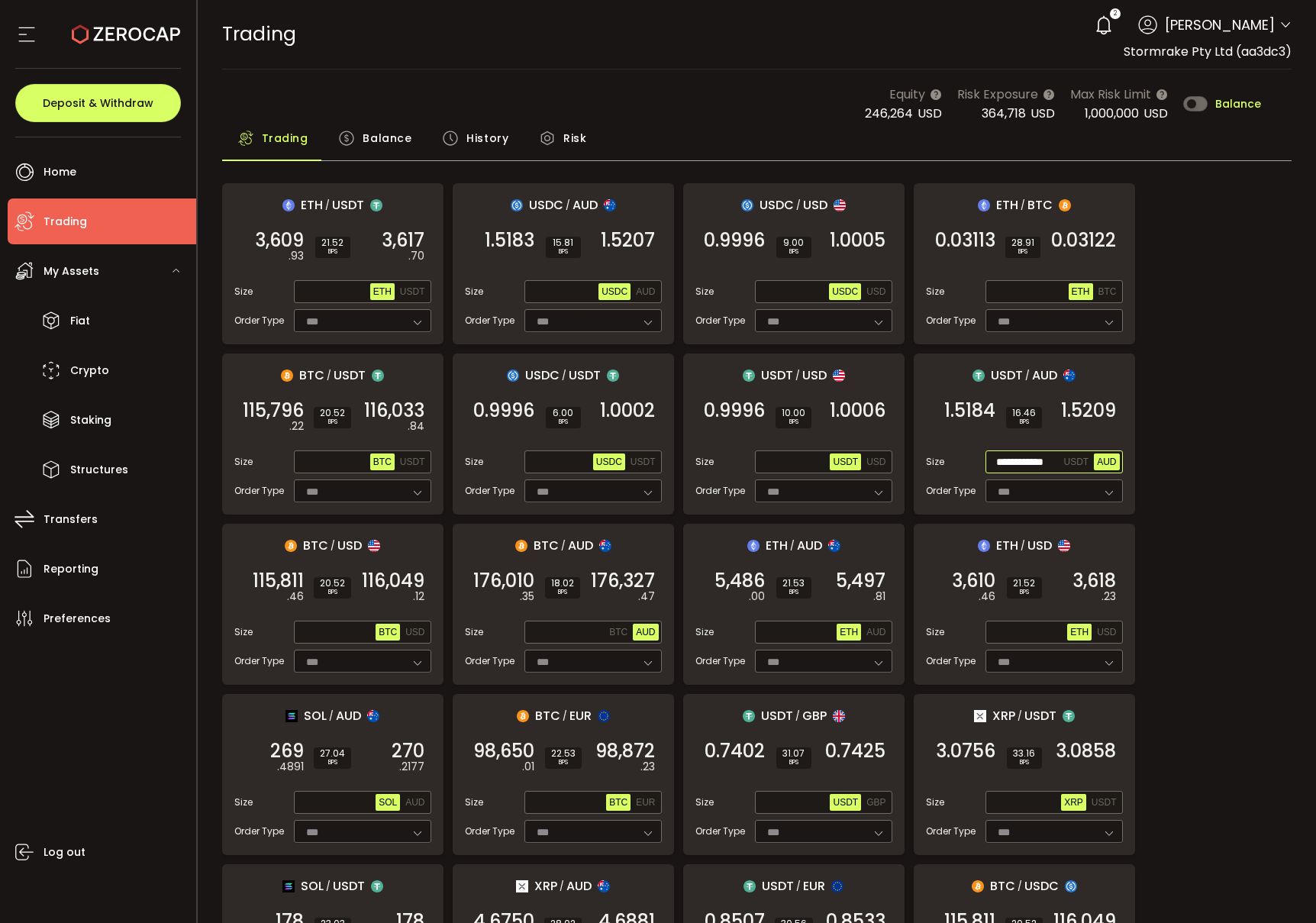 scroll, scrollTop: 0, scrollLeft: 8, axis: horizontal 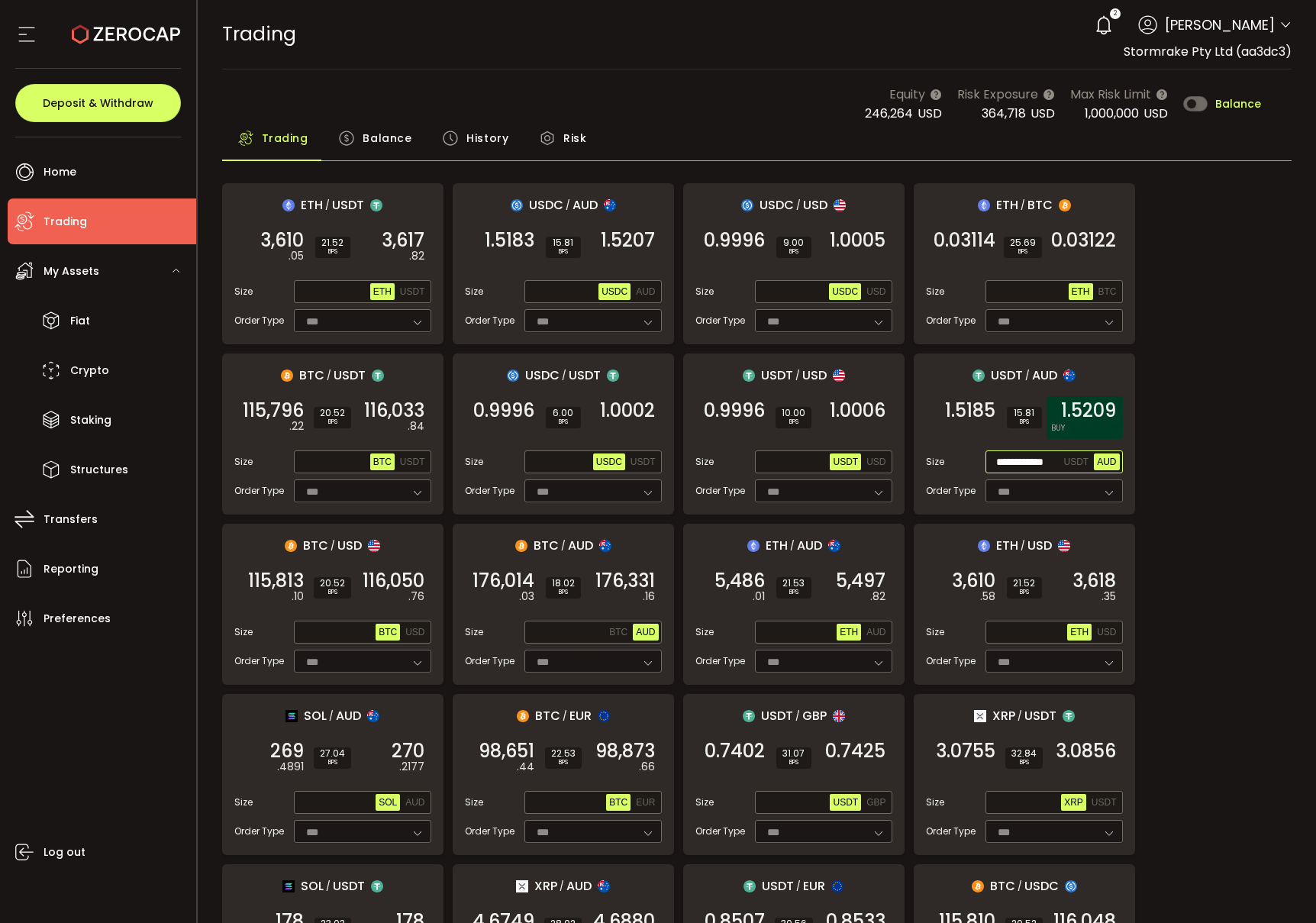 type on "**********" 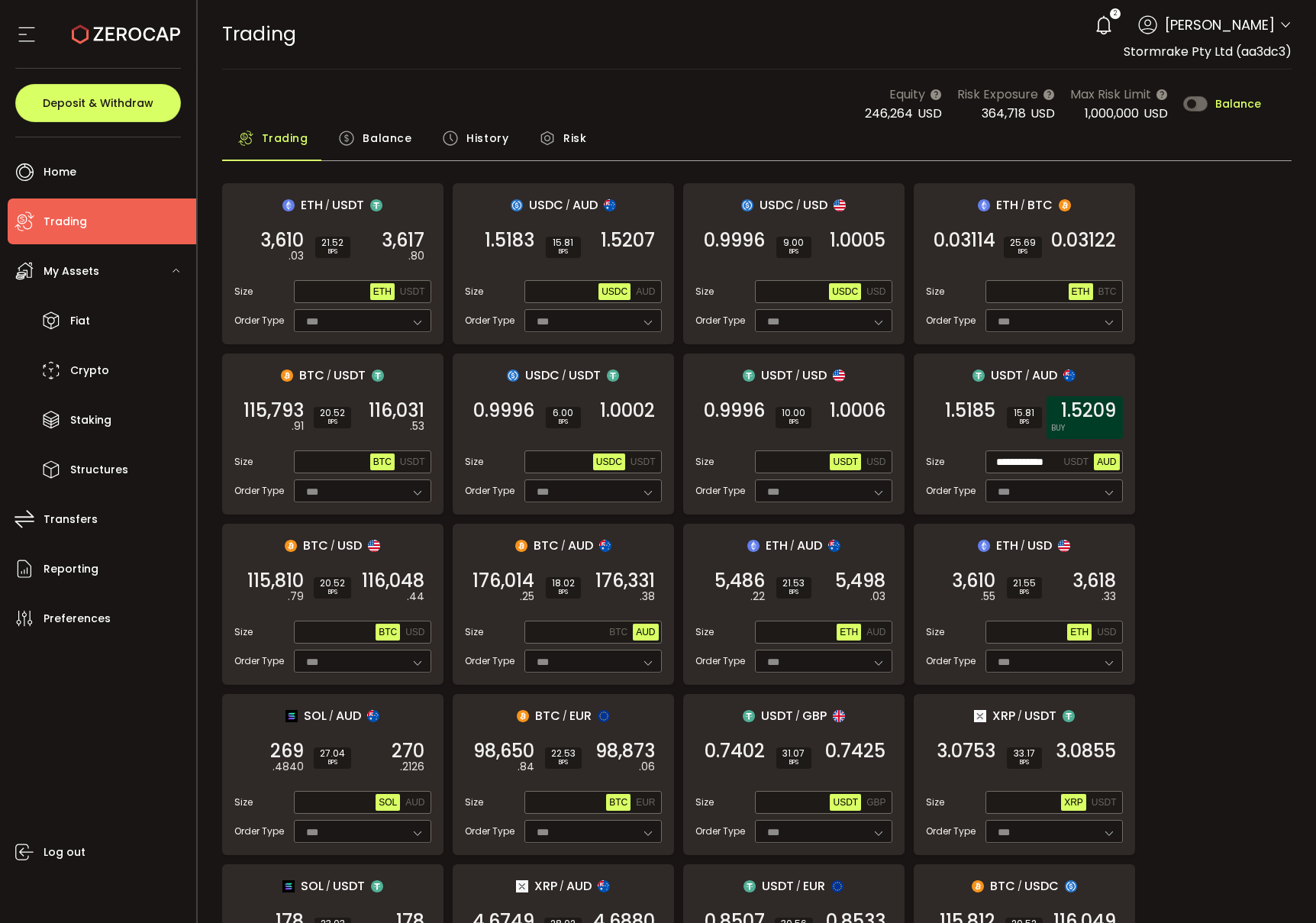 click on "1.5209   BUY" at bounding box center (1085, 418) 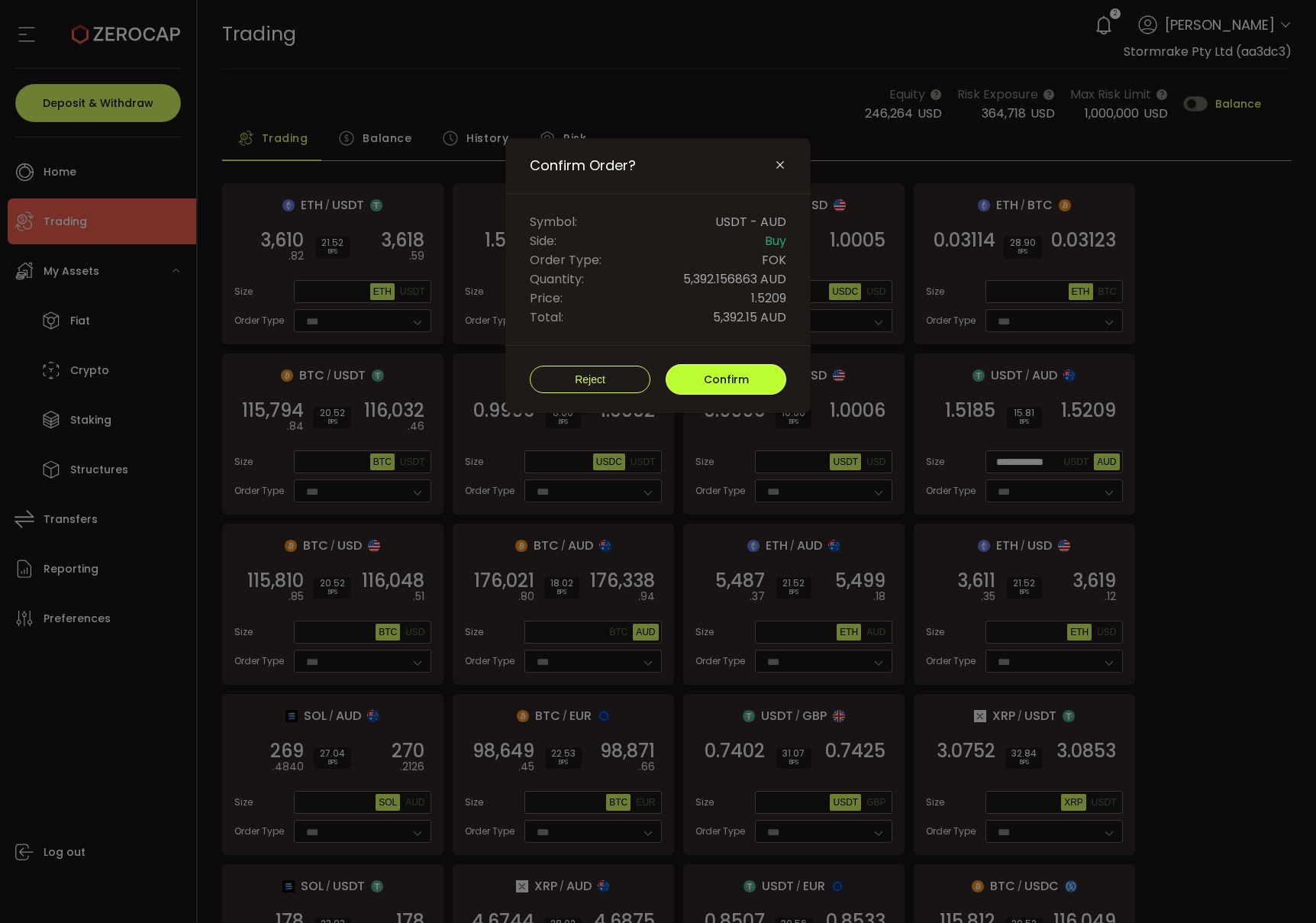 click on "Confirm" at bounding box center [726, 379] 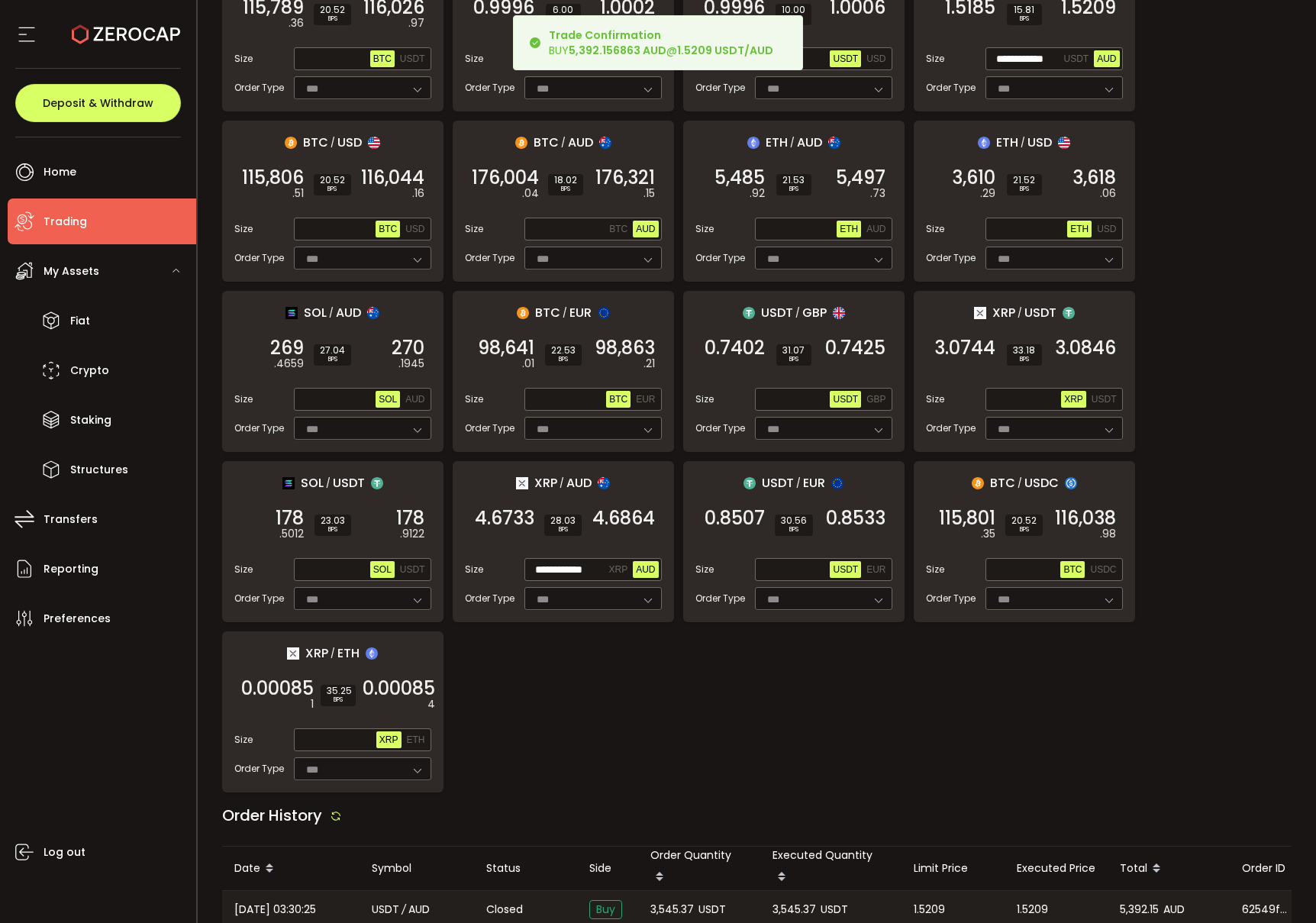 scroll, scrollTop: 408, scrollLeft: 0, axis: vertical 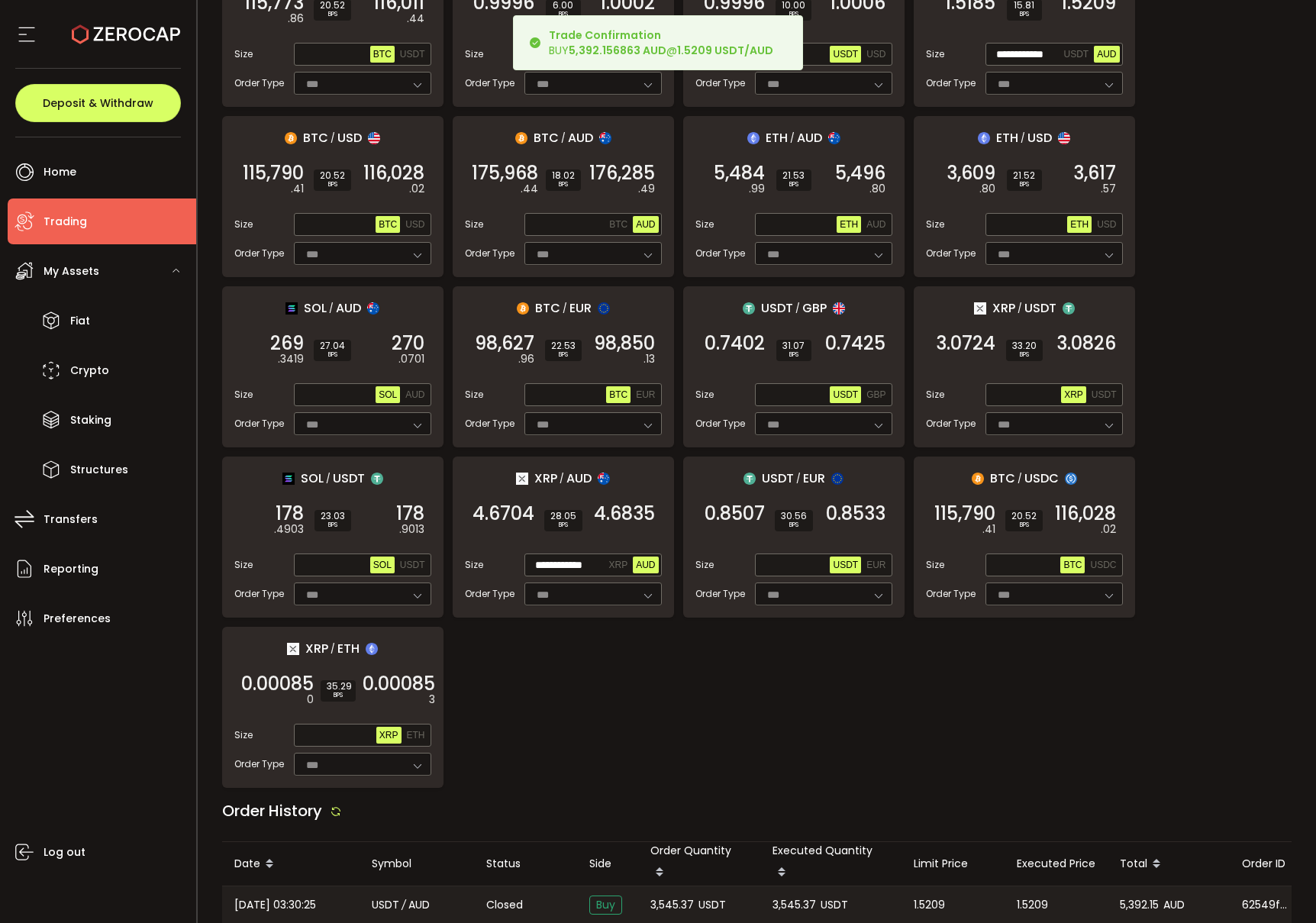 click on "3,545.37" at bounding box center [672, 905] 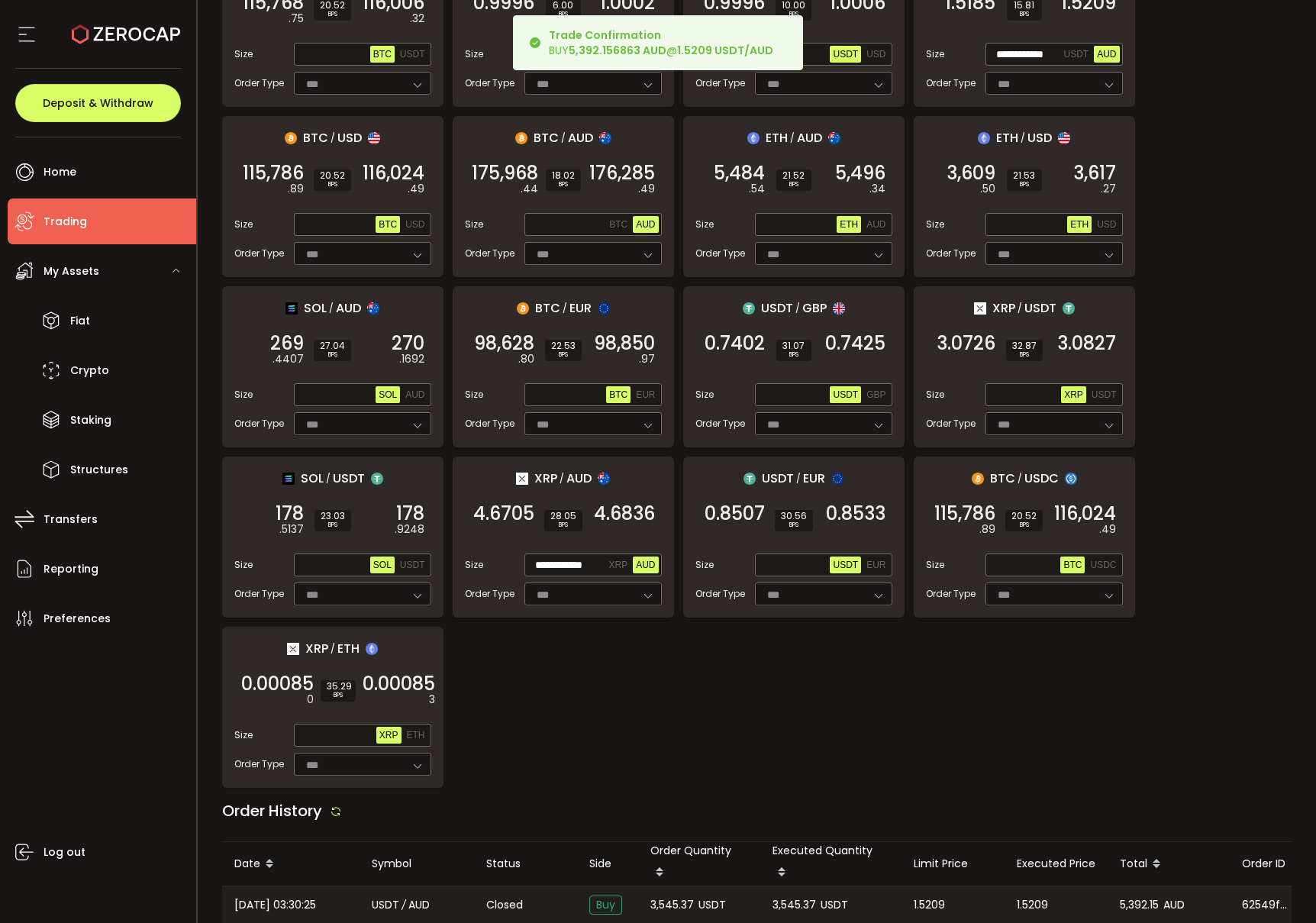 click on "3,545.37" at bounding box center (672, 905) 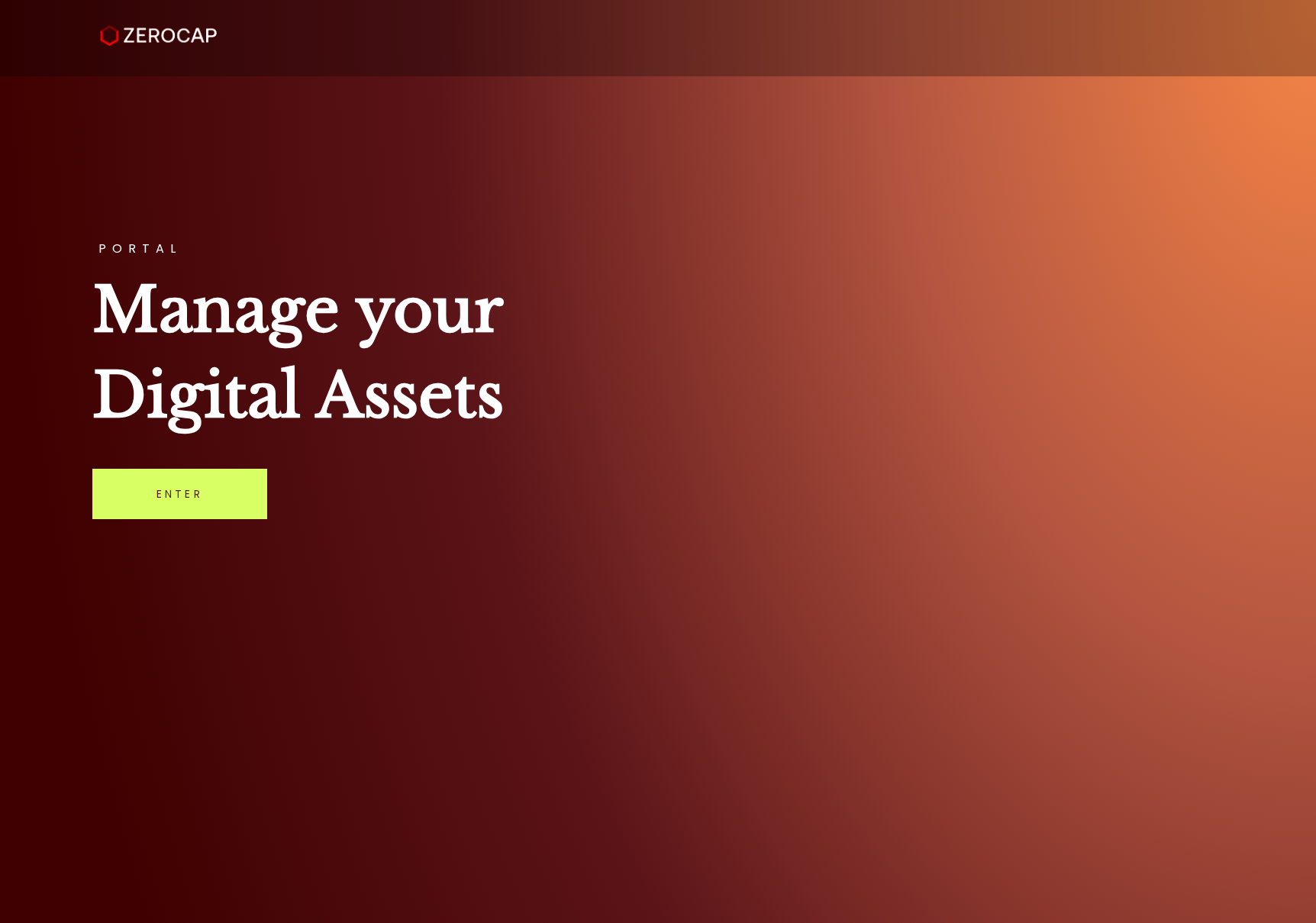 scroll, scrollTop: 0, scrollLeft: 0, axis: both 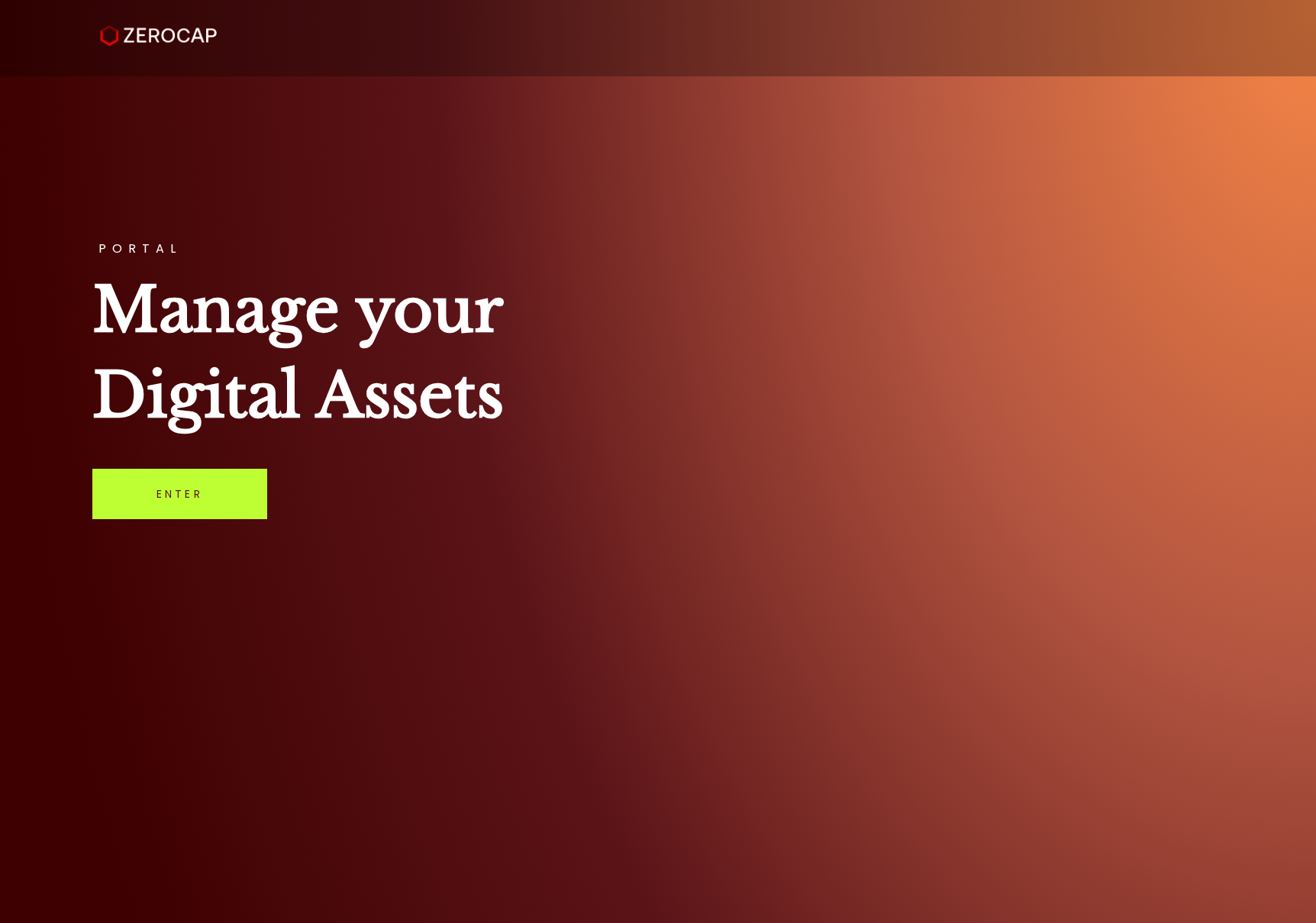 click on "Enter" at bounding box center (179, 494) 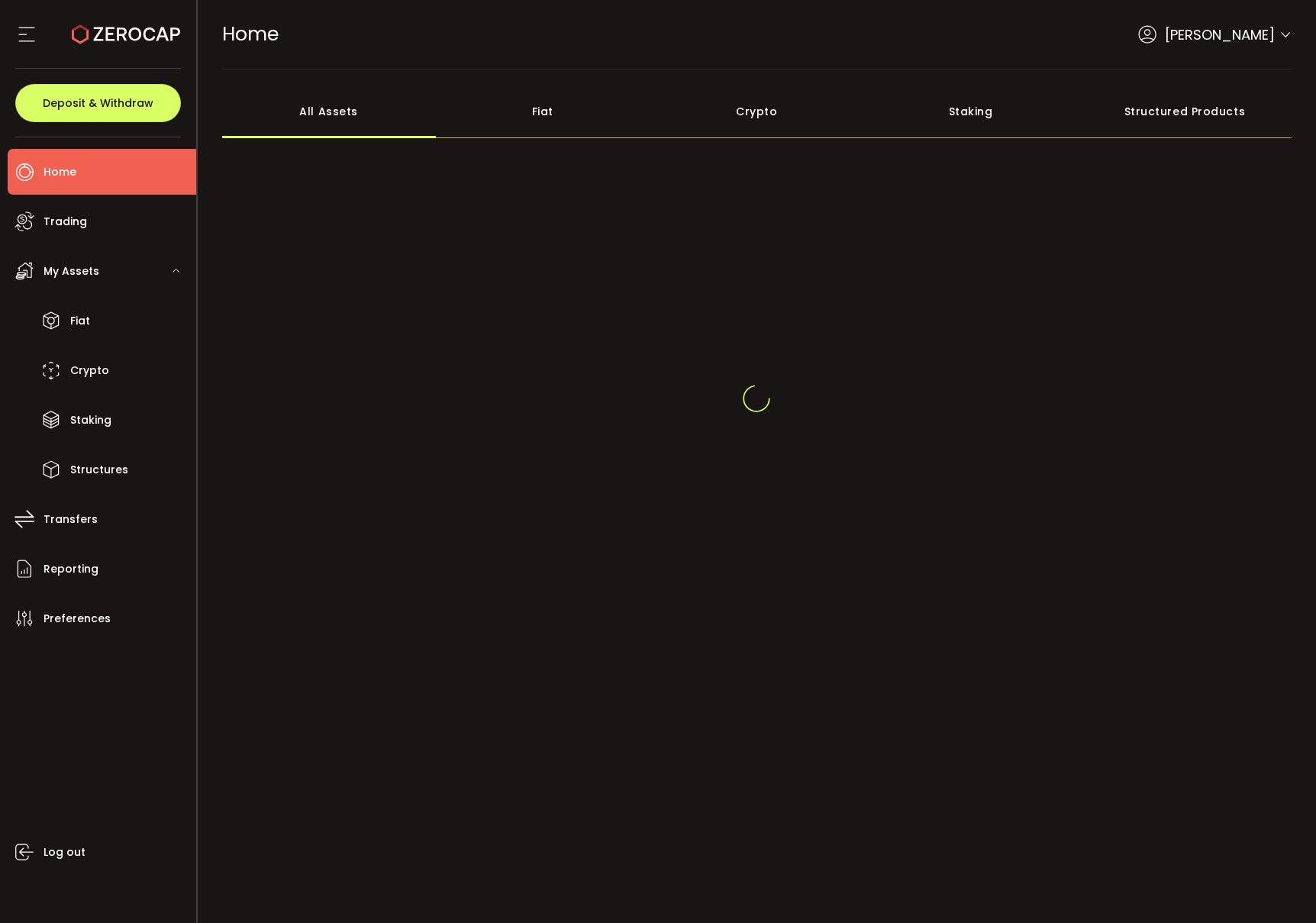 scroll, scrollTop: 0, scrollLeft: 0, axis: both 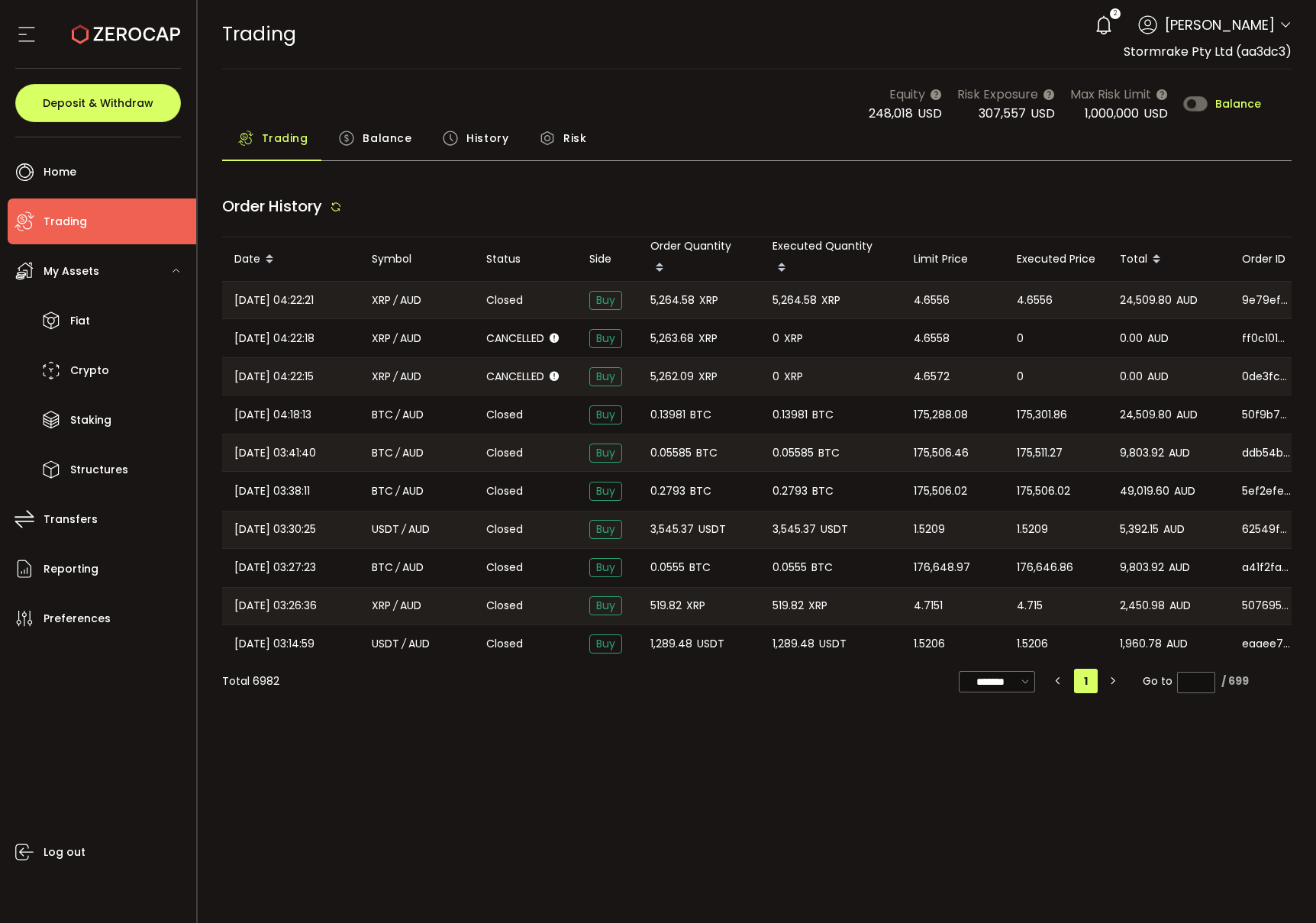 type on "***" 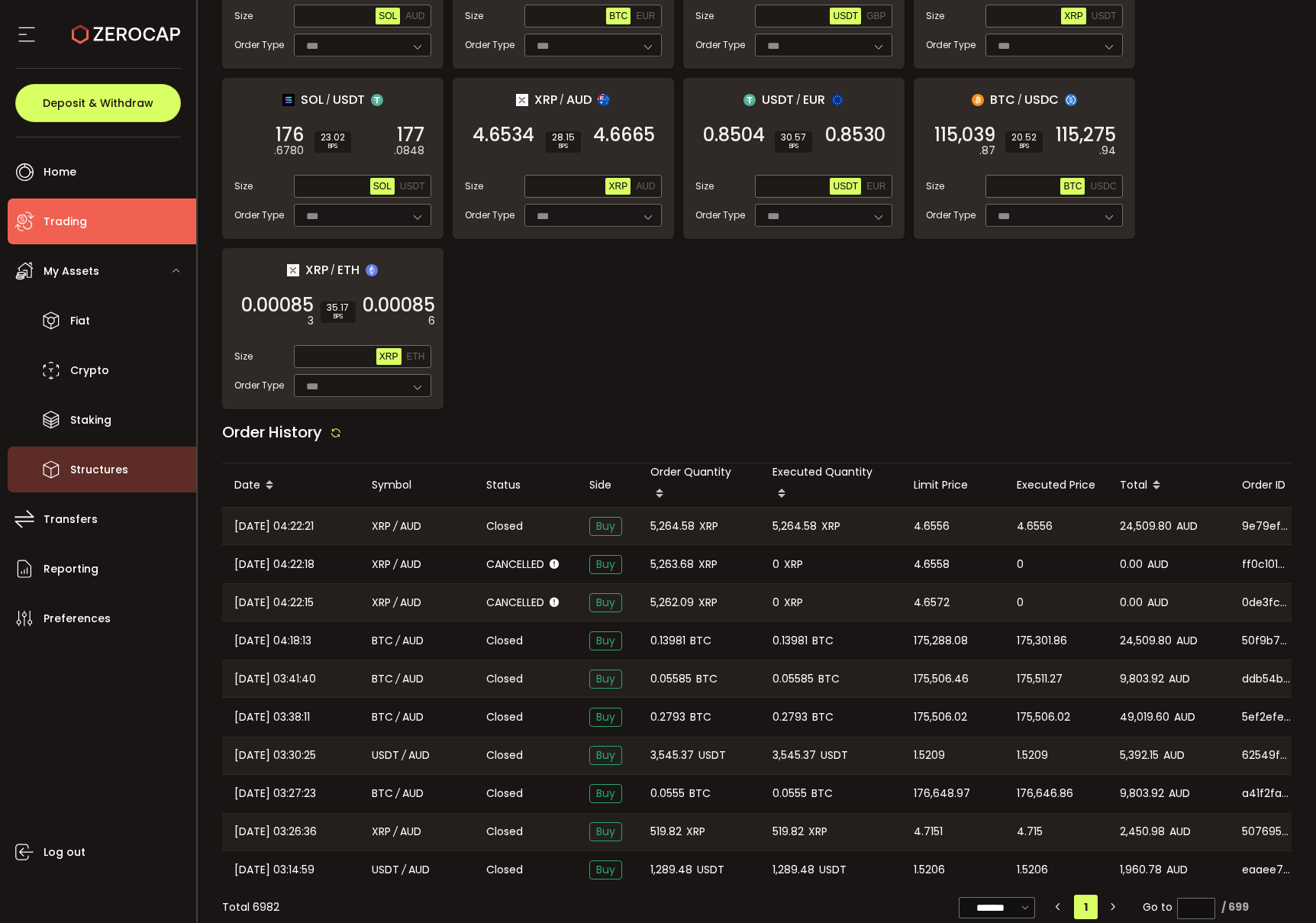 scroll, scrollTop: 803, scrollLeft: 0, axis: vertical 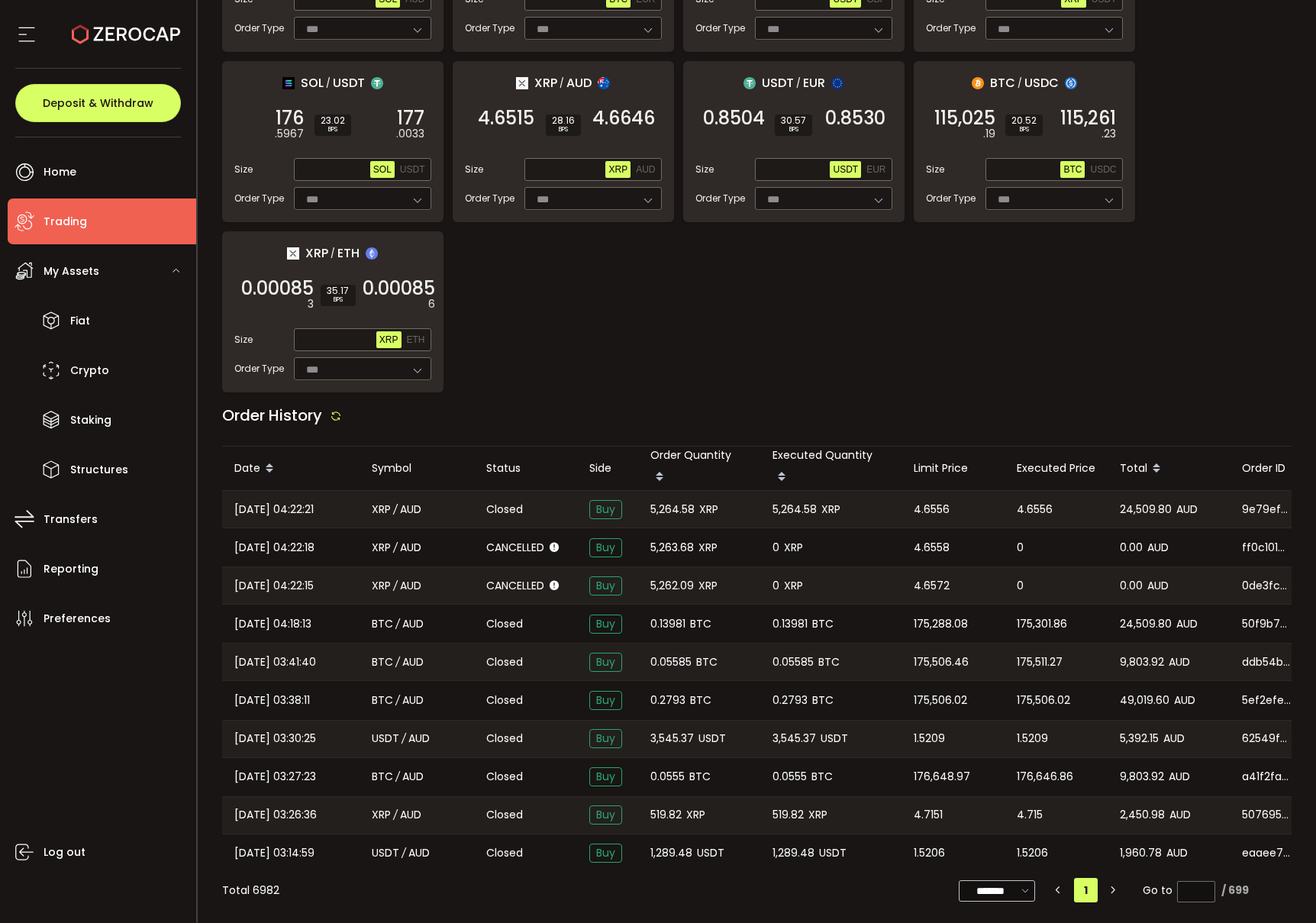 click at bounding box center [1026, 891] 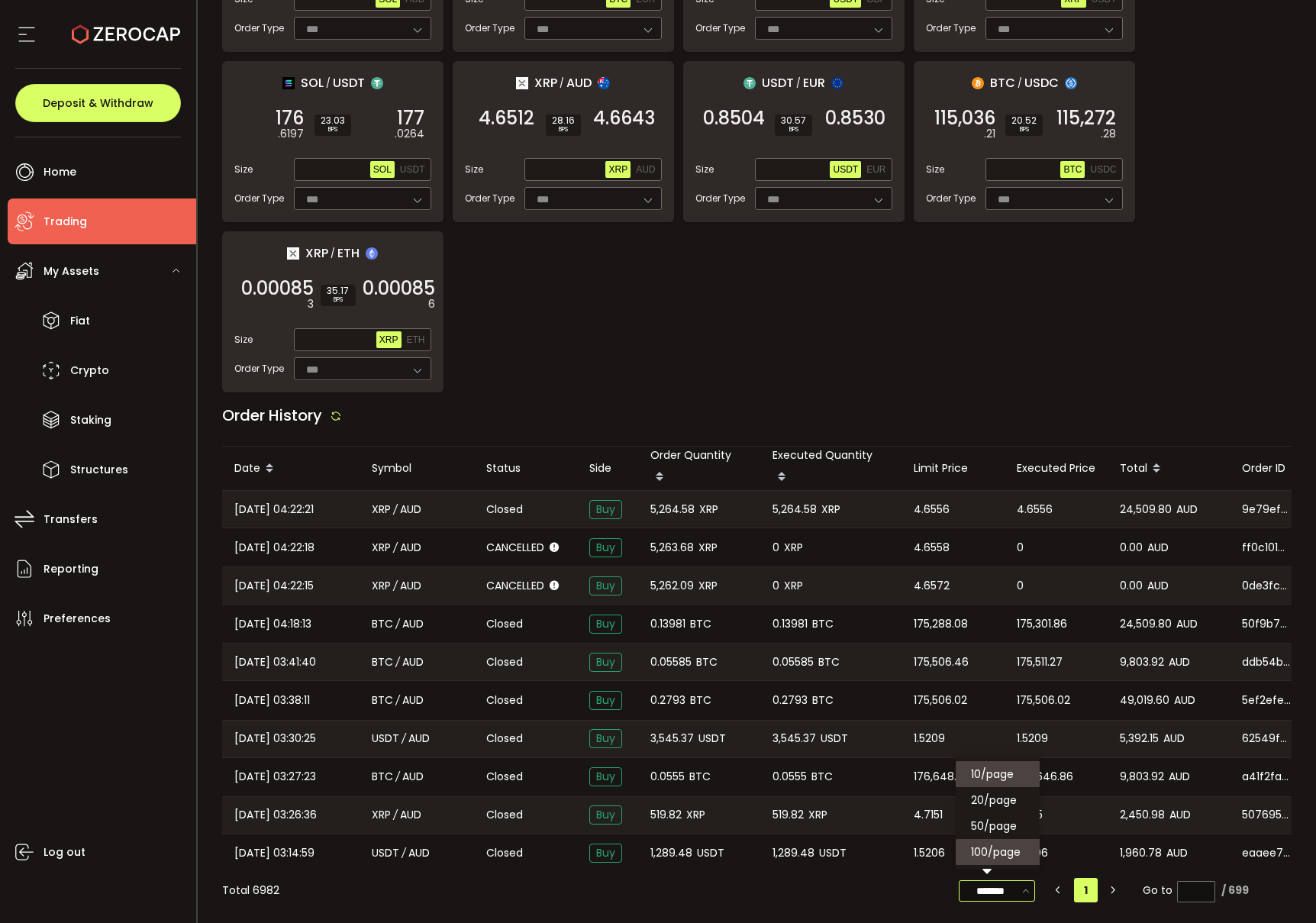 click on "100/page" at bounding box center [1000, 852] 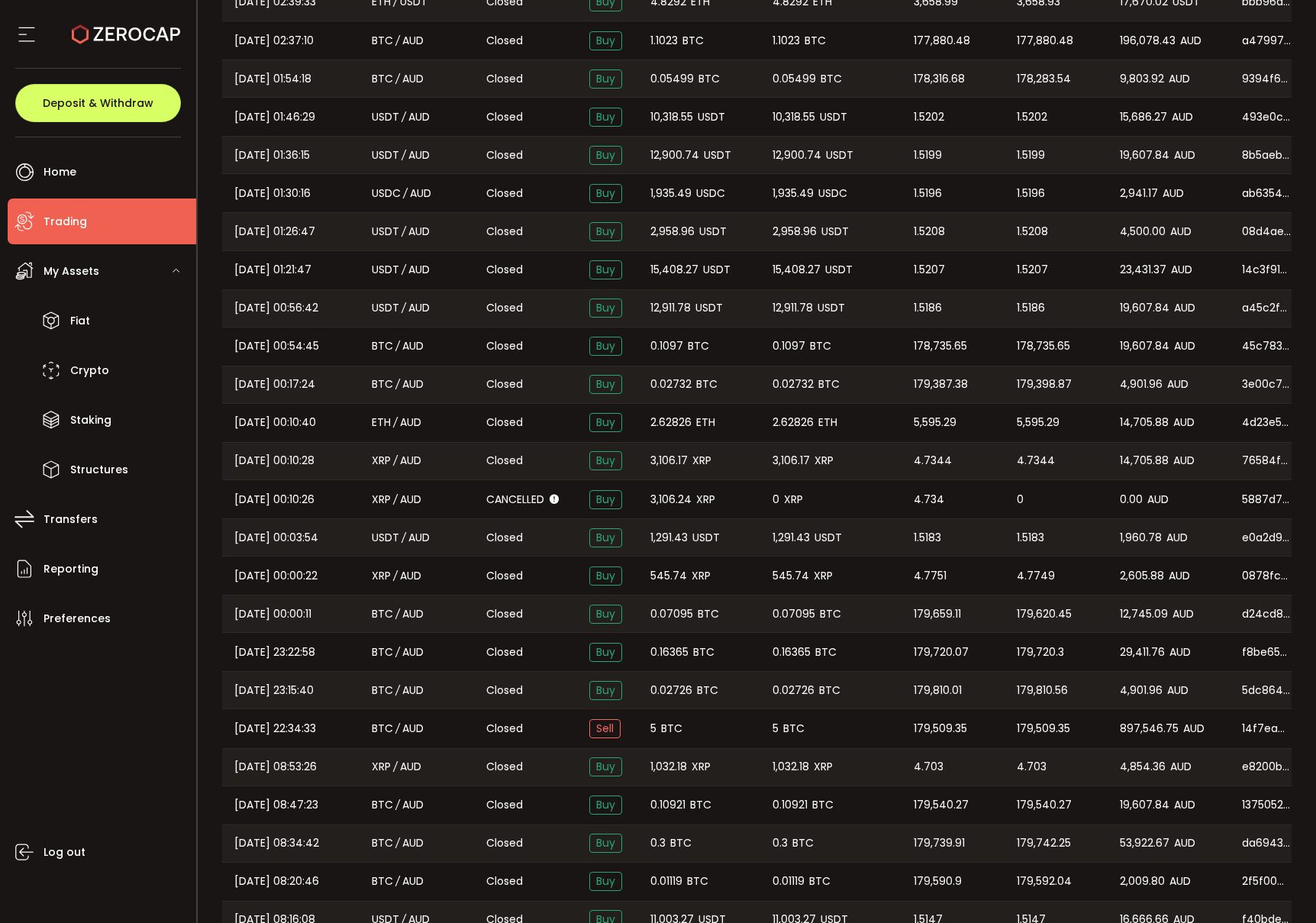 scroll, scrollTop: 2312, scrollLeft: 0, axis: vertical 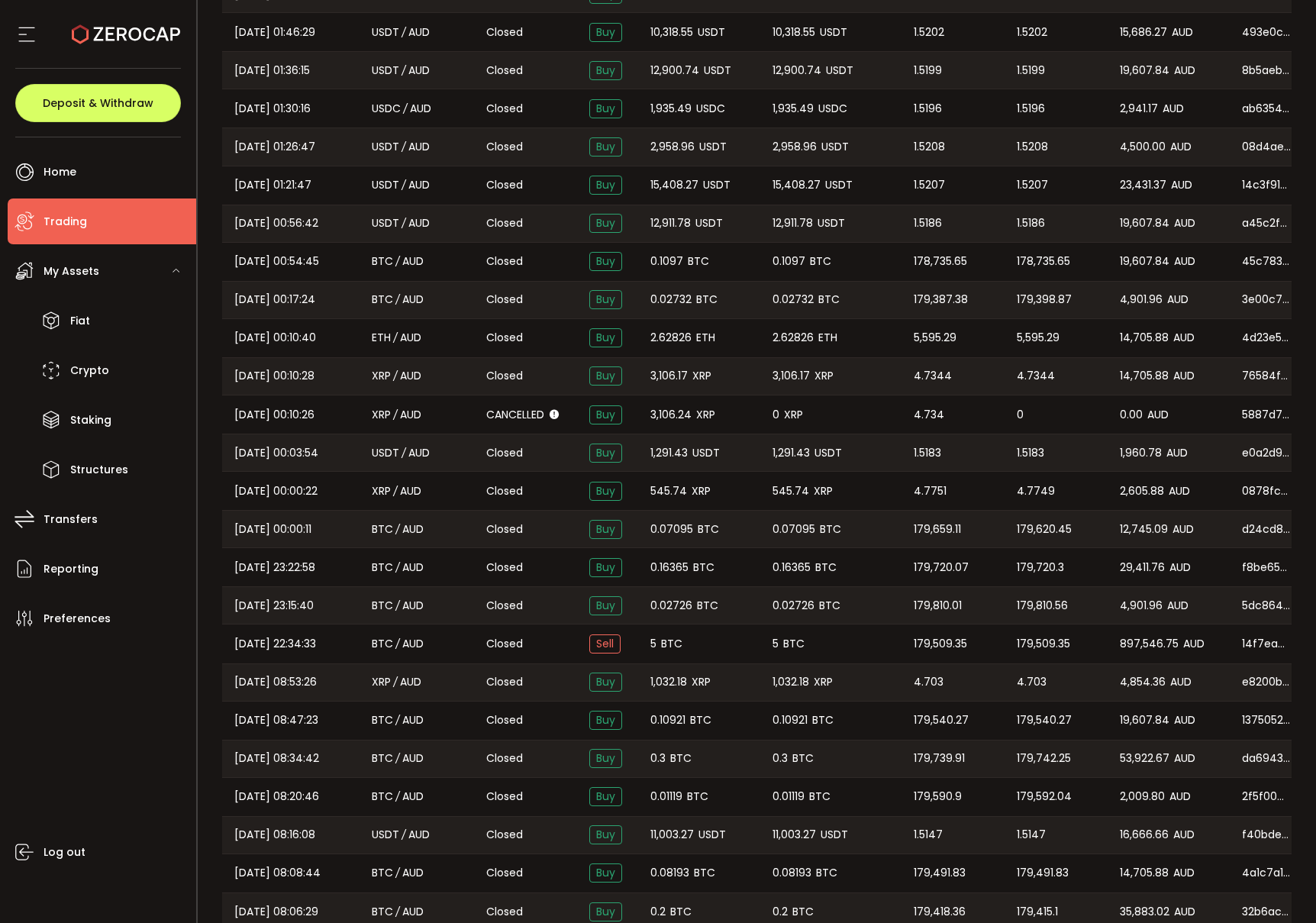 click on "5
BTC" at bounding box center (831, 644) 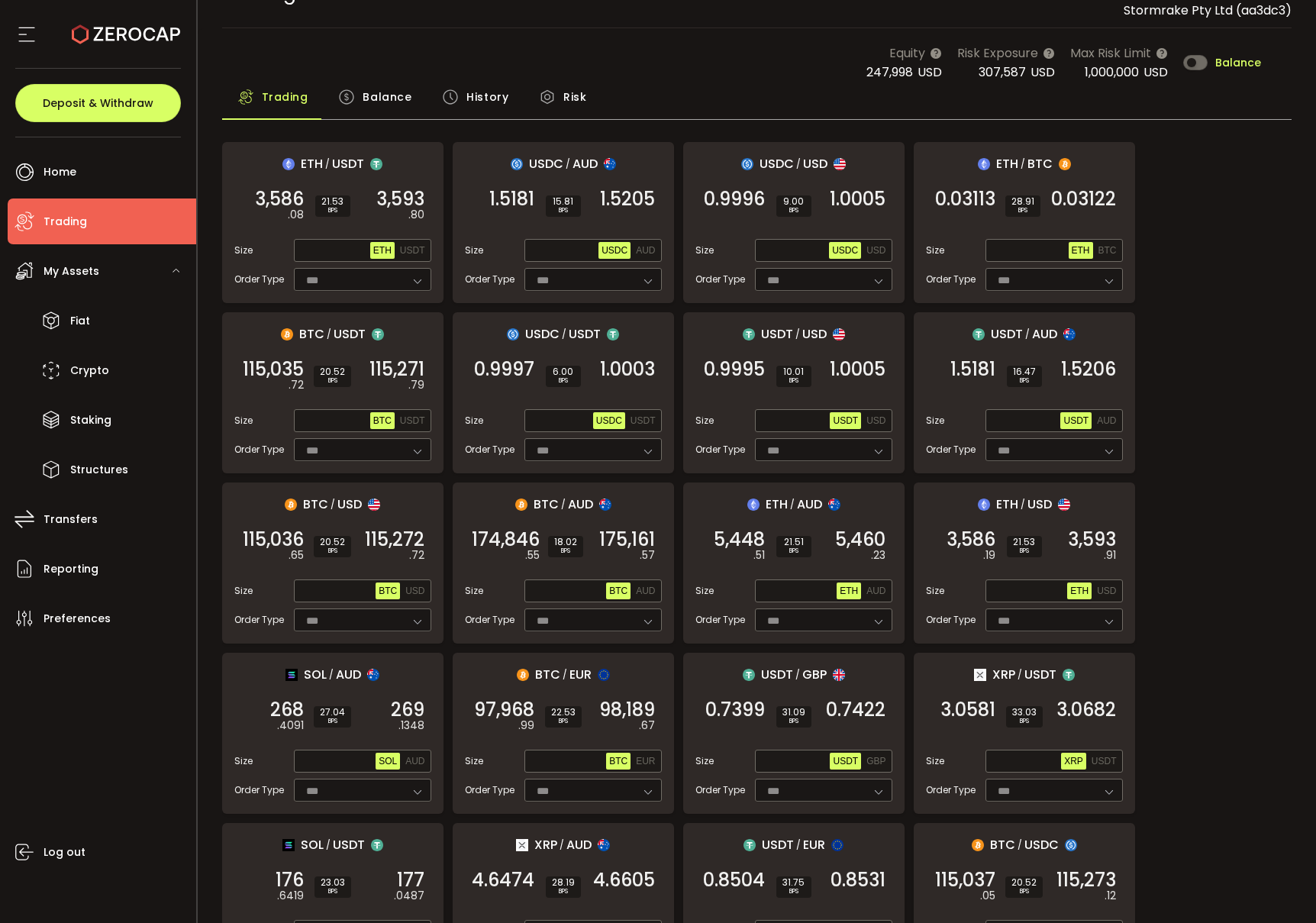 scroll, scrollTop: 0, scrollLeft: 0, axis: both 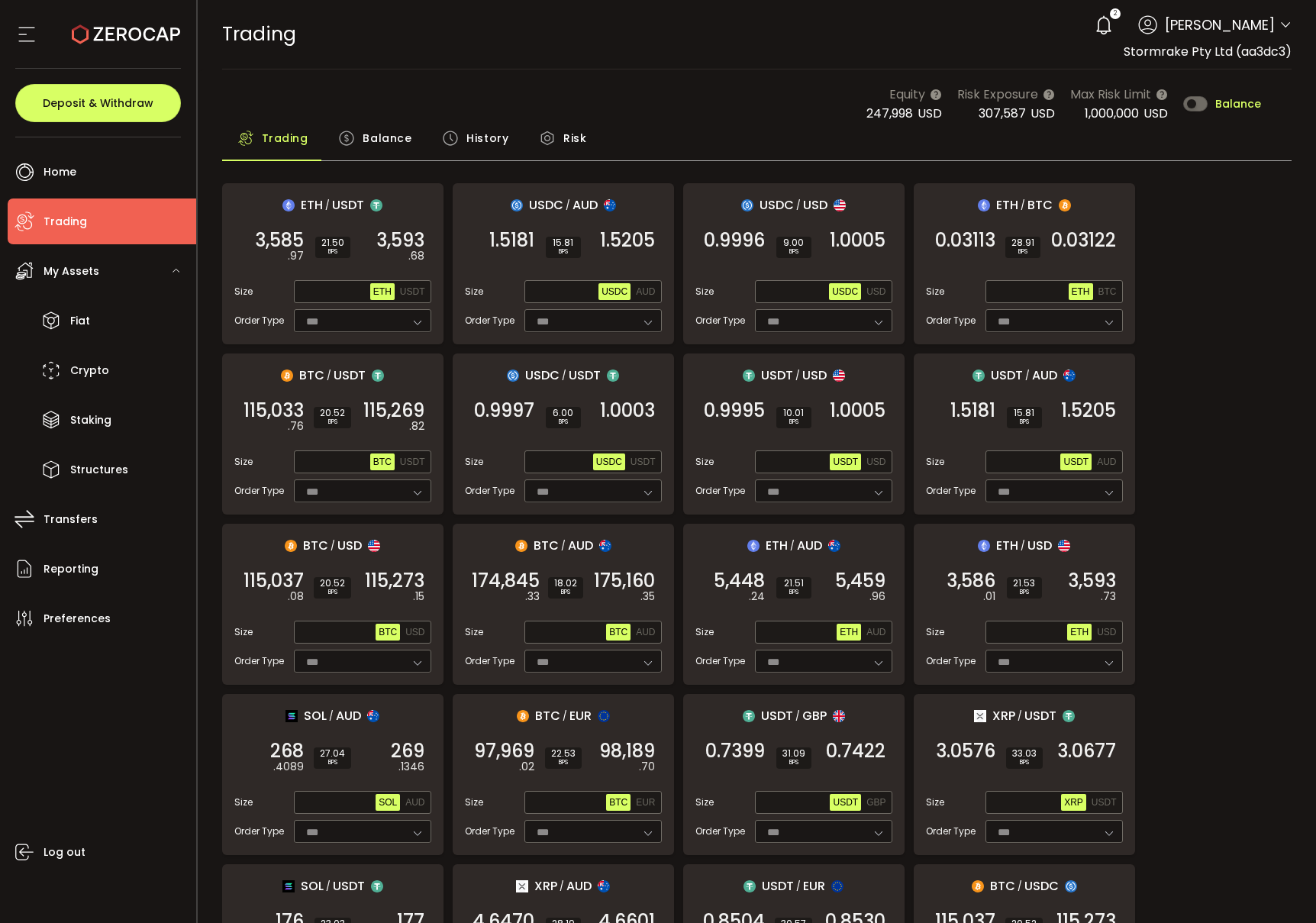 click on "Balance" at bounding box center (387, 138) 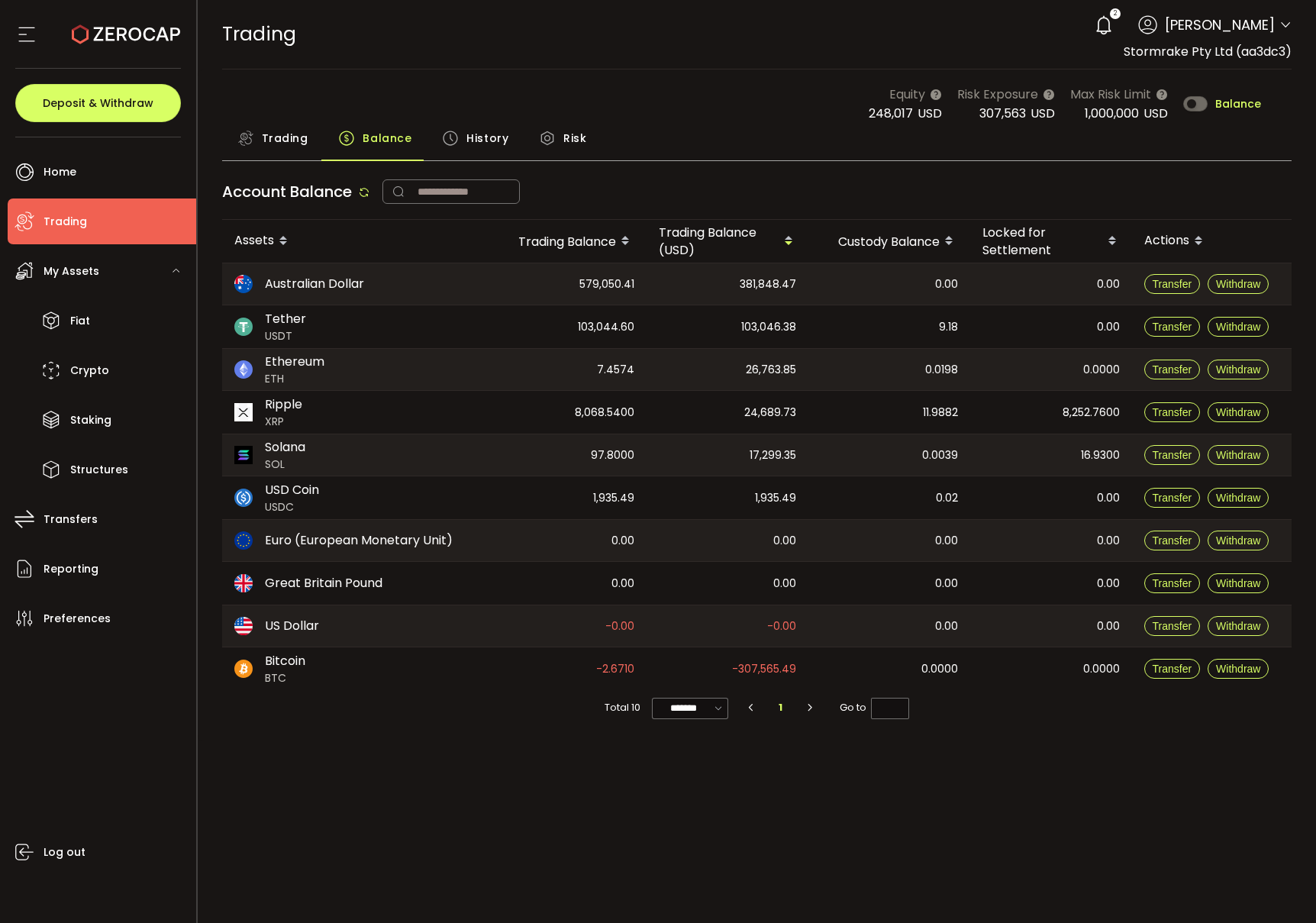 drag, startPoint x: 276, startPoint y: 137, endPoint x: 286, endPoint y: 157, distance: 22.36068 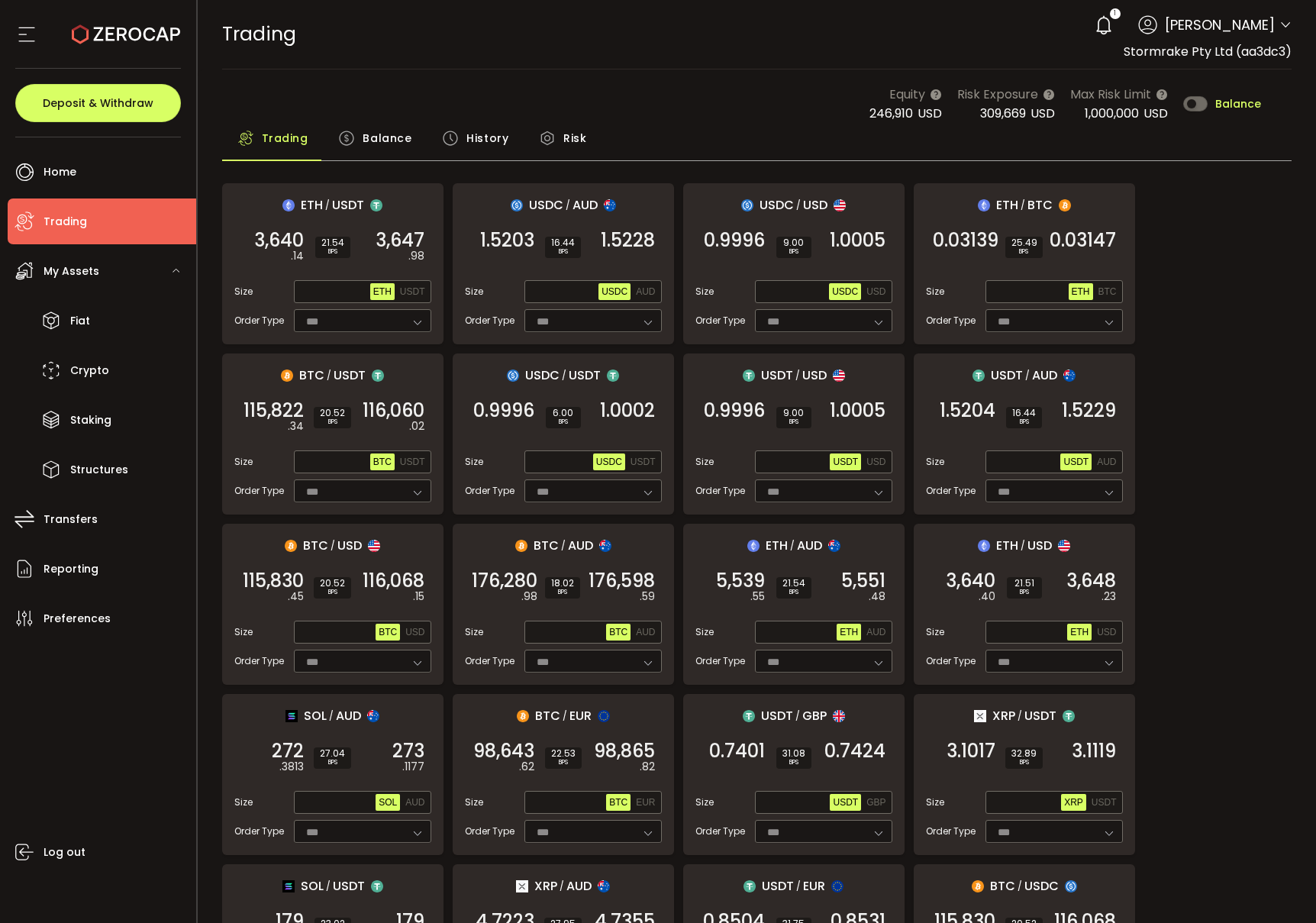 scroll, scrollTop: 0, scrollLeft: 0, axis: both 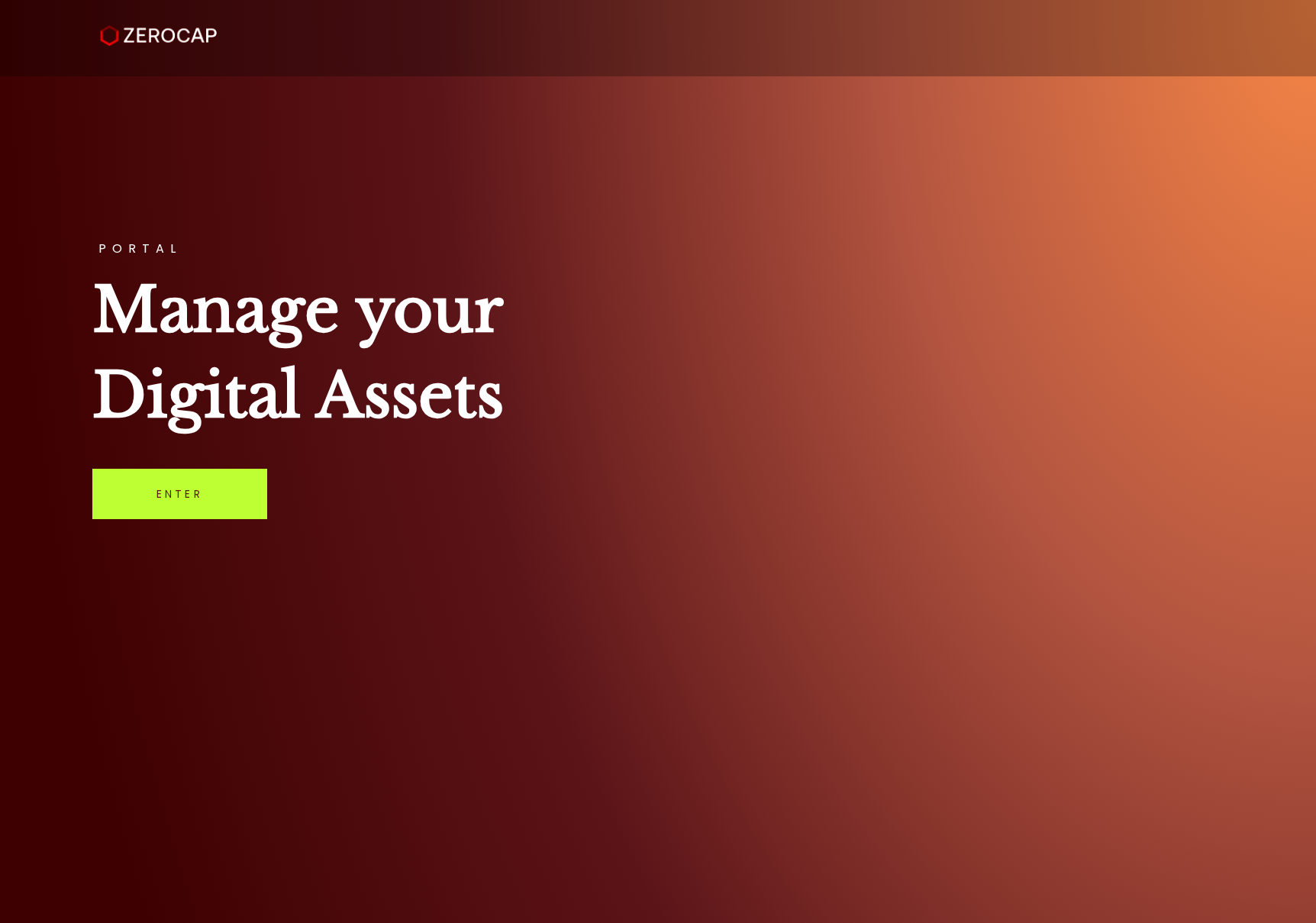 click on "Enter" at bounding box center [179, 494] 